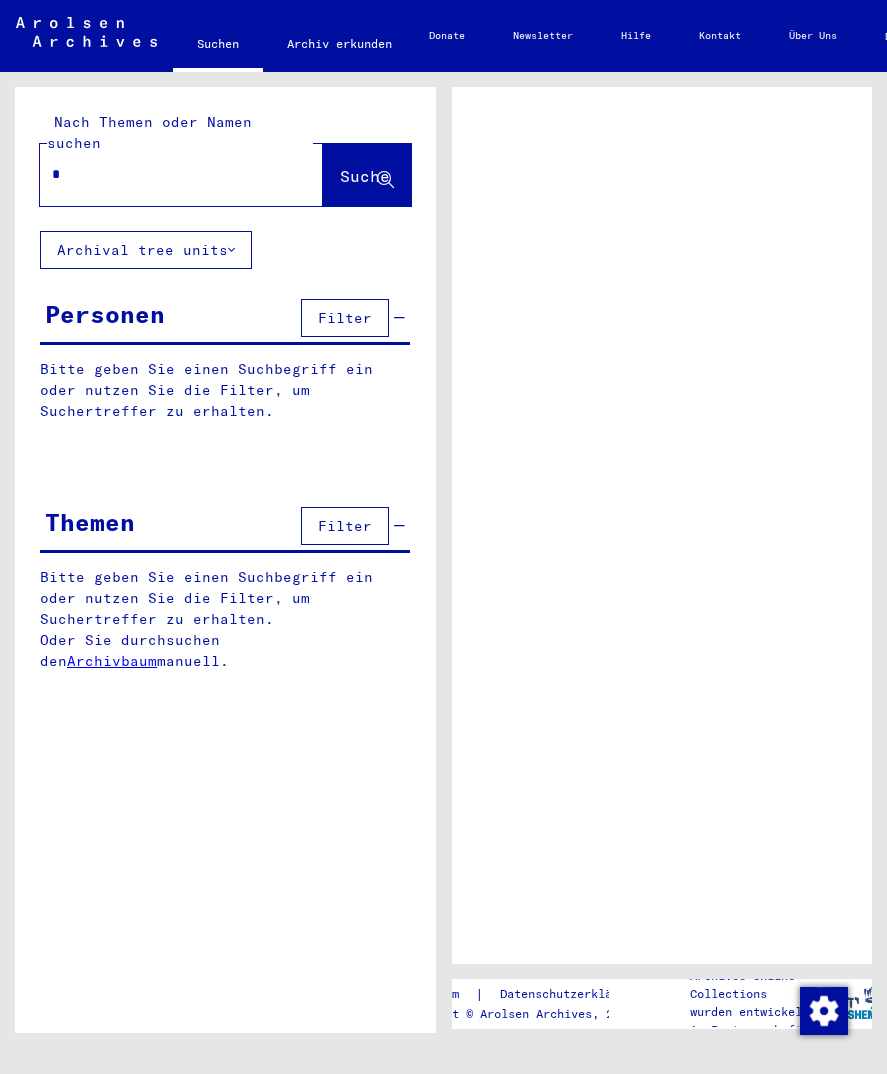 scroll, scrollTop: 0, scrollLeft: 0, axis: both 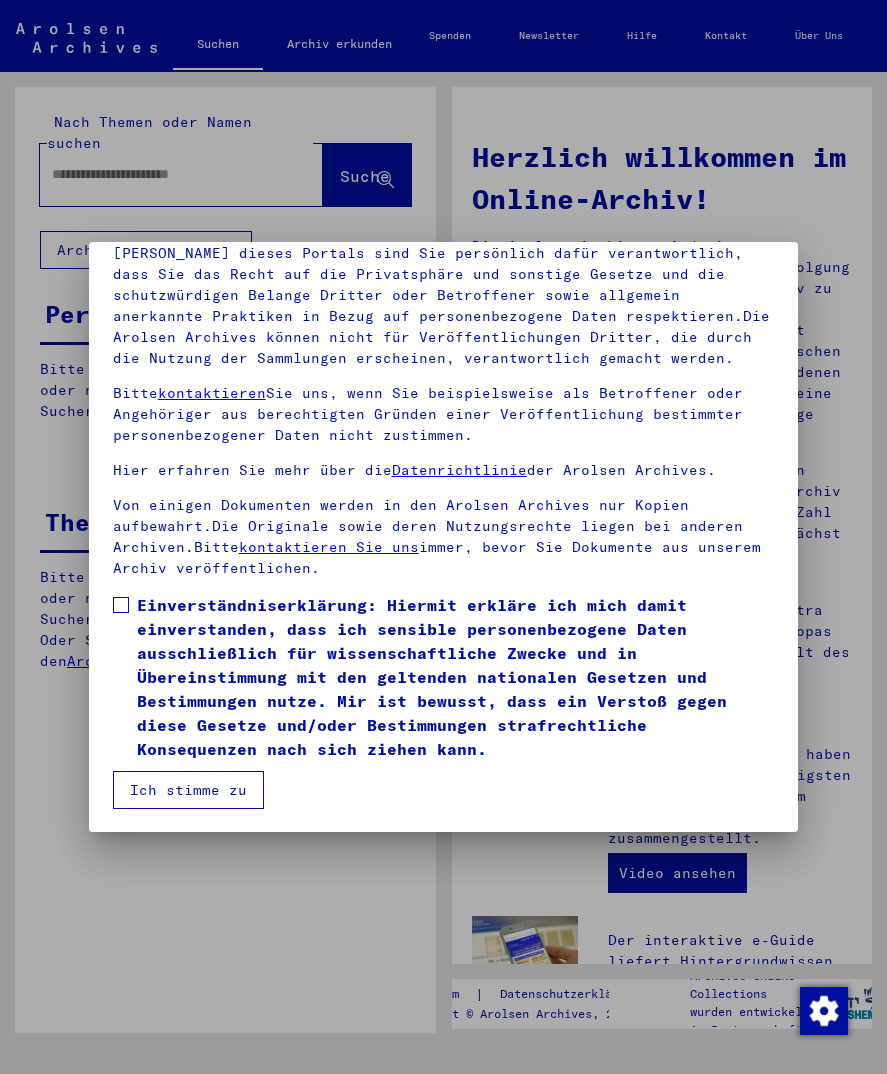 click on "Einverständniserklärung: Hiermit erkläre ich mich damit einverstanden, dass ich sensible personenbezogene Daten ausschließlich für wissenschaftliche Zwecke und in Übereinstimmung mit den geltenden nationalen Gesetzen und Bestimmungen nutze. Mir ist bewusst, dass ein Verstoß gegen diese Gesetze und/oder Bestimmungen strafrechtliche Konsequenzen nach sich ziehen kann." at bounding box center (456, 677) 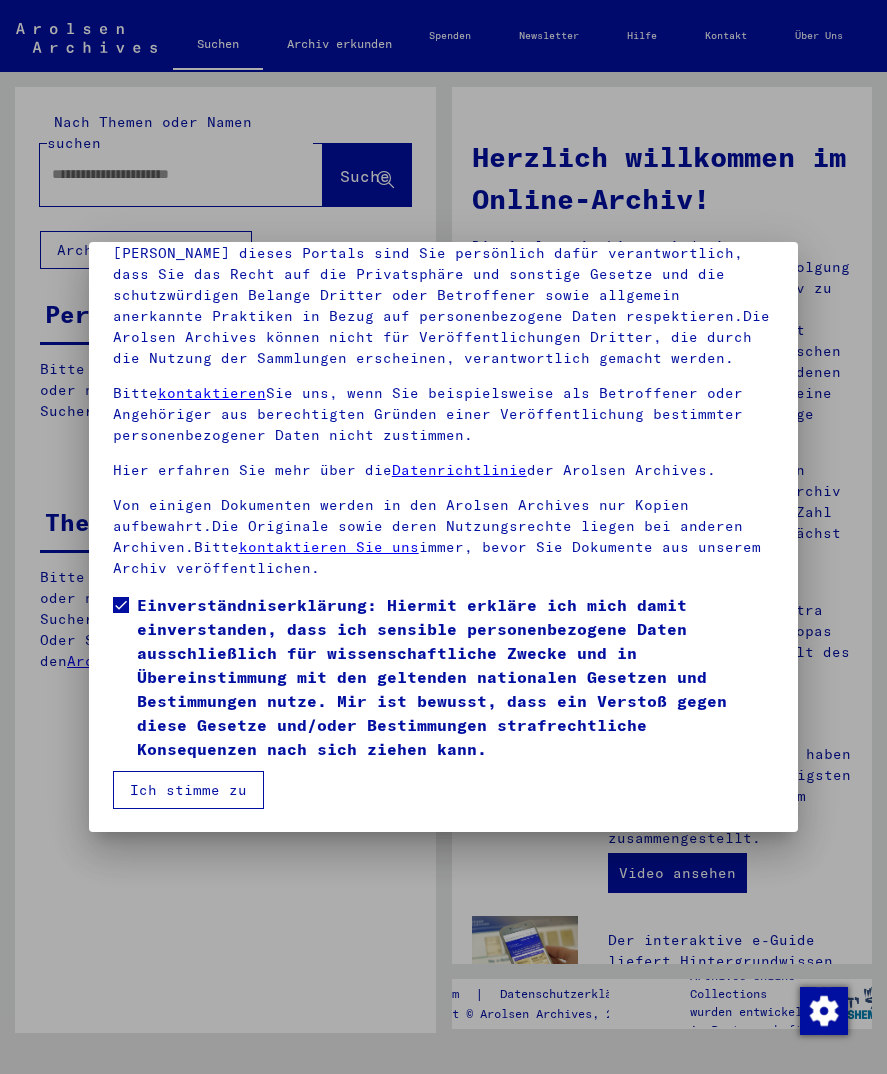 click on "Ich stimme zu" at bounding box center [188, 790] 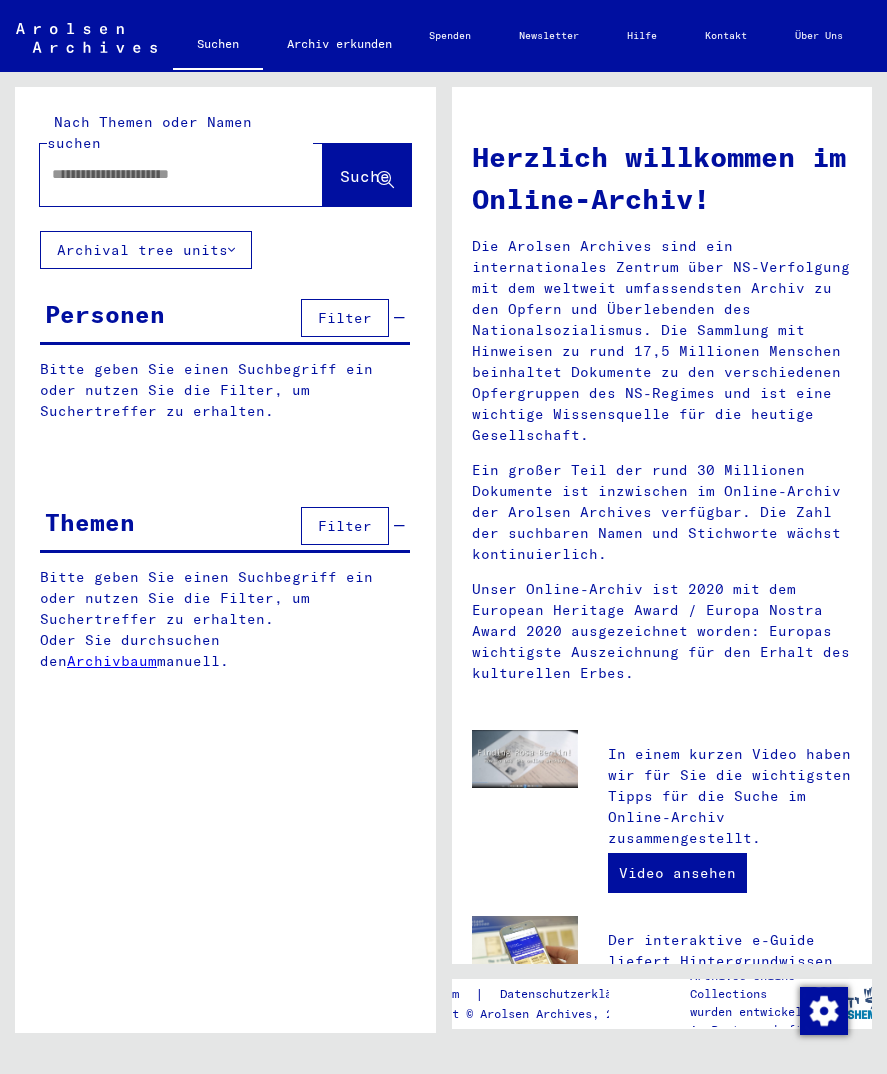 click at bounding box center [157, 174] 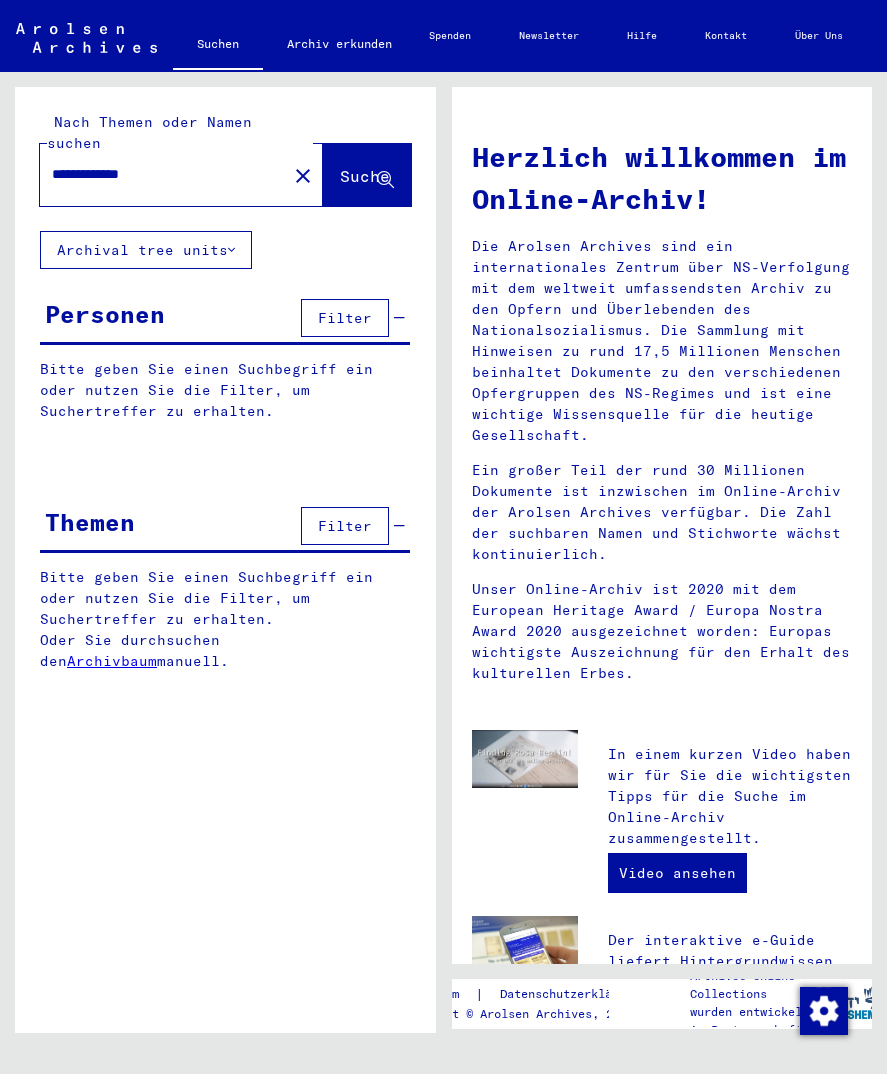 type on "**********" 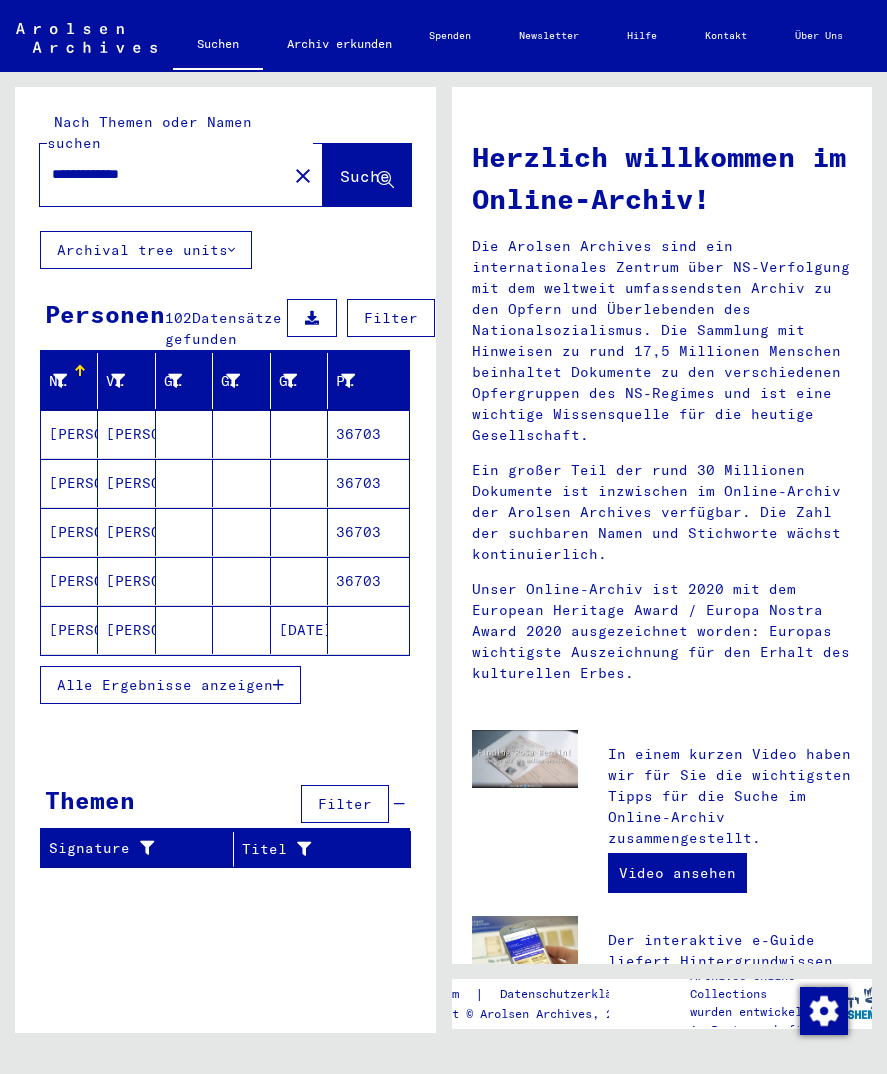 click on "Alle Ergebnisse anzeigen" at bounding box center (165, 685) 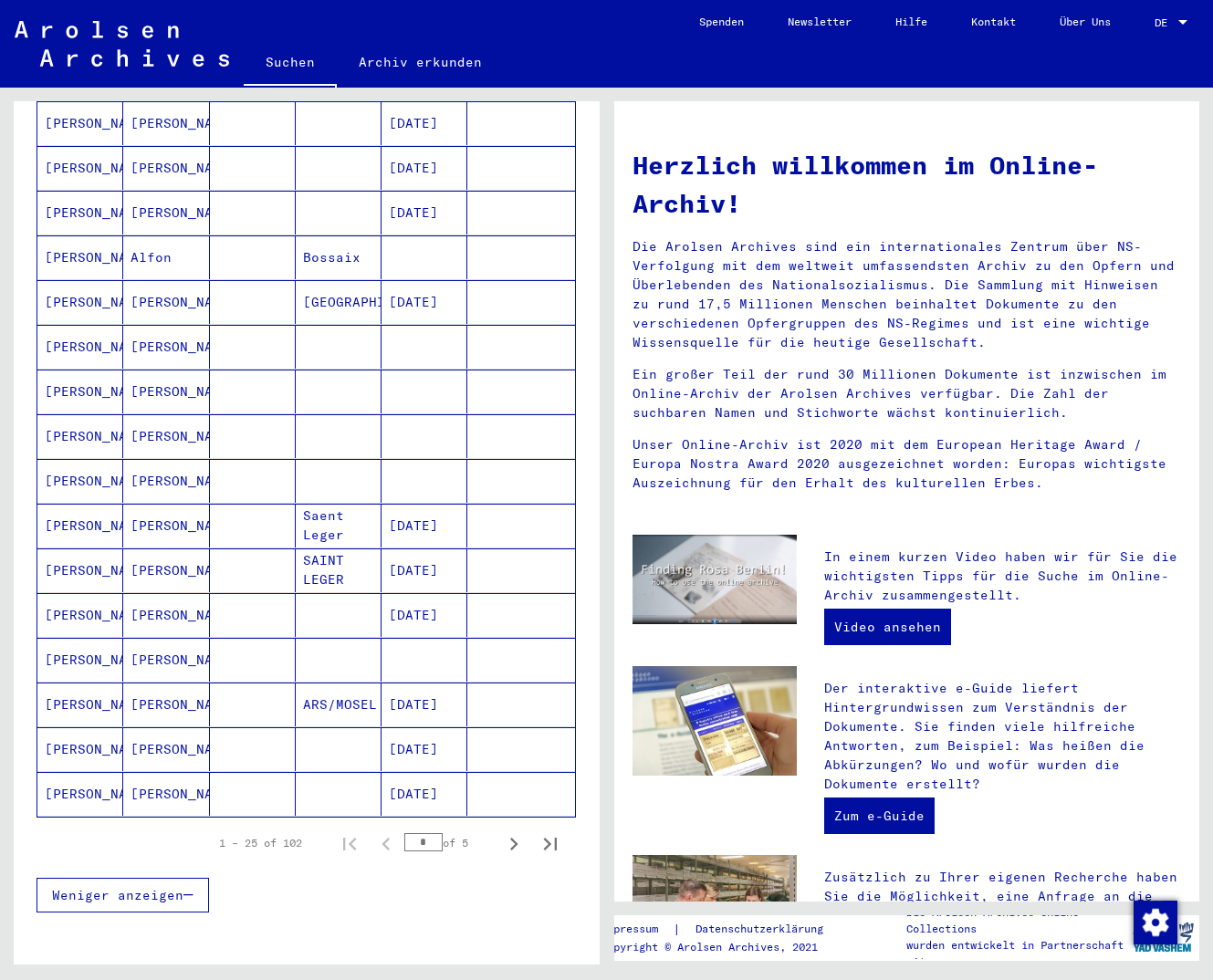 scroll, scrollTop: 99, scrollLeft: 0, axis: vertical 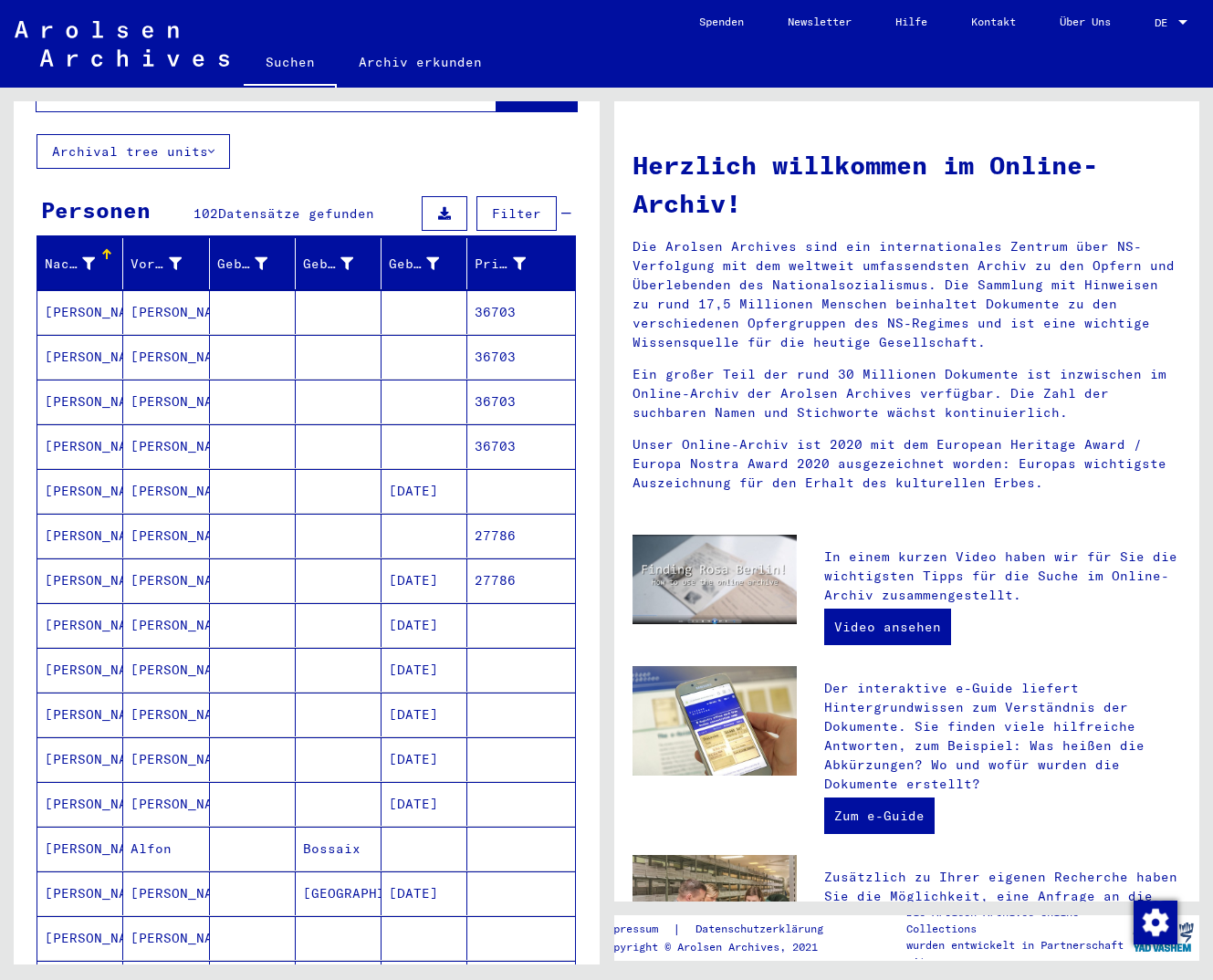 click on "27786" at bounding box center (520, 580) 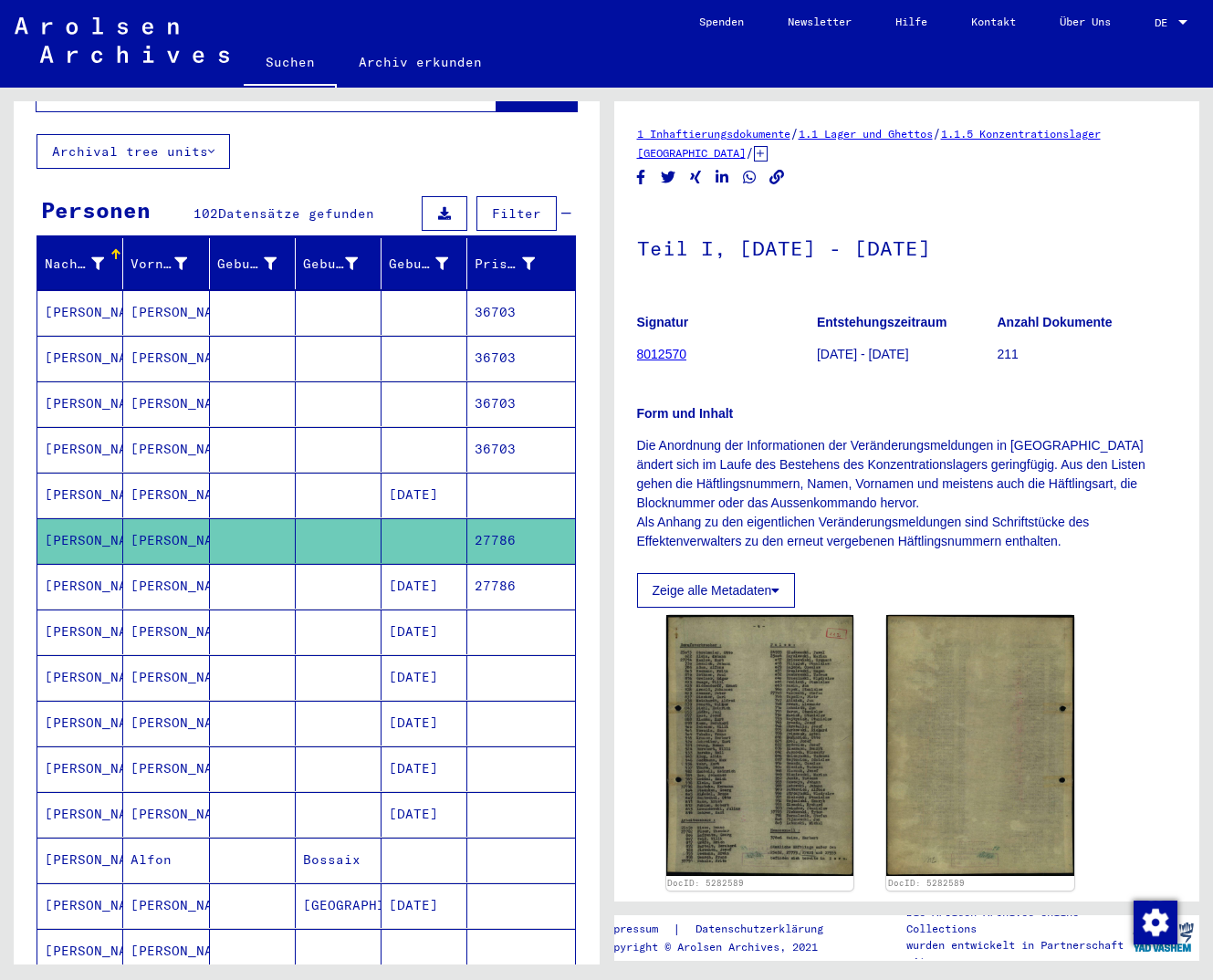 click on "36703" at bounding box center [520, 495] 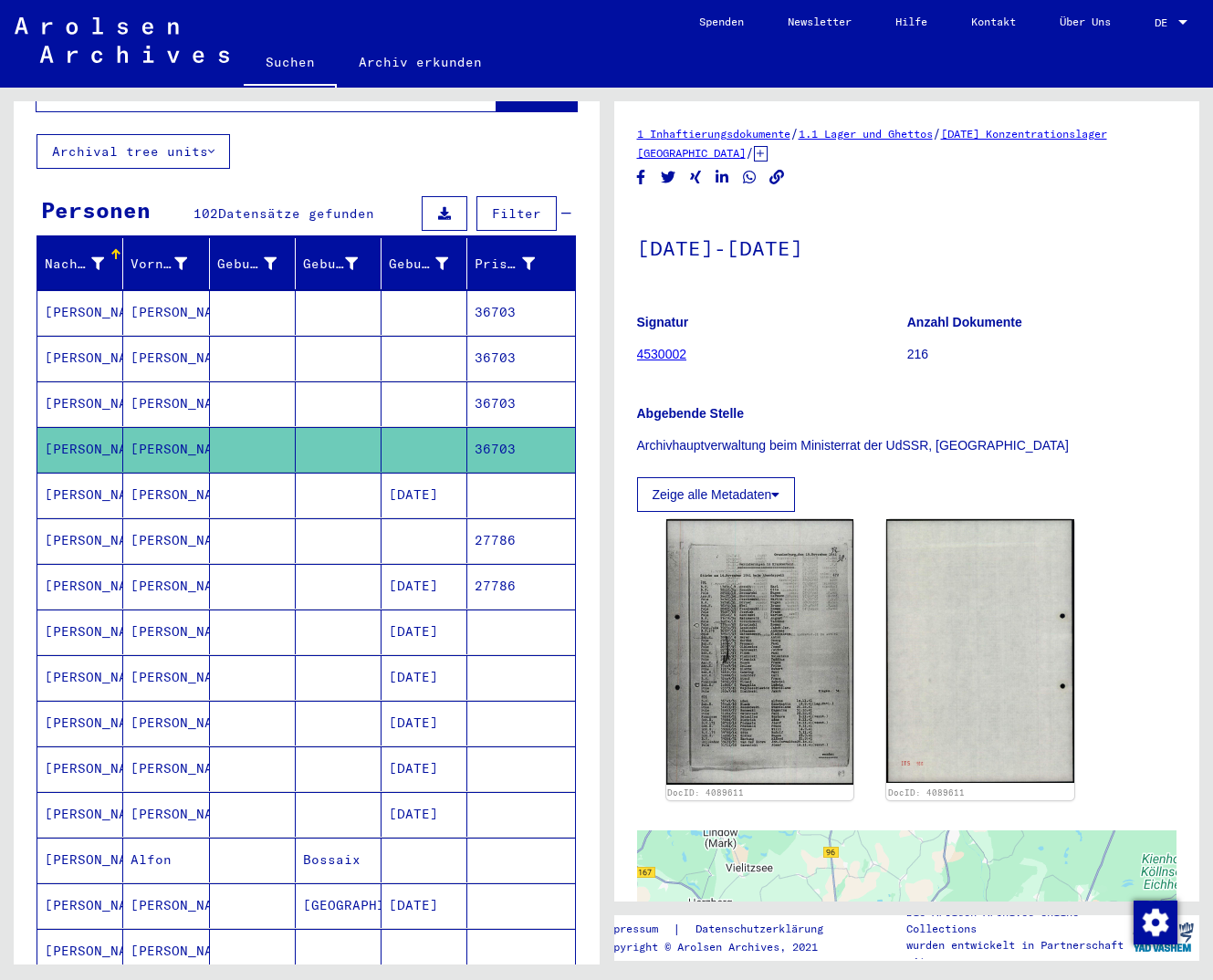 click on "36703" at bounding box center [520, 403] 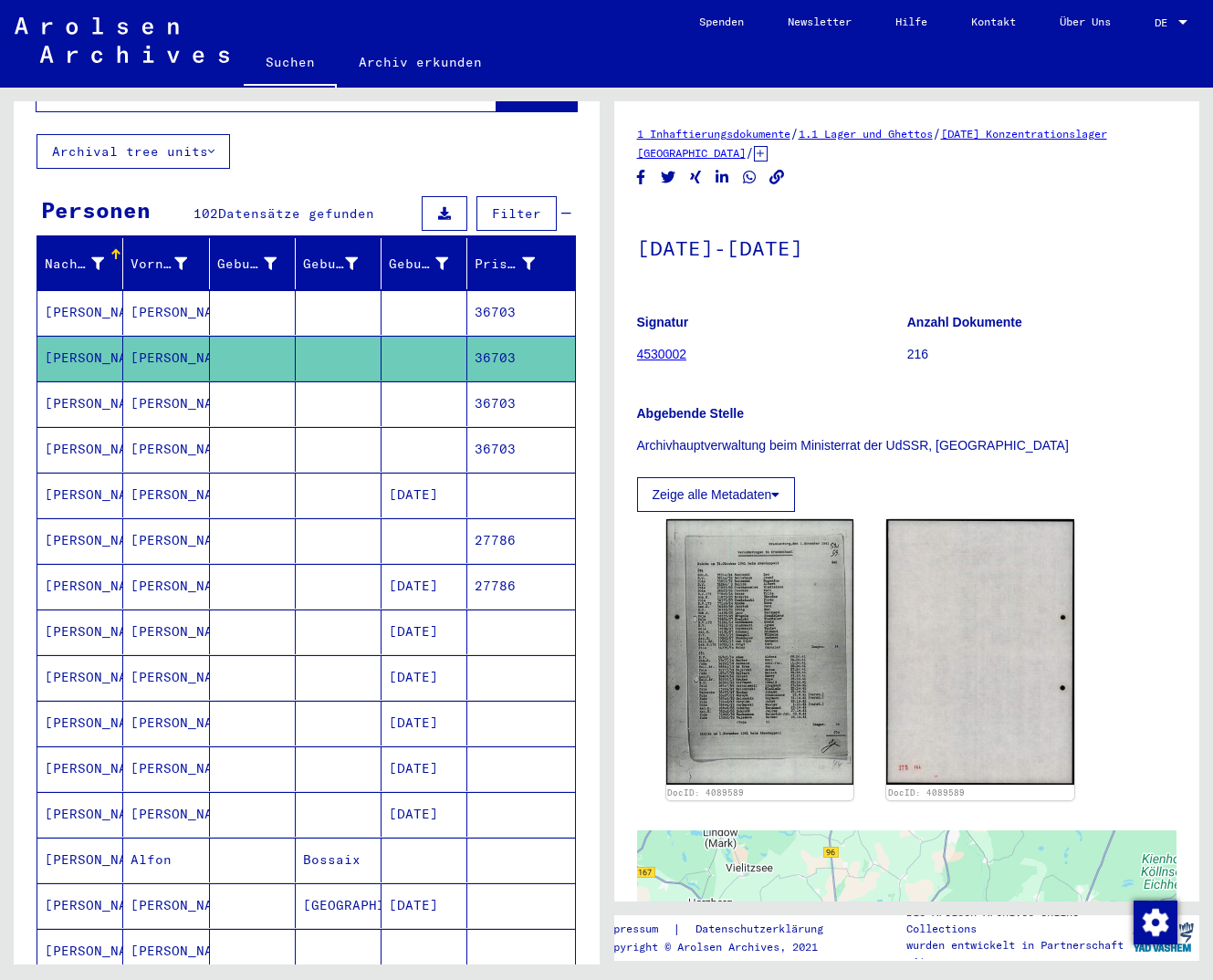 click on "36703" at bounding box center [520, 358] 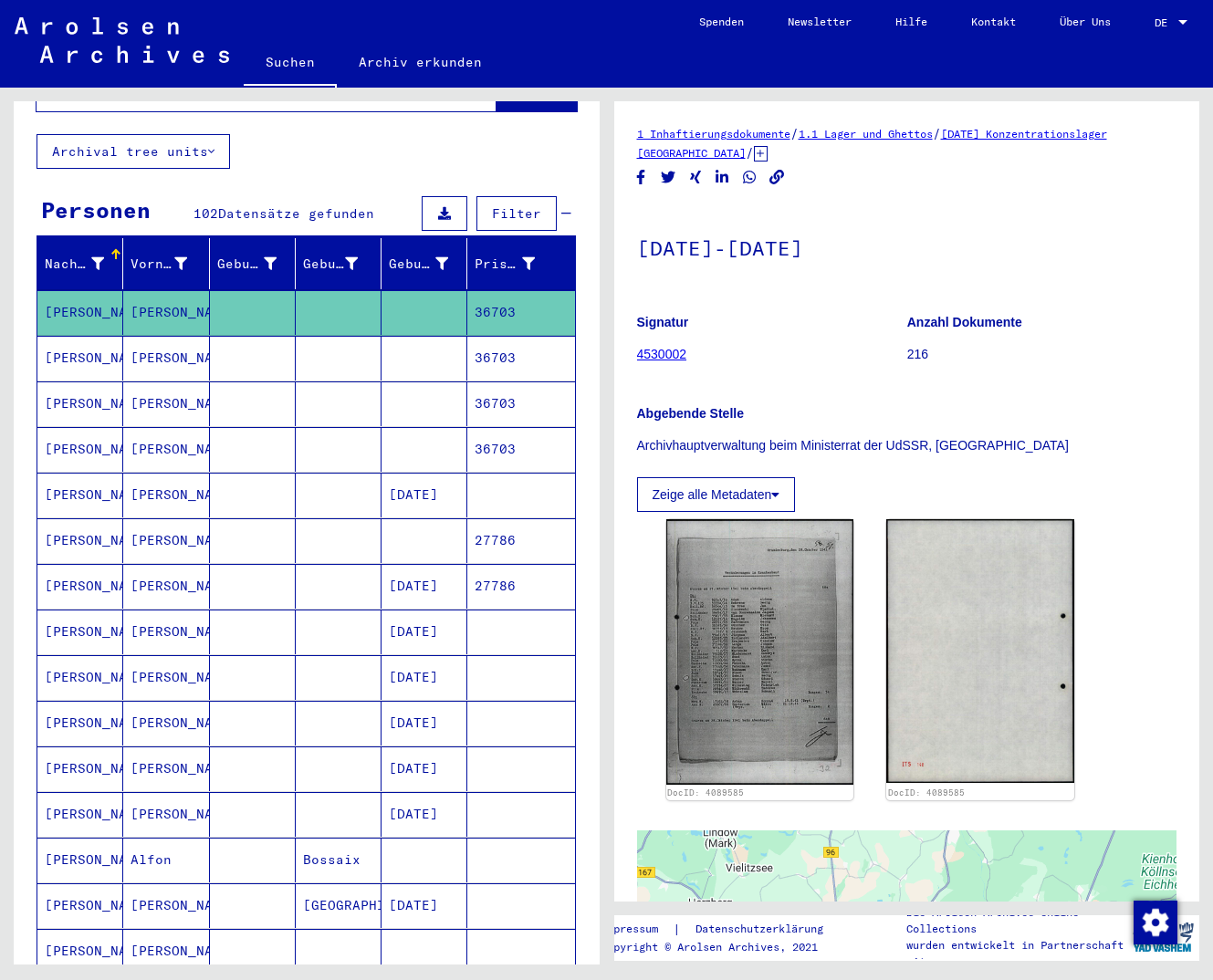 click on "27786" at bounding box center (520, 586) 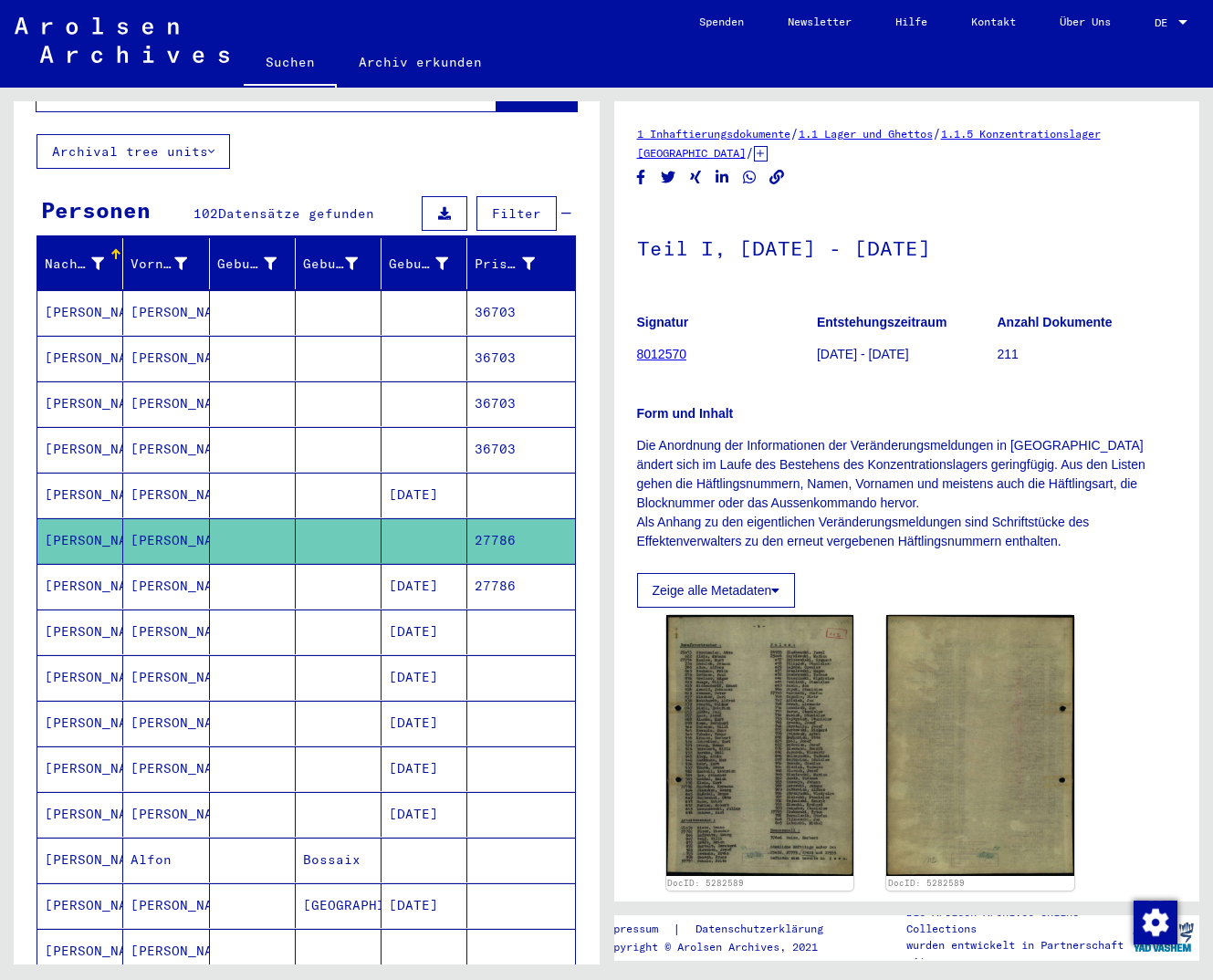 click on "27786" at bounding box center (520, 631) 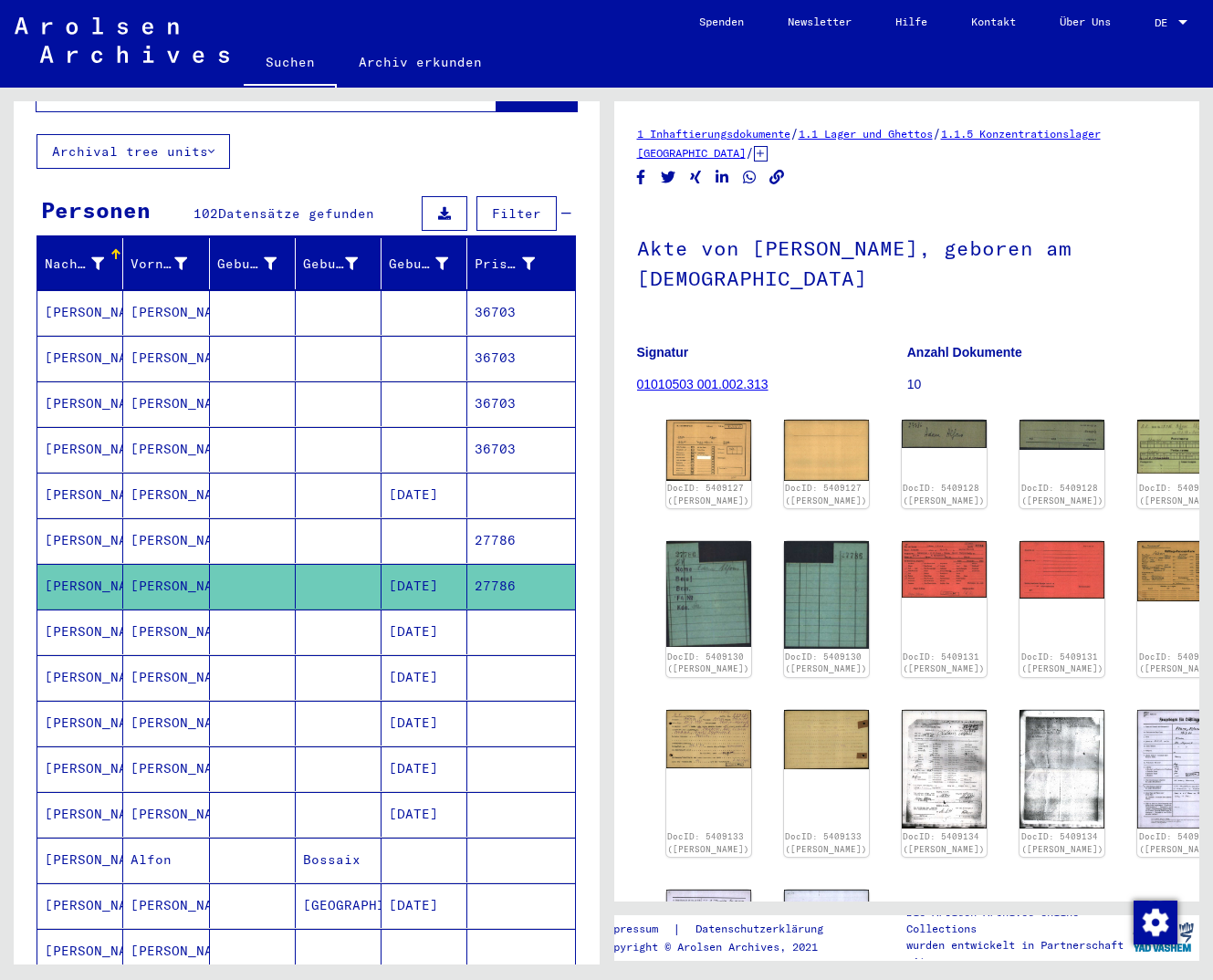 click on "DocID: 5409127 ([PERSON_NAME]) DocID: 5409127 ([PERSON_NAME]) DocID: 5409128 ([PERSON_NAME]) DocID: 5409128 ([PERSON_NAME]) DocID: 5409129 ([PERSON_NAME]) DocID: 5409129 ([PERSON_NAME]) DocID: 5409130 ([PERSON_NAME]) DocID: 5409130 ([PERSON_NAME]: 5409131 ([PERSON_NAME]) DocID: 5409131 ([PERSON_NAME]) DocID: 5409132 ([PERSON_NAME]) DocID: 5409132 ([PERSON_NAME]) DocID: 5409133 ([PERSON_NAME]) DocID: 5409133 ([PERSON_NAME]) DocID: 5409134 ([PERSON_NAME]) DocID: 5409134 ([PERSON_NAME]) DocID: 5409135 ([PERSON_NAME]) DocID: 5409135 ([PERSON_NAME]: 5409136 ([PERSON_NAME]) DocID: 5409136 ([PERSON_NAME])" 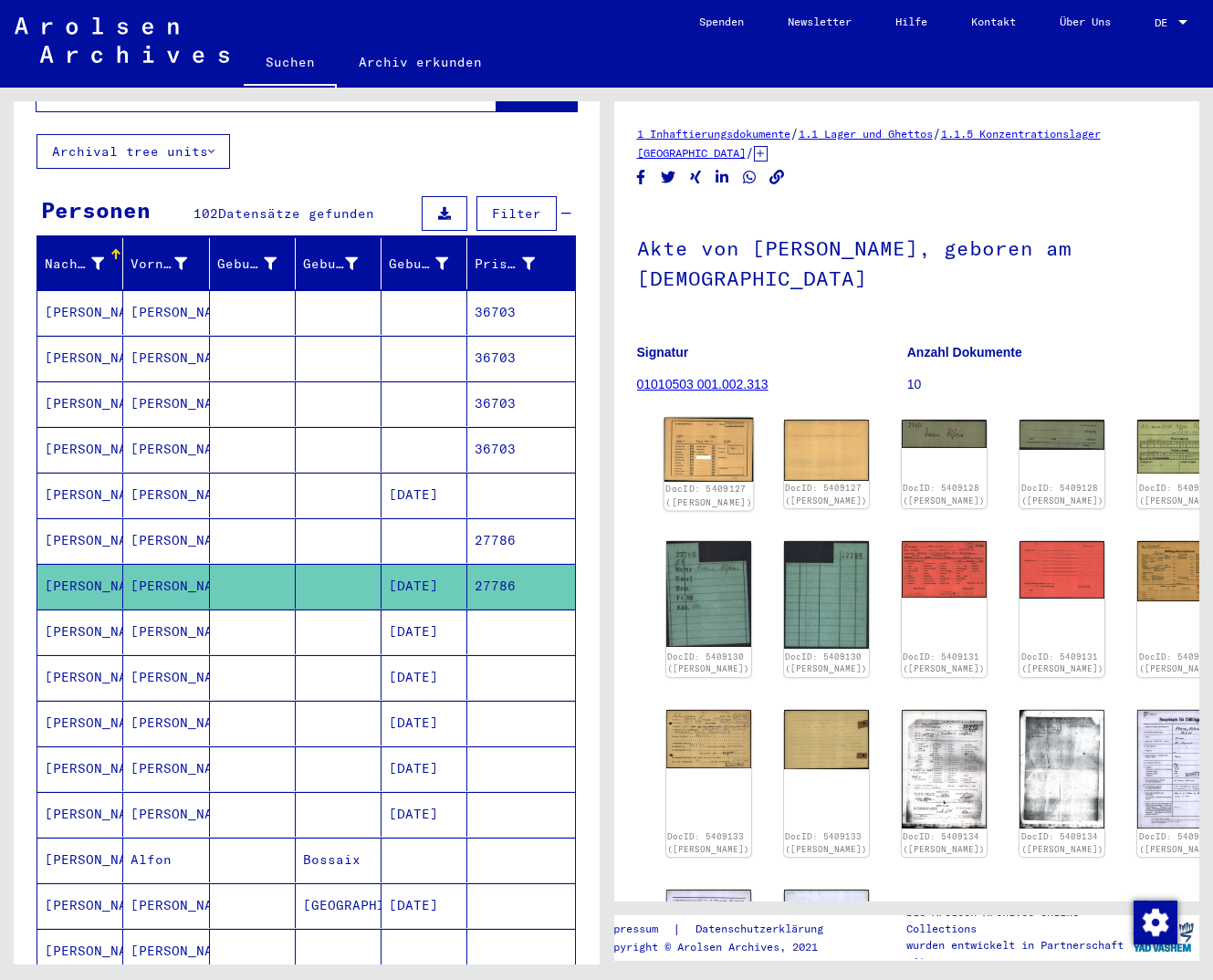 click 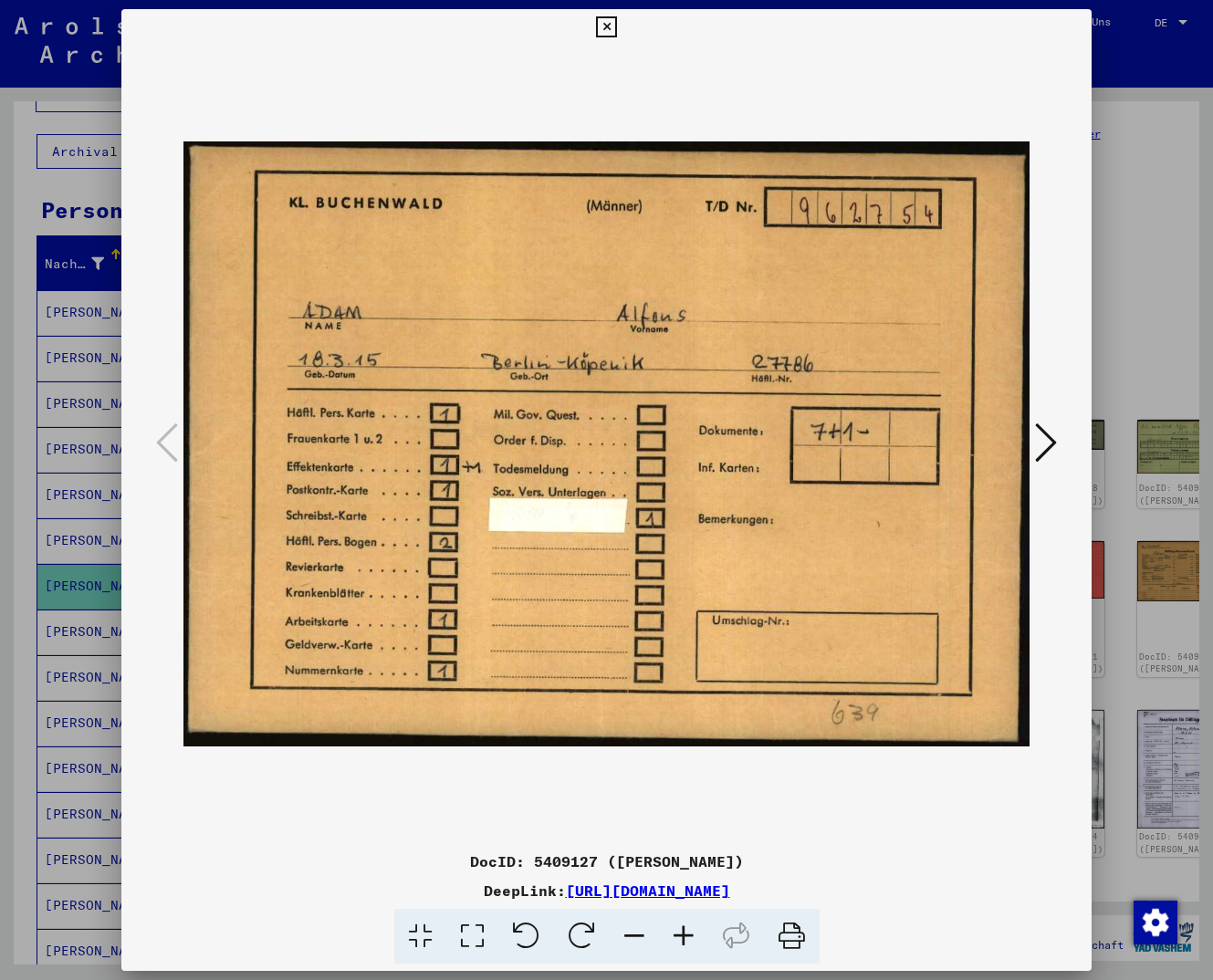 click at bounding box center [1046, 443] 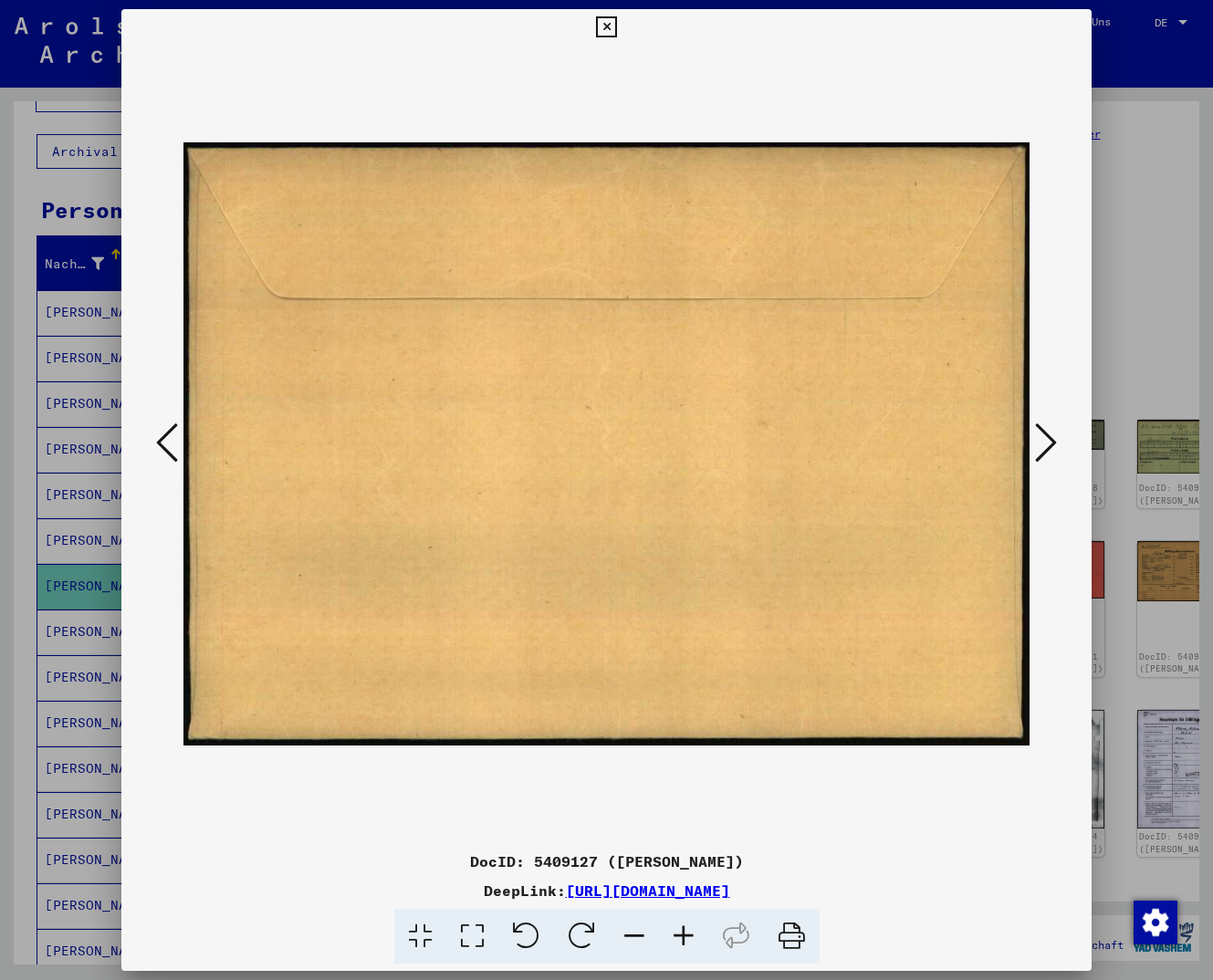 click at bounding box center (1046, 443) 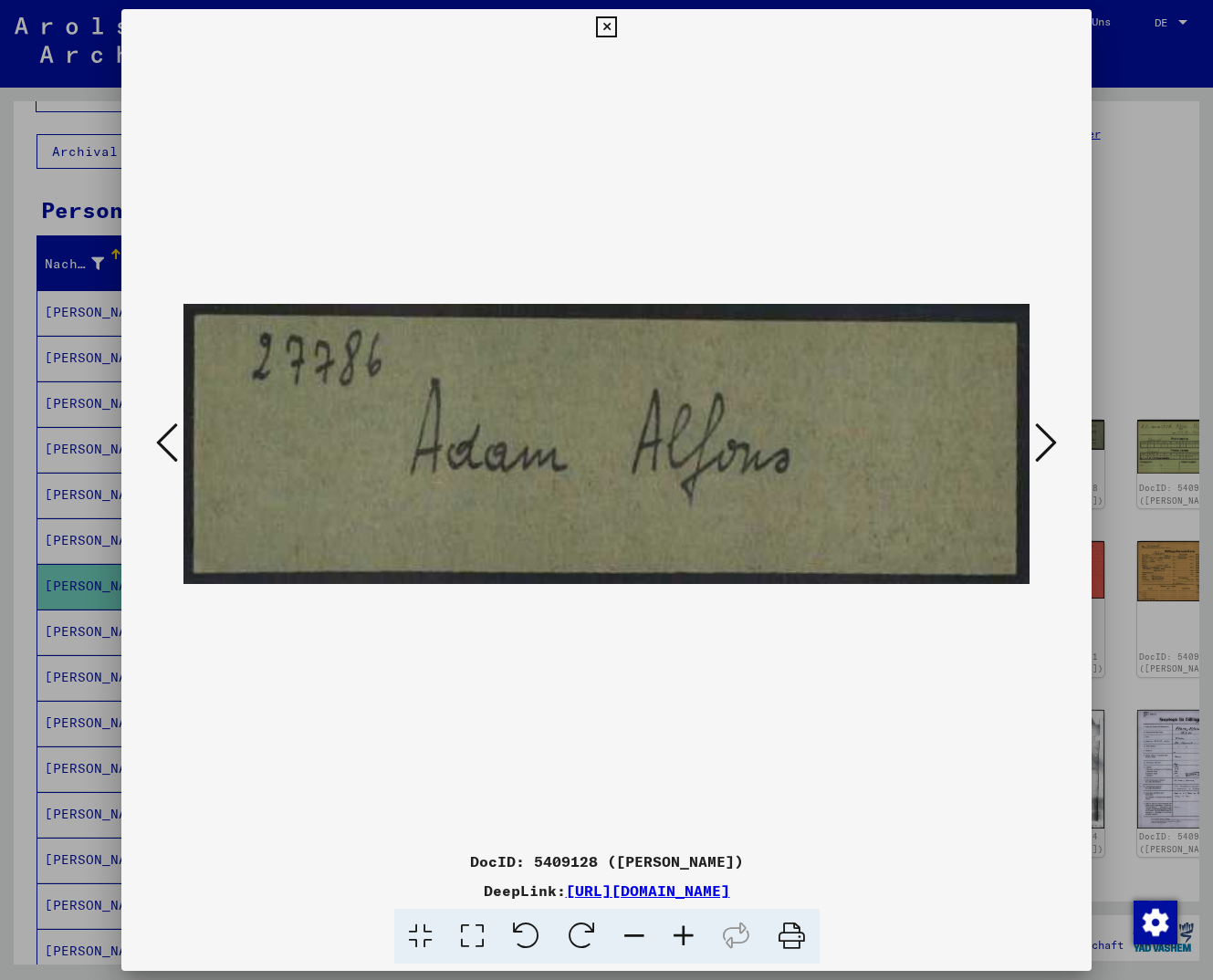 click at bounding box center (1046, 443) 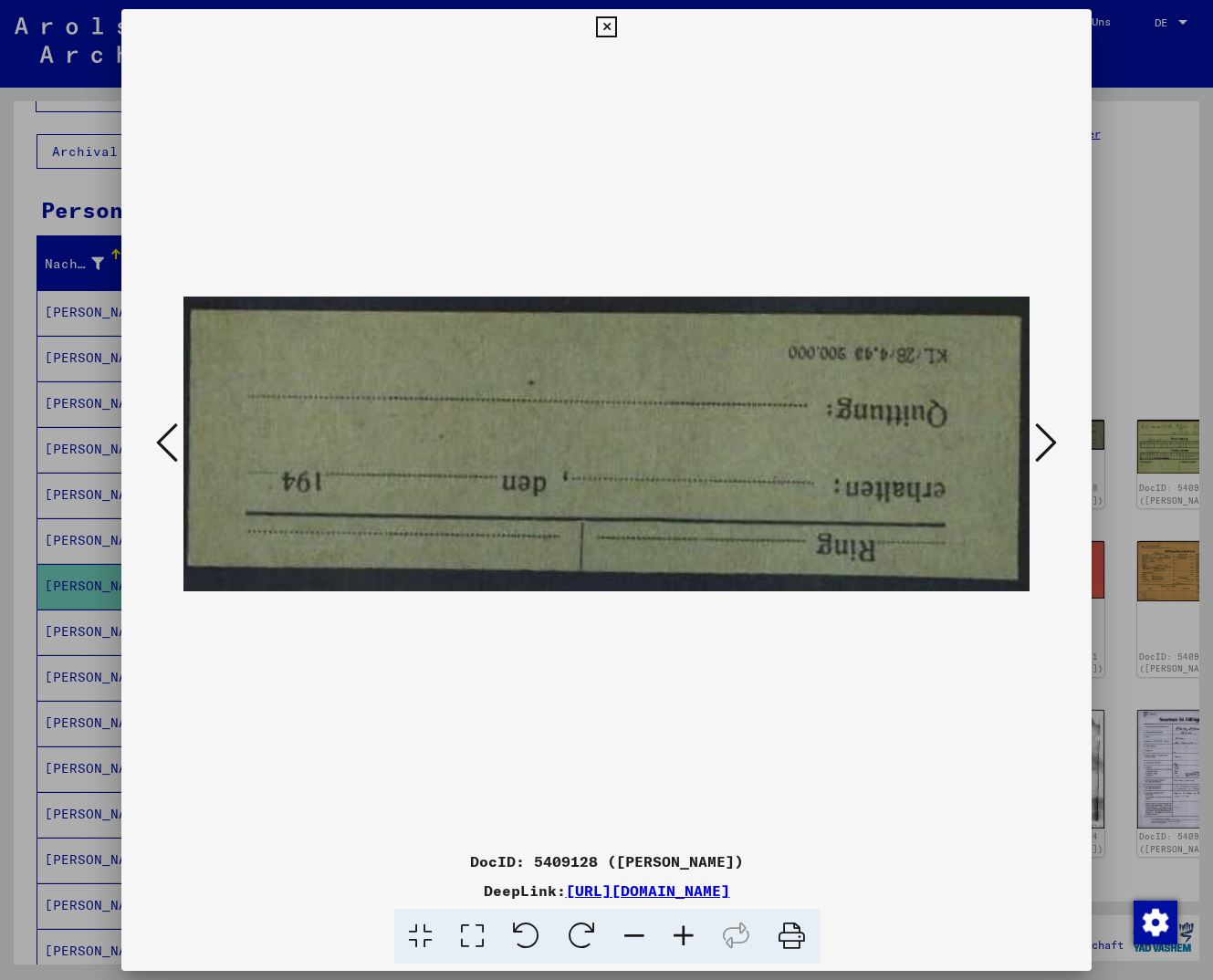 click at bounding box center [1046, 443] 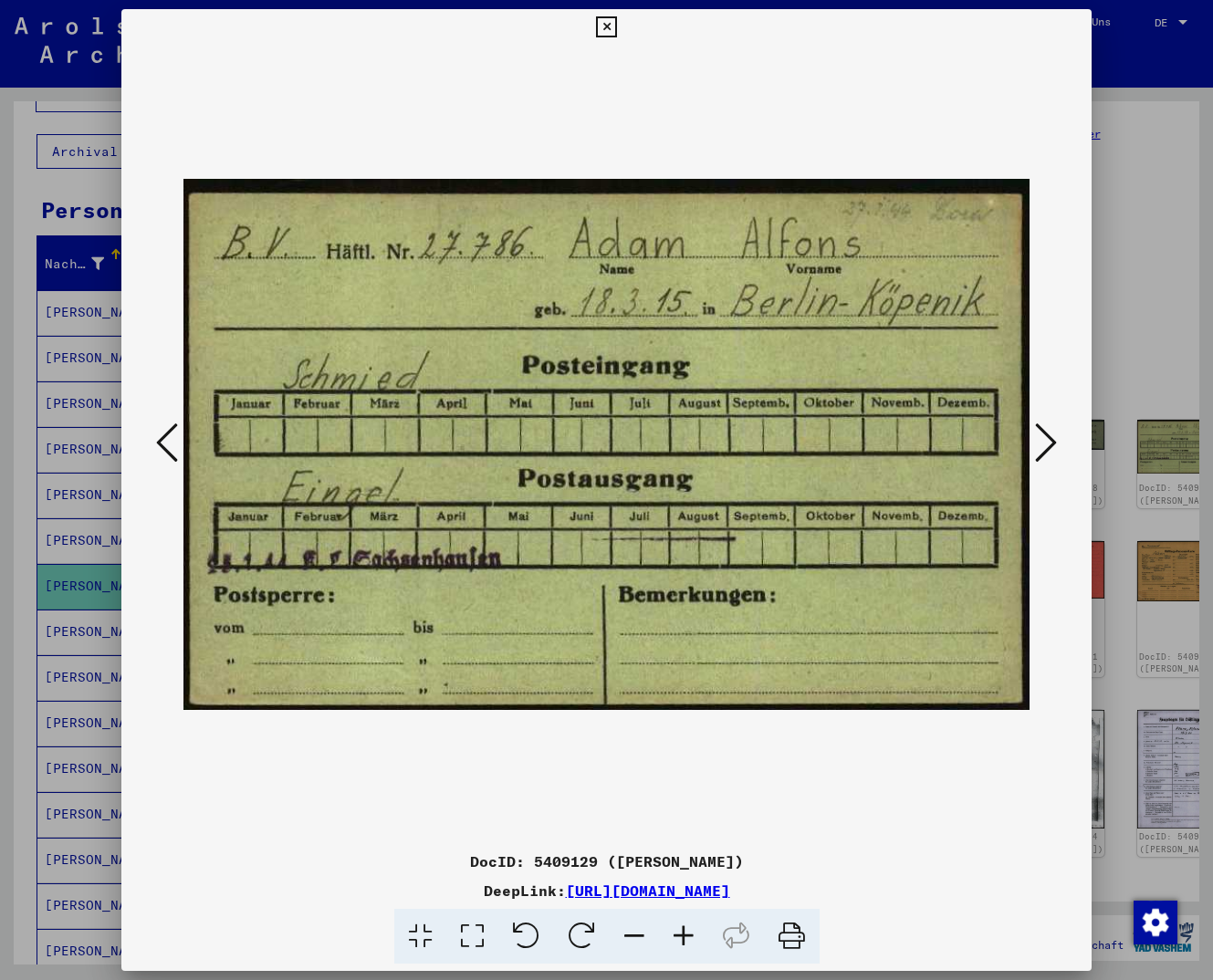 click at bounding box center (1046, 443) 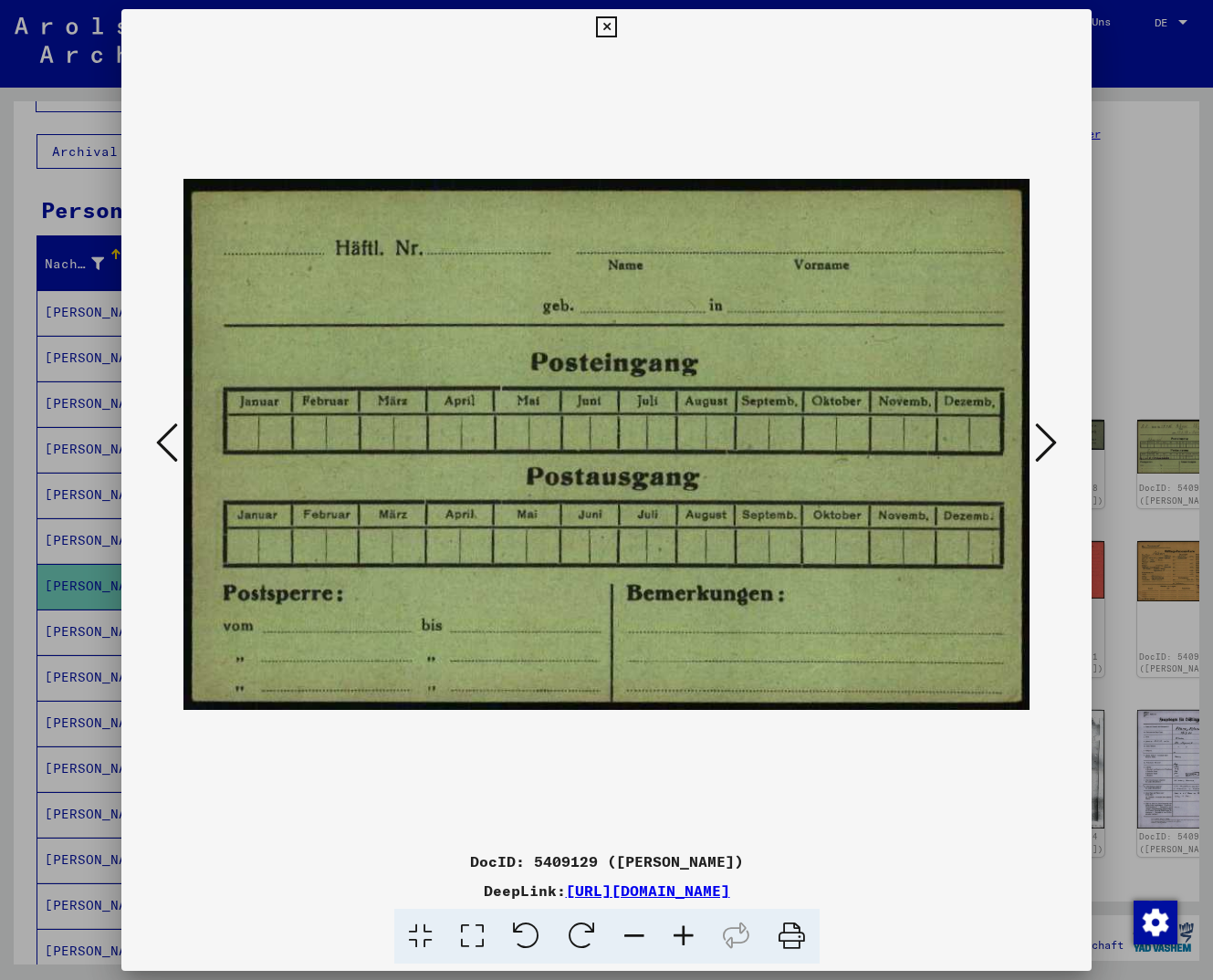 click at bounding box center (1046, 443) 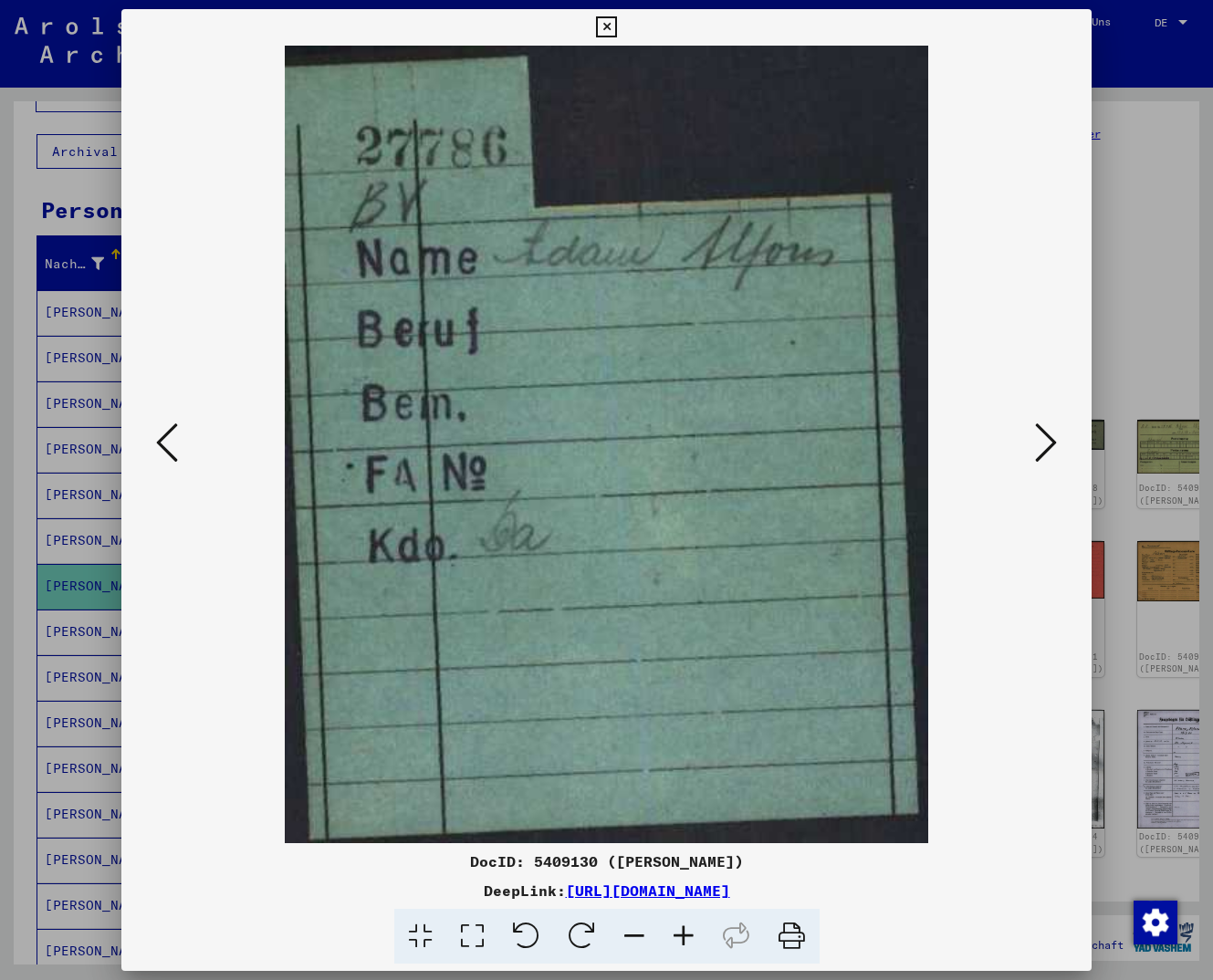 click at bounding box center (1046, 443) 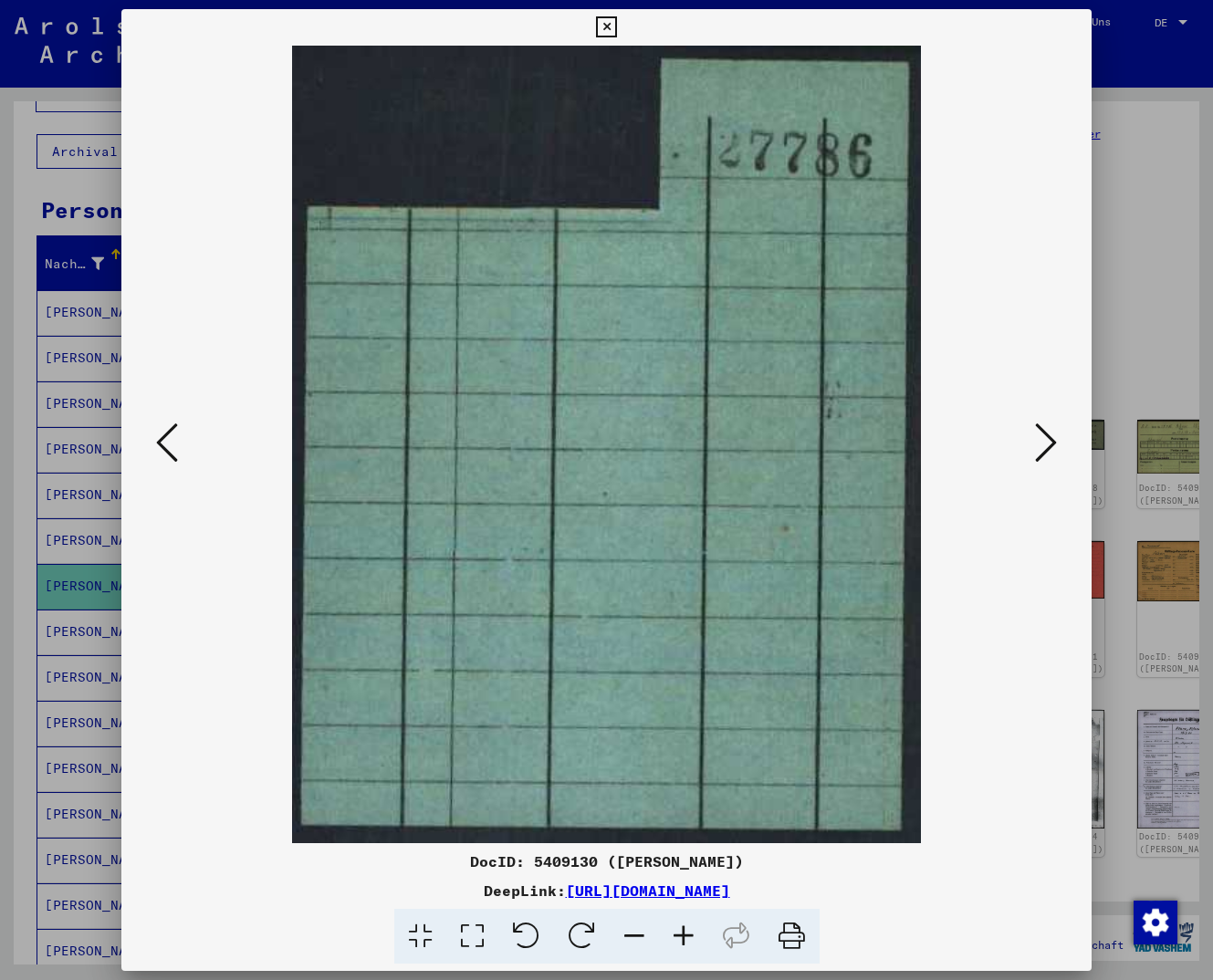 click at bounding box center (1046, 443) 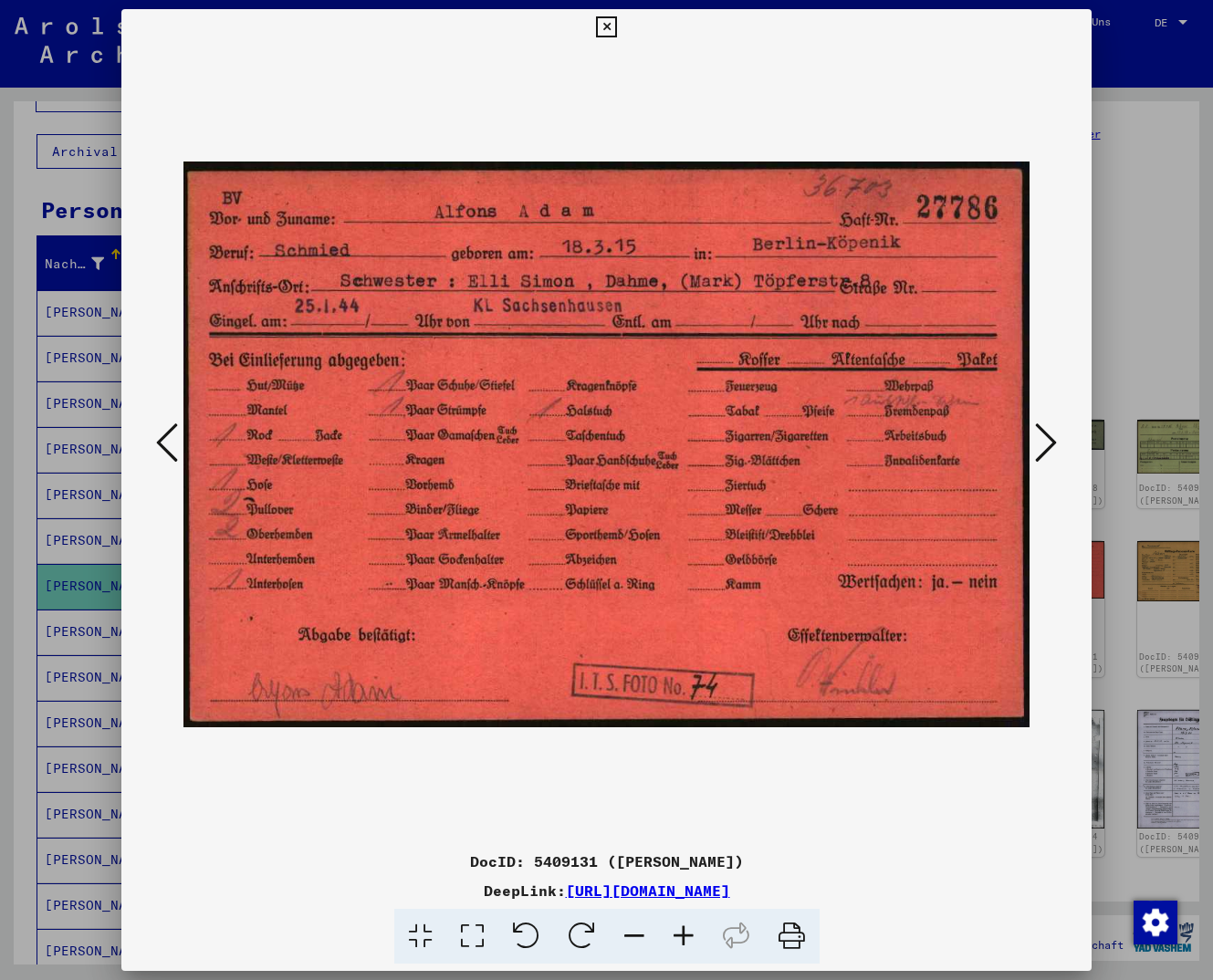click at bounding box center [606, 27] 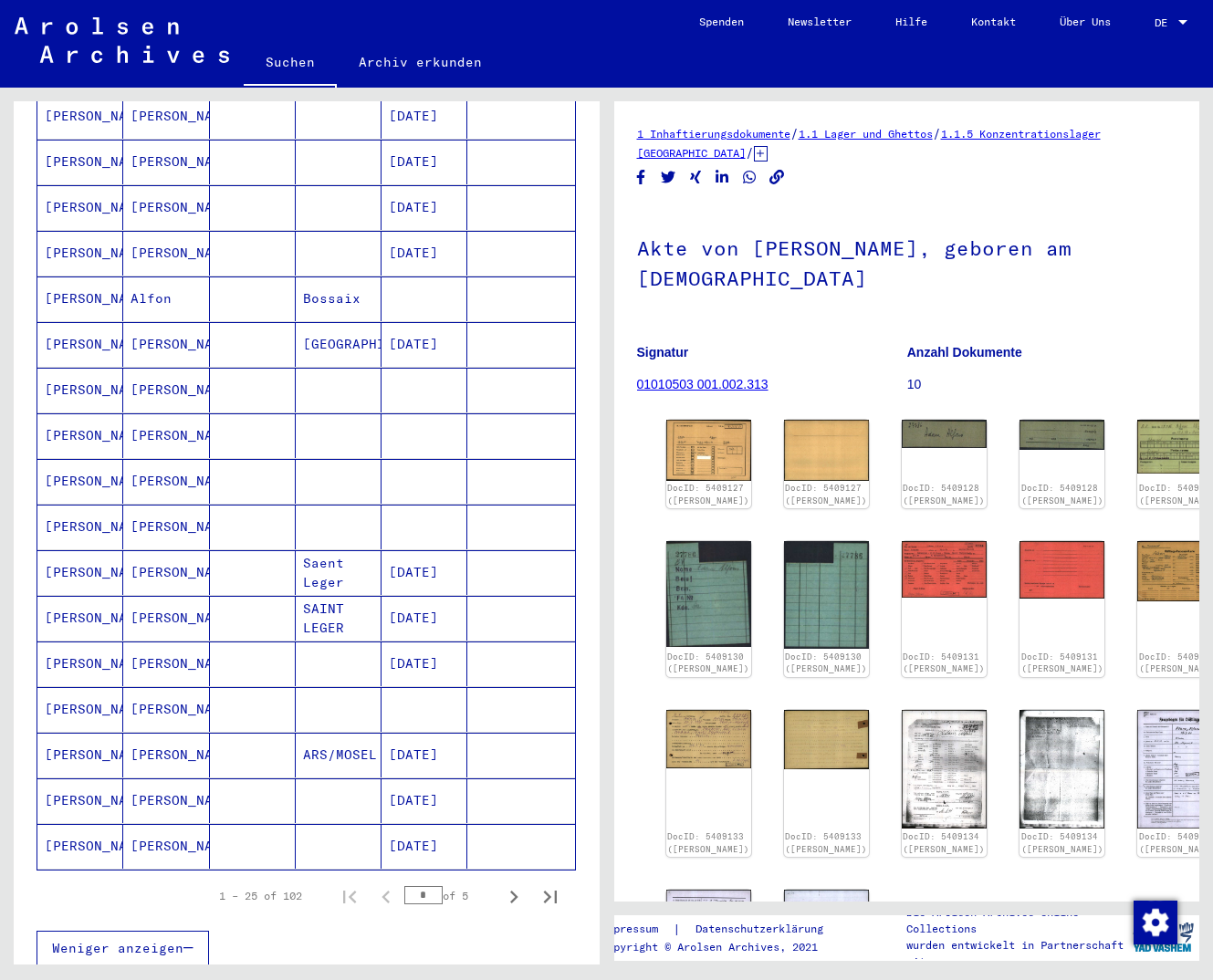scroll, scrollTop: 690, scrollLeft: 0, axis: vertical 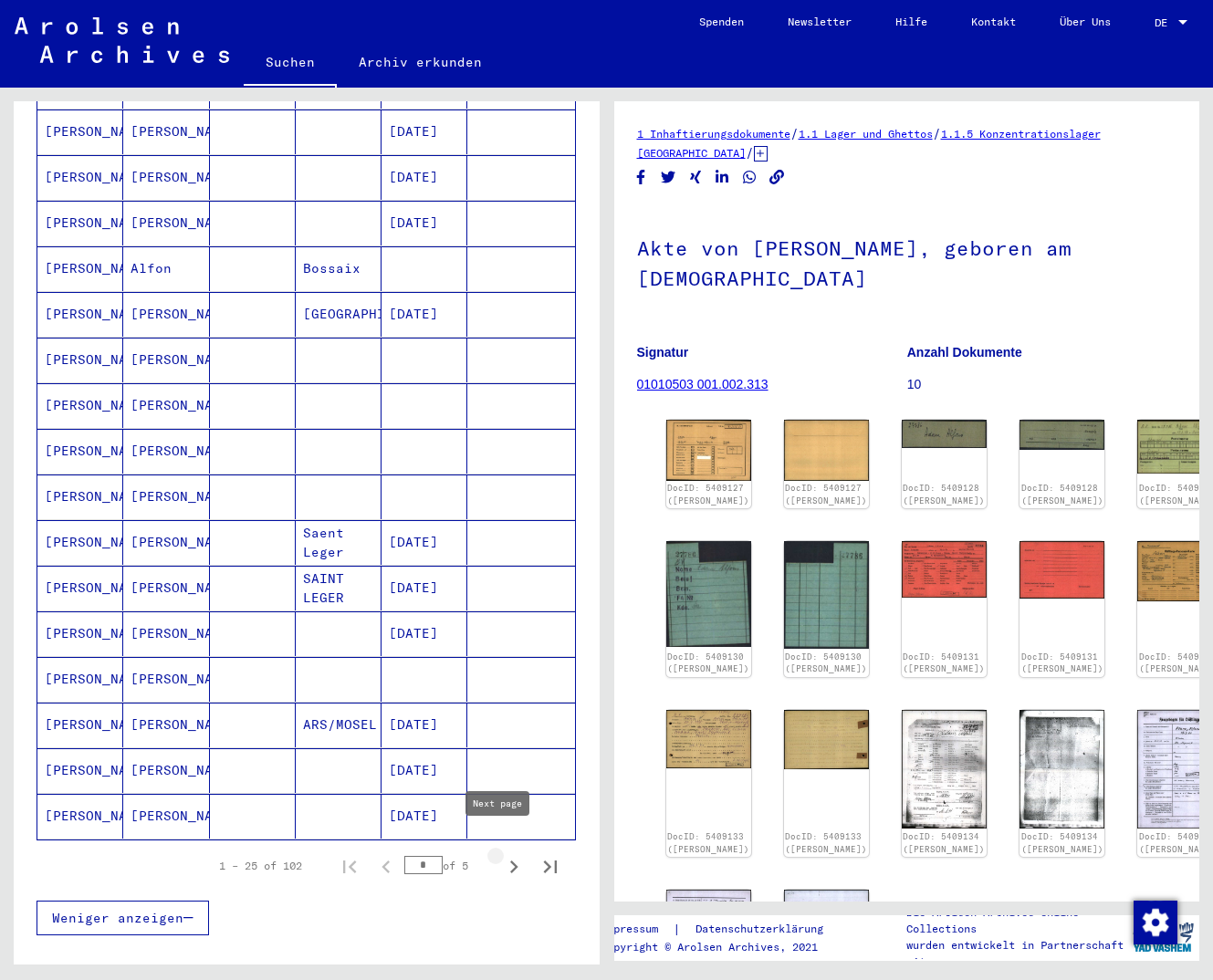 click 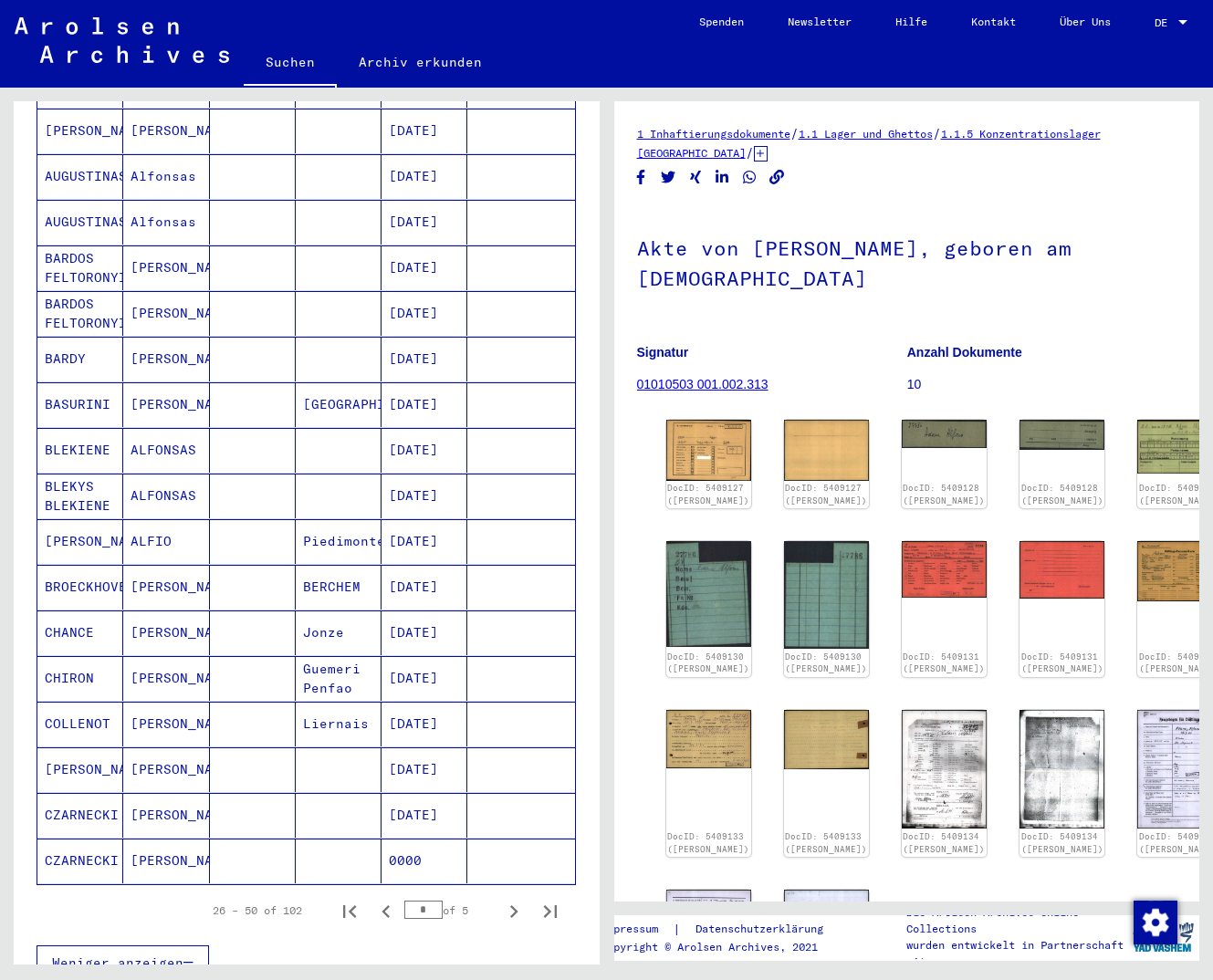 scroll, scrollTop: 186, scrollLeft: 0, axis: vertical 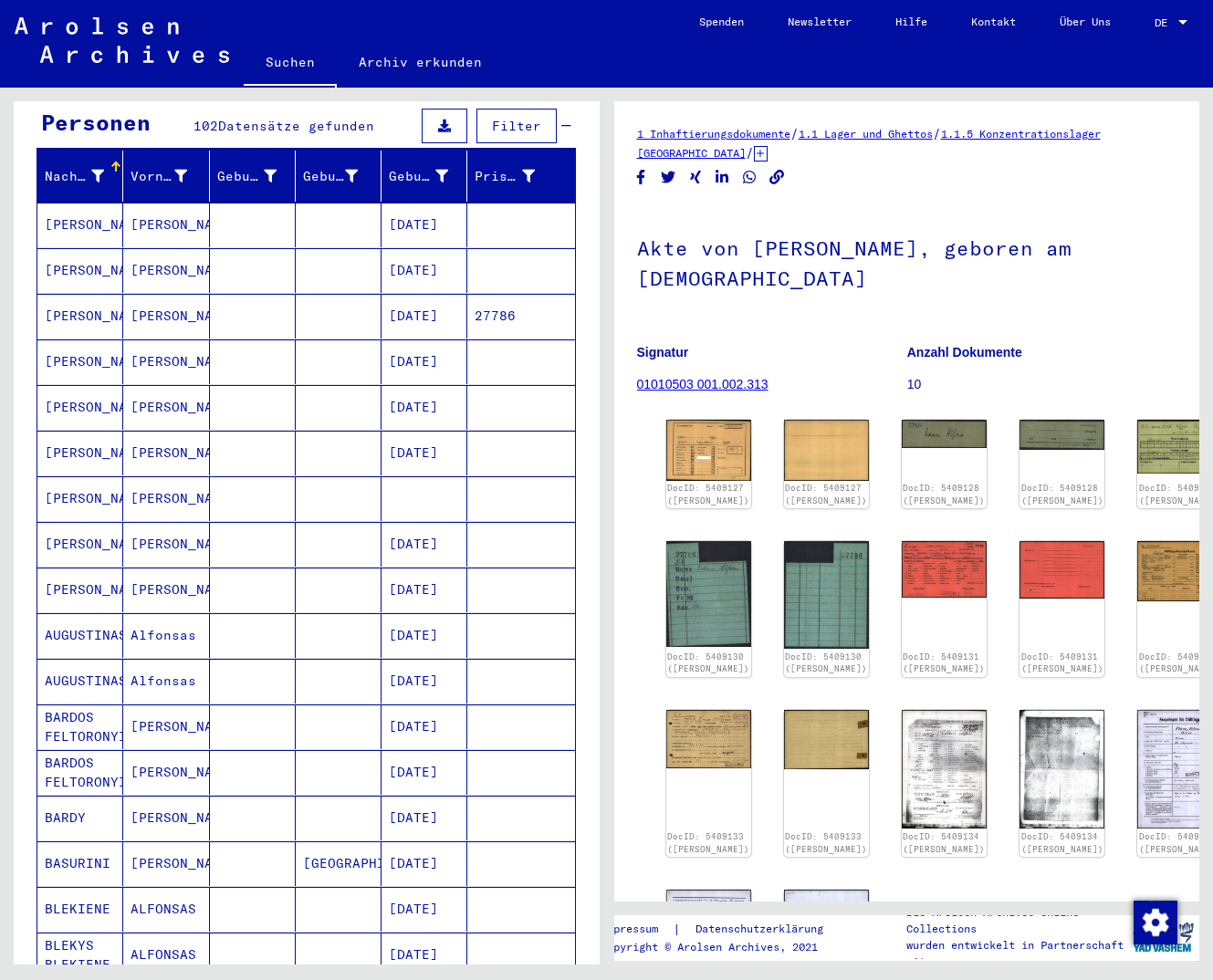 click on "27786" at bounding box center [520, 361] 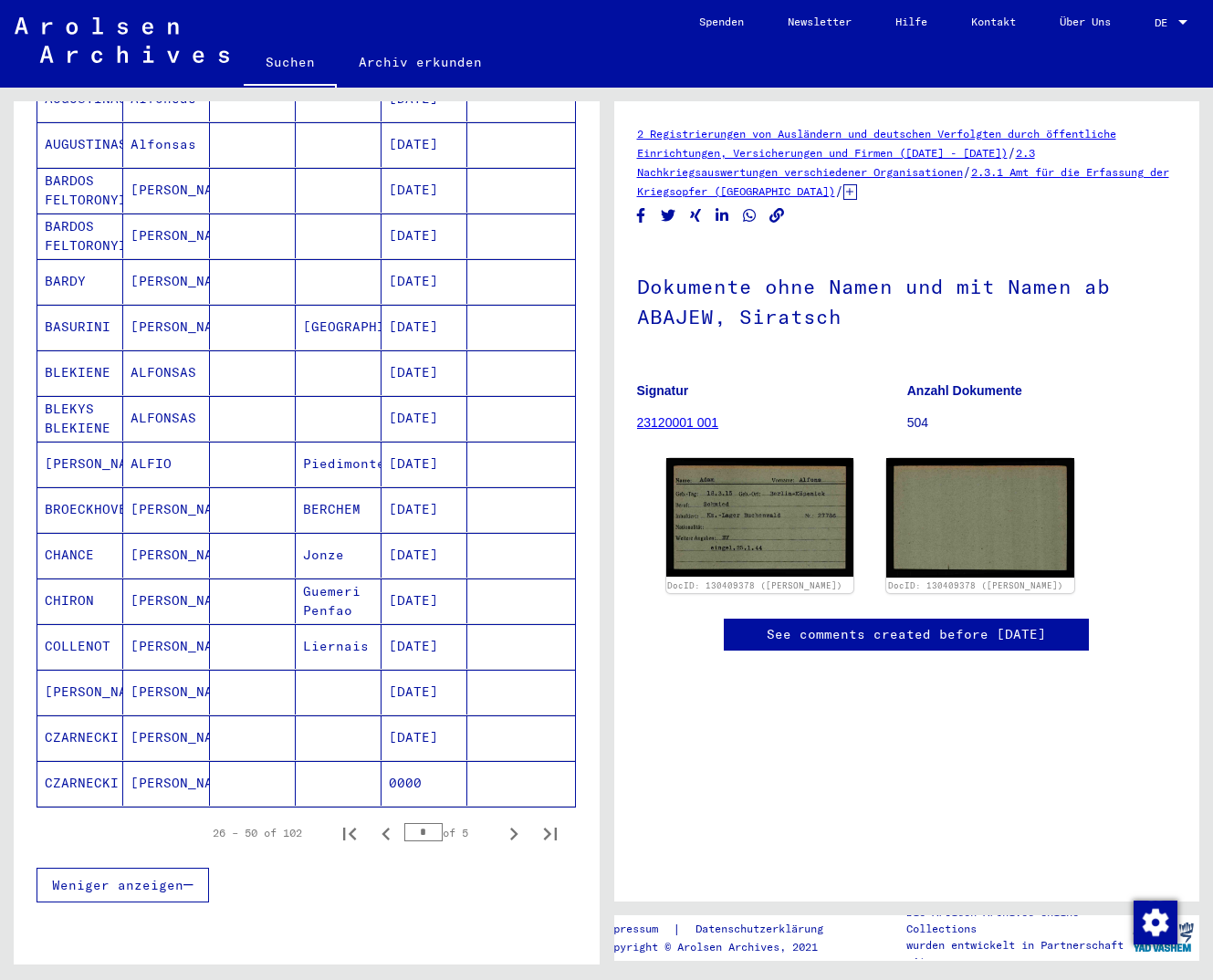 scroll, scrollTop: 777, scrollLeft: 0, axis: vertical 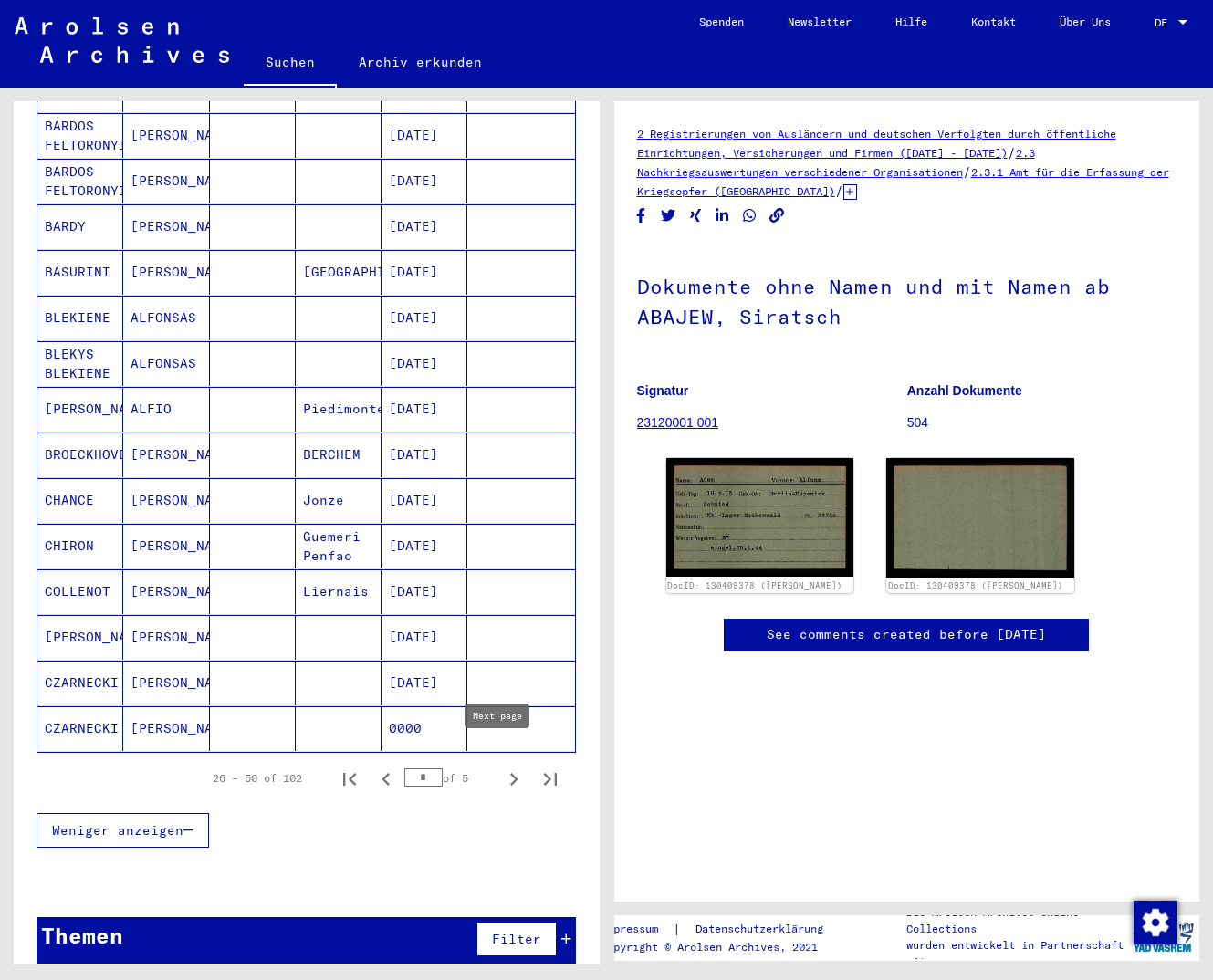 click at bounding box center [514, 778] 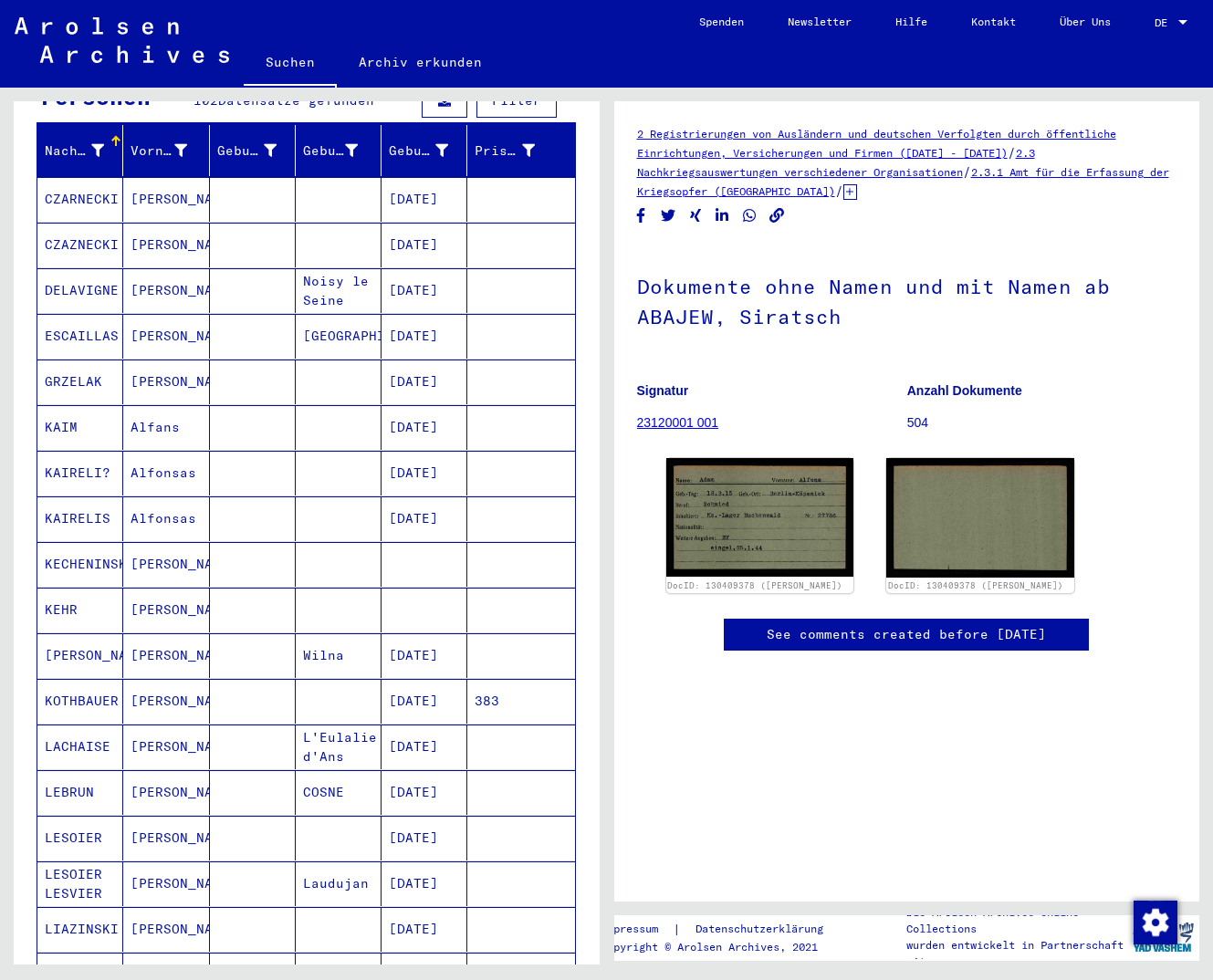 scroll, scrollTop: 186, scrollLeft: 0, axis: vertical 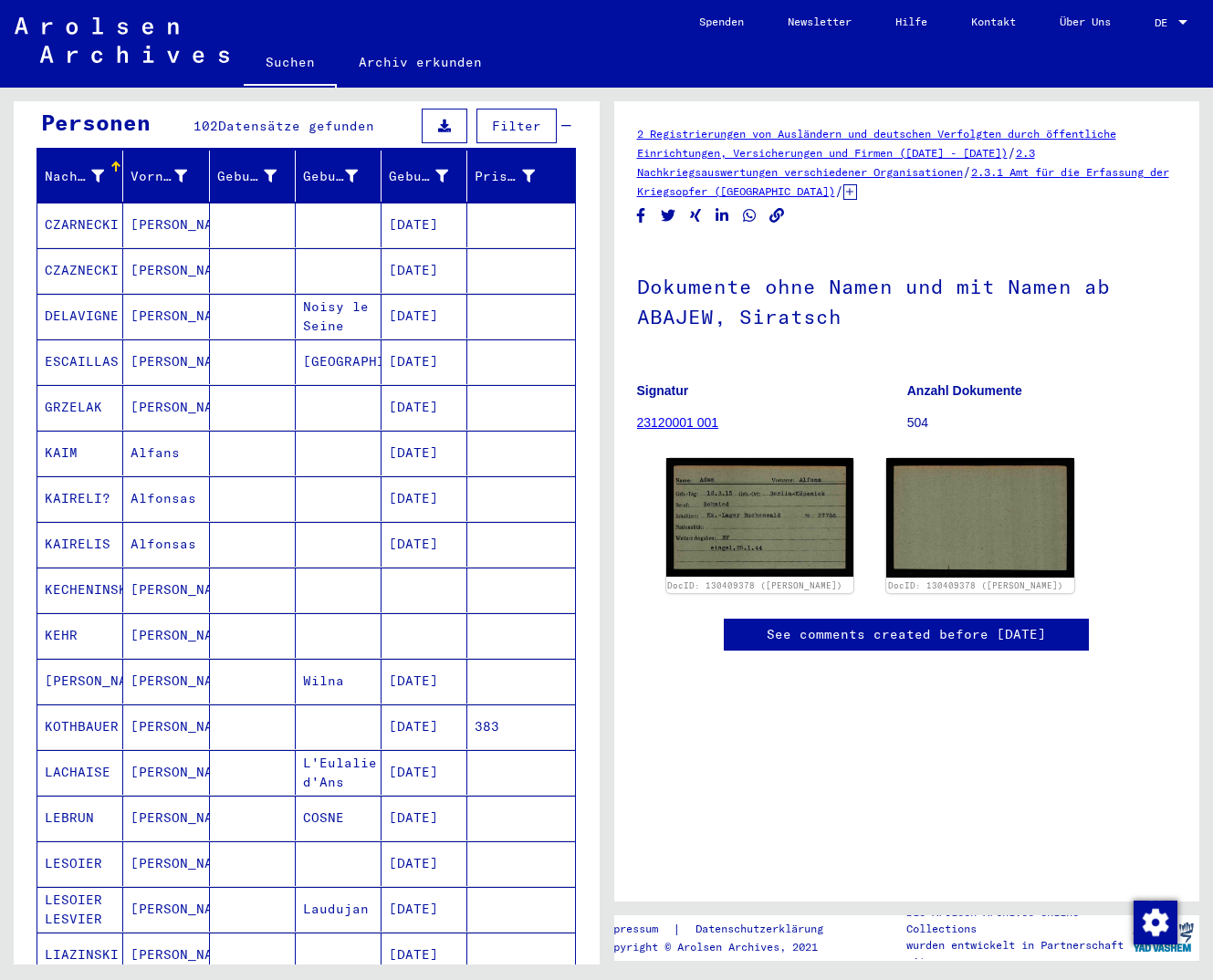 click on "383" at bounding box center (520, 772) 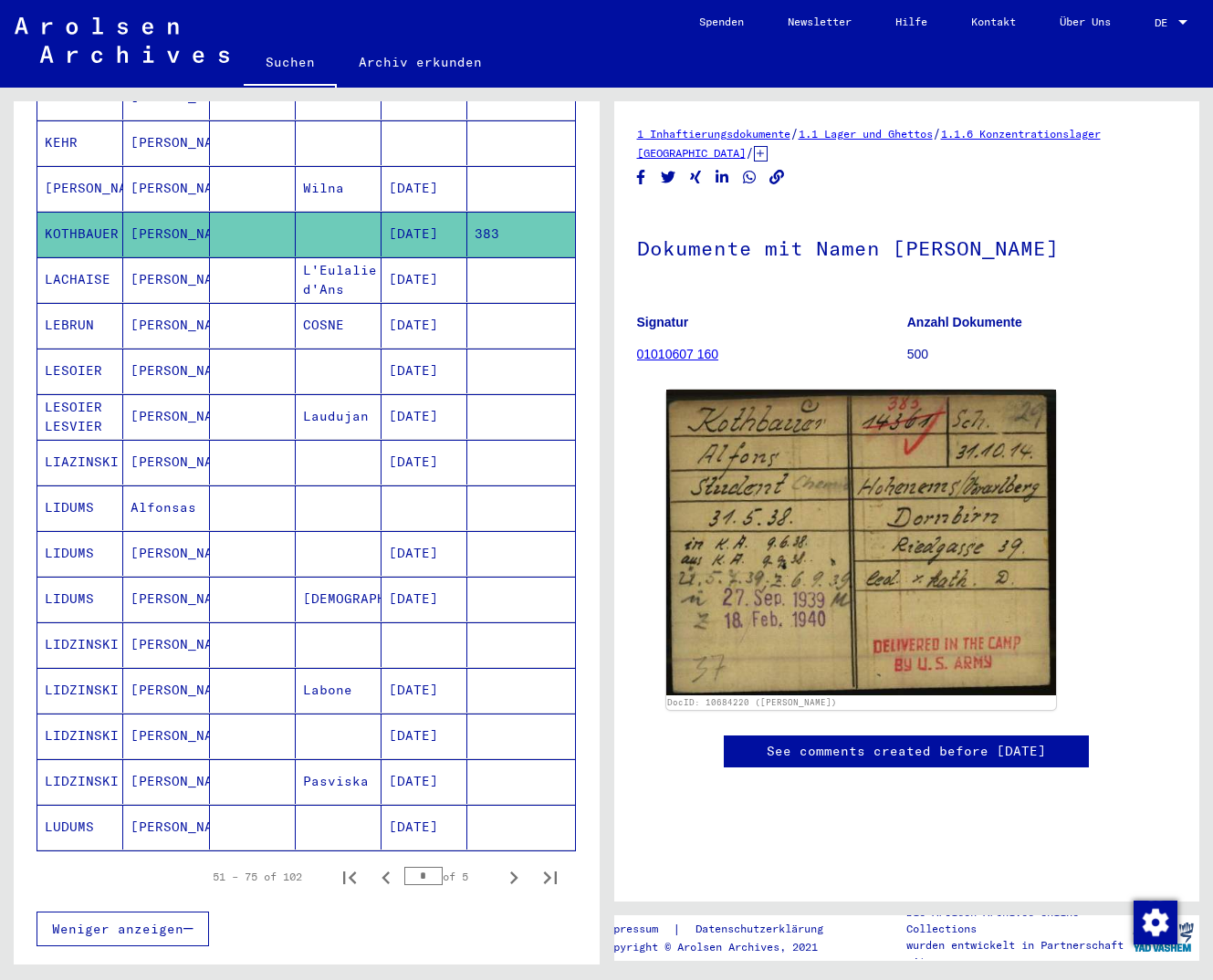 scroll, scrollTop: 777, scrollLeft: 0, axis: vertical 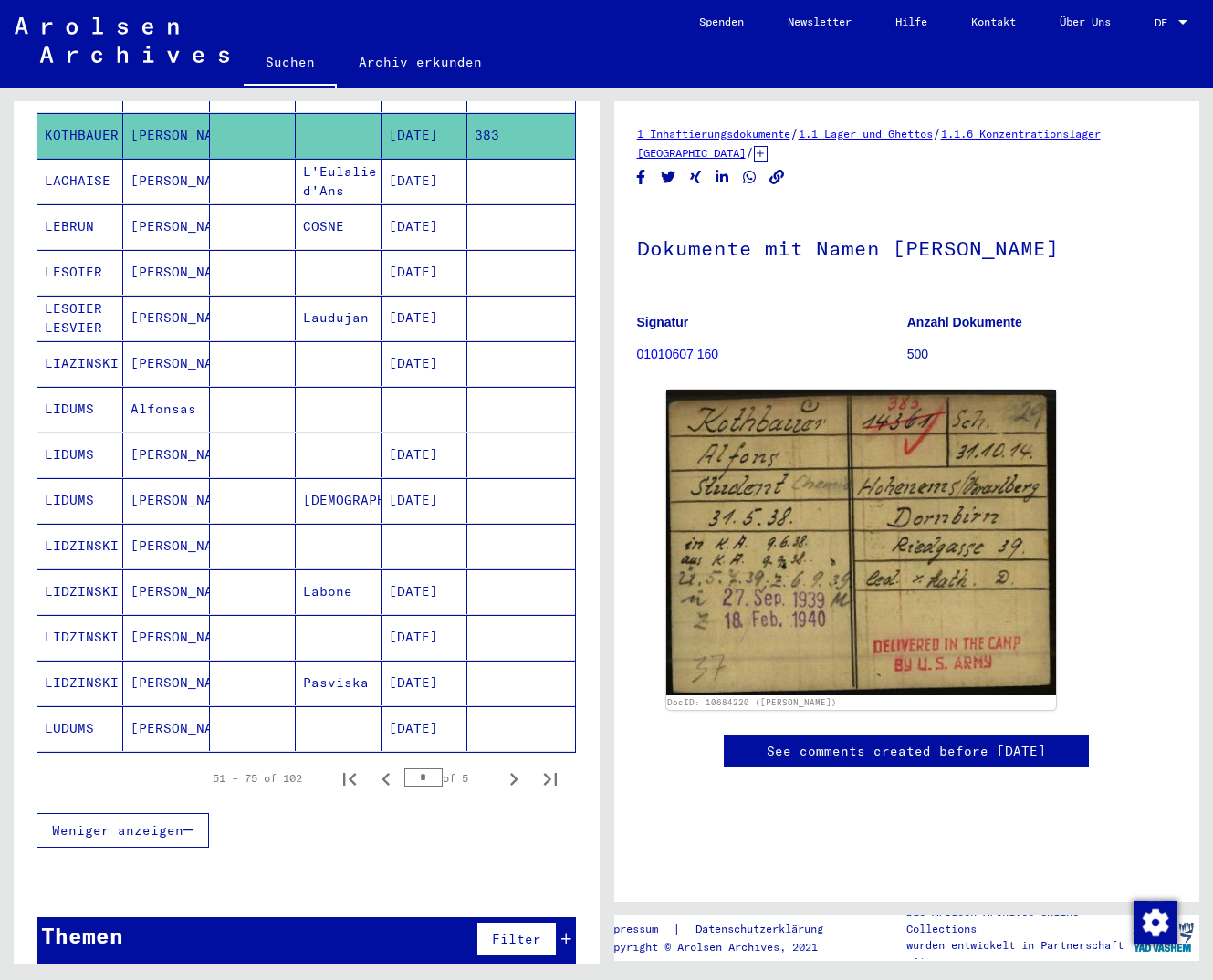 click on "*  of 5" at bounding box center [450, 777] 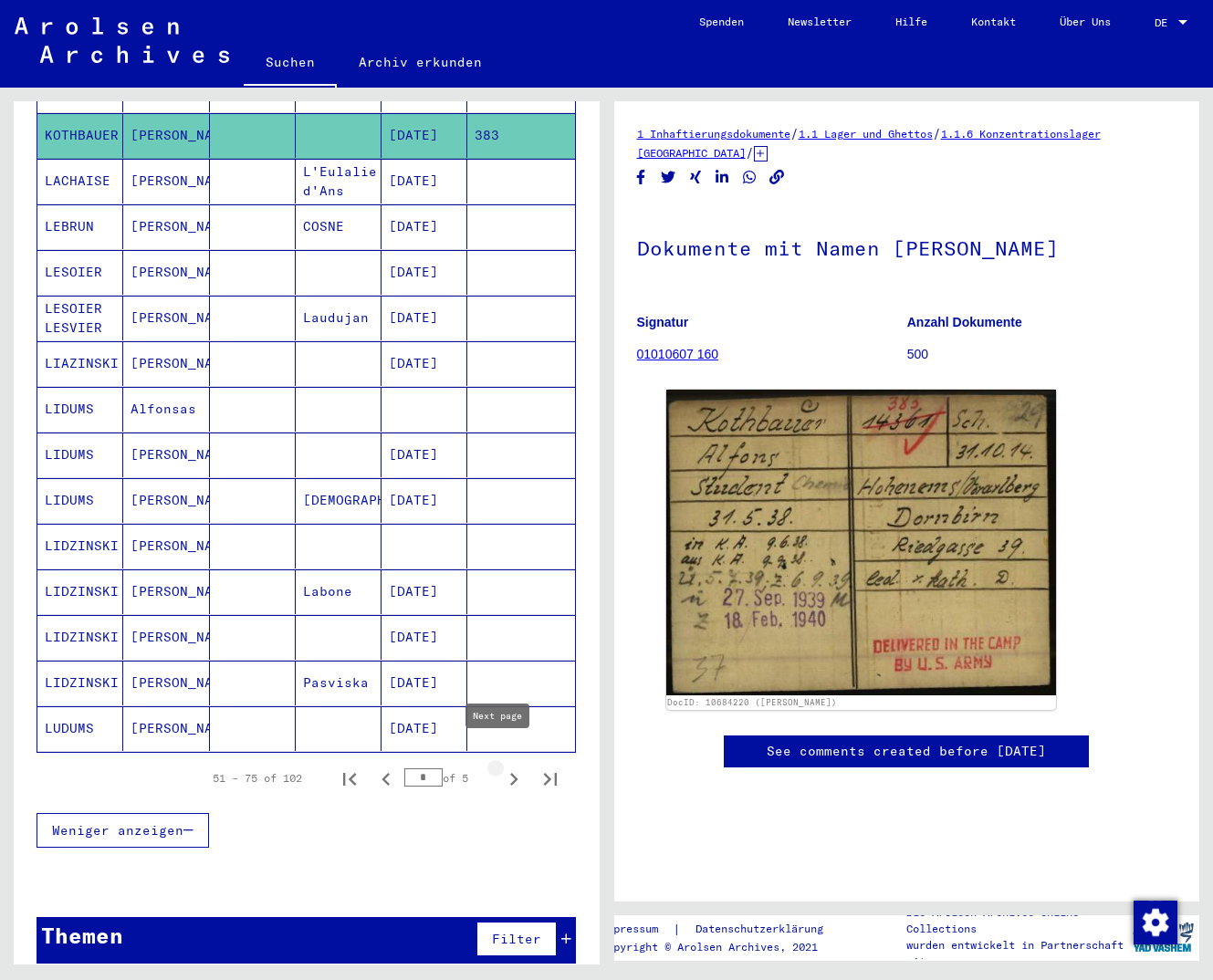 click 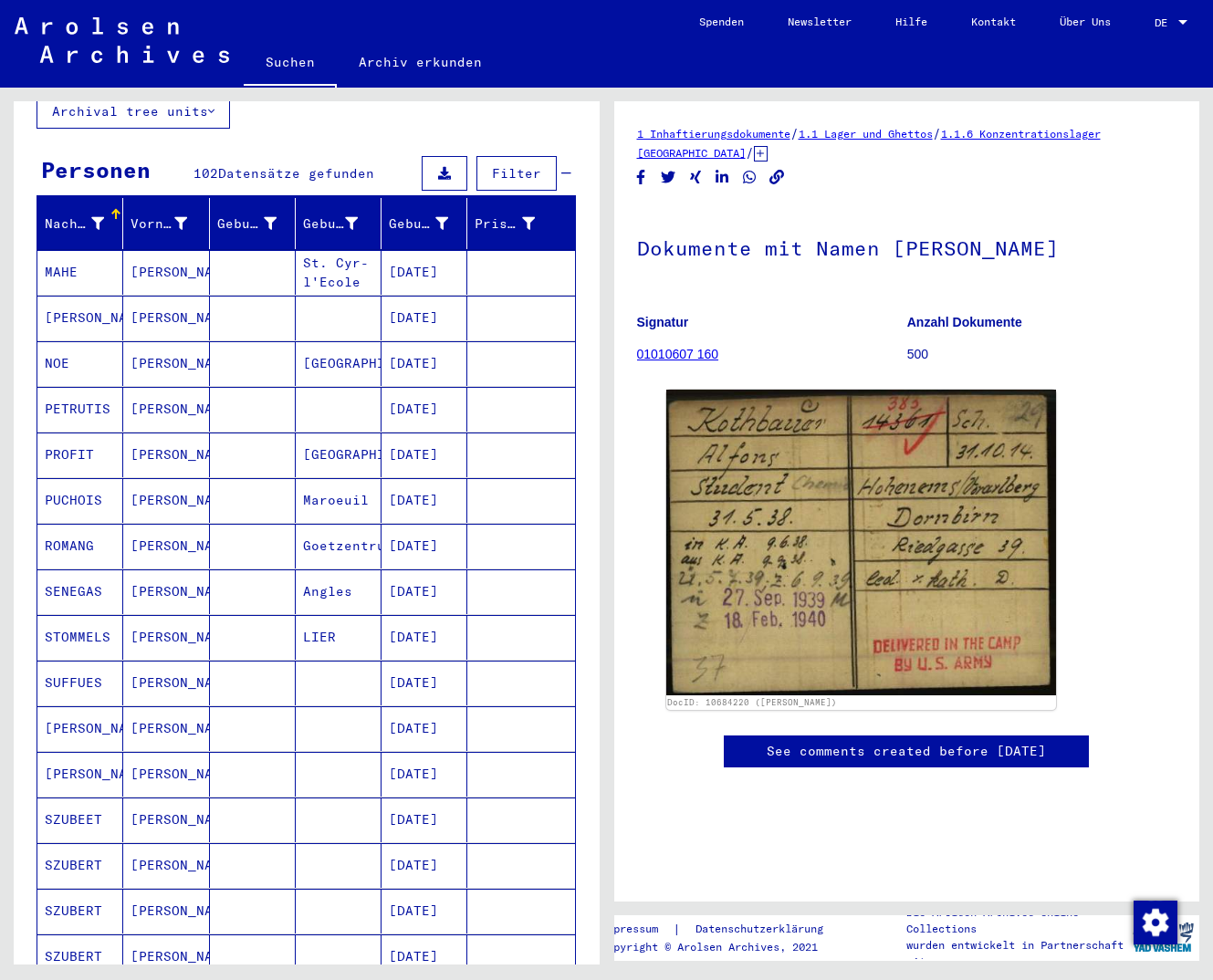scroll, scrollTop: 777, scrollLeft: 0, axis: vertical 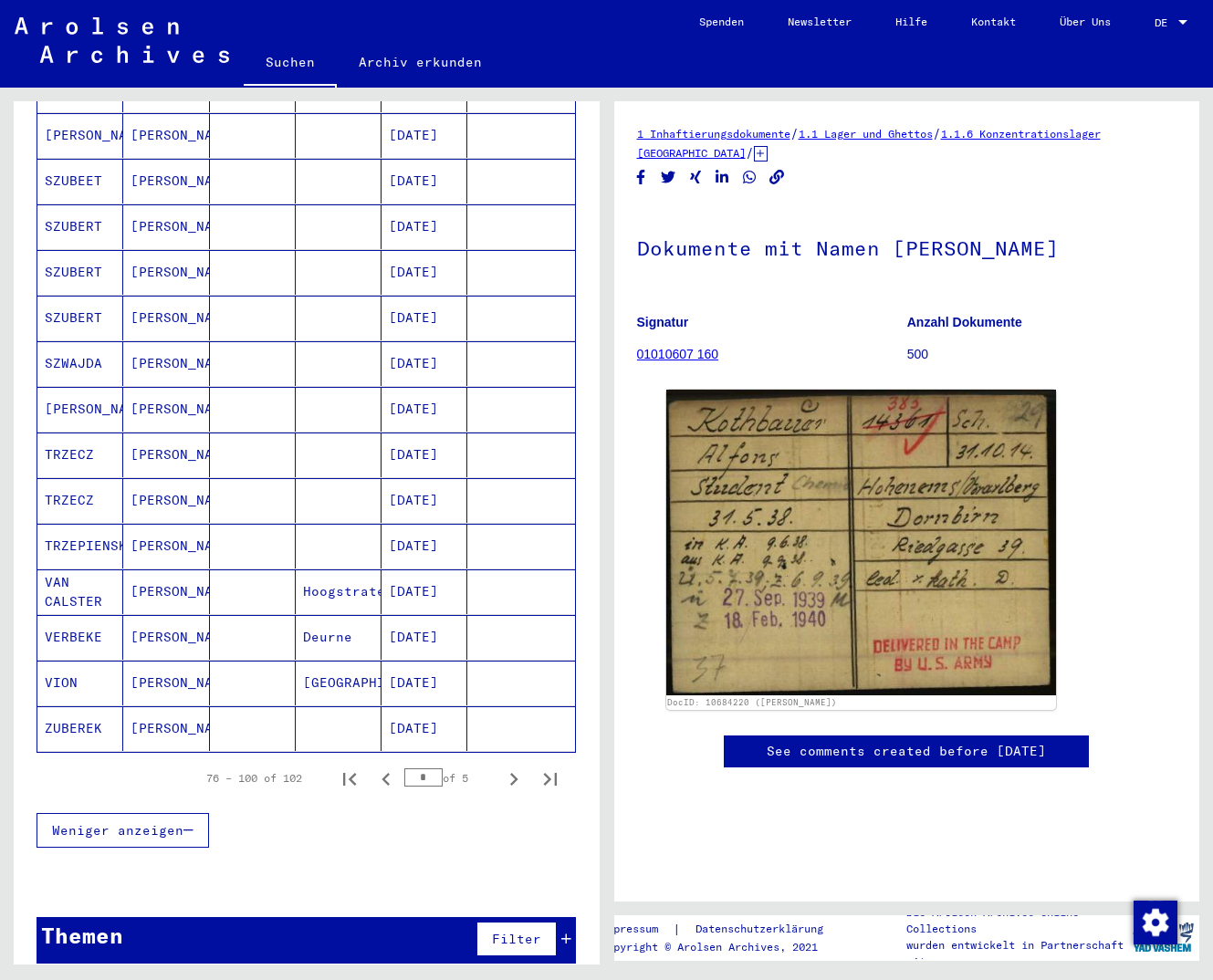 click 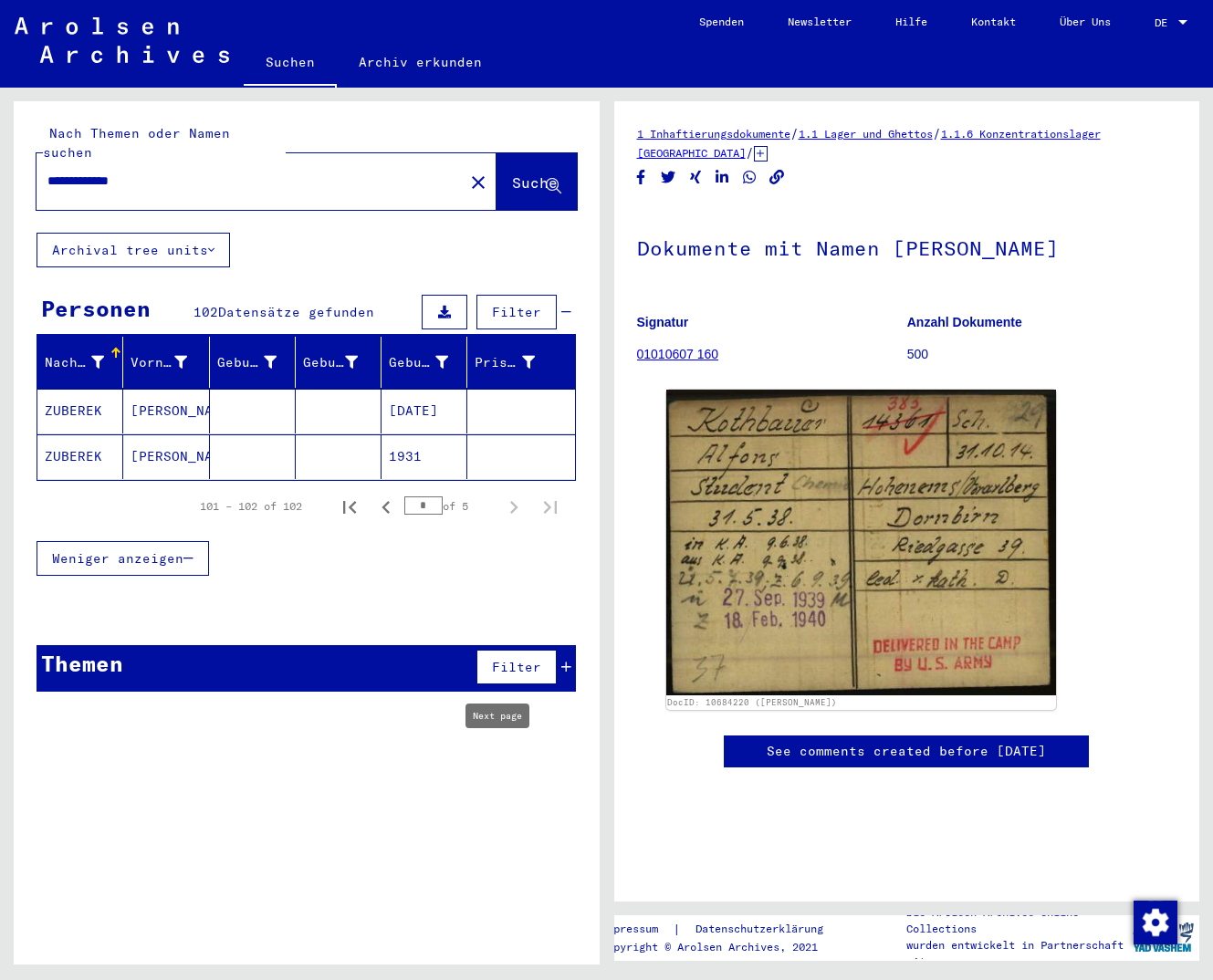 type on "*" 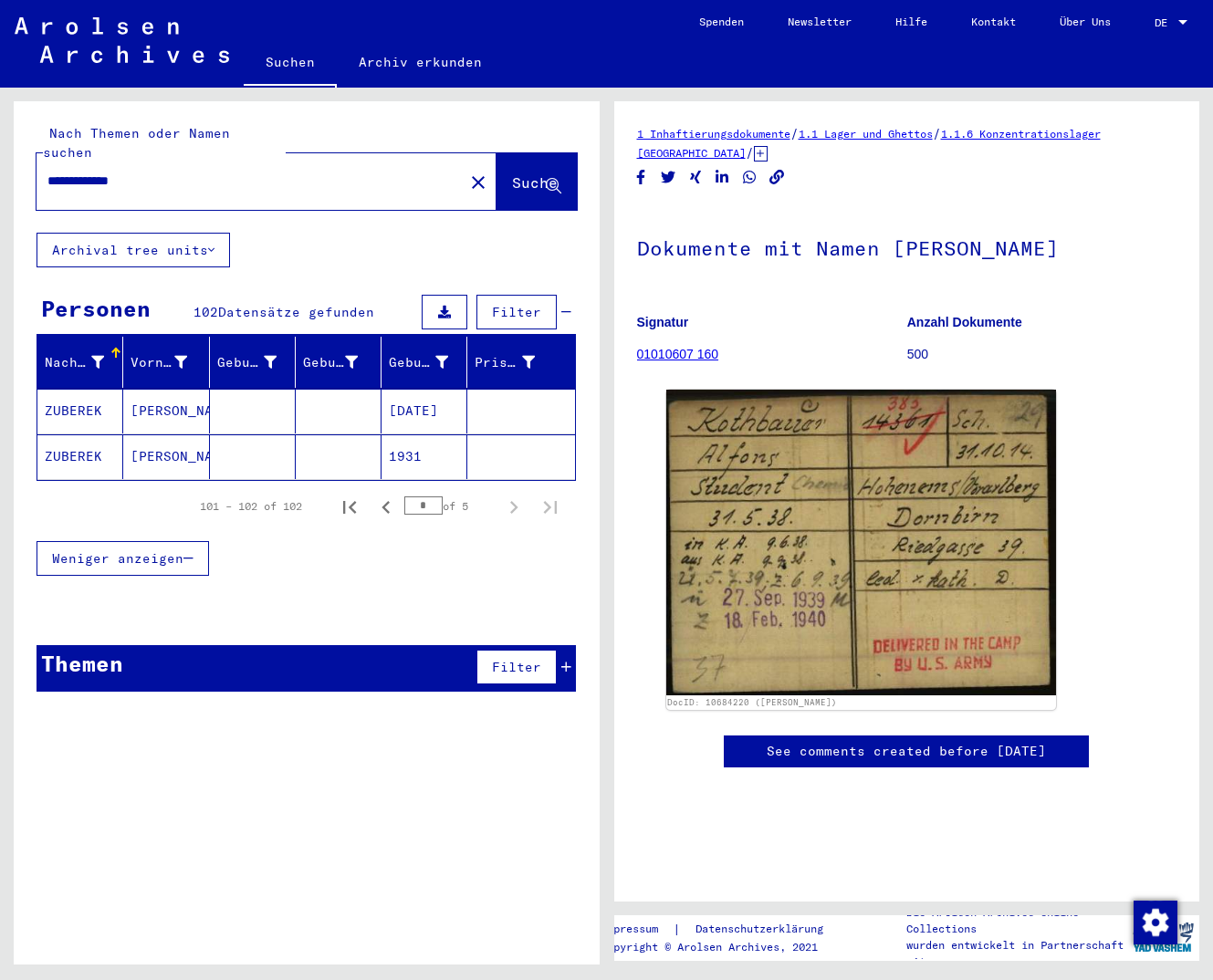 drag, startPoint x: 156, startPoint y: 165, endPoint x: 51, endPoint y: 176, distance: 105.57462 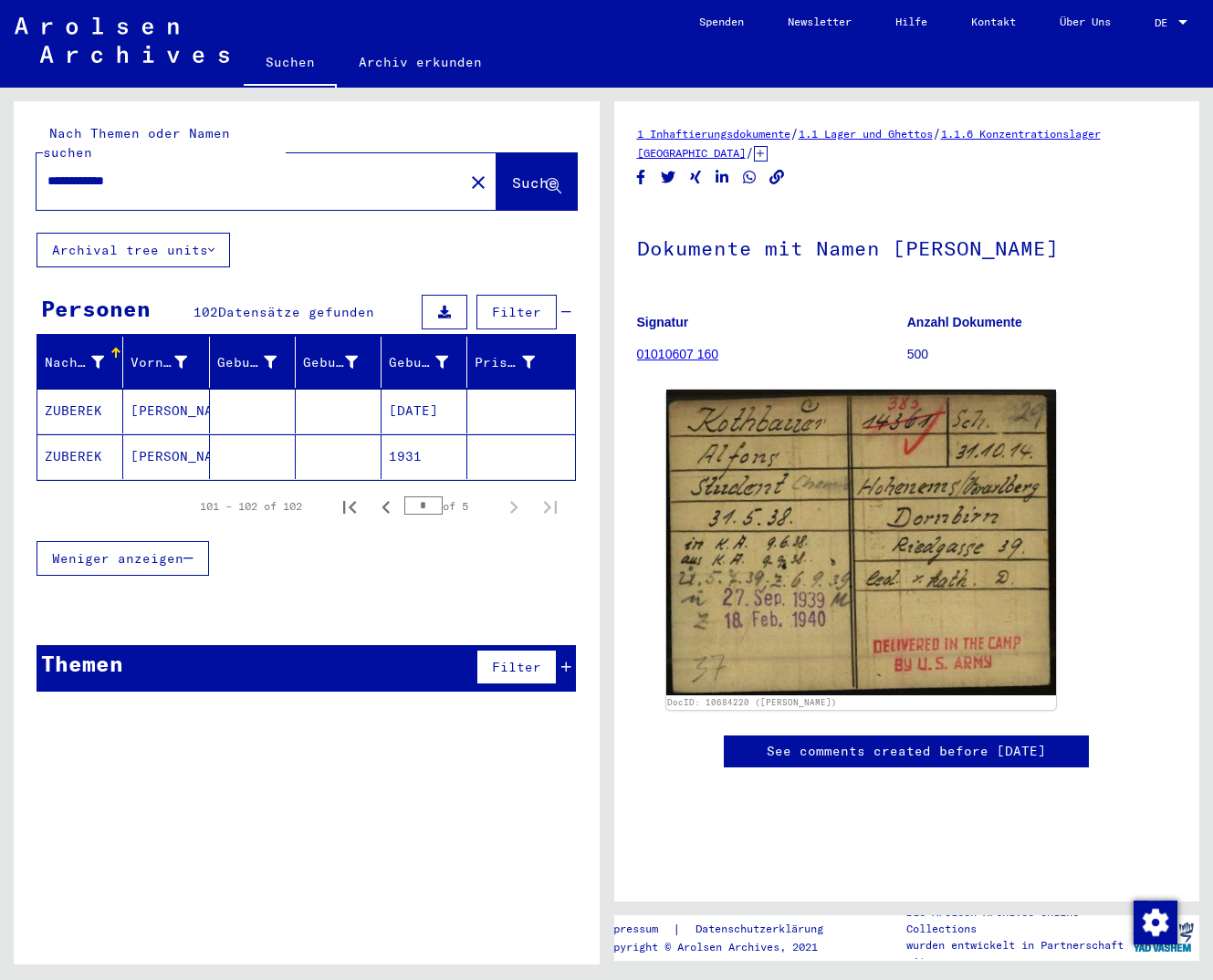 type on "**********" 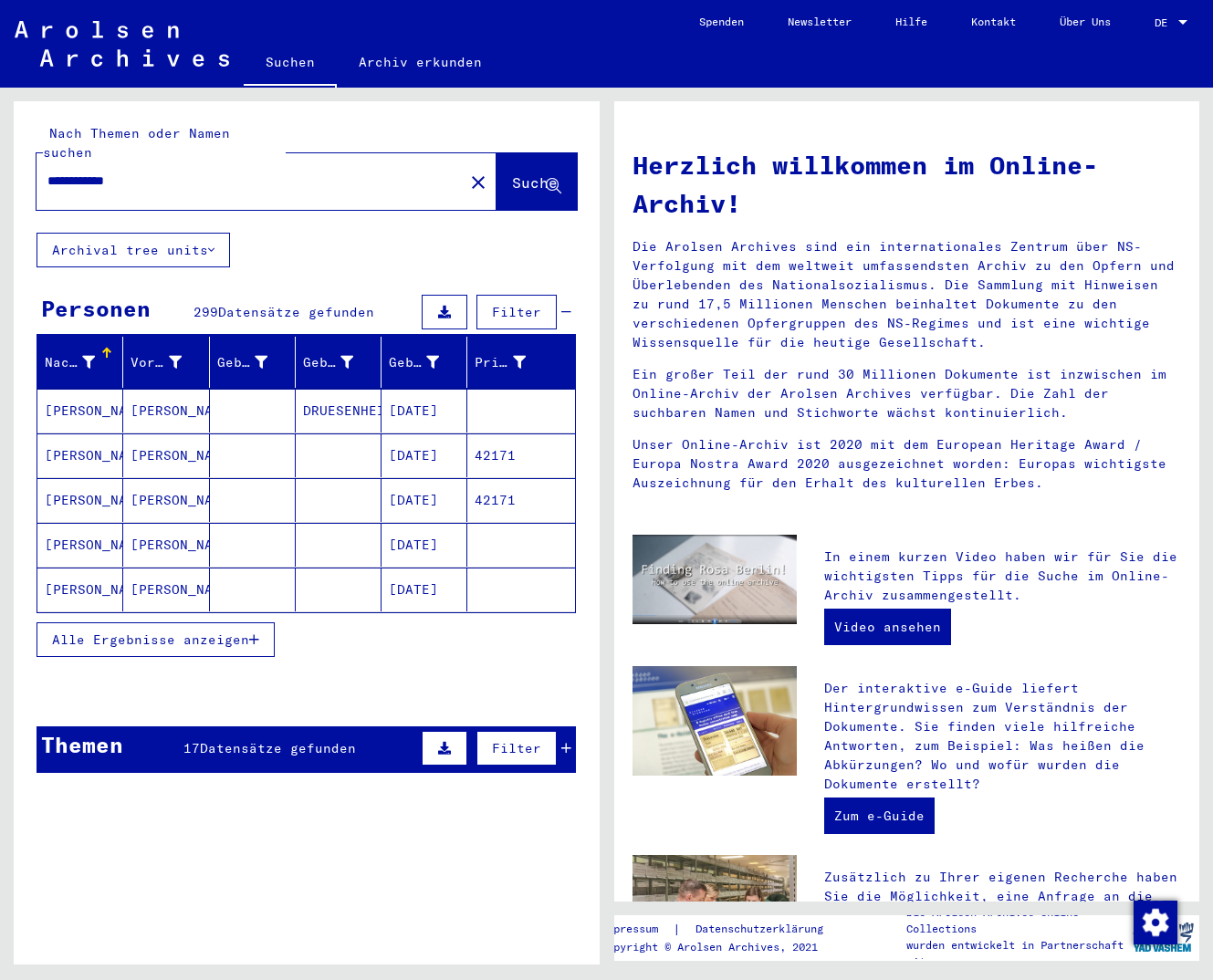 click on "Alle Ergebnisse anzeigen" at bounding box center [151, 640] 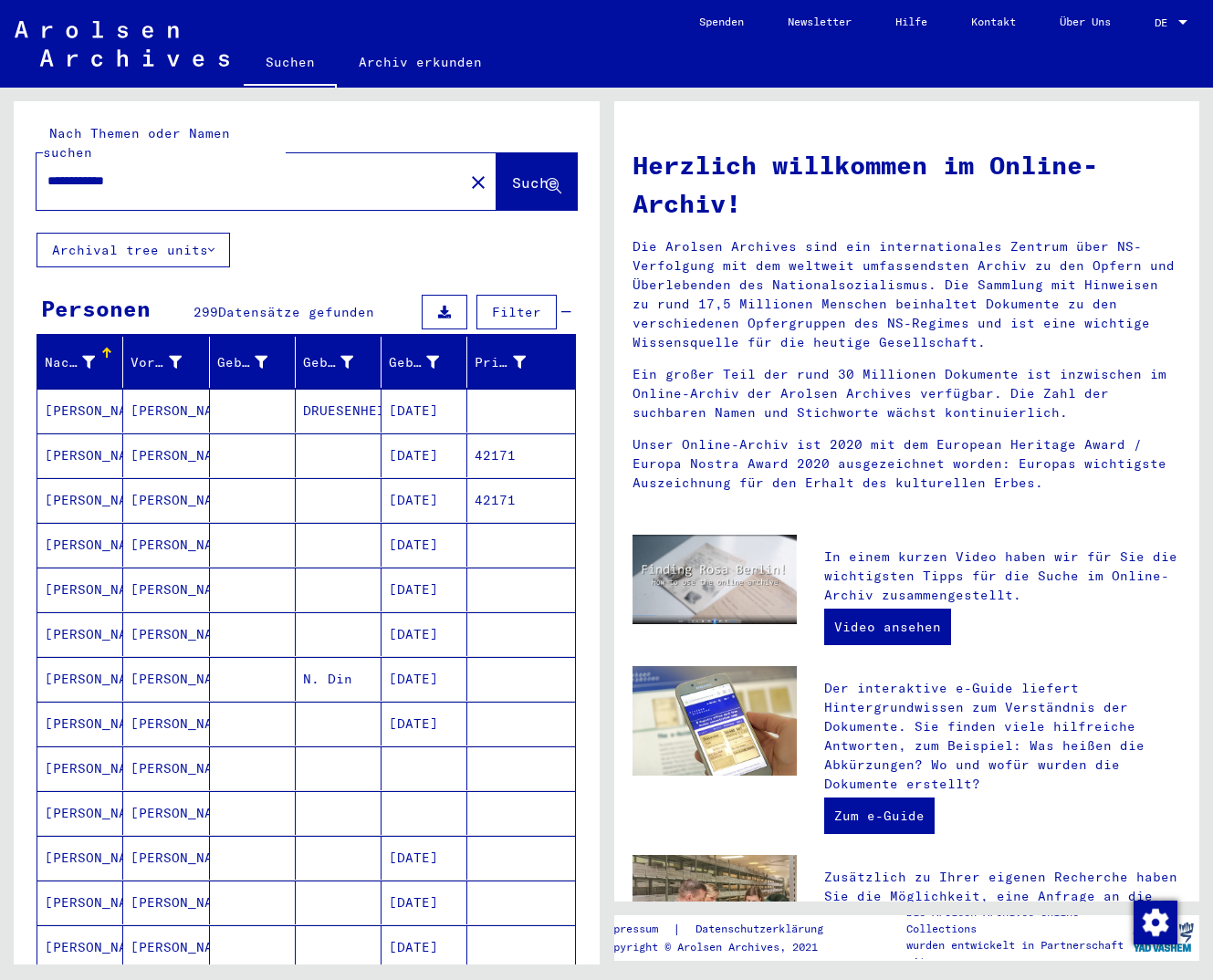 click on "[DATE]" at bounding box center (424, 455) 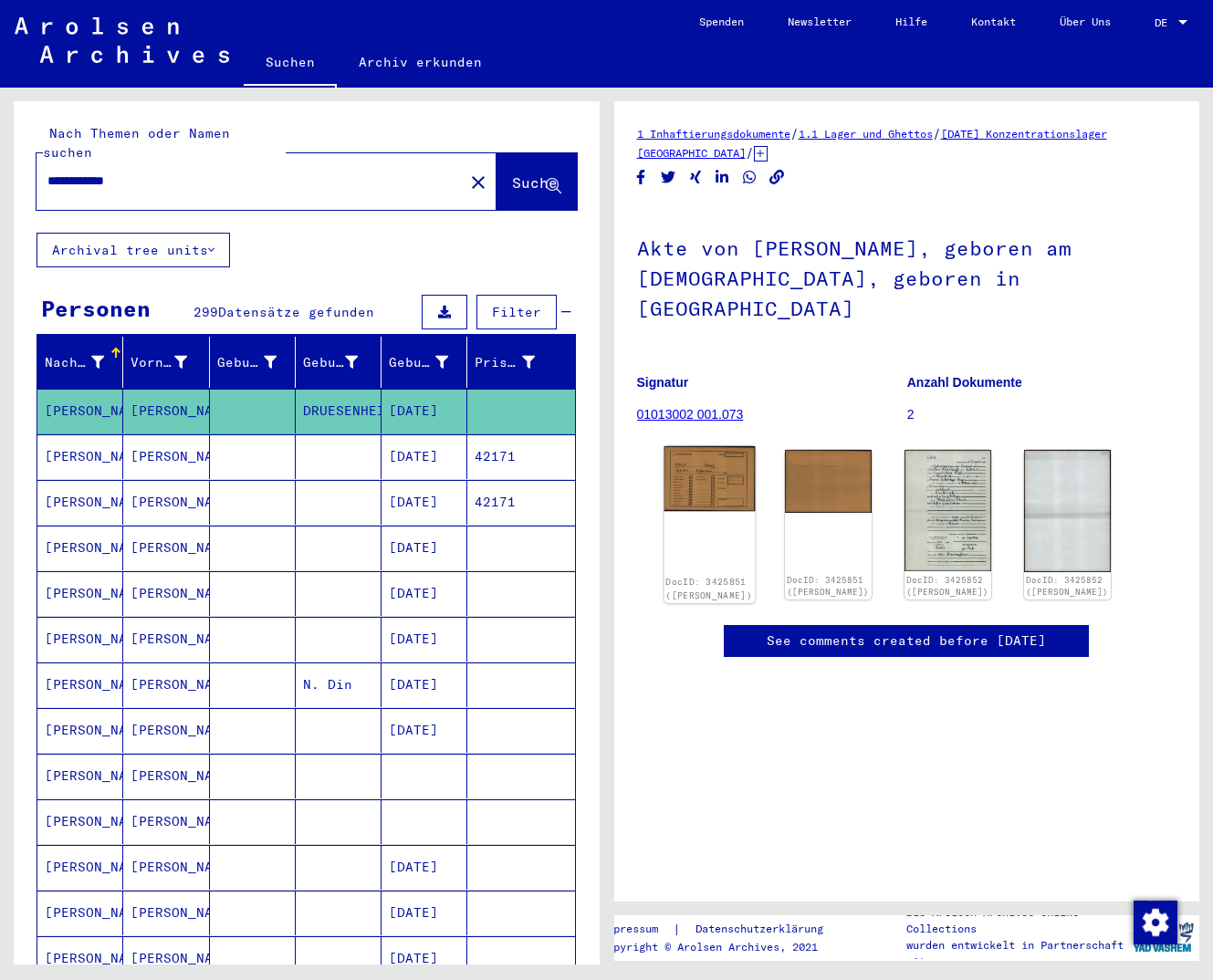 click 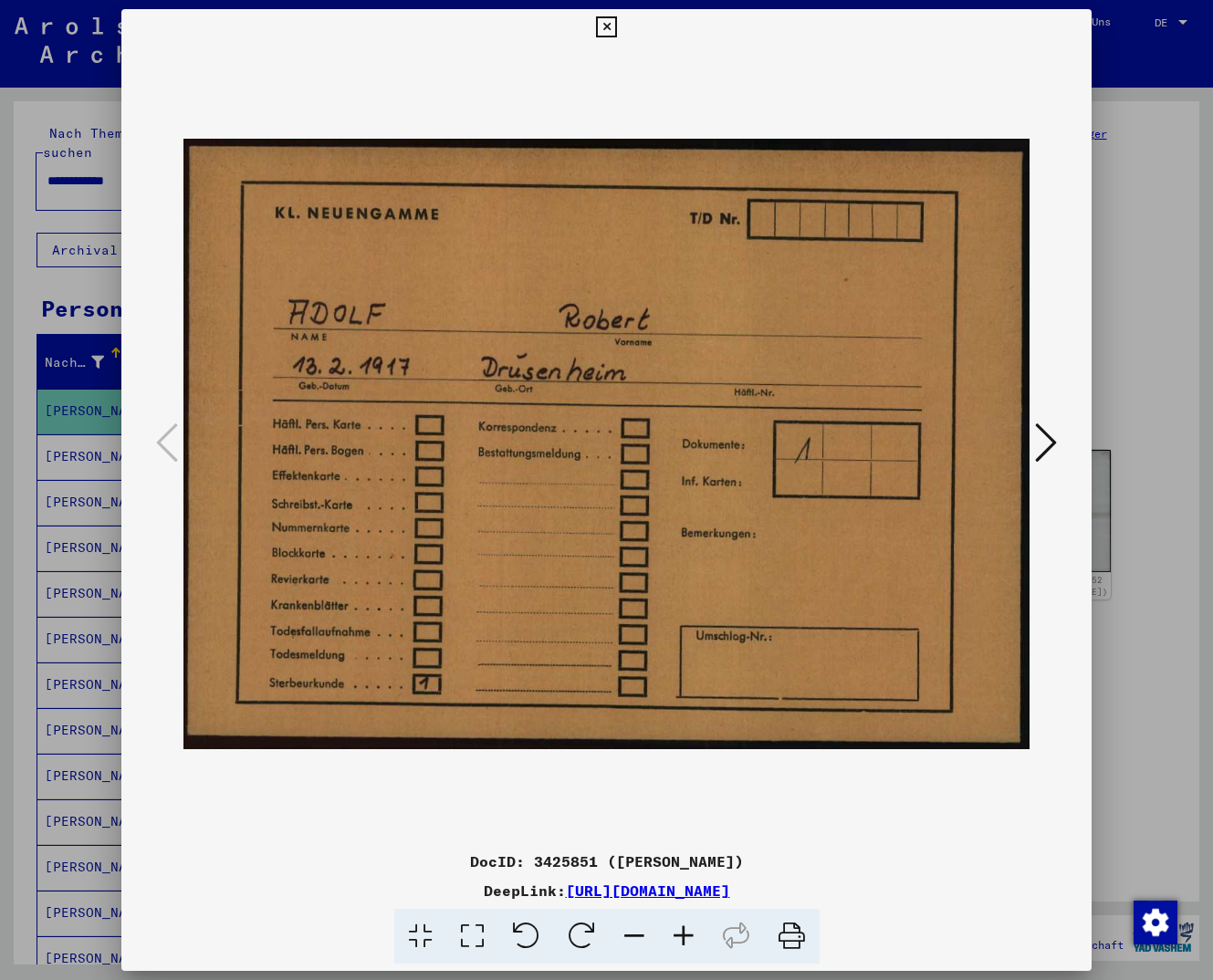 click at bounding box center [1046, 443] 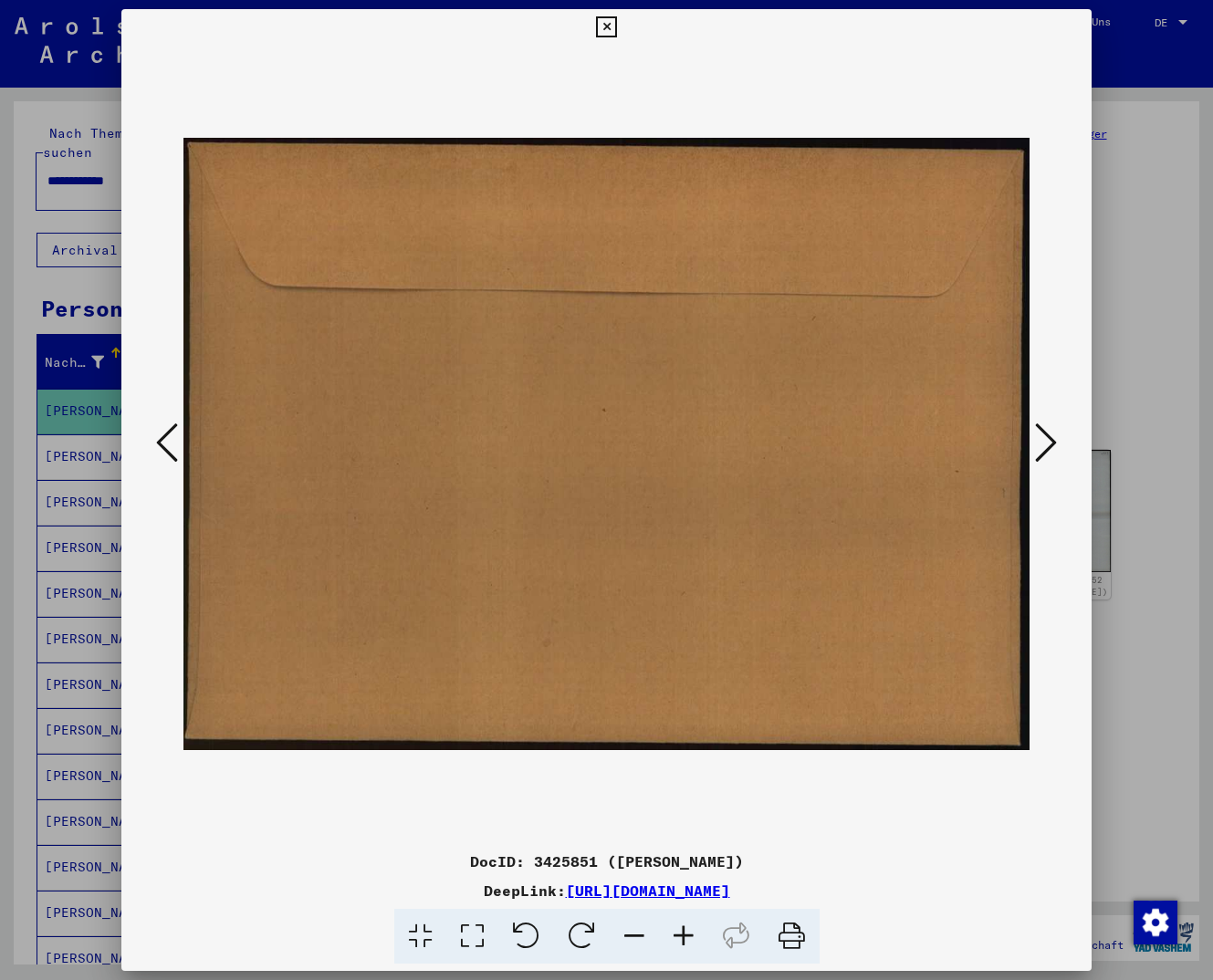 click at bounding box center (1046, 443) 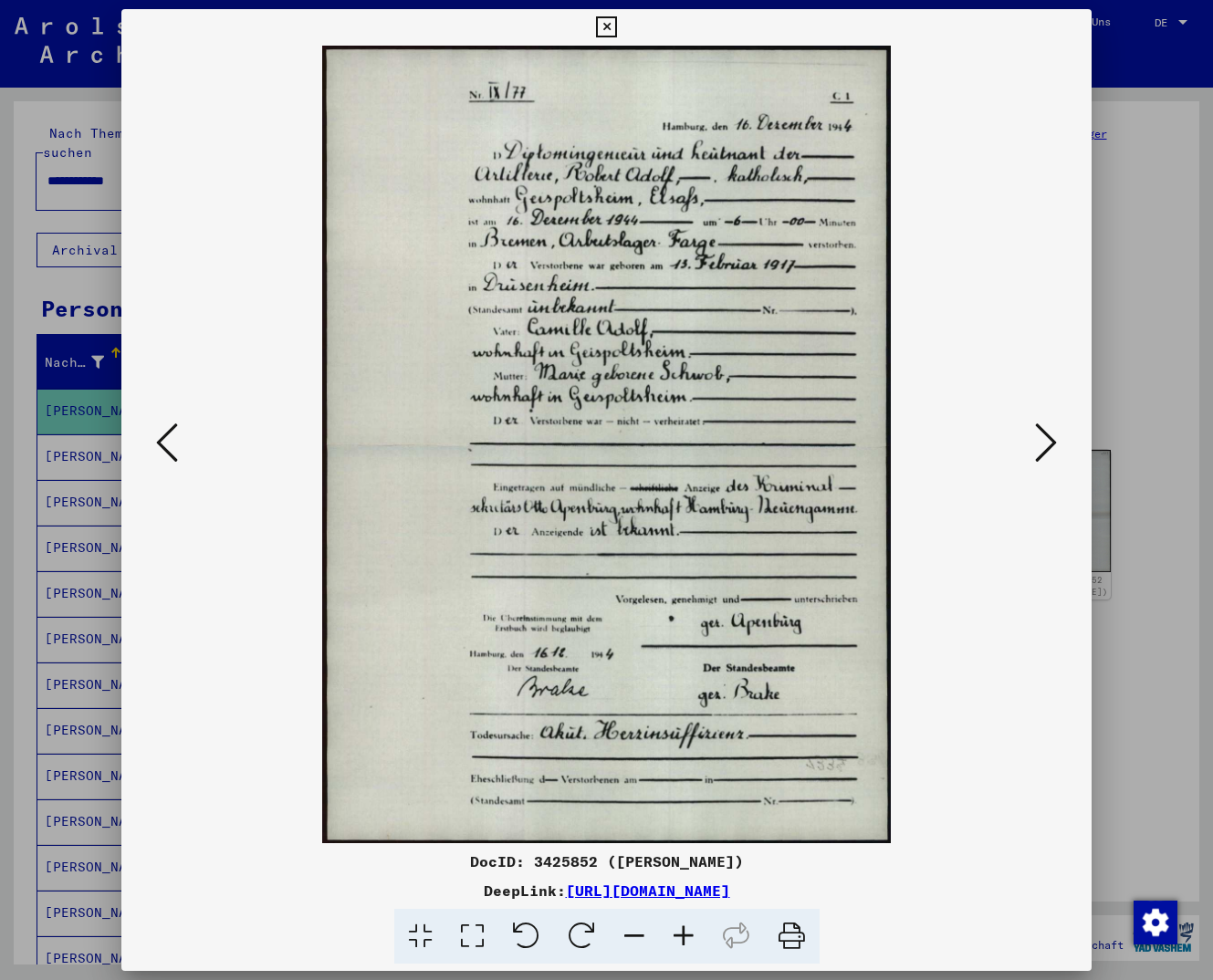 click at bounding box center [1046, 443] 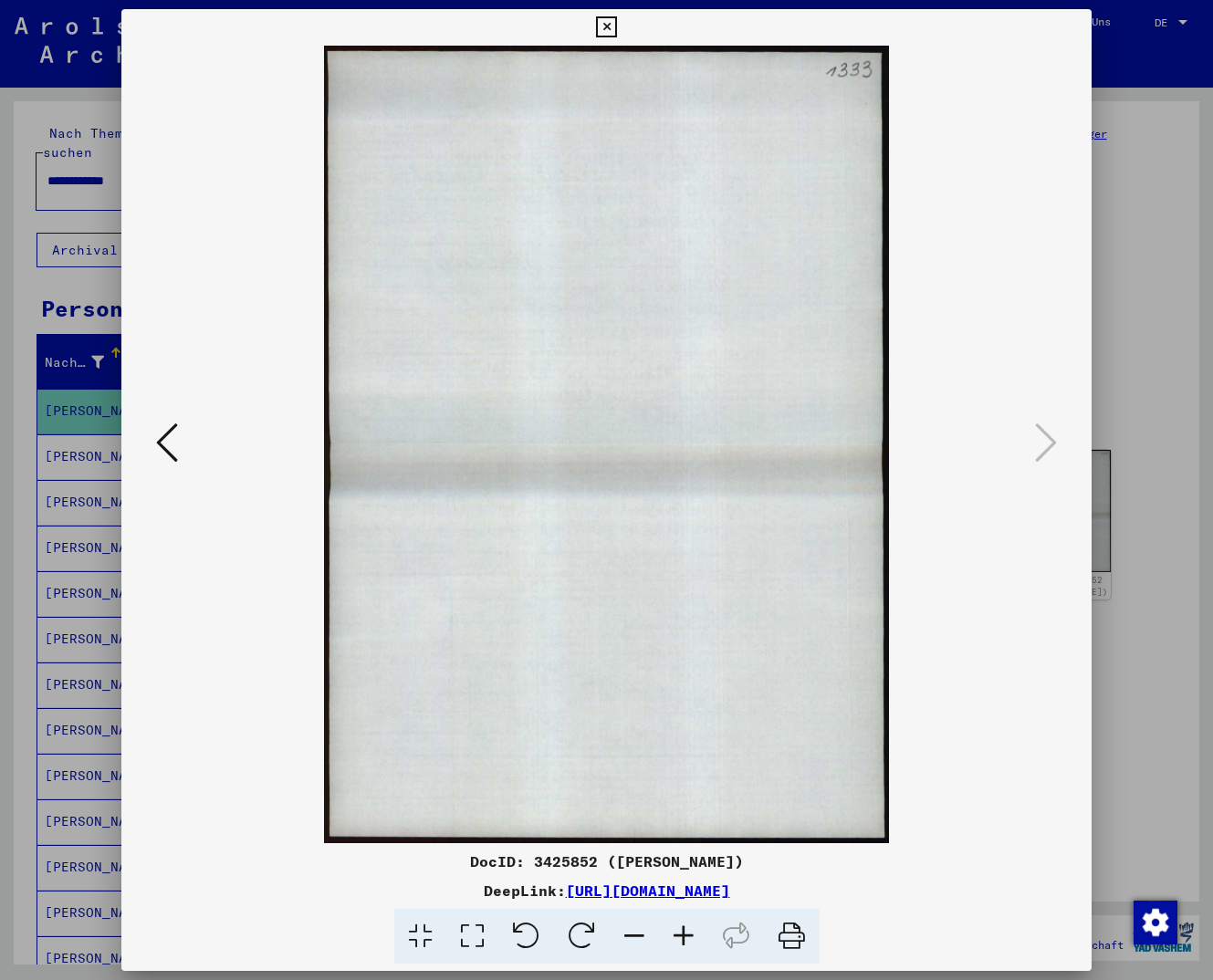 click at bounding box center [606, 27] 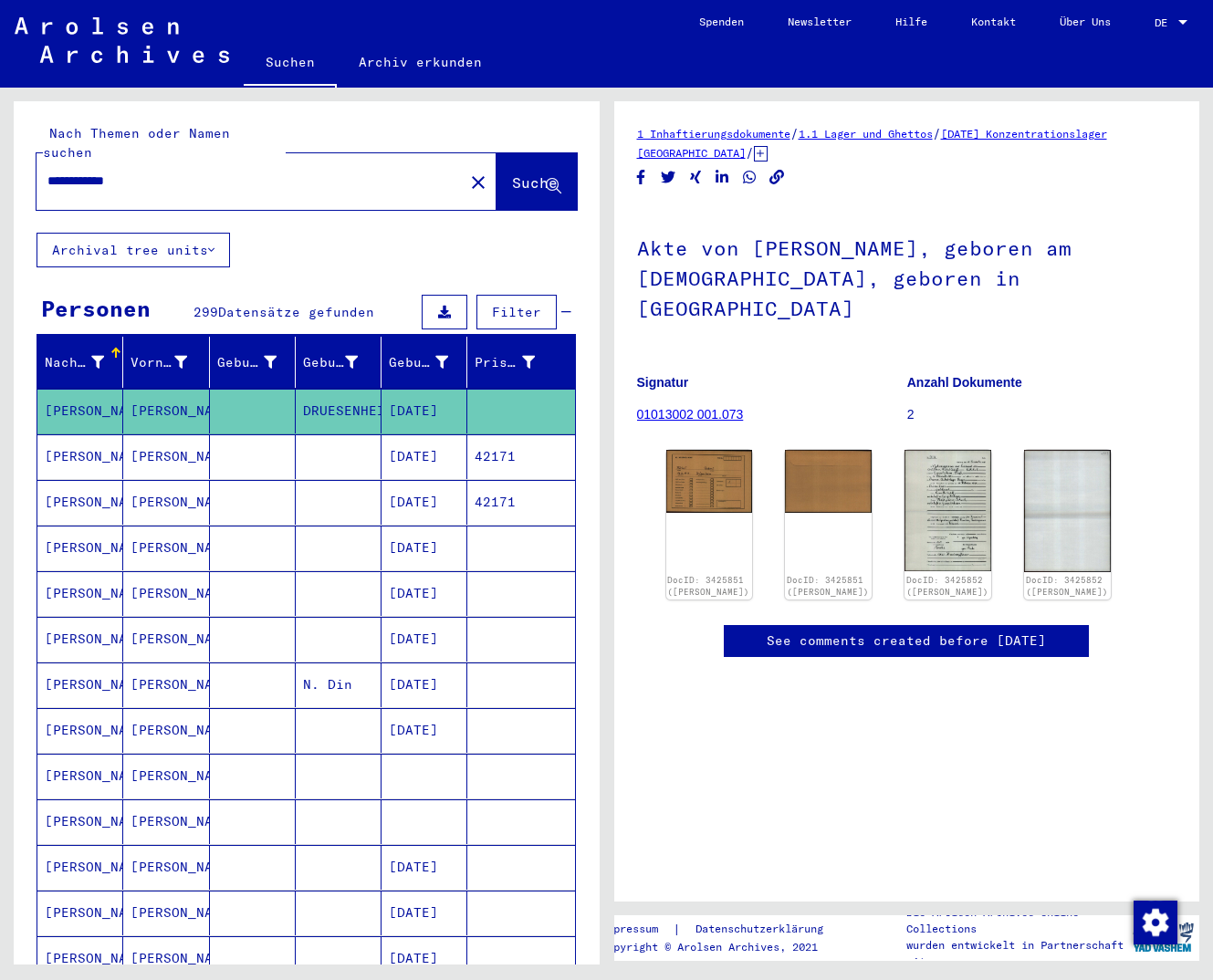click on "[DATE]" at bounding box center [424, 502] 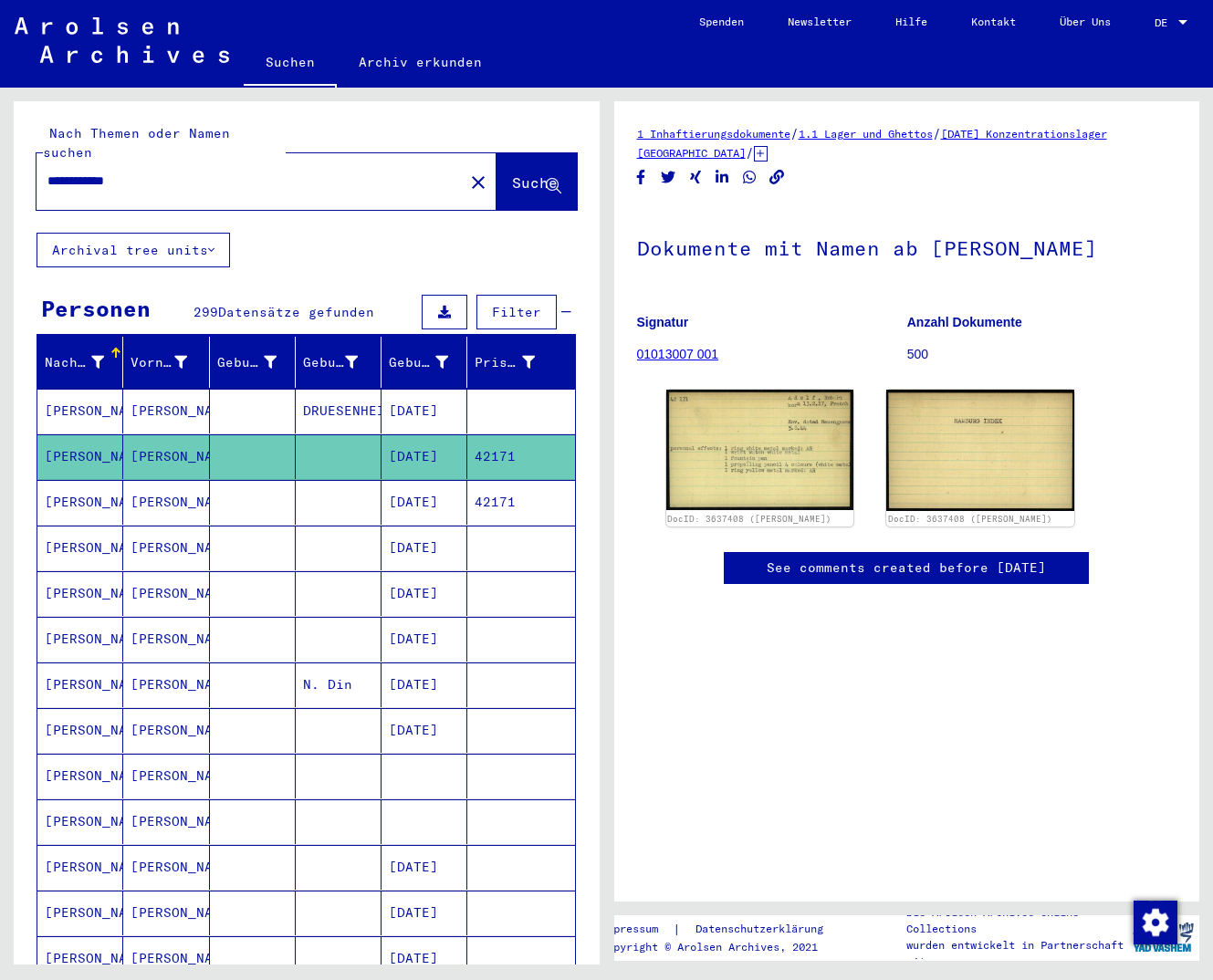 click on "[DATE]" at bounding box center (424, 547) 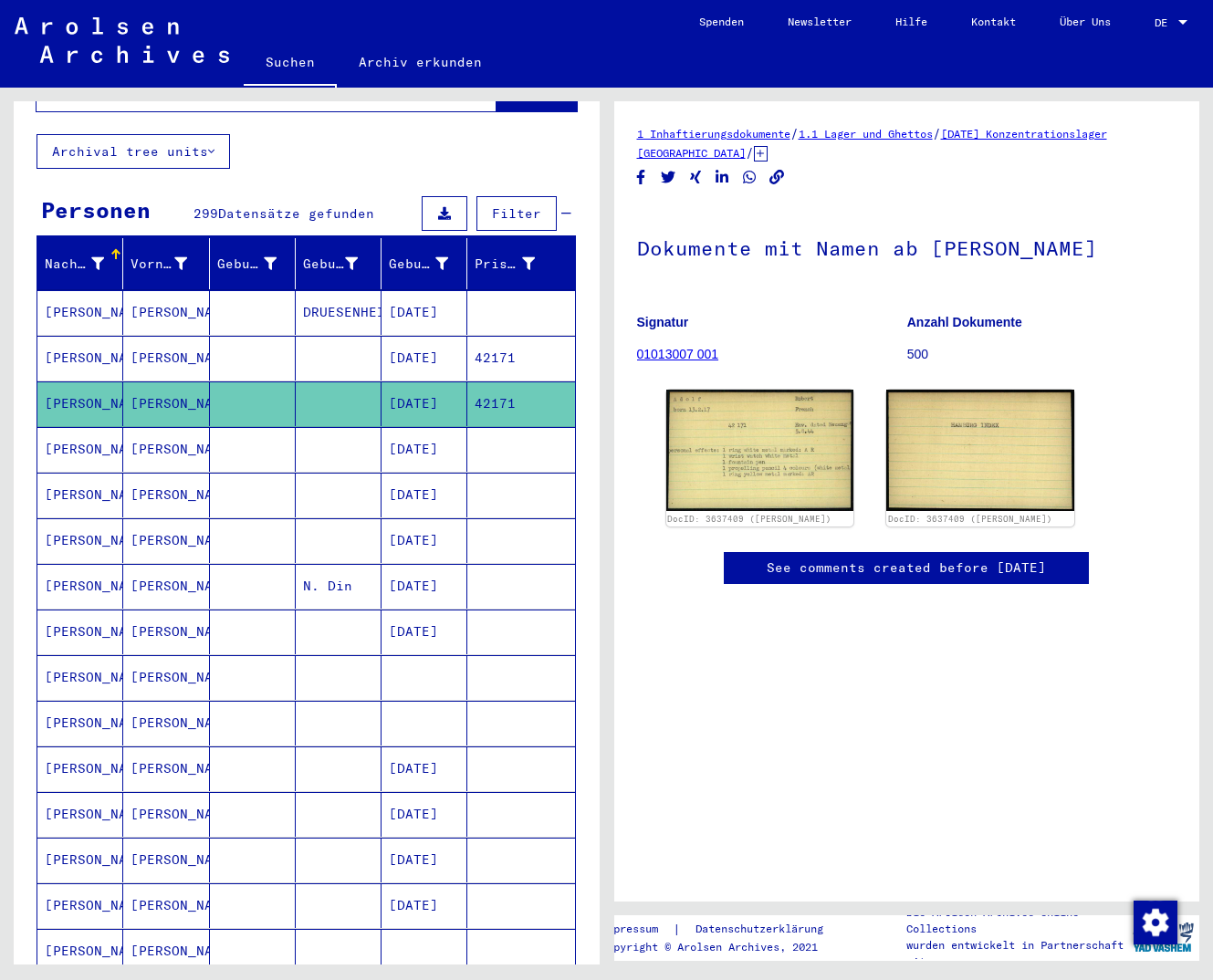 scroll, scrollTop: 0, scrollLeft: 0, axis: both 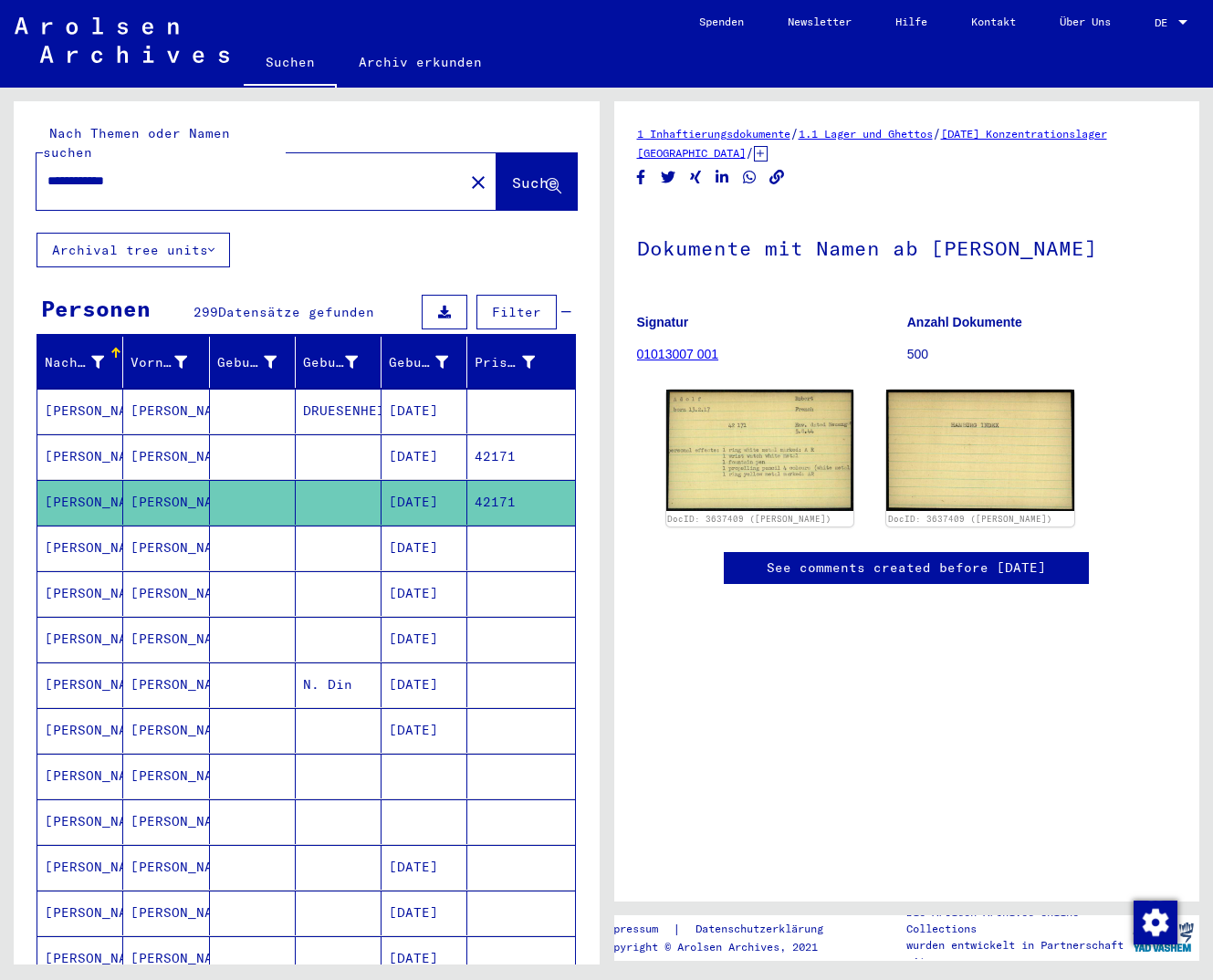 drag, startPoint x: 181, startPoint y: 168, endPoint x: -3, endPoint y: 167, distance: 184.00272 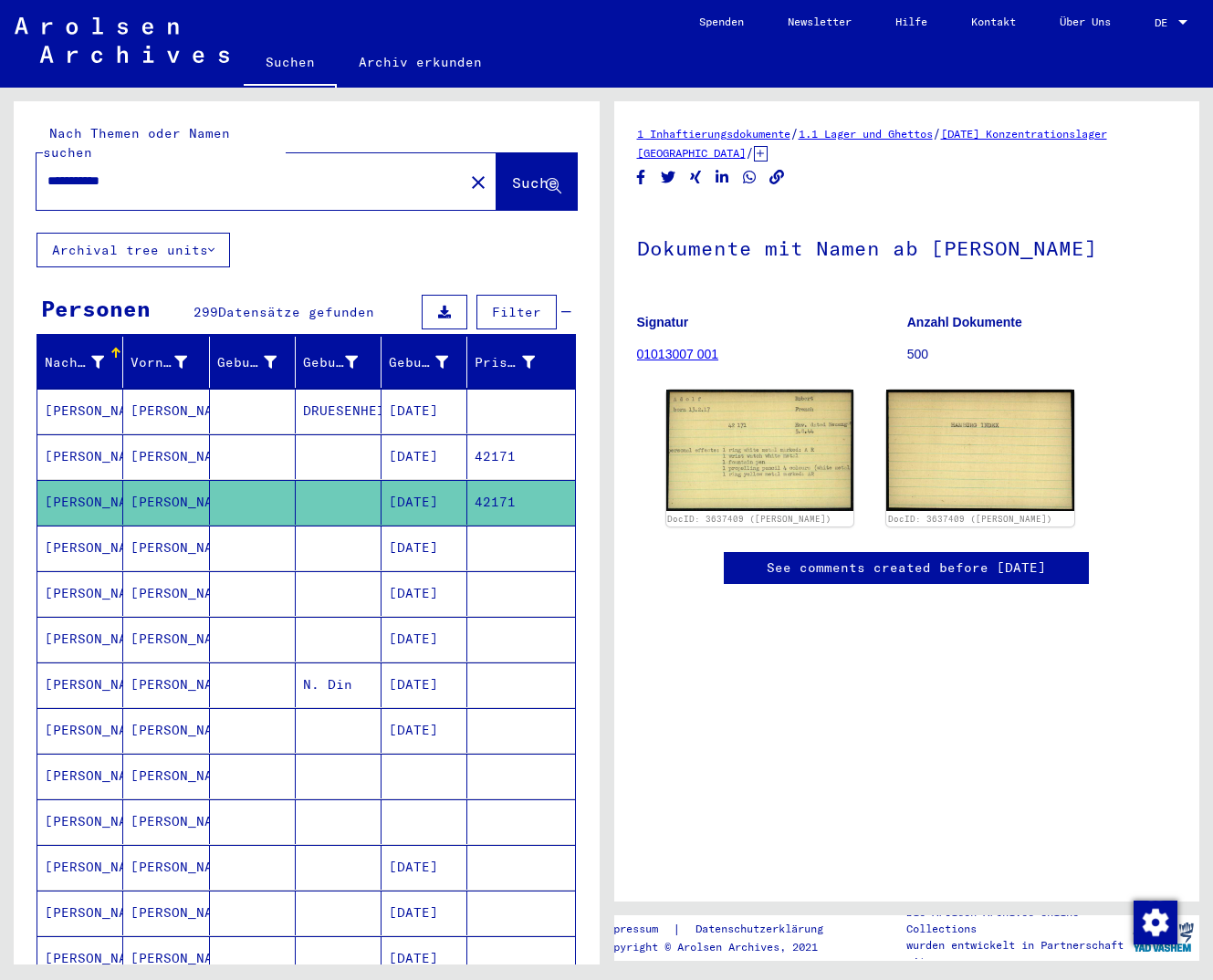 type on "**********" 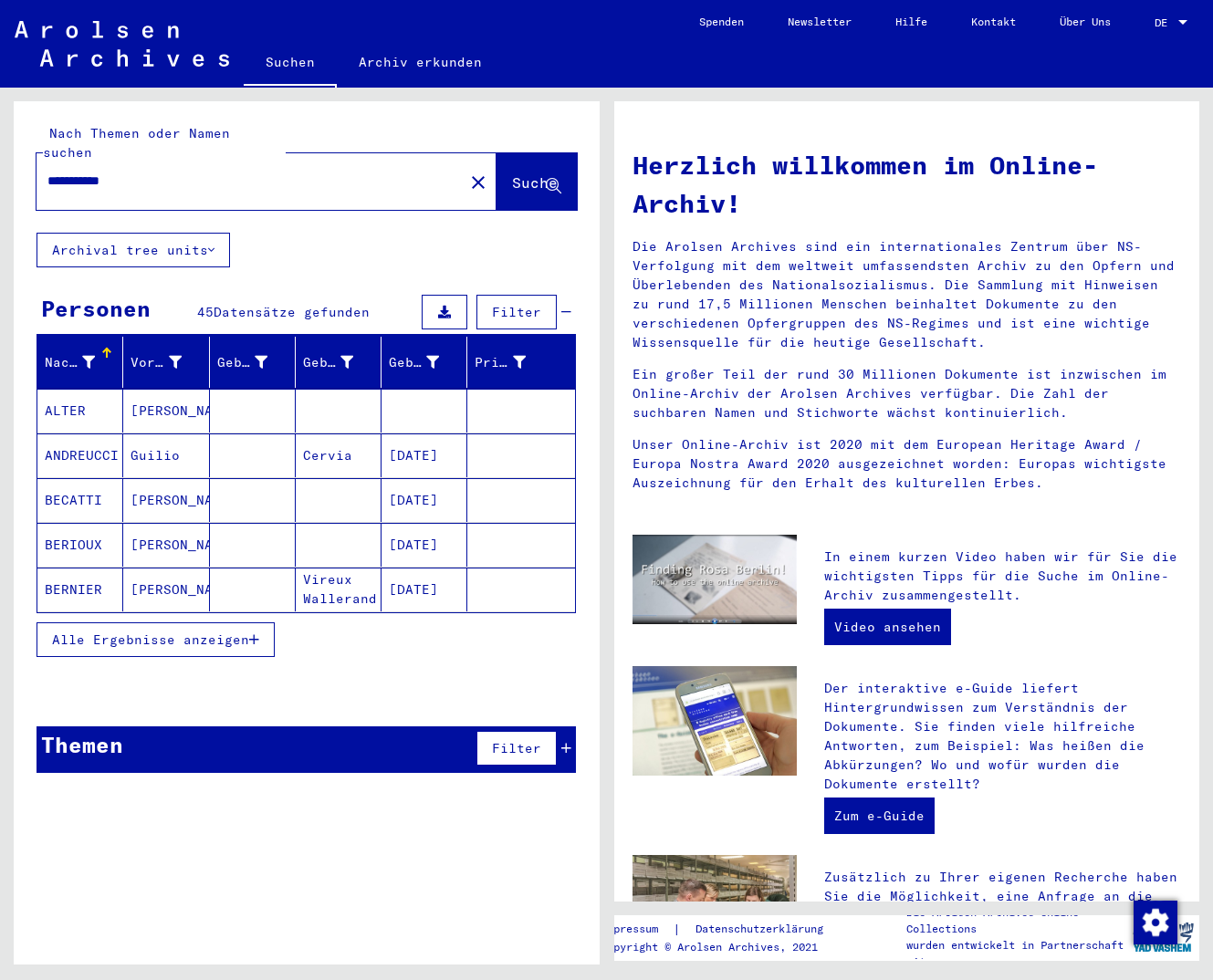 click on "Alle Ergebnisse anzeigen" at bounding box center [155, 640] 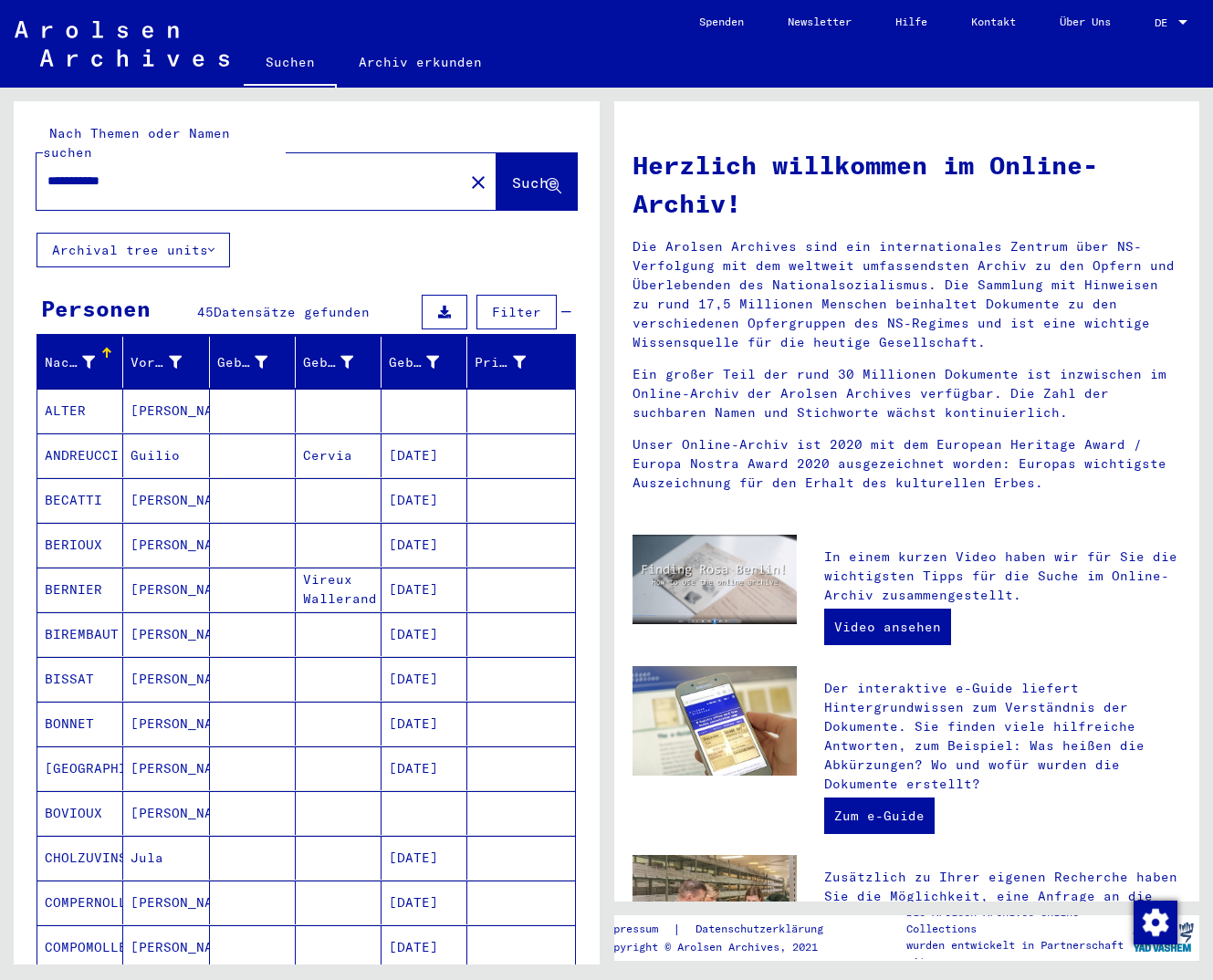 drag, startPoint x: 146, startPoint y: 162, endPoint x: -5, endPoint y: 171, distance: 151.26797 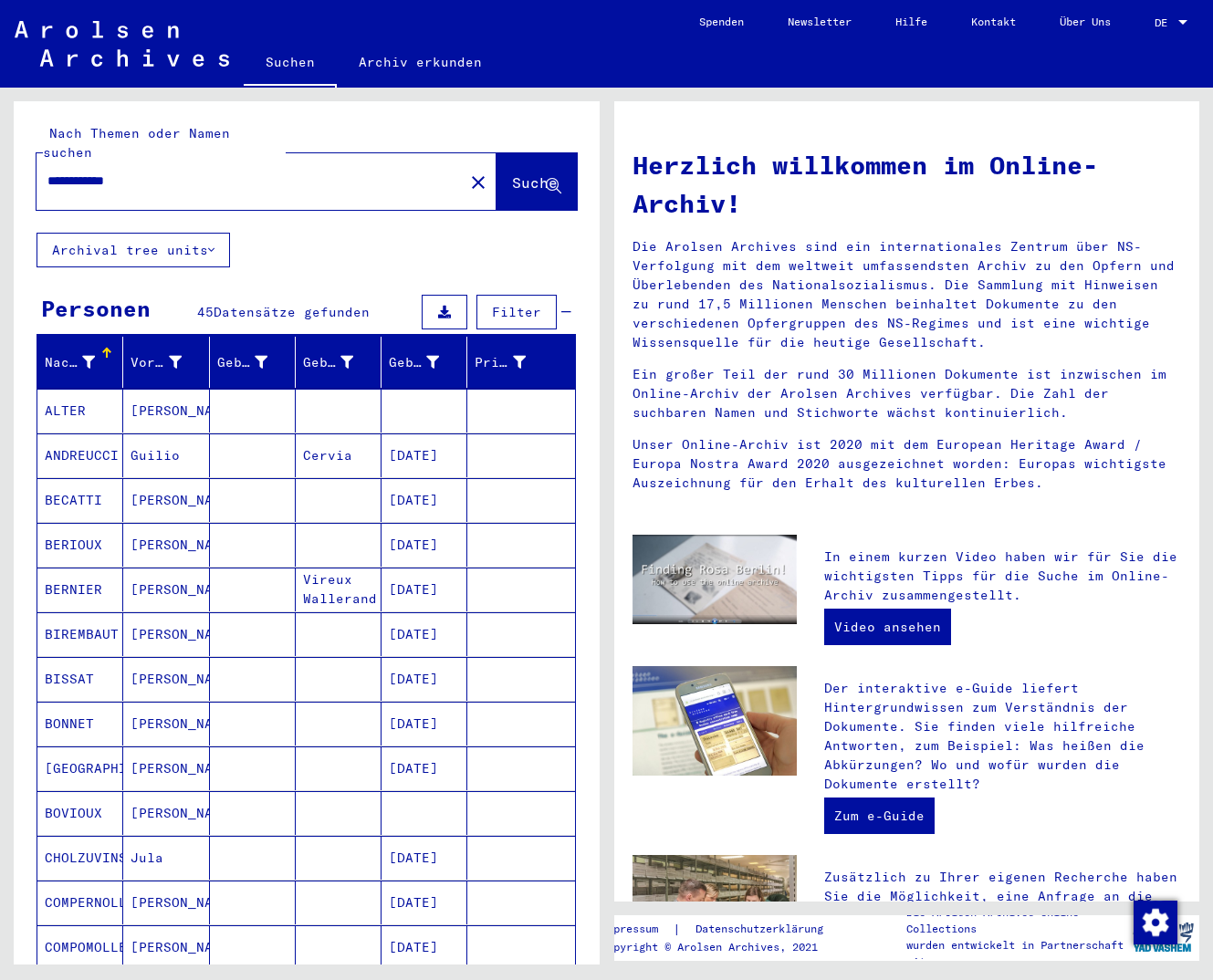 type on "**********" 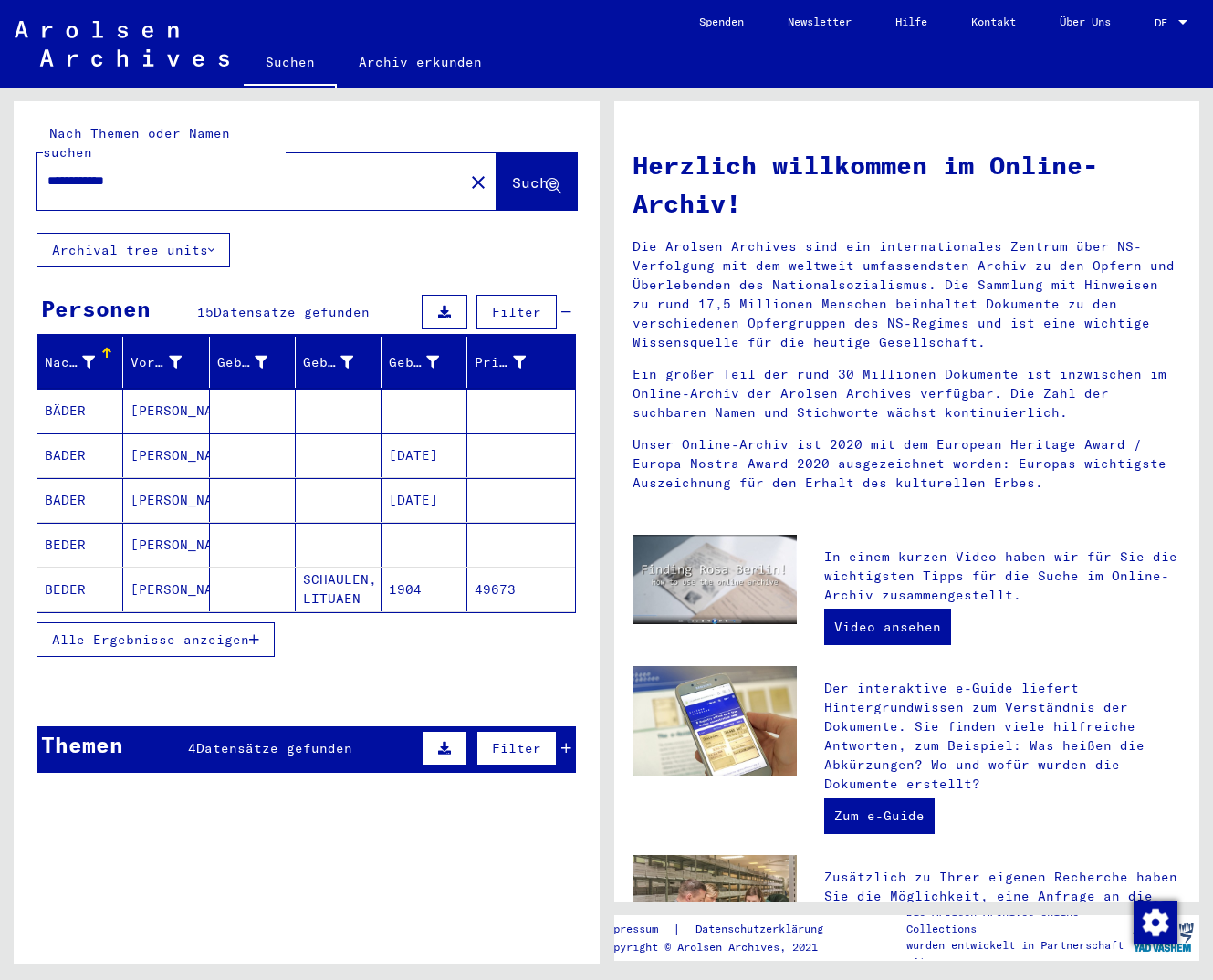 click on "Alle Ergebnisse anzeigen" at bounding box center [151, 640] 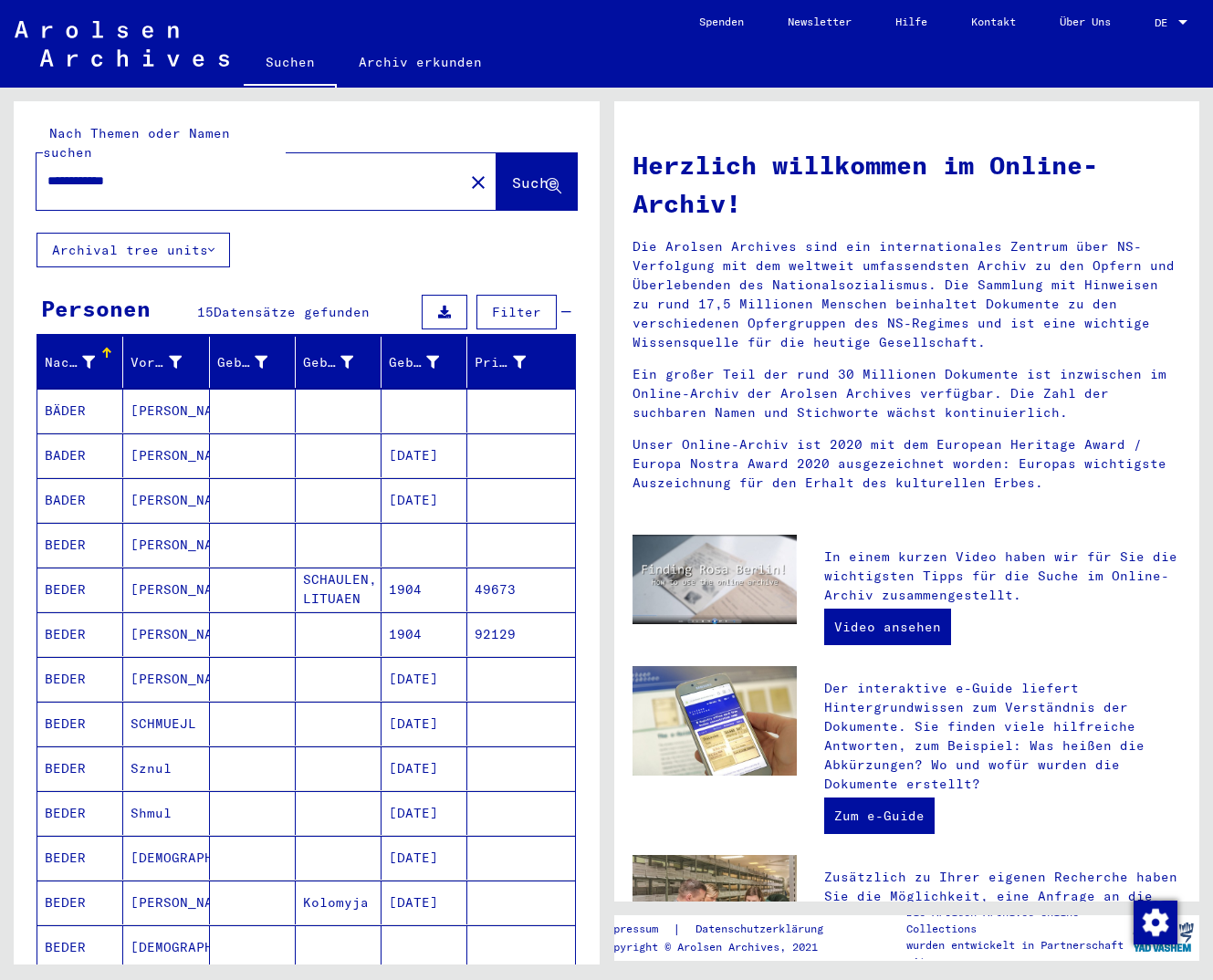 click on "1904" at bounding box center [424, 634] 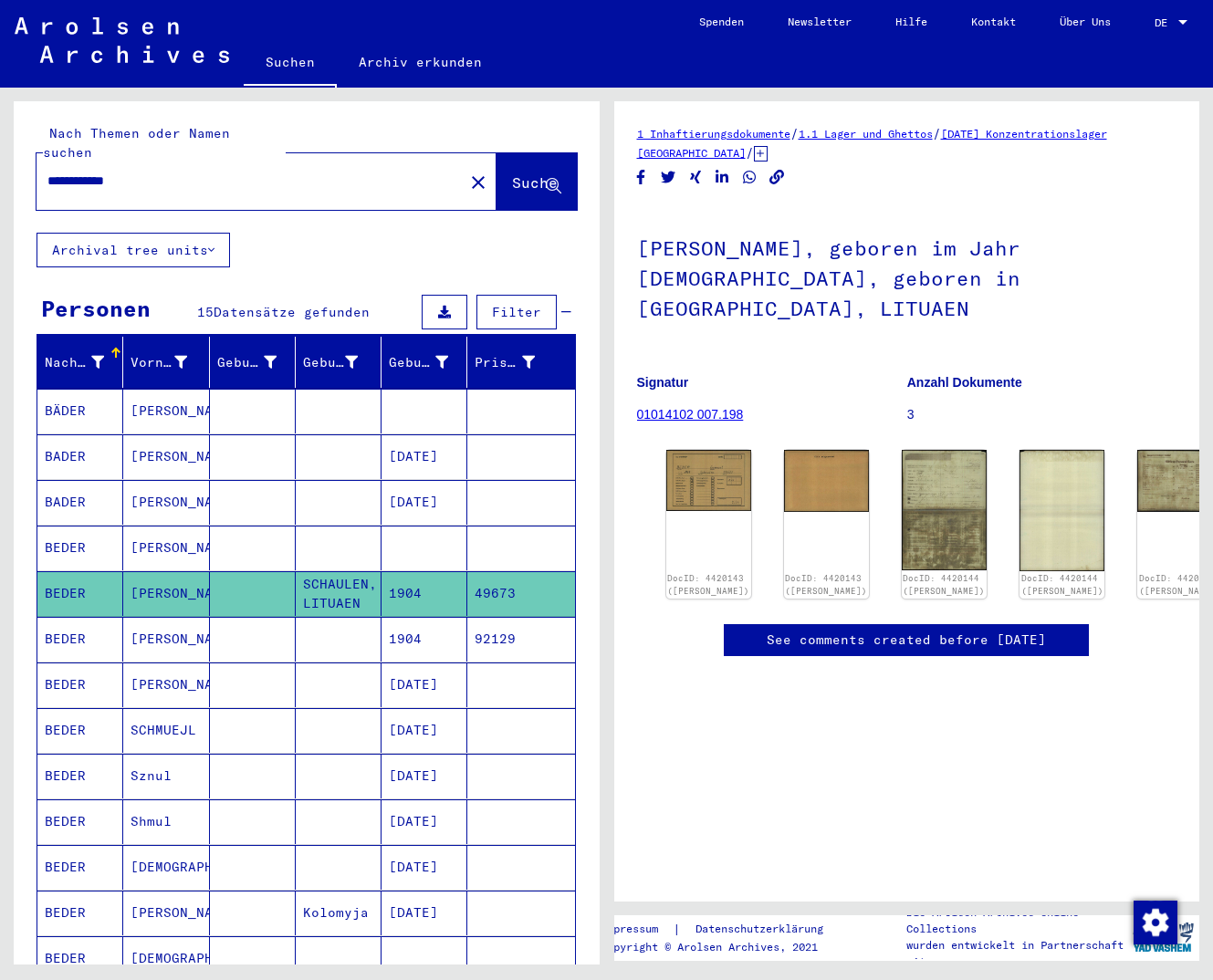 click on "1904" at bounding box center [424, 684] 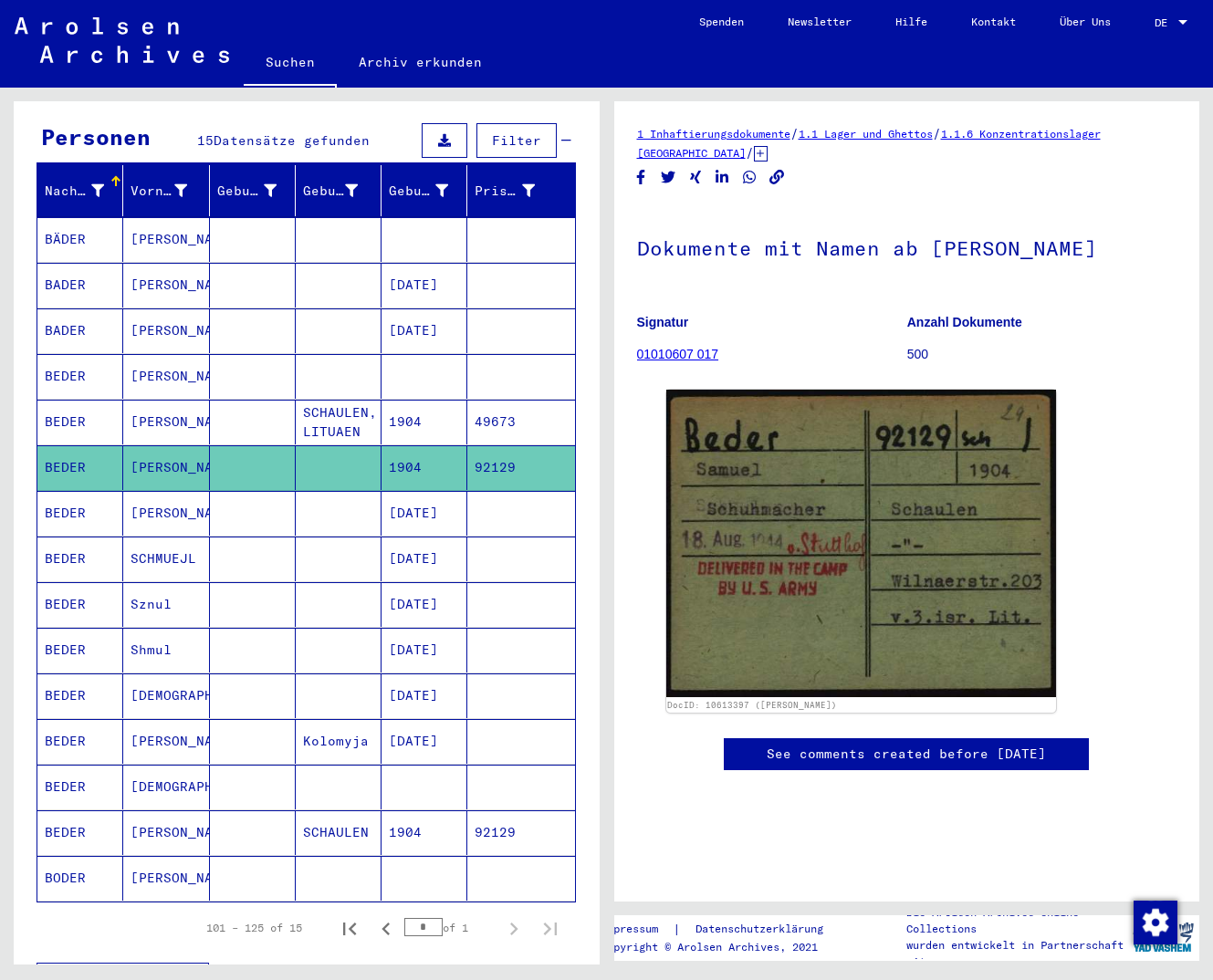 scroll, scrollTop: 394, scrollLeft: 0, axis: vertical 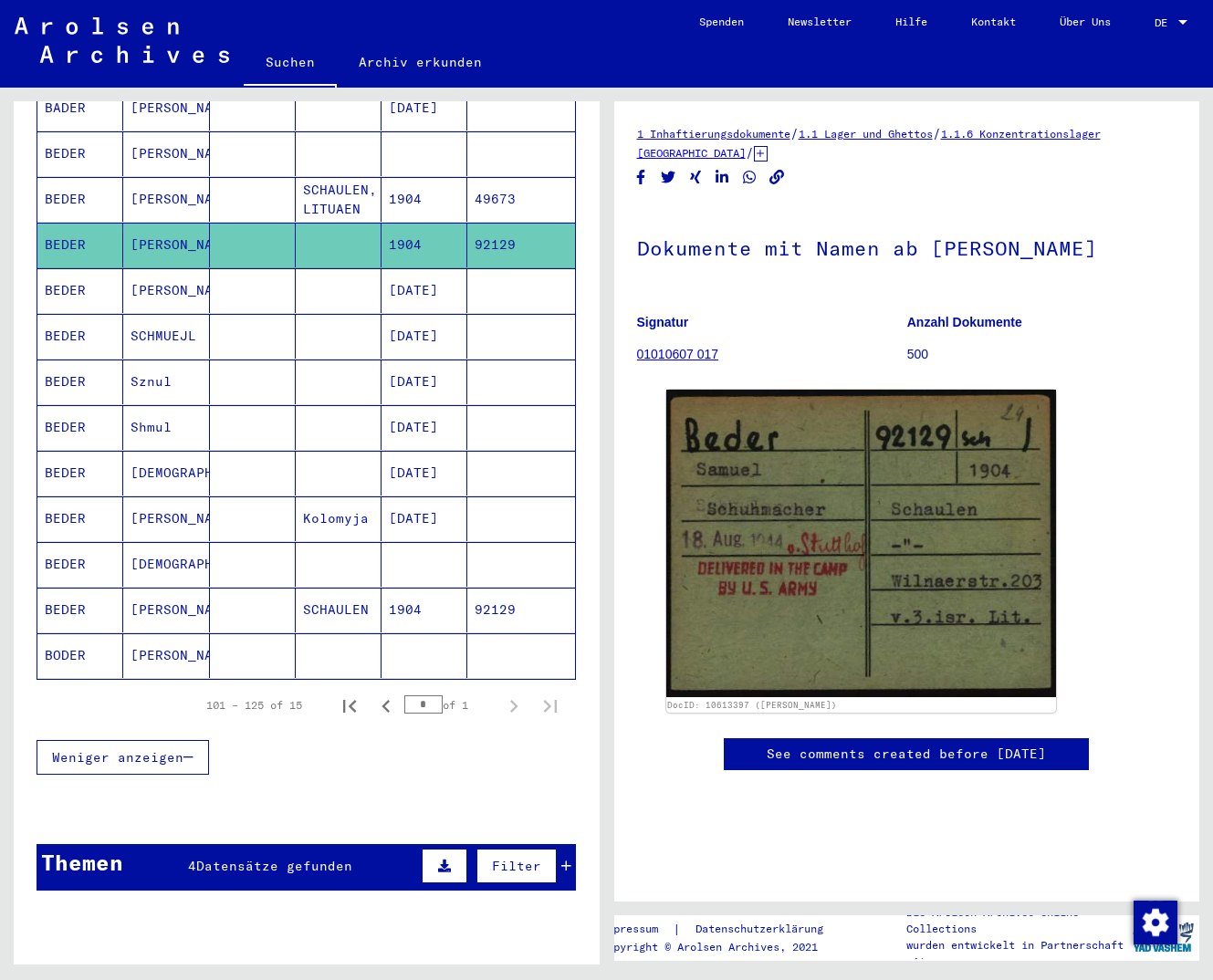 click on "92129" at bounding box center (520, 655) 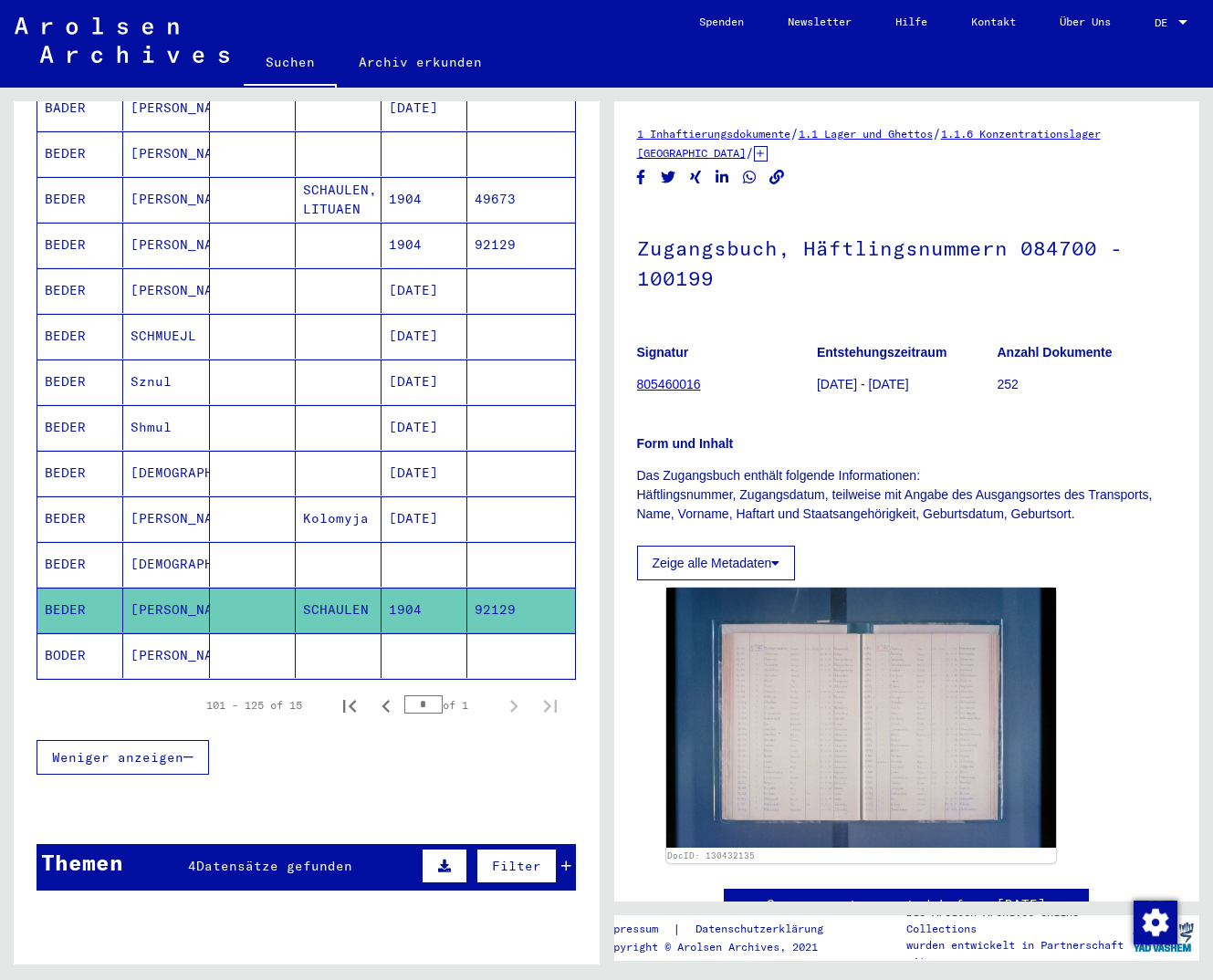 scroll, scrollTop: 0, scrollLeft: 0, axis: both 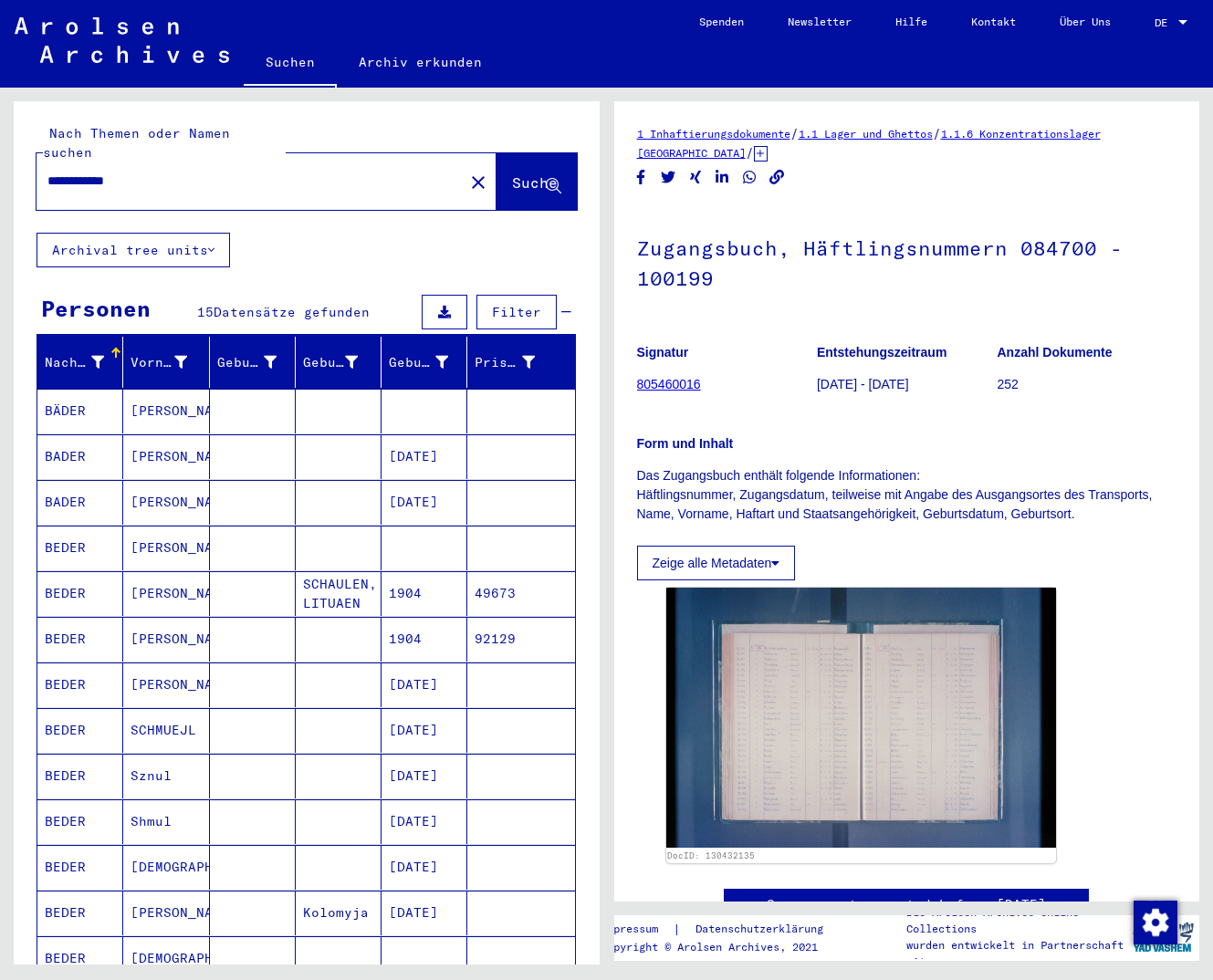 drag, startPoint x: 175, startPoint y: 160, endPoint x: -5, endPoint y: 182, distance: 181.33946 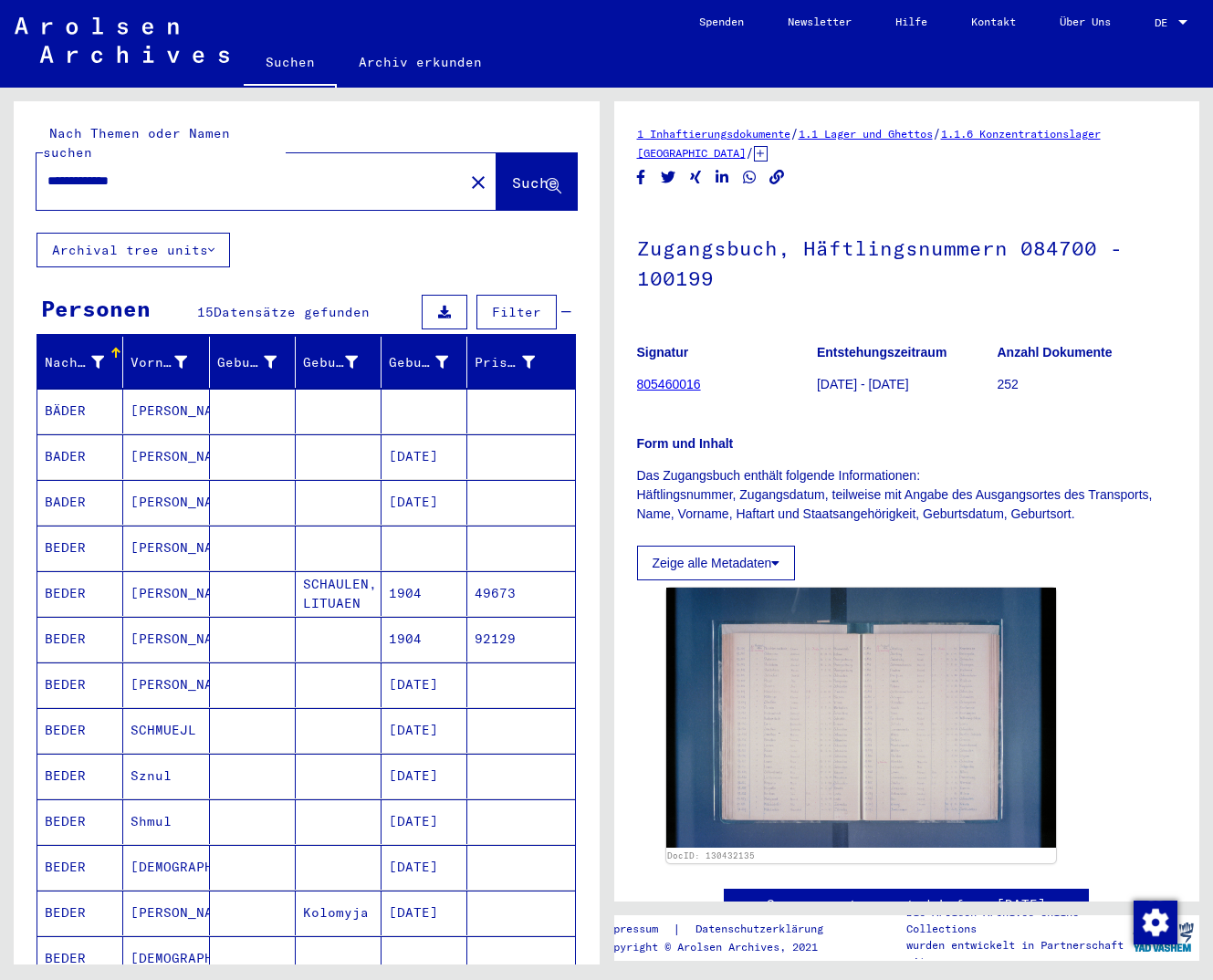 type on "**********" 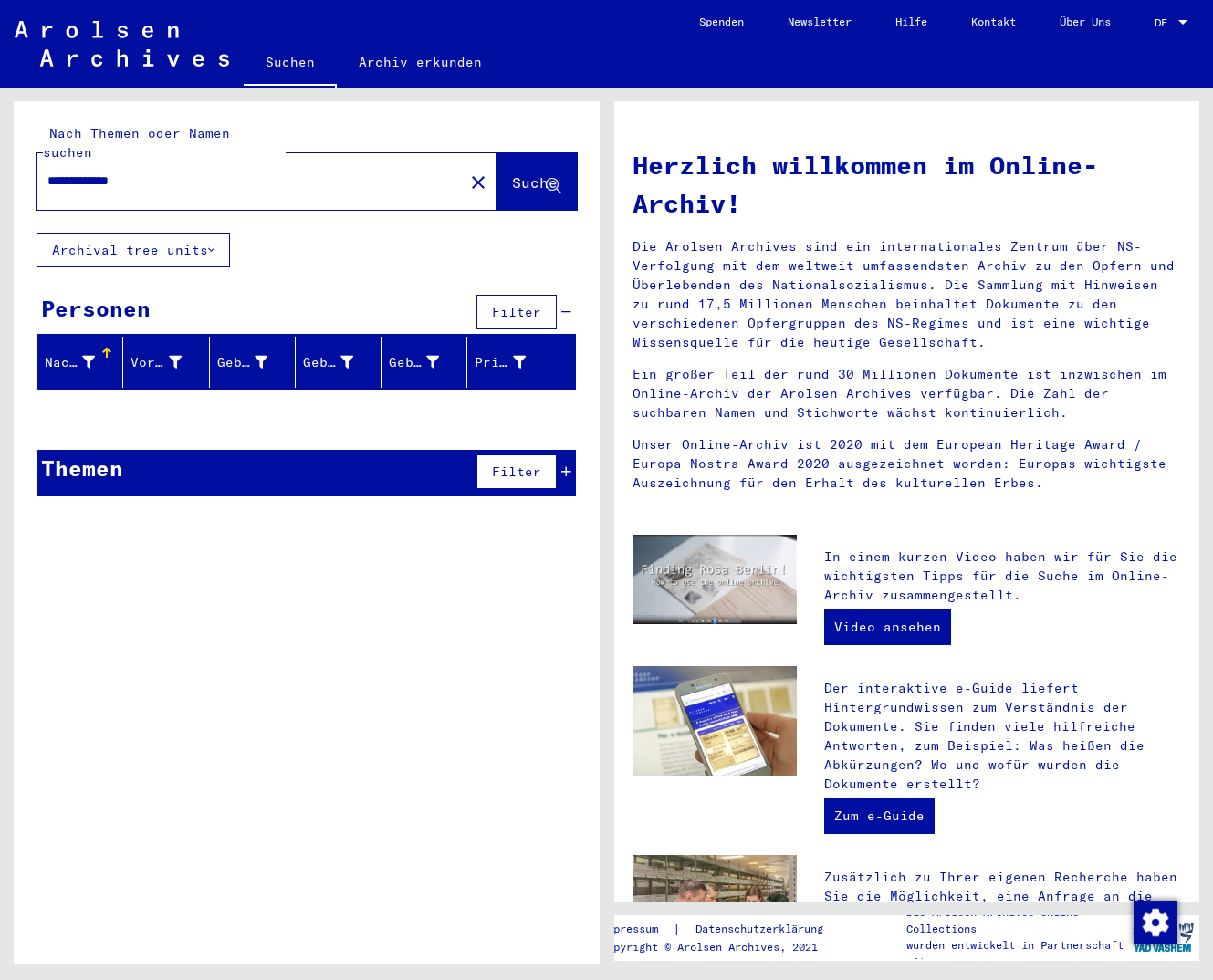drag, startPoint x: 160, startPoint y: 162, endPoint x: -5, endPoint y: 147, distance: 165.68 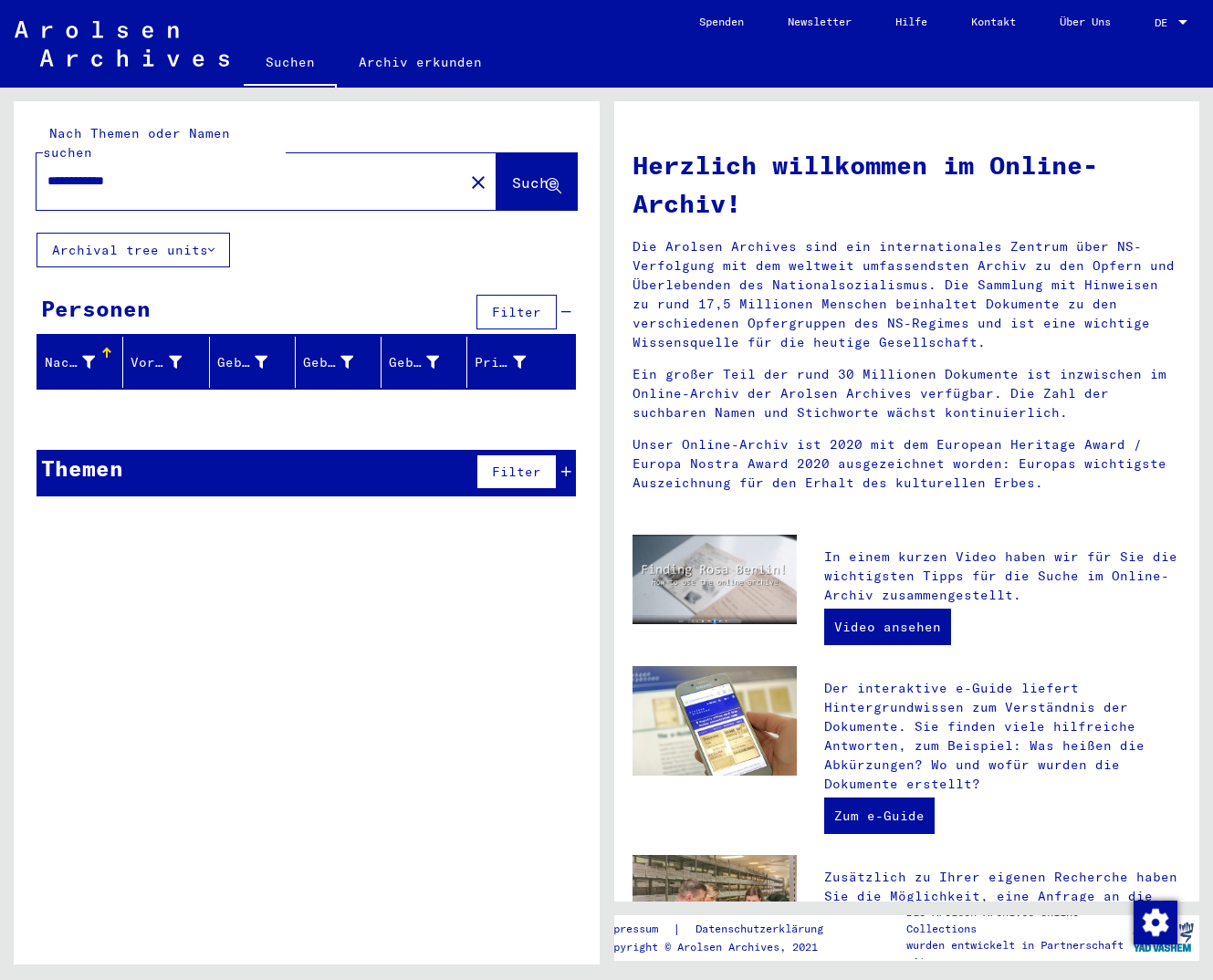 type on "**********" 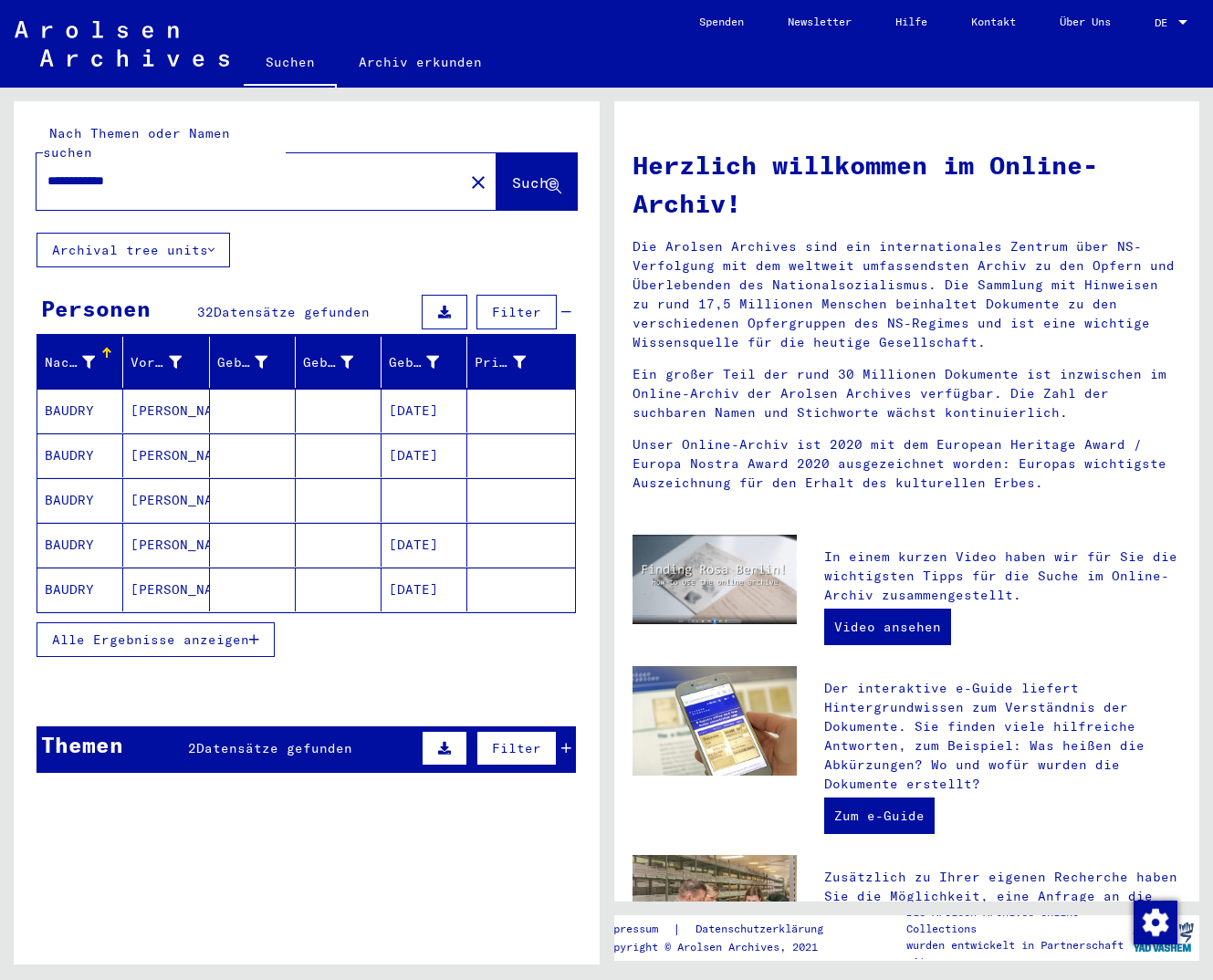 click on "Alle Ergebnisse anzeigen" at bounding box center [155, 640] 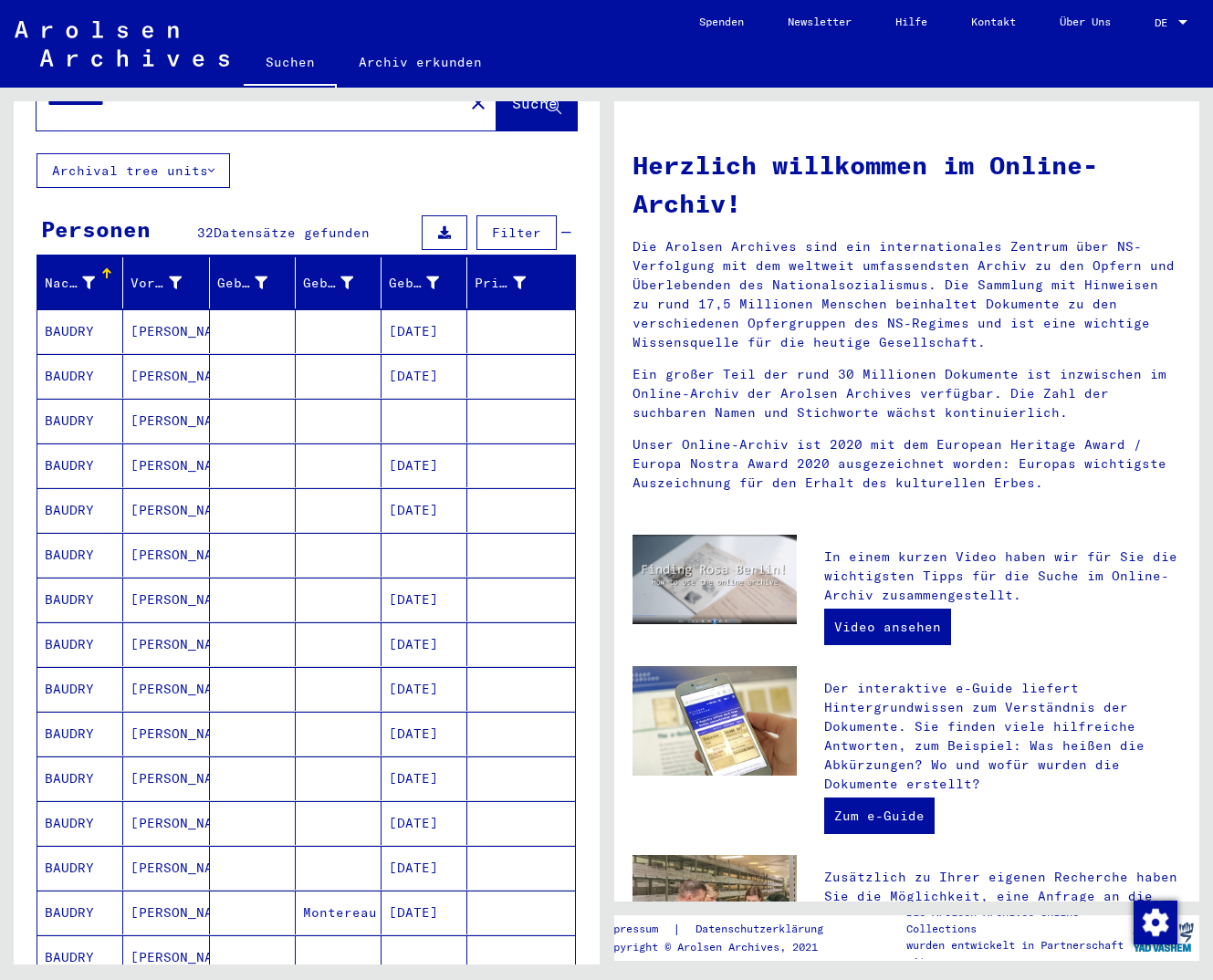 scroll, scrollTop: 0, scrollLeft: 0, axis: both 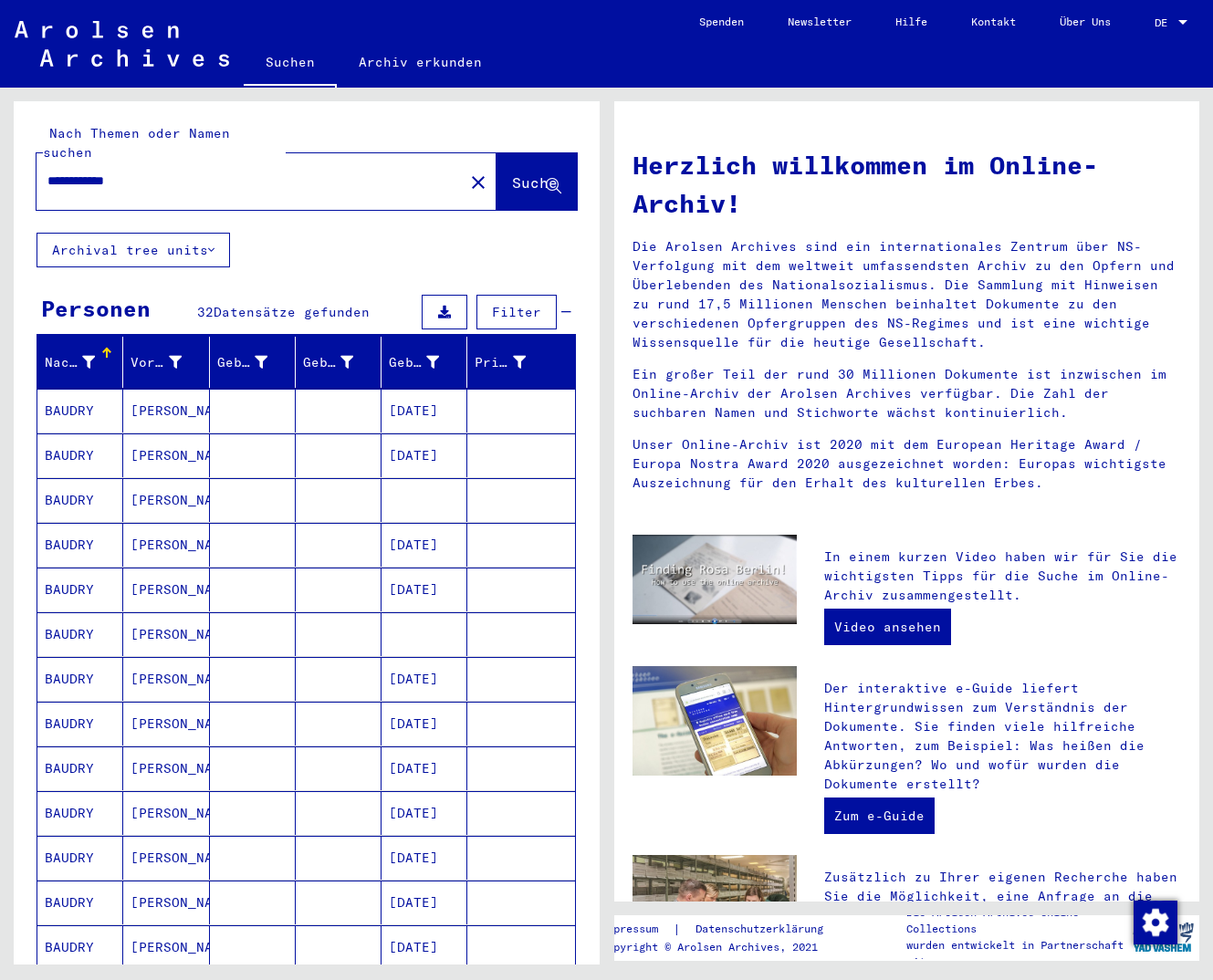 drag, startPoint x: 165, startPoint y: 159, endPoint x: 17, endPoint y: 137, distance: 149.6262 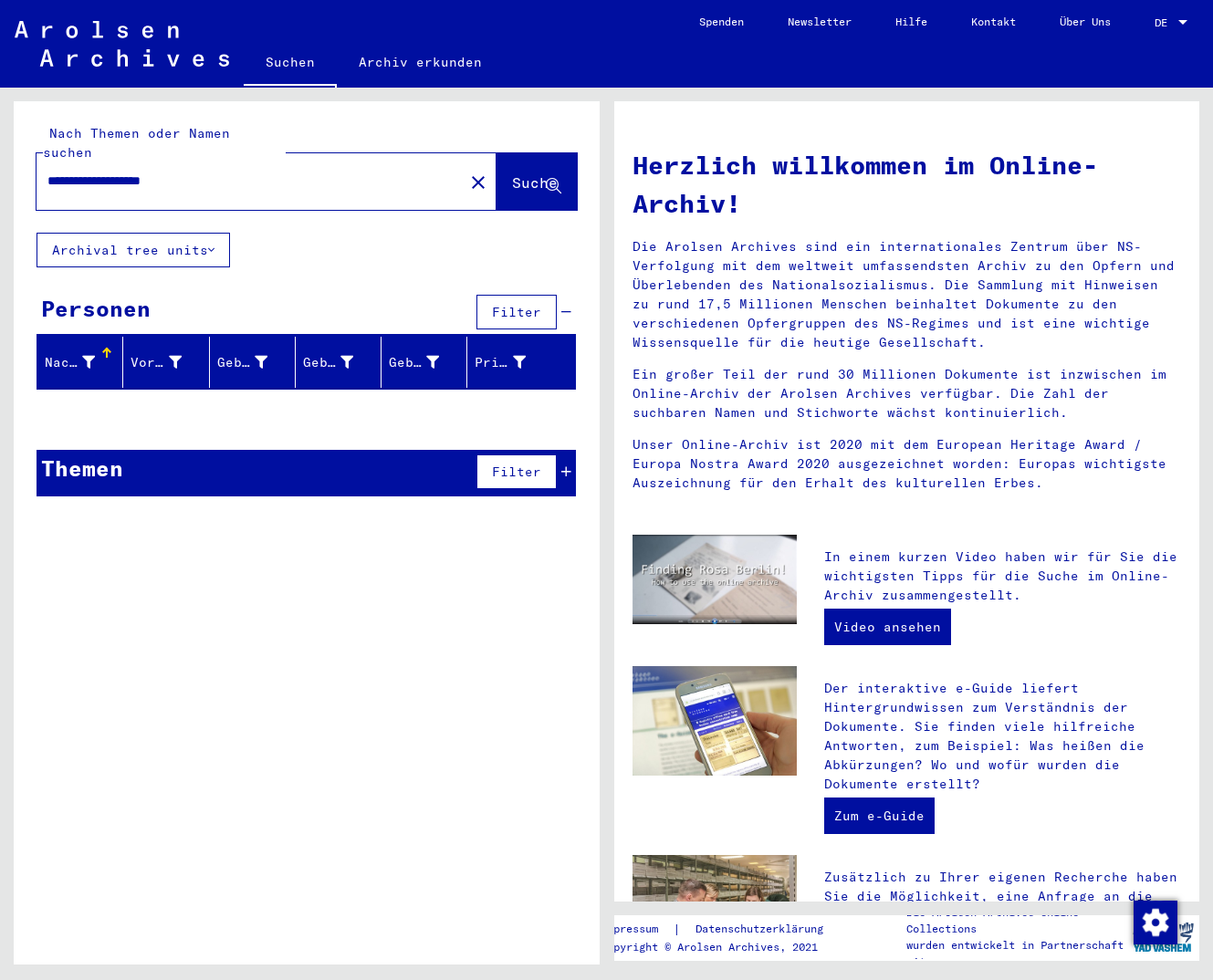 click on "**********" at bounding box center [245, 181] 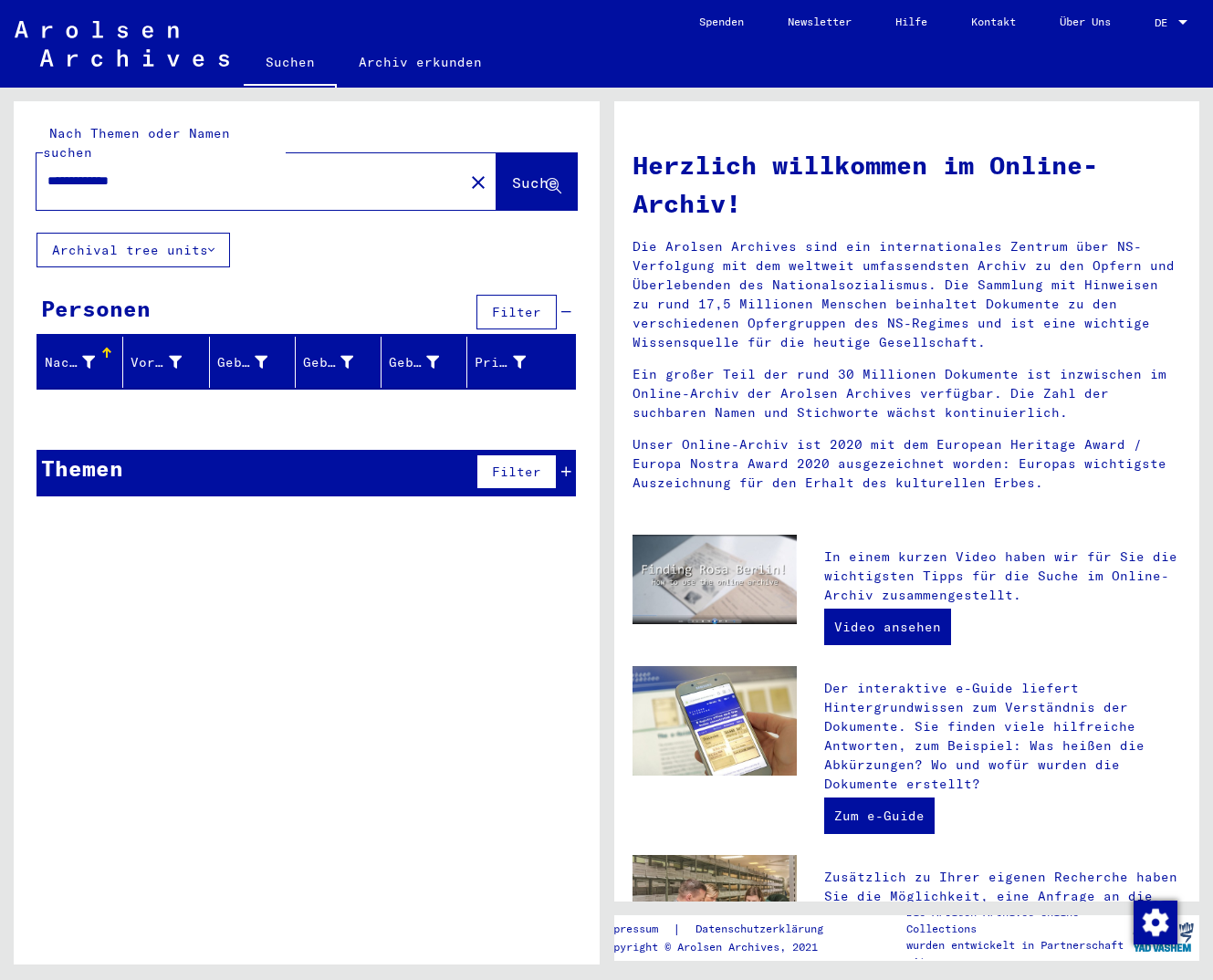 type on "**********" 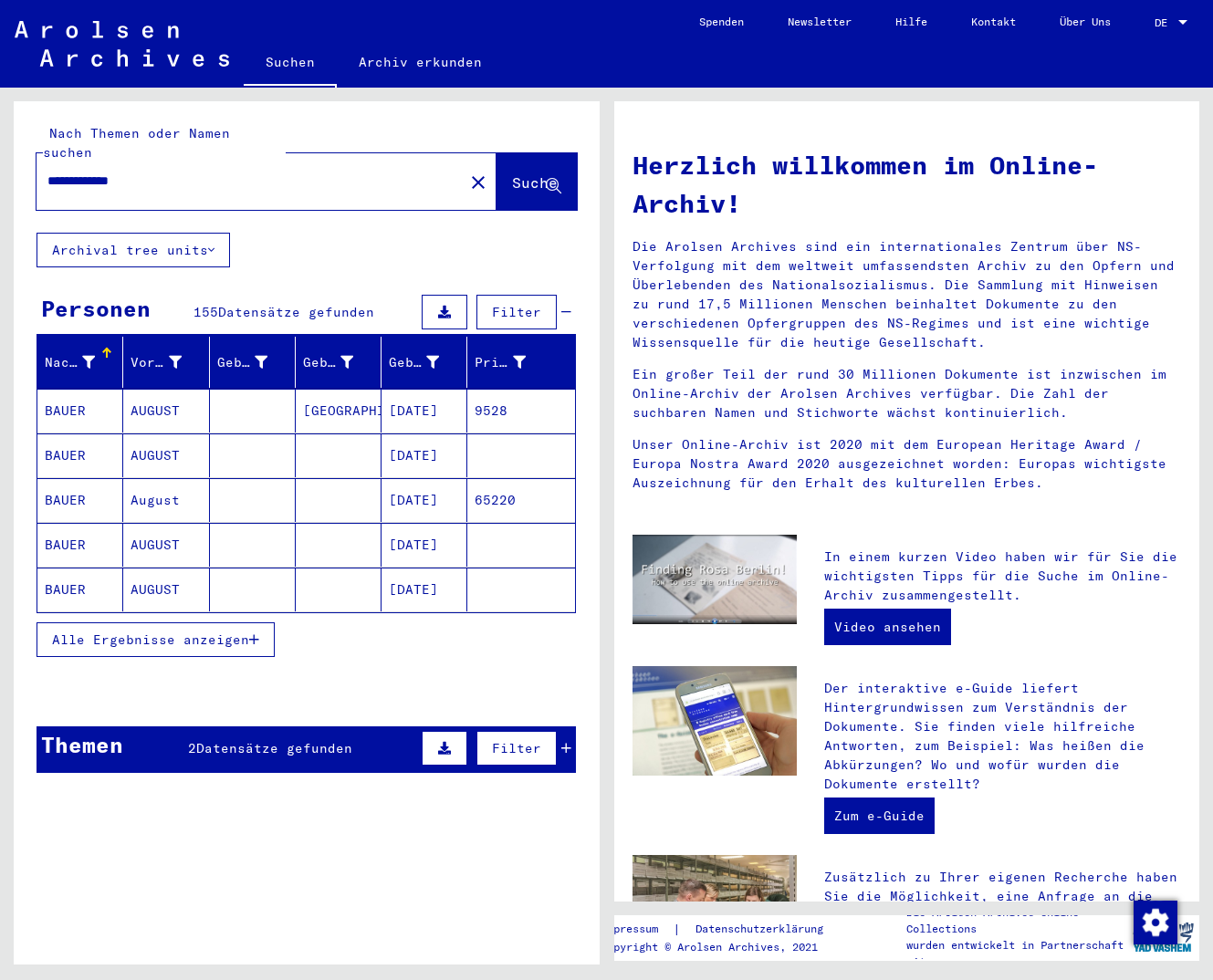 click on "Alle Ergebnisse anzeigen" at bounding box center [151, 640] 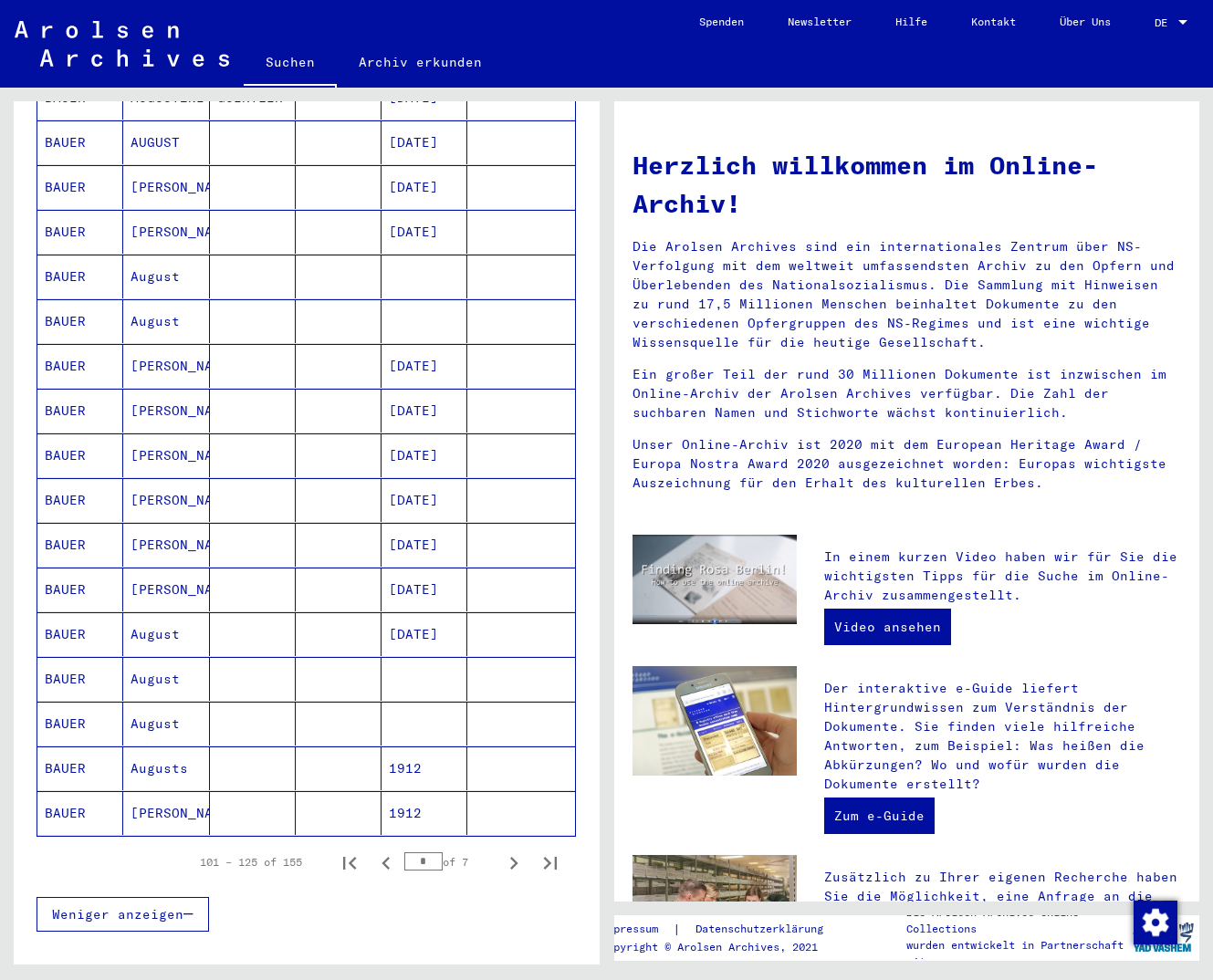 scroll, scrollTop: 690, scrollLeft: 0, axis: vertical 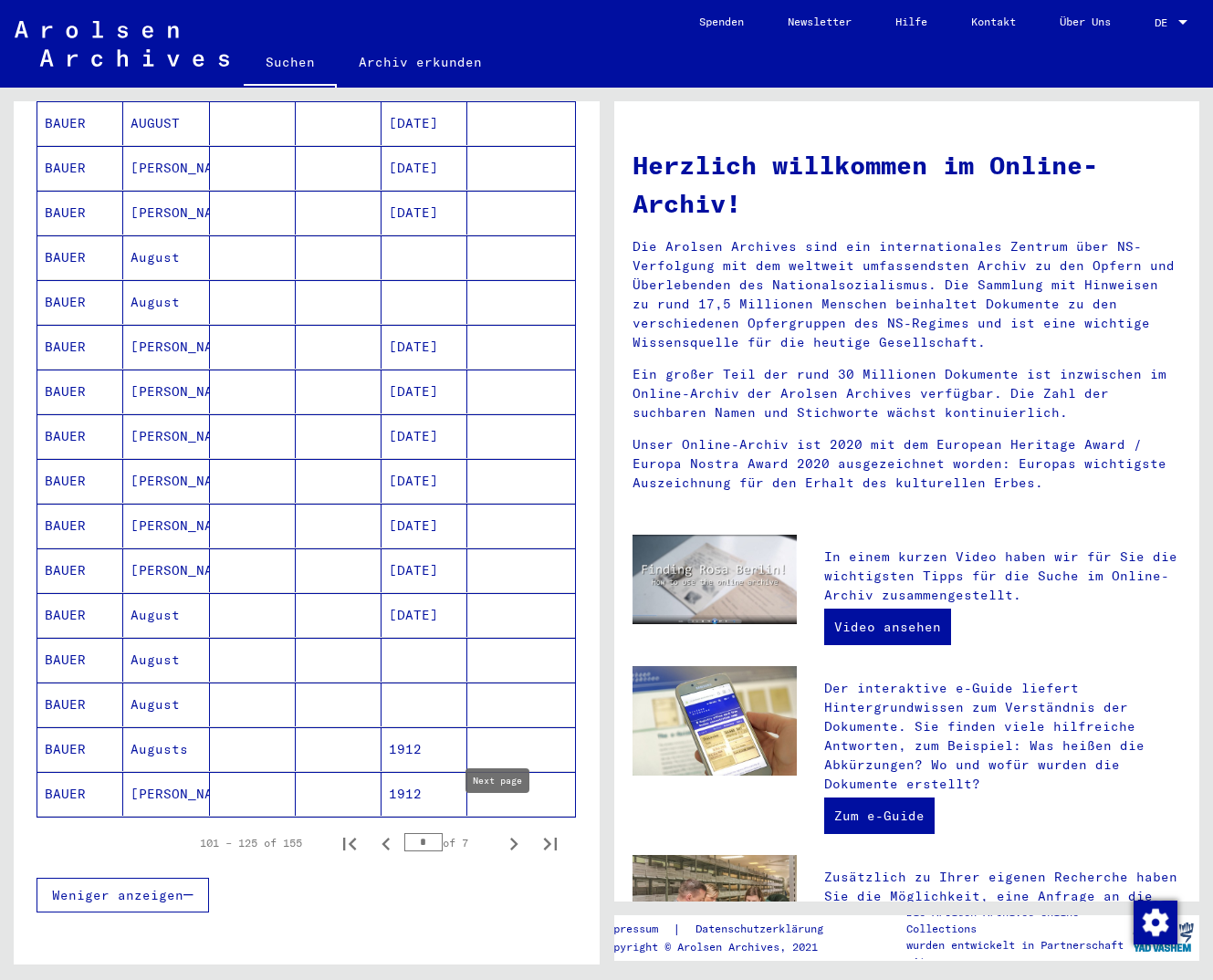 click 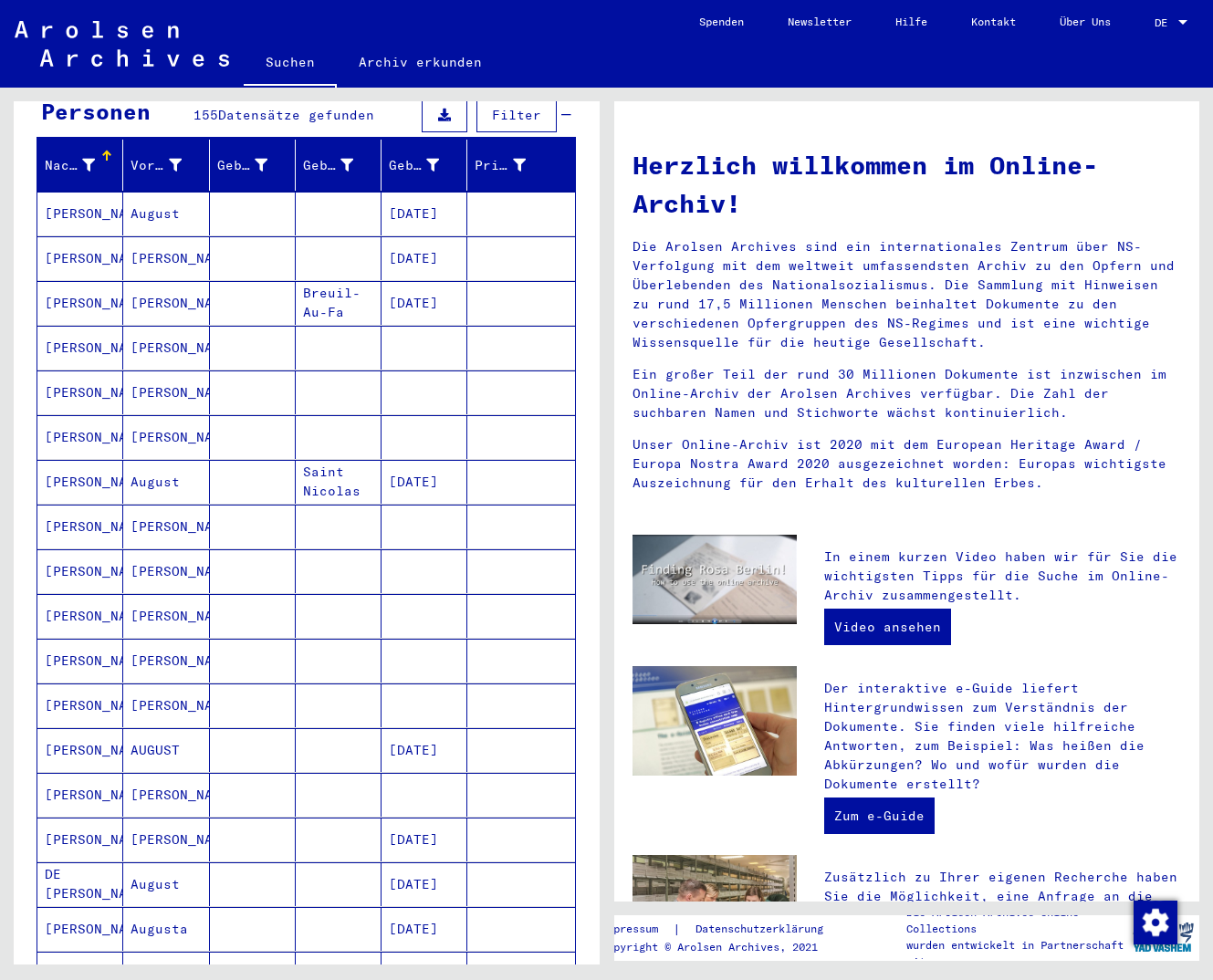 scroll, scrollTop: 591, scrollLeft: 0, axis: vertical 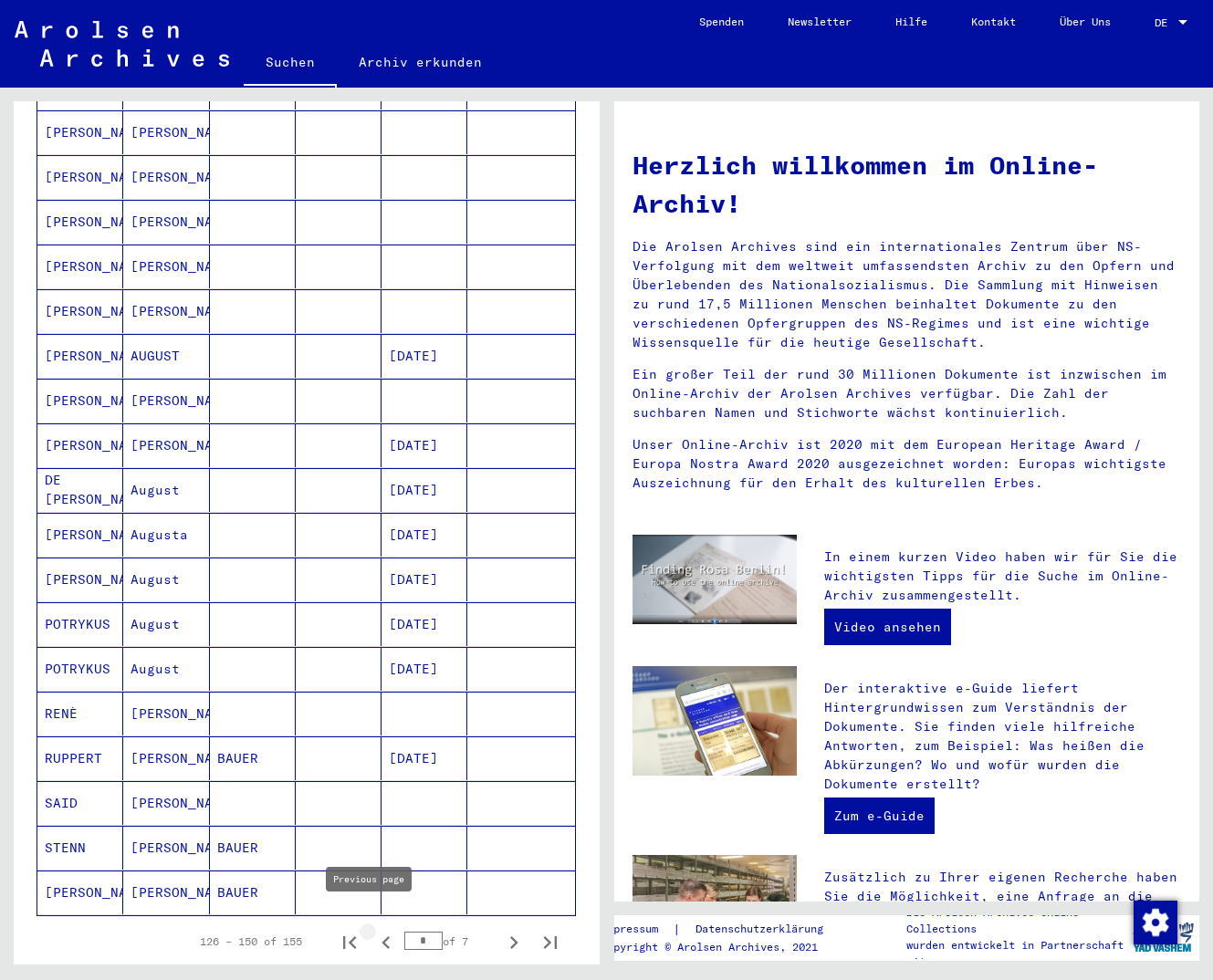 click 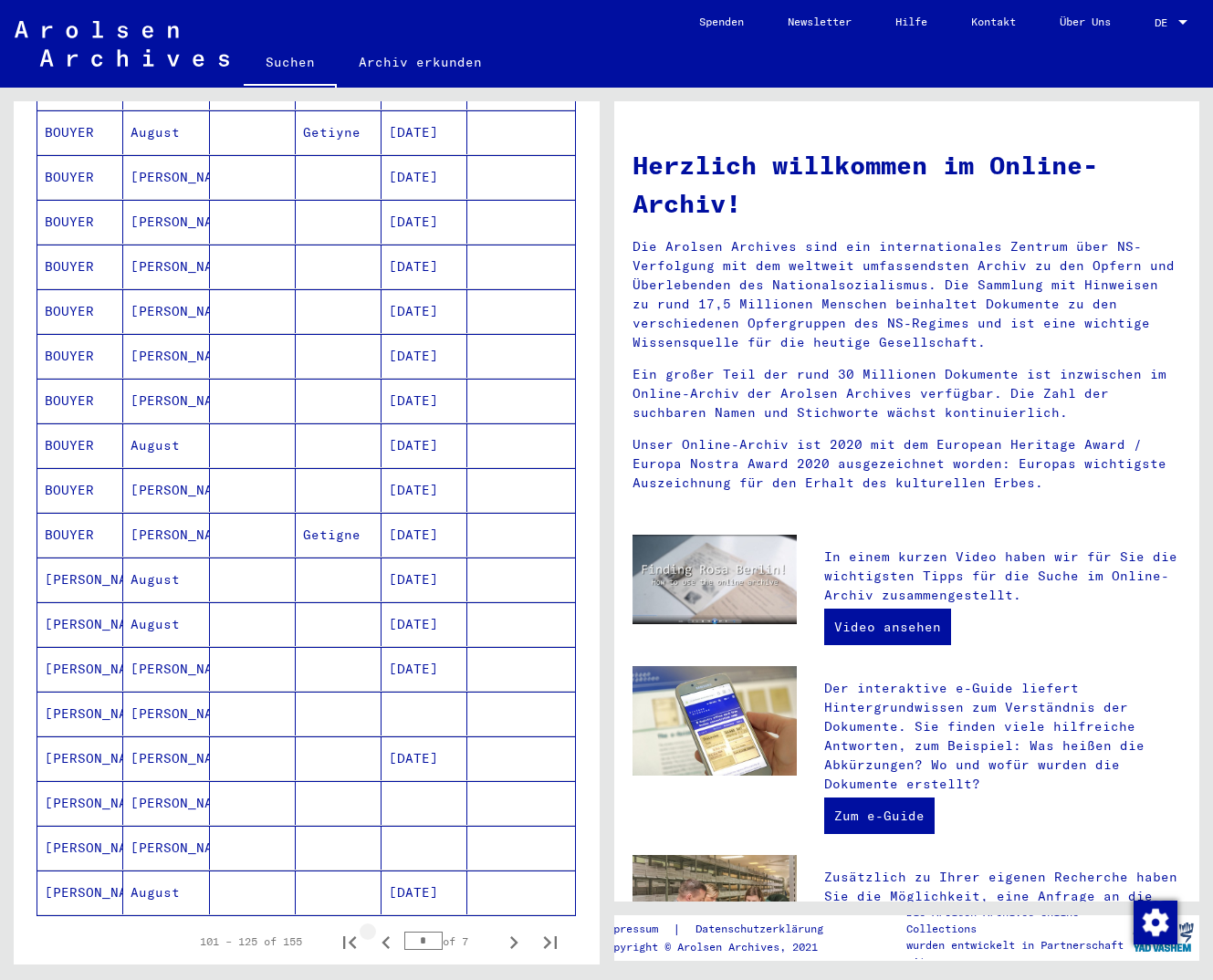 click 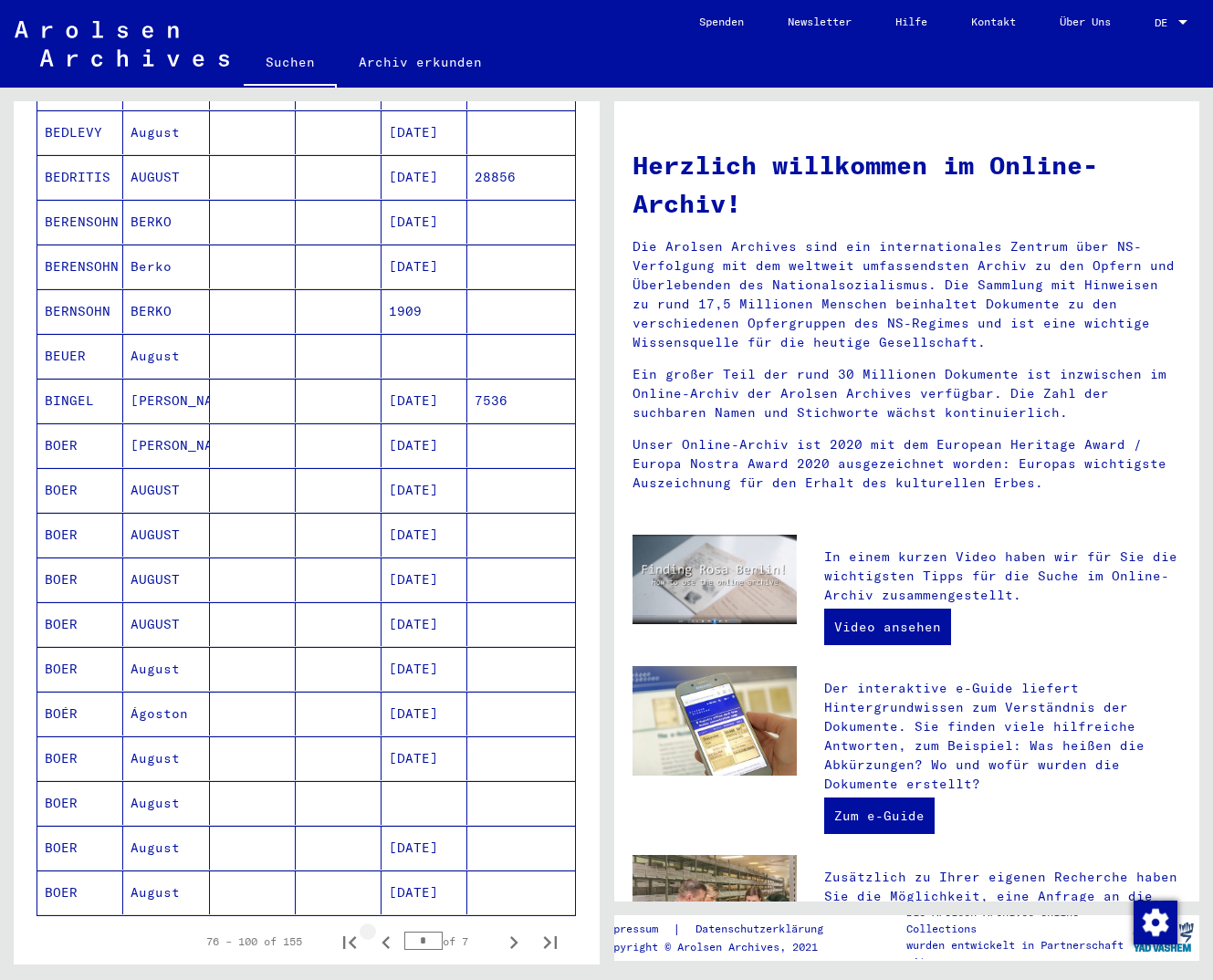 click 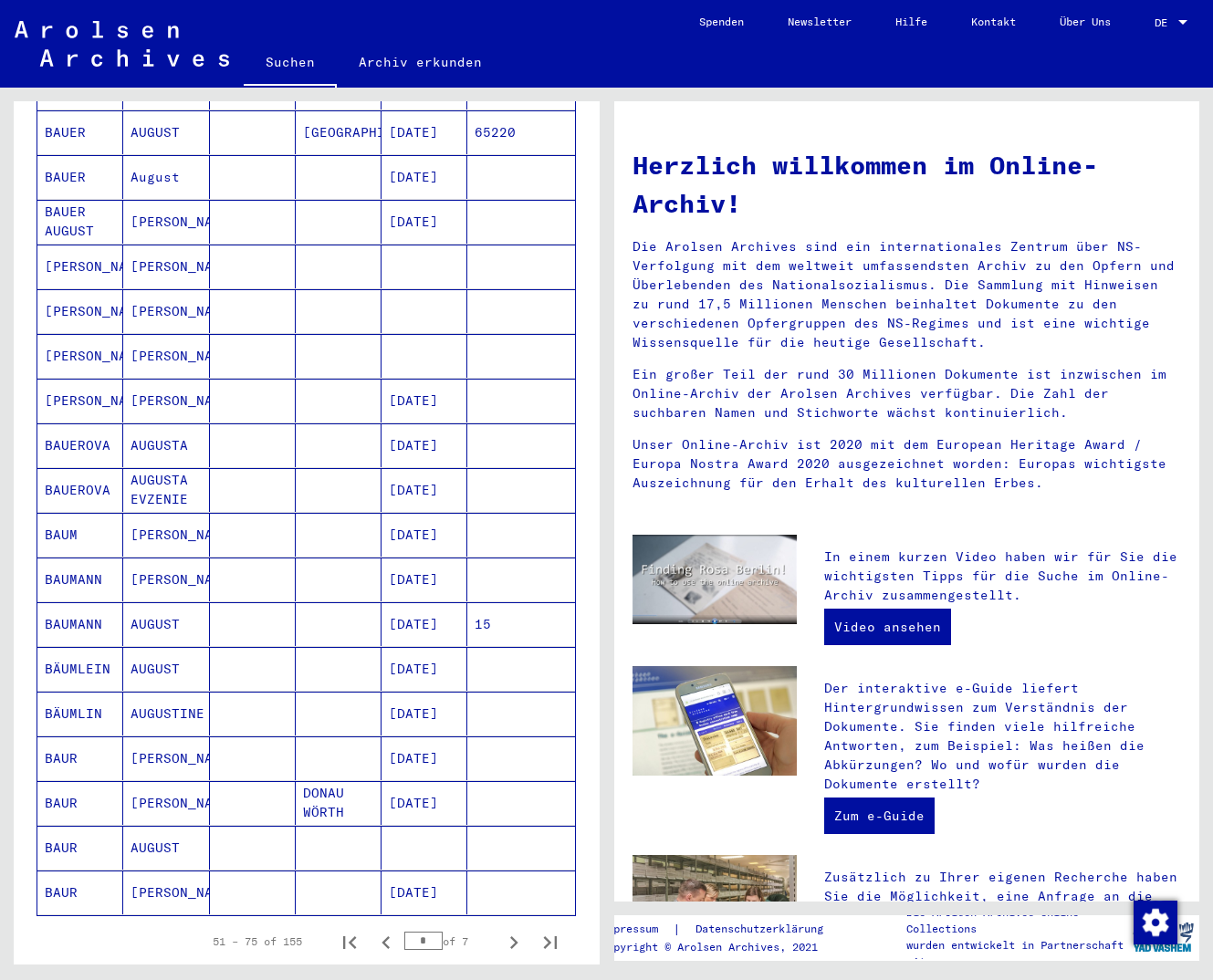 click 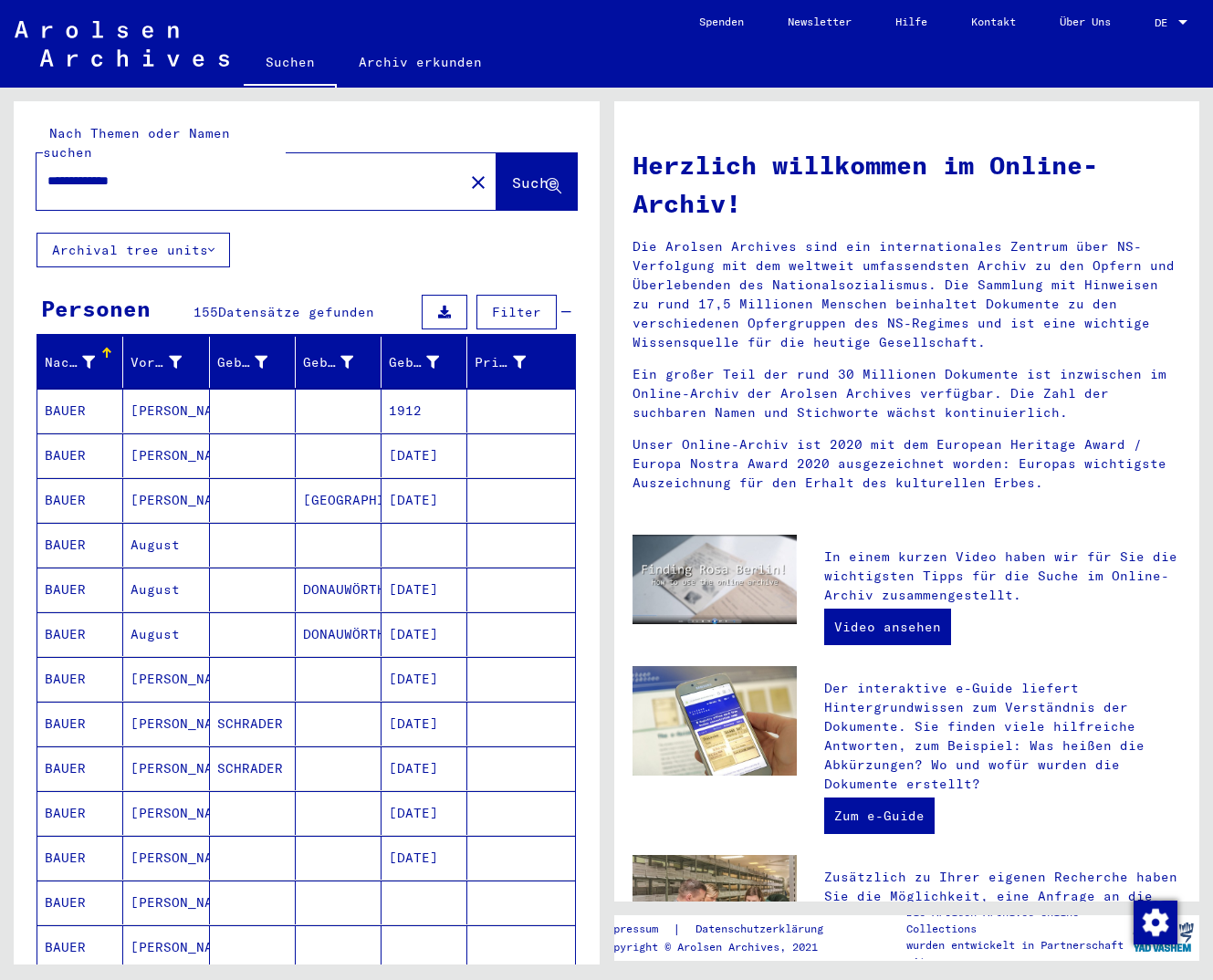 scroll, scrollTop: 591, scrollLeft: 0, axis: vertical 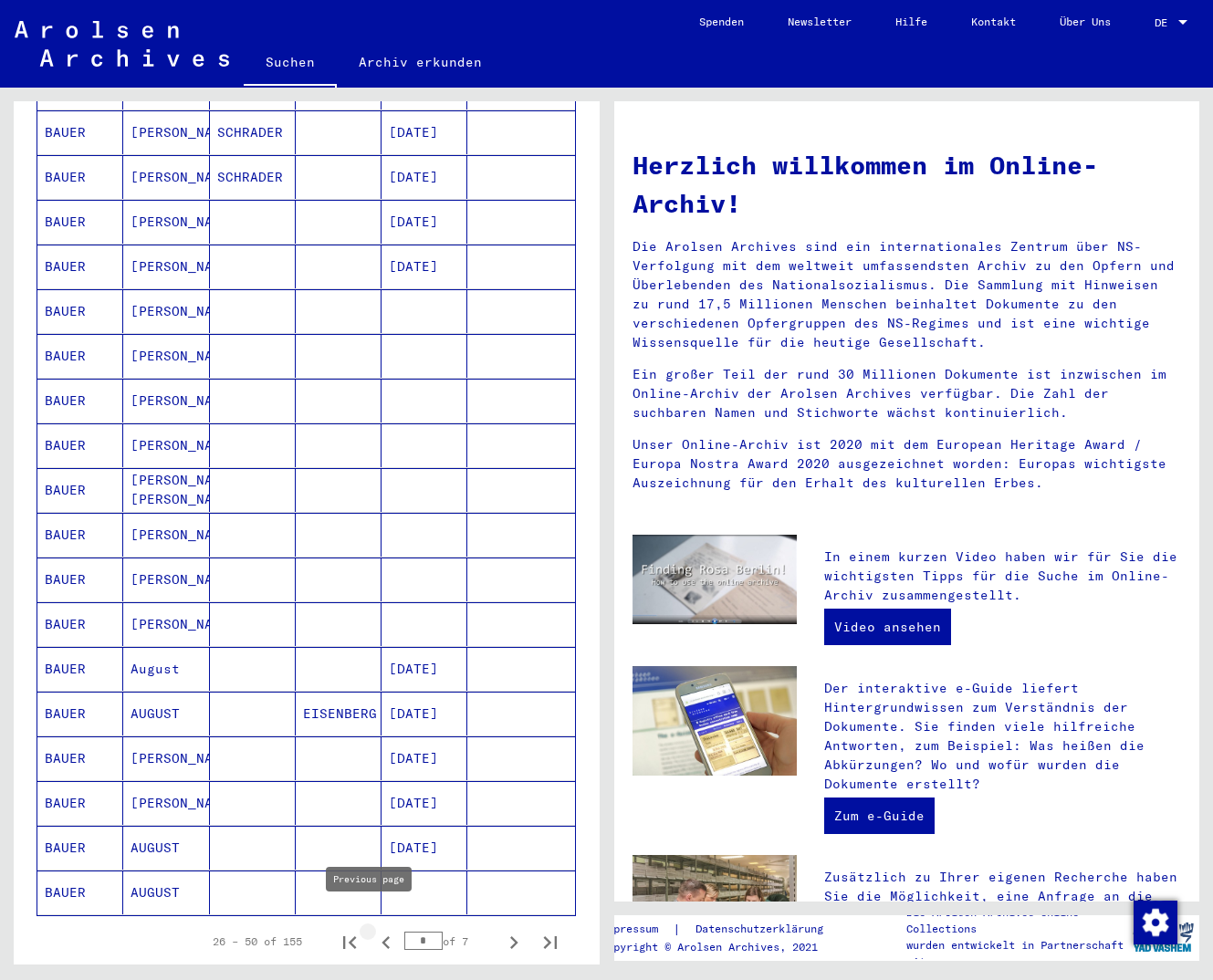 click 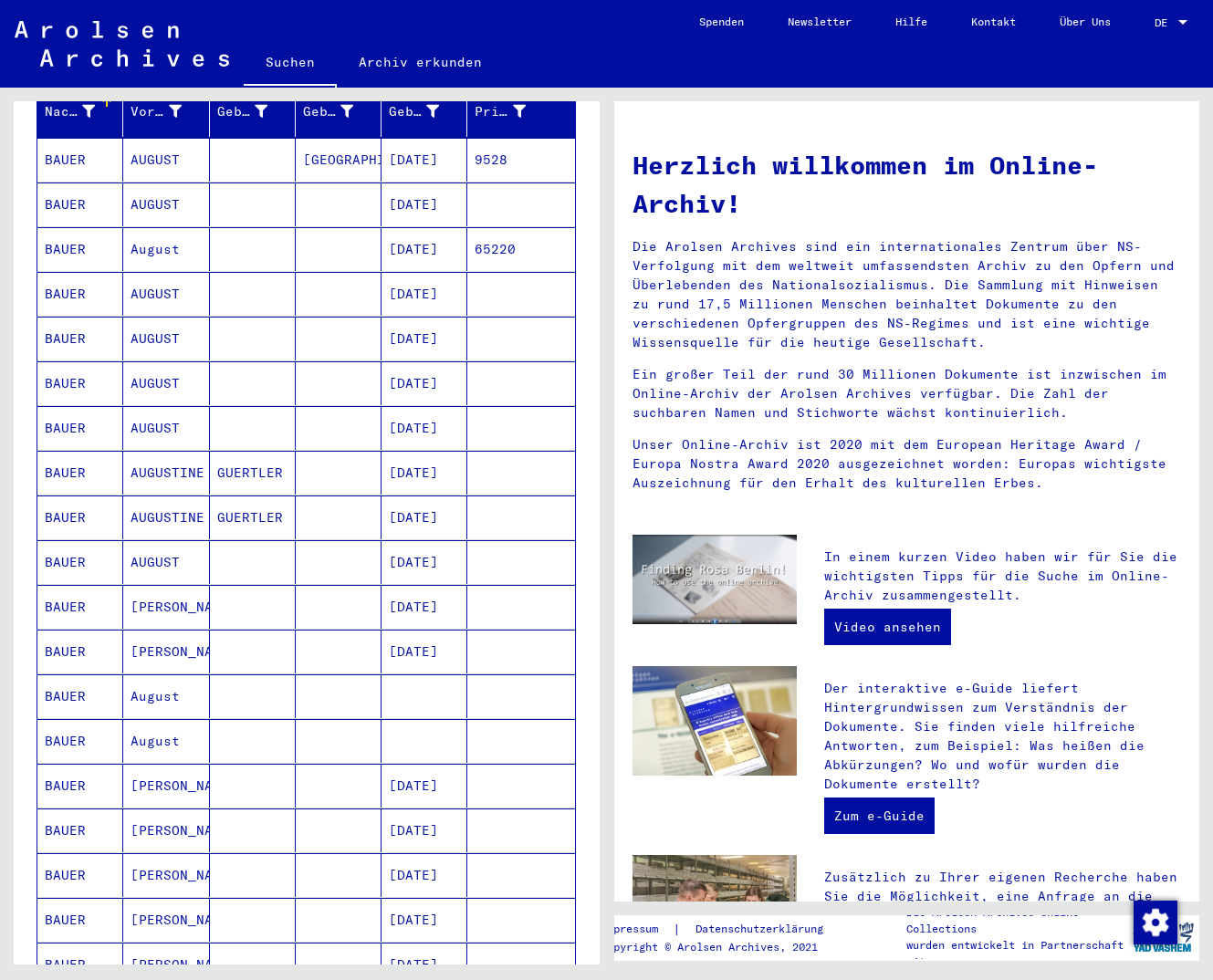 scroll, scrollTop: 0, scrollLeft: 0, axis: both 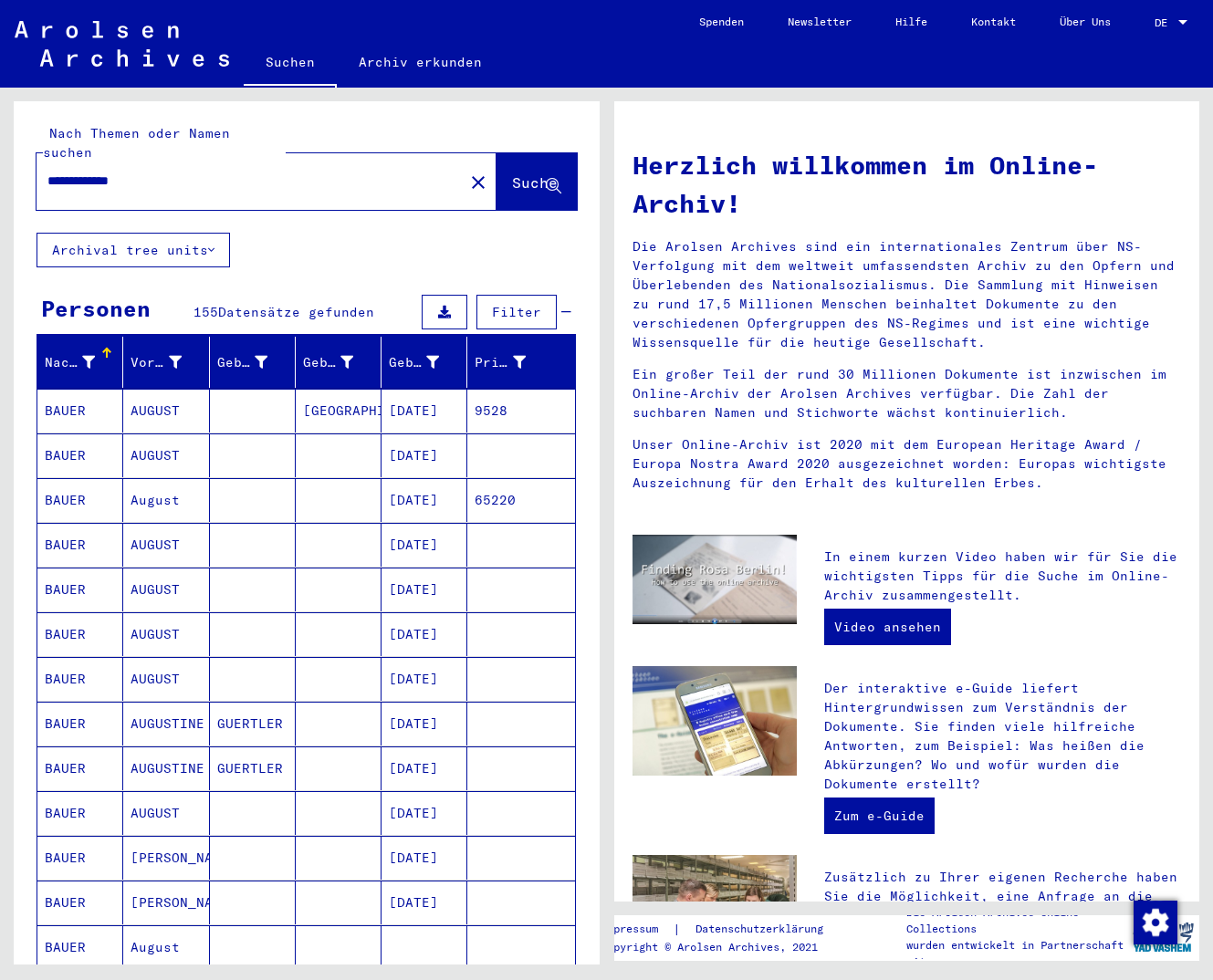drag, startPoint x: 173, startPoint y: 166, endPoint x: 0, endPoint y: 166, distance: 173 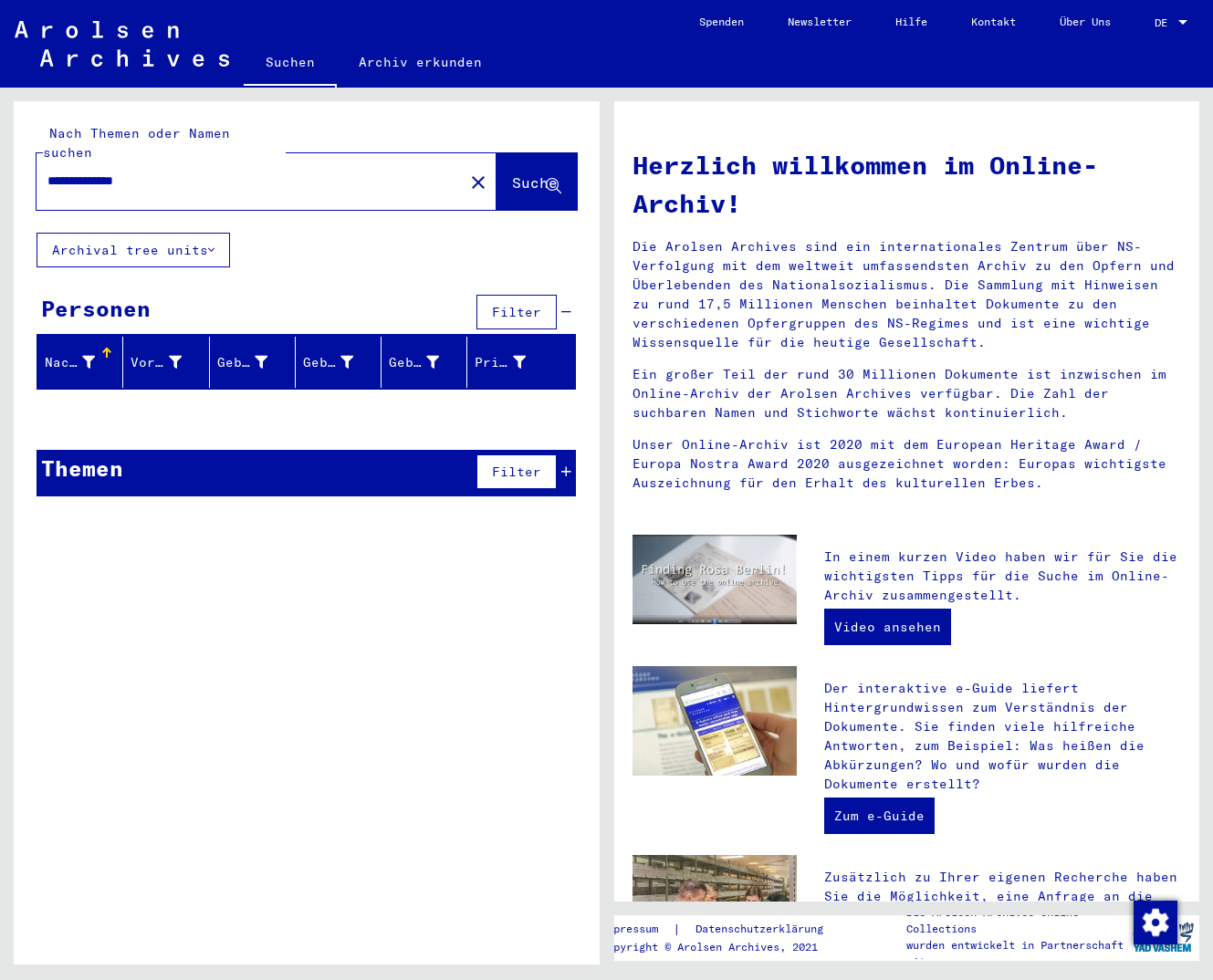 click on "**********" at bounding box center (245, 181) 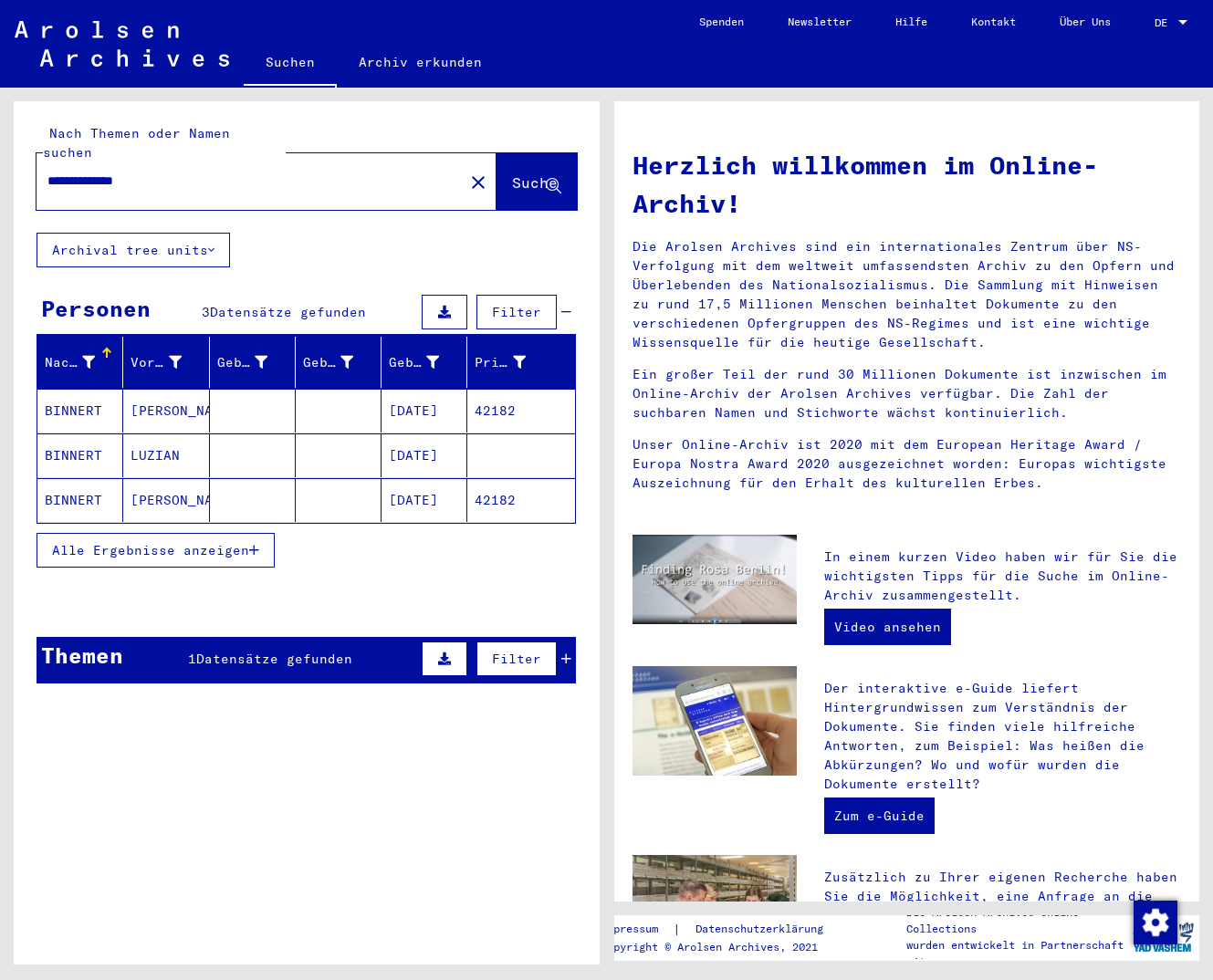 click on "42182" at bounding box center [520, 455] 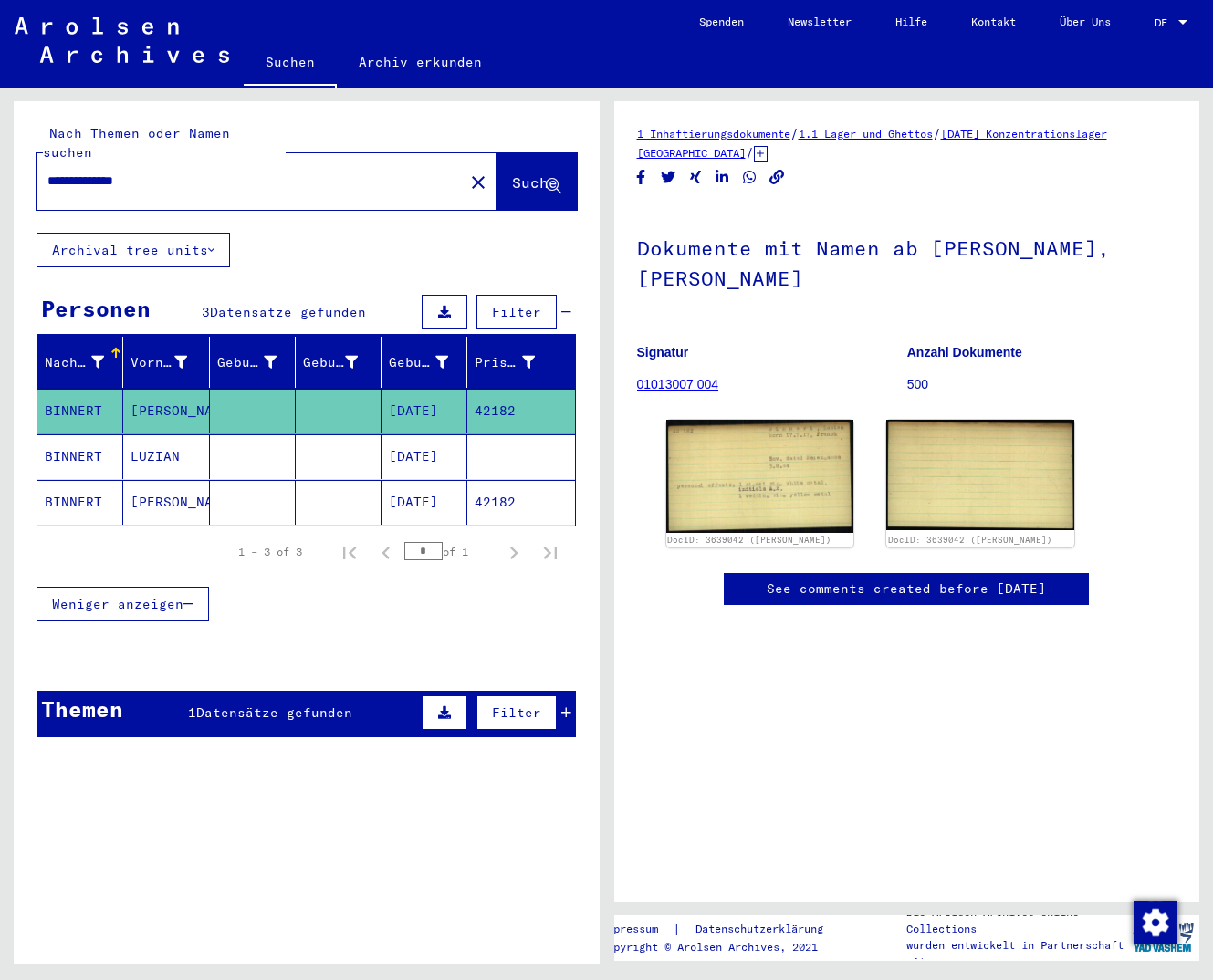 click on "42182" 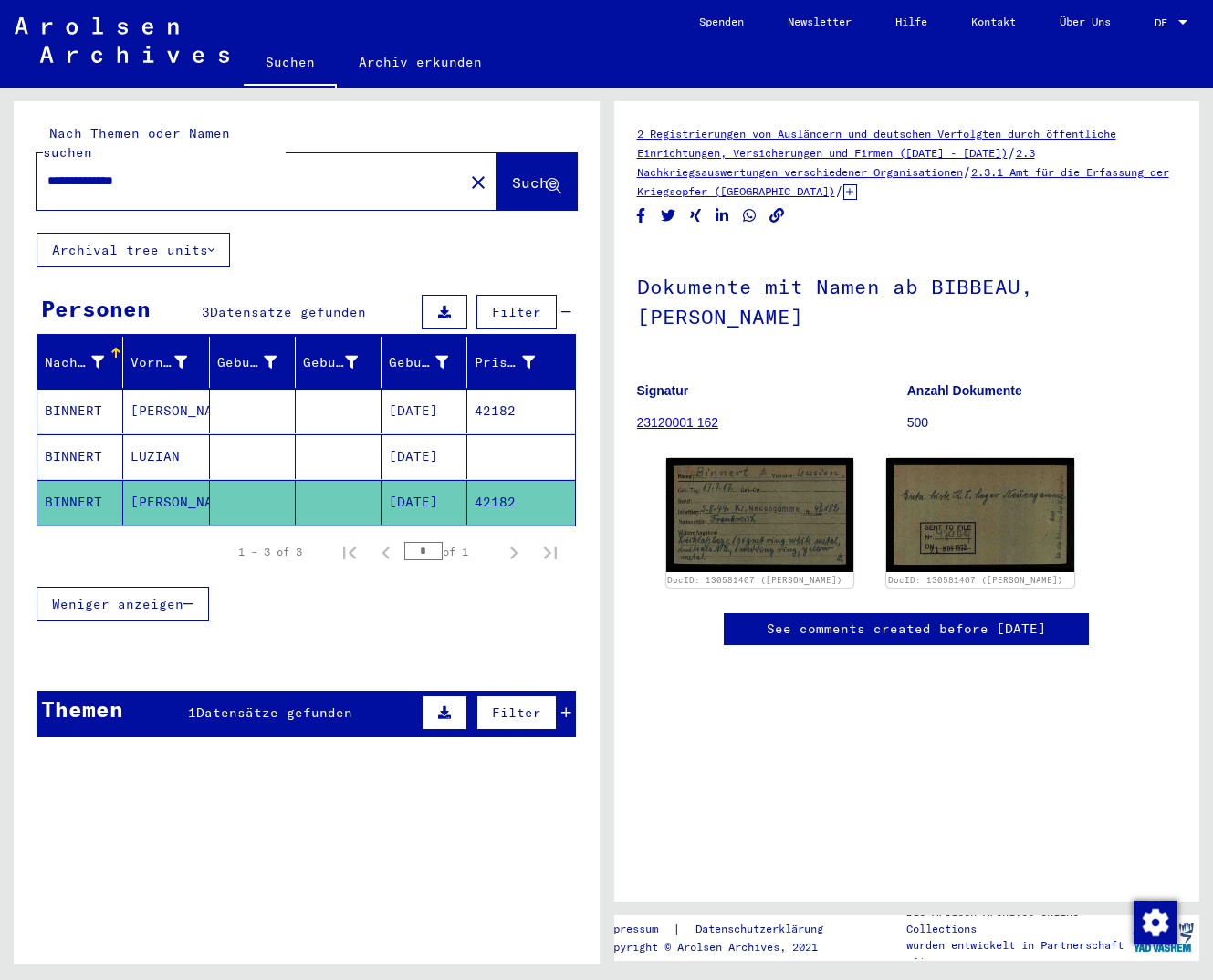 drag, startPoint x: 177, startPoint y: 168, endPoint x: 0, endPoint y: 160, distance: 177.1807 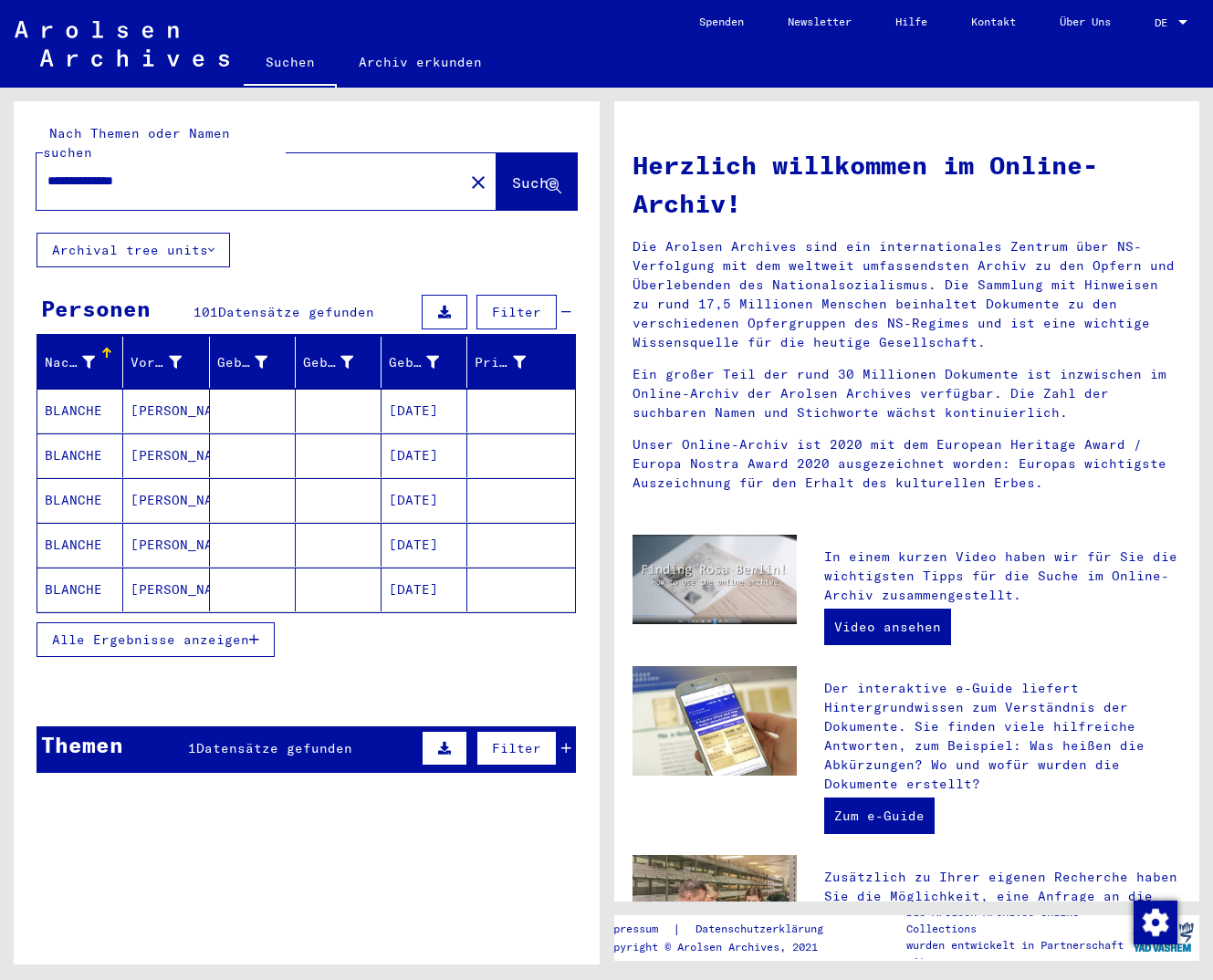 click on "Alle Ergebnisse anzeigen" at bounding box center (155, 640) 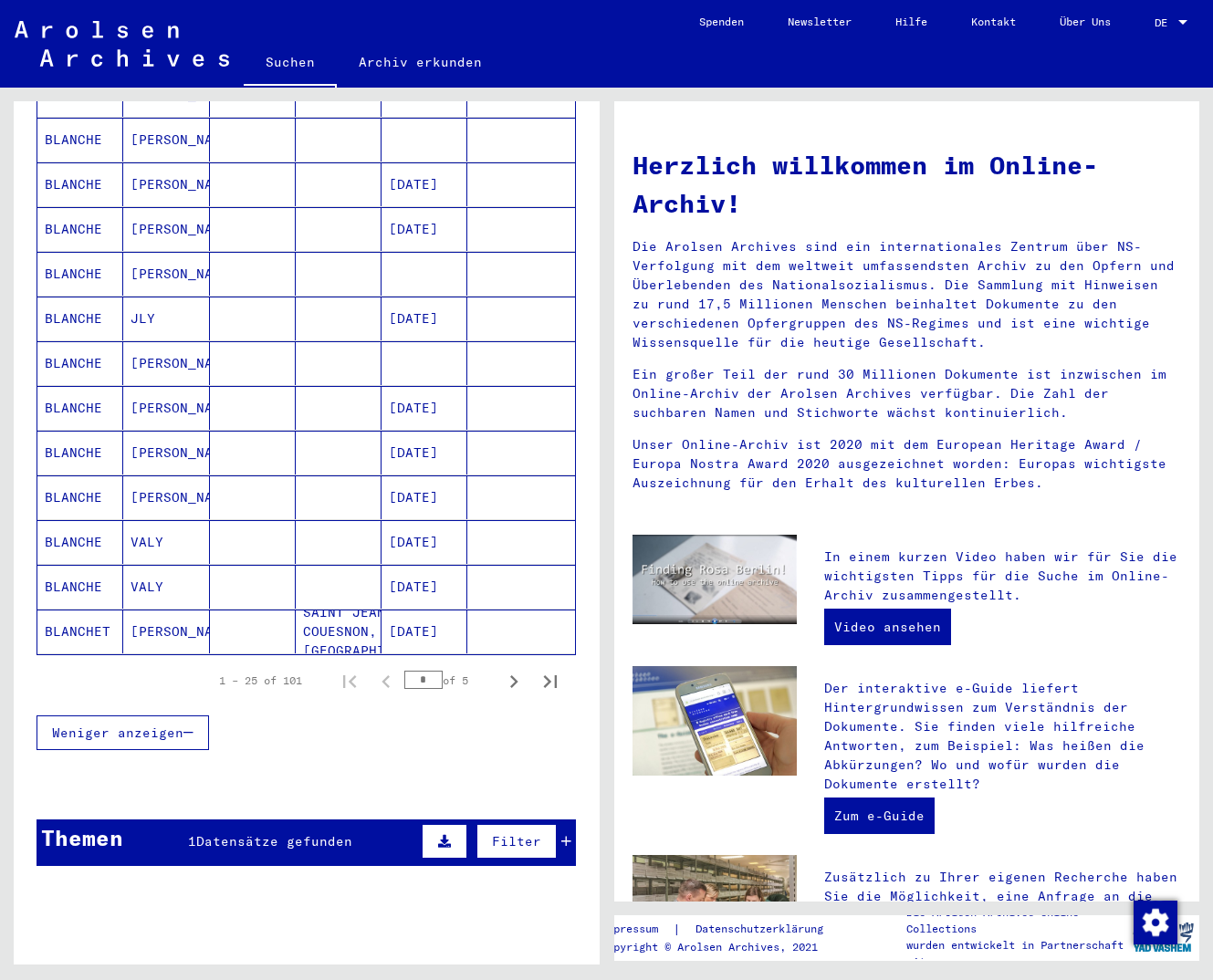 scroll, scrollTop: 887, scrollLeft: 0, axis: vertical 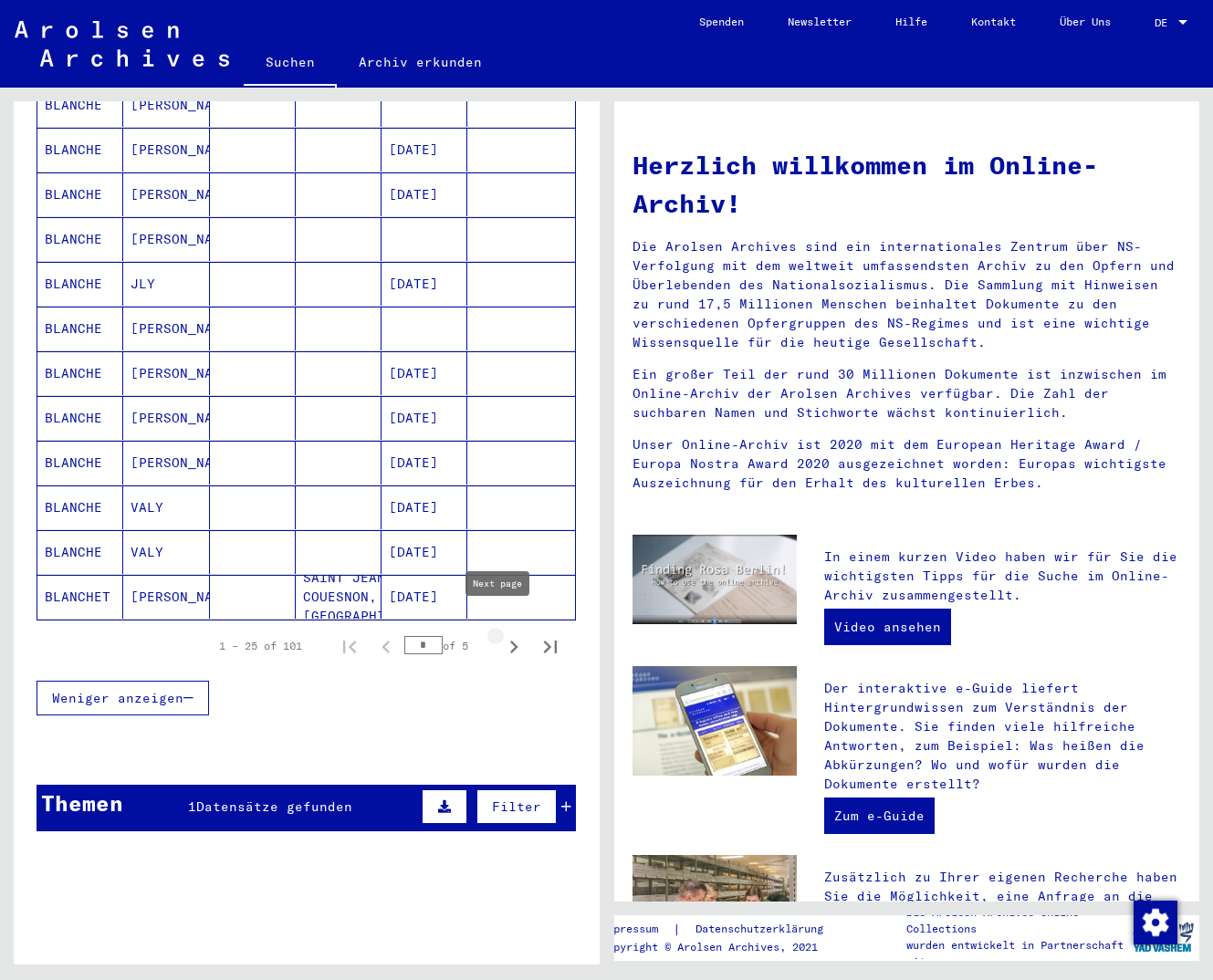 click 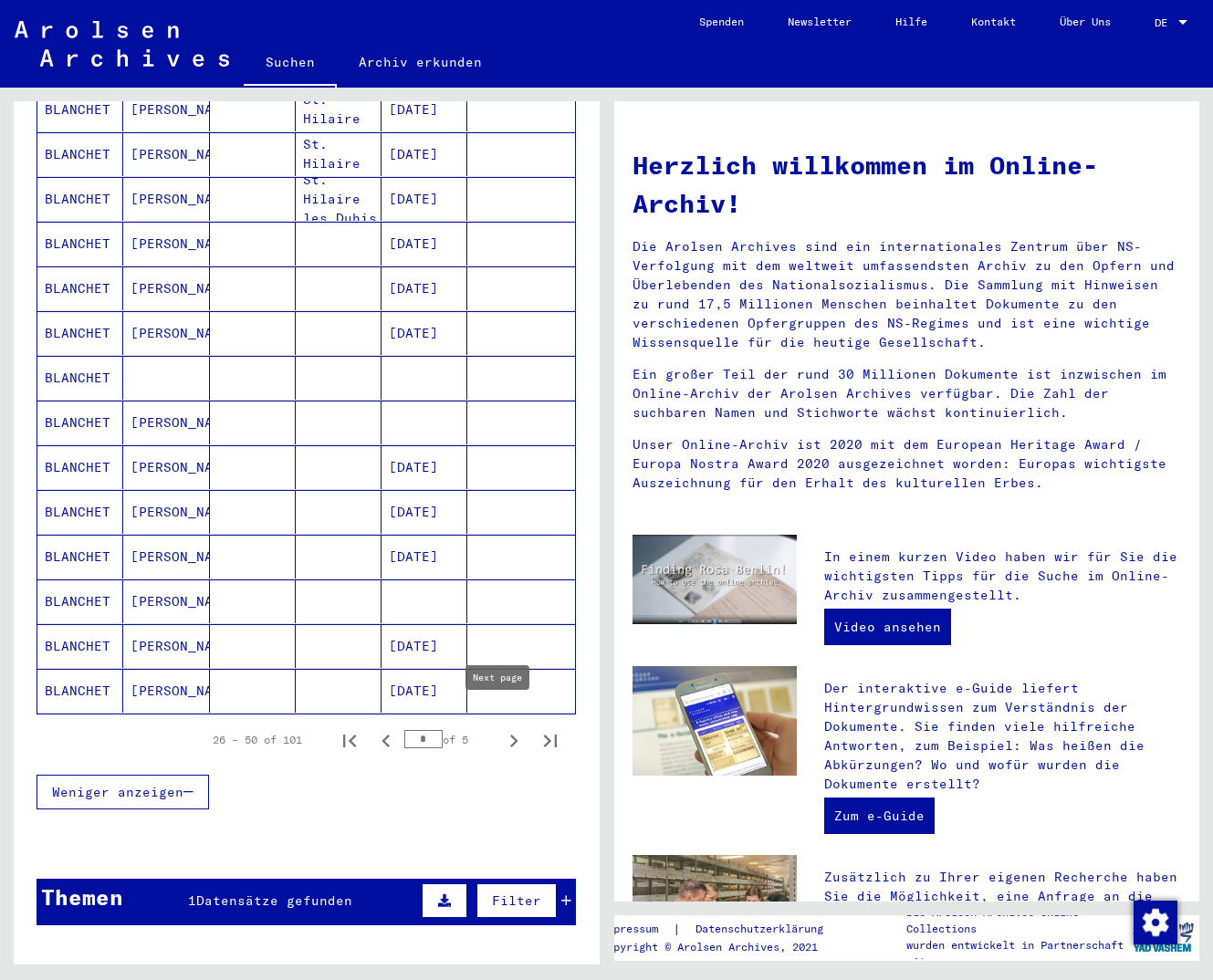 click 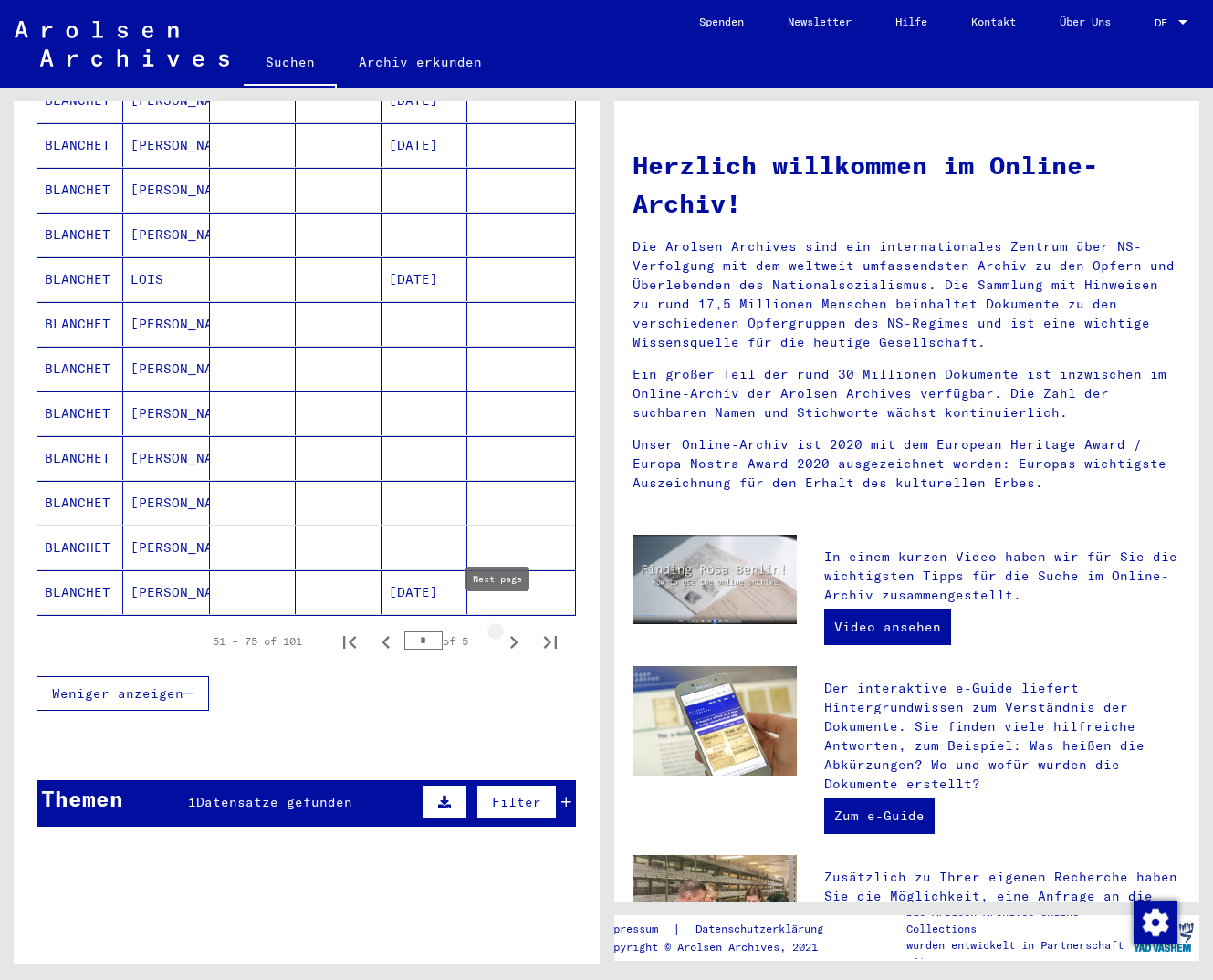 click 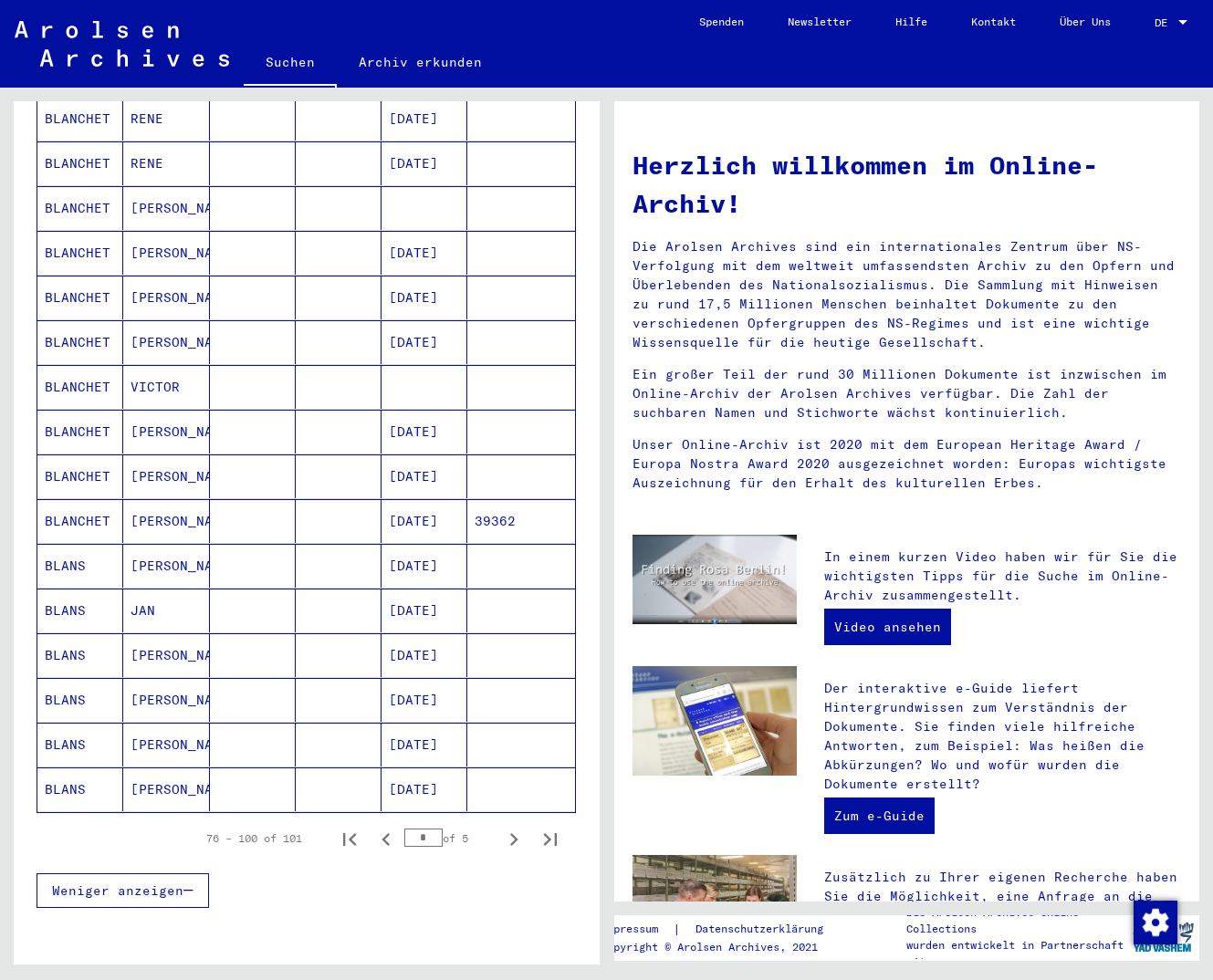 click on "39362" at bounding box center (520, 566) 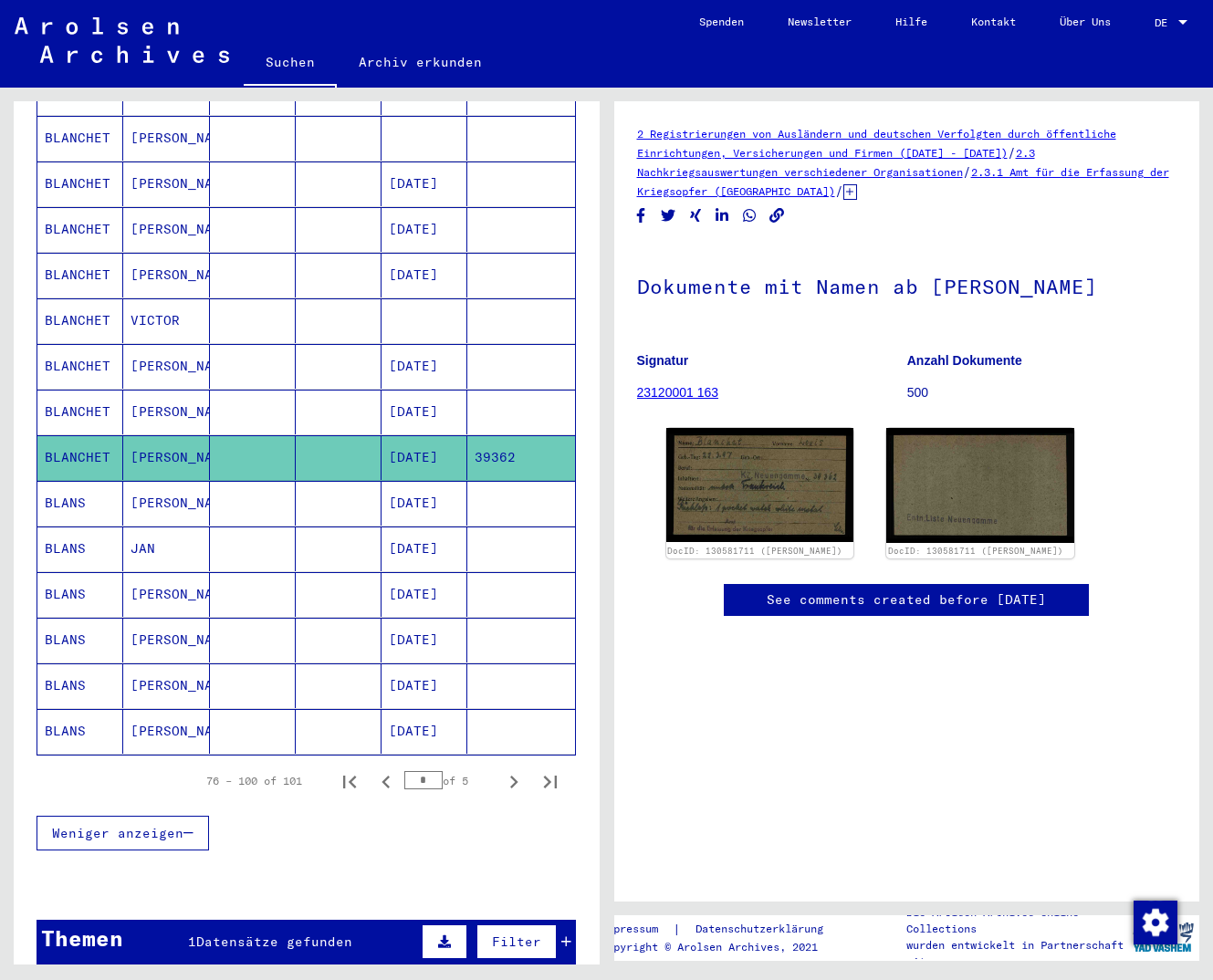 scroll, scrollTop: 802, scrollLeft: 0, axis: vertical 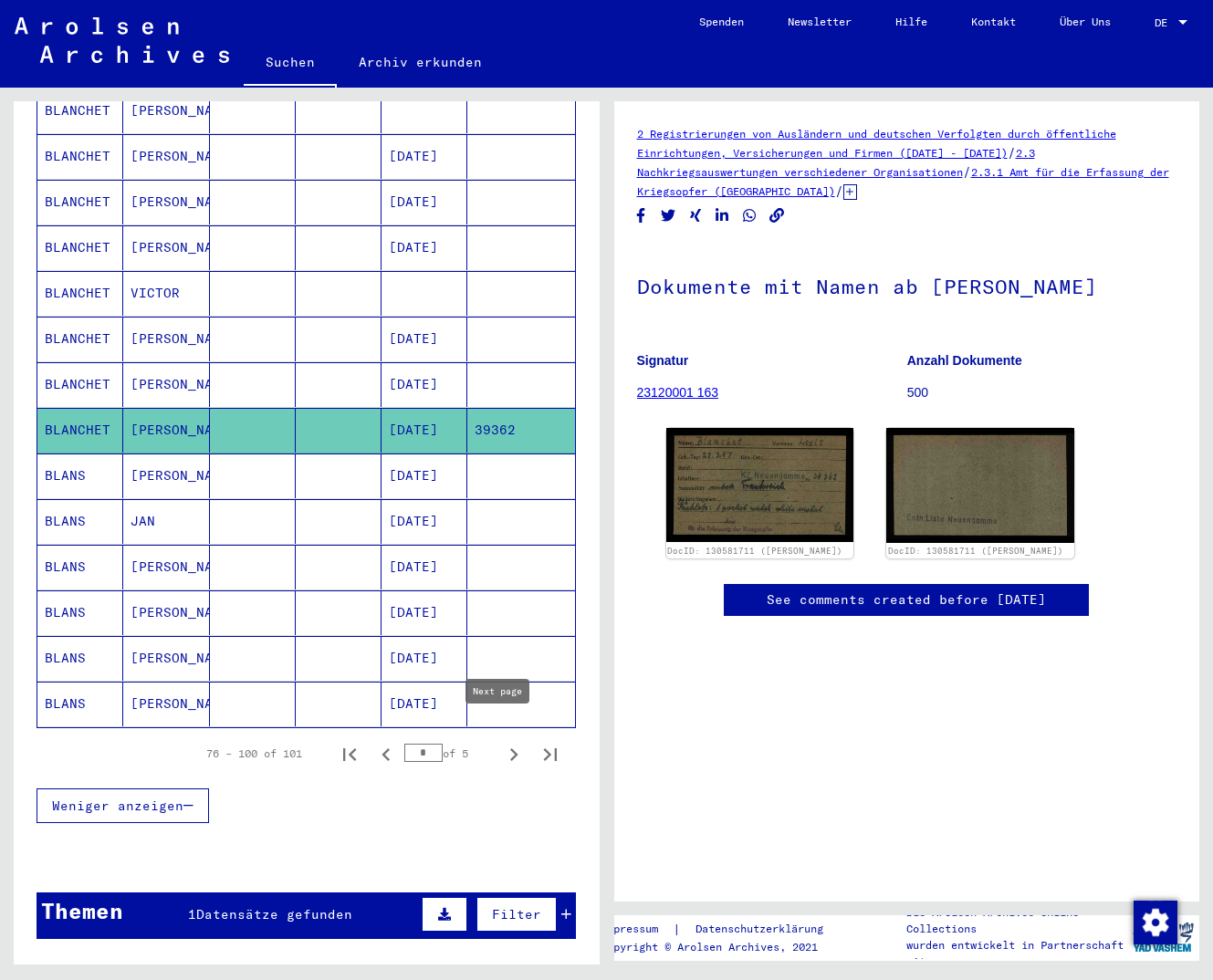 click at bounding box center (514, 754) 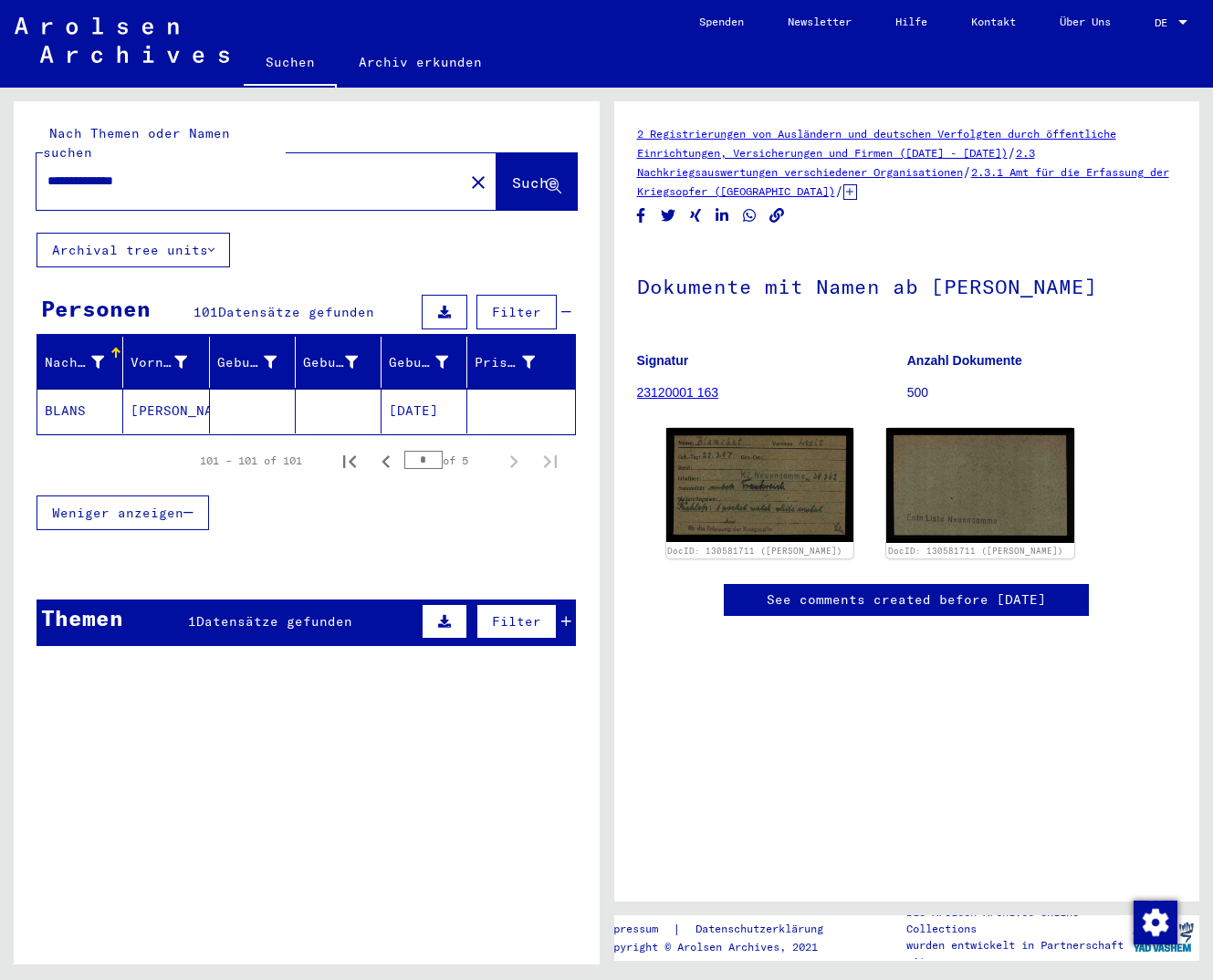 scroll, scrollTop: 0, scrollLeft: 0, axis: both 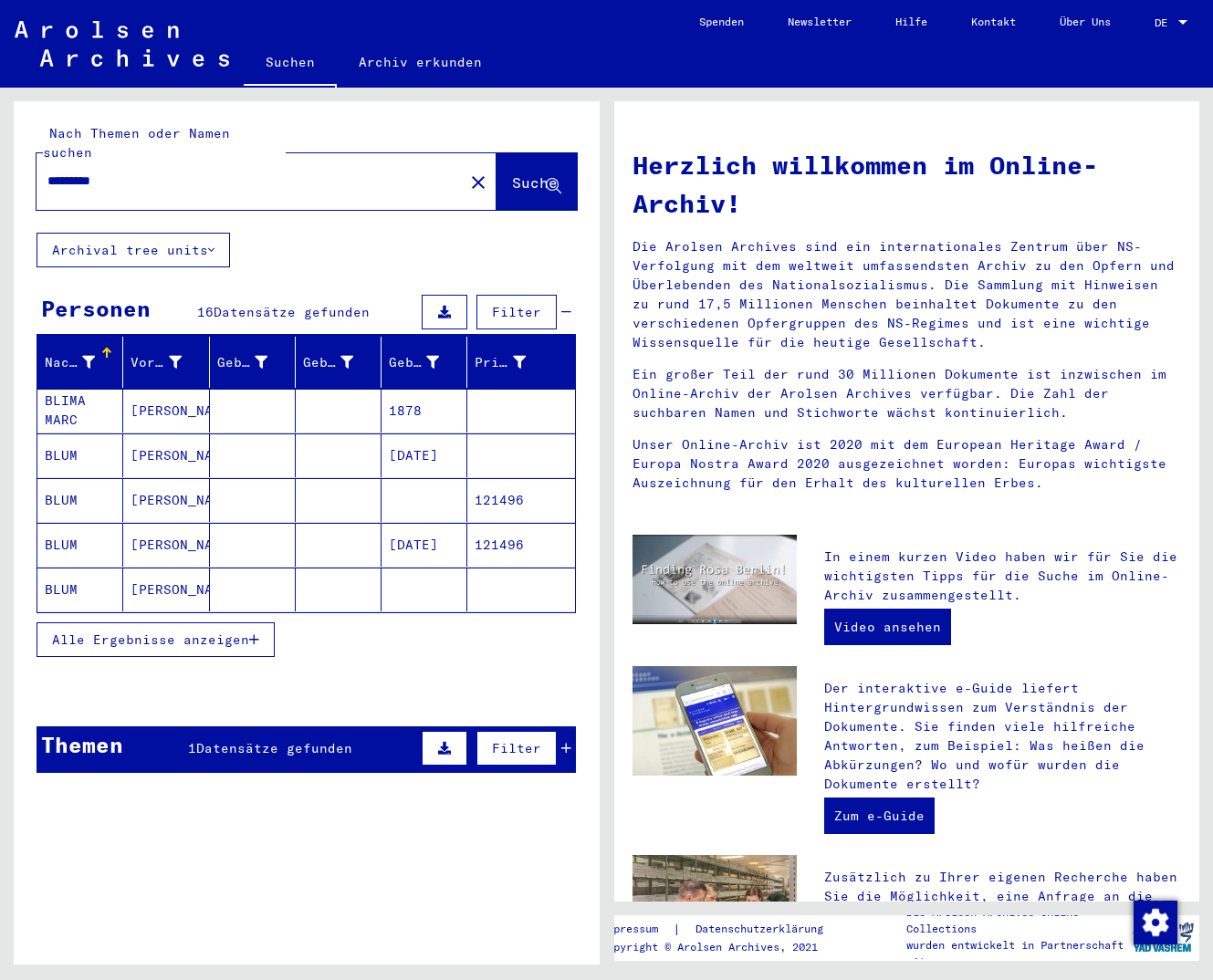 click on "Alle Ergebnisse anzeigen" at bounding box center (155, 640) 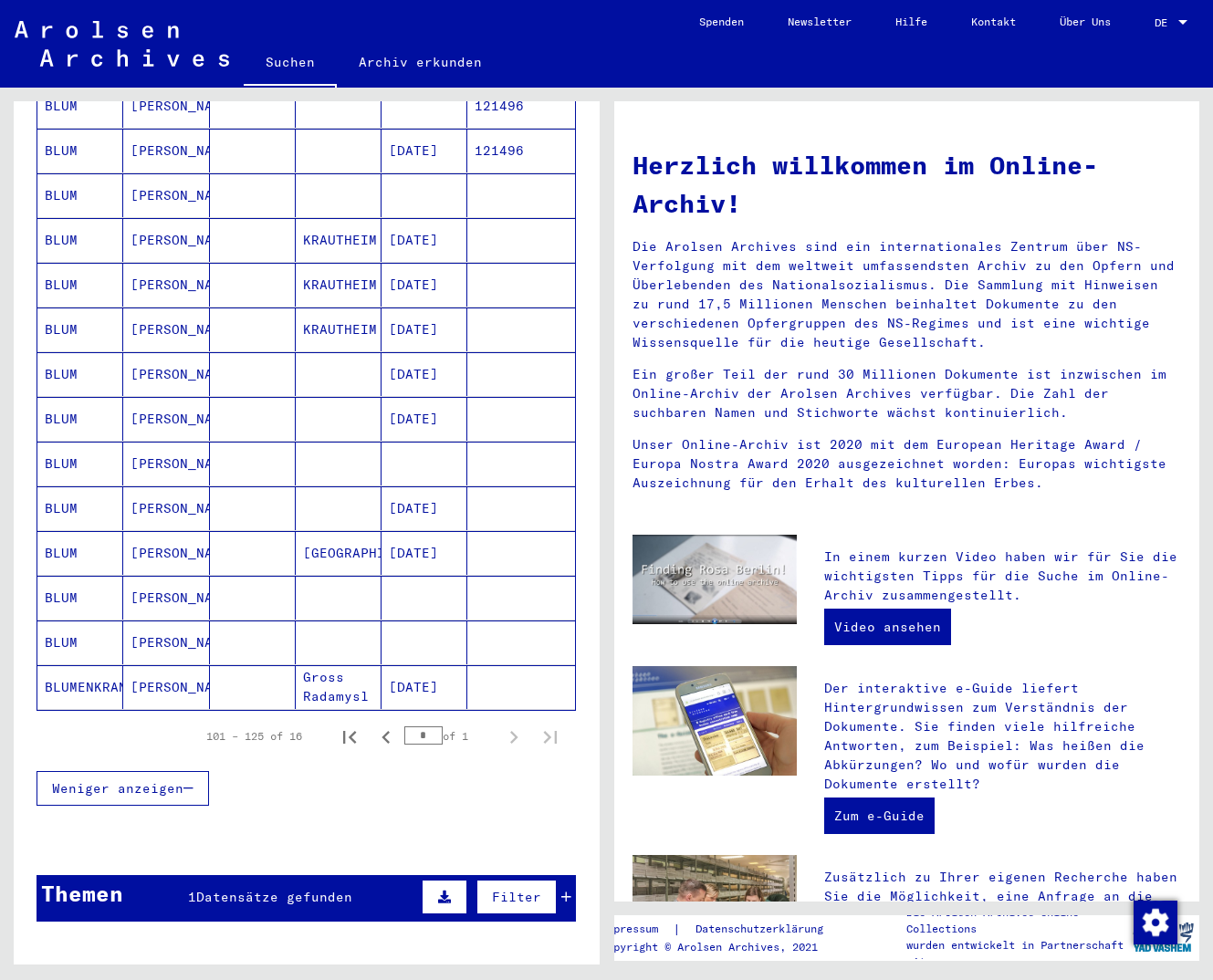 scroll, scrollTop: 0, scrollLeft: 0, axis: both 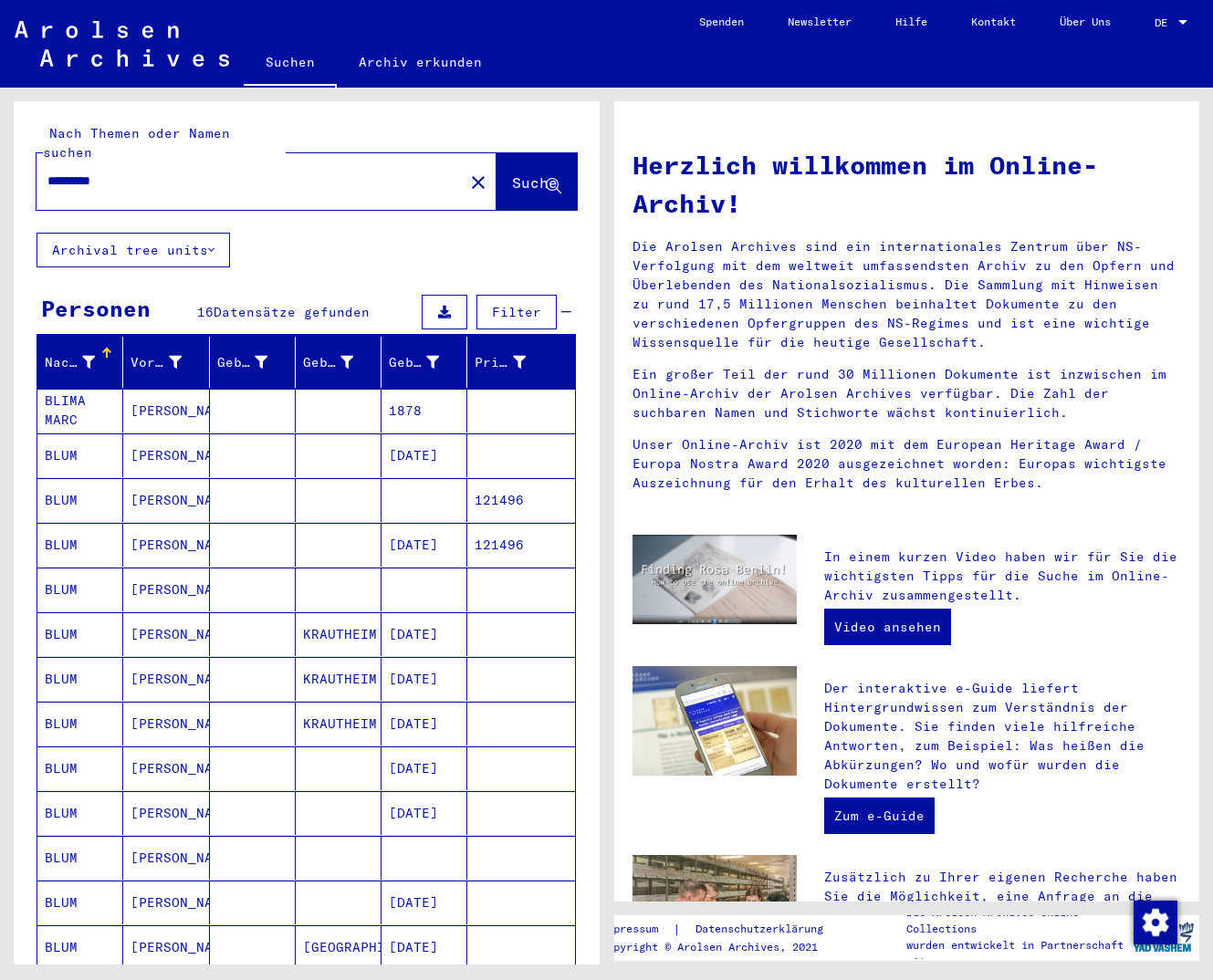 click on "121496" at bounding box center [520, 589] 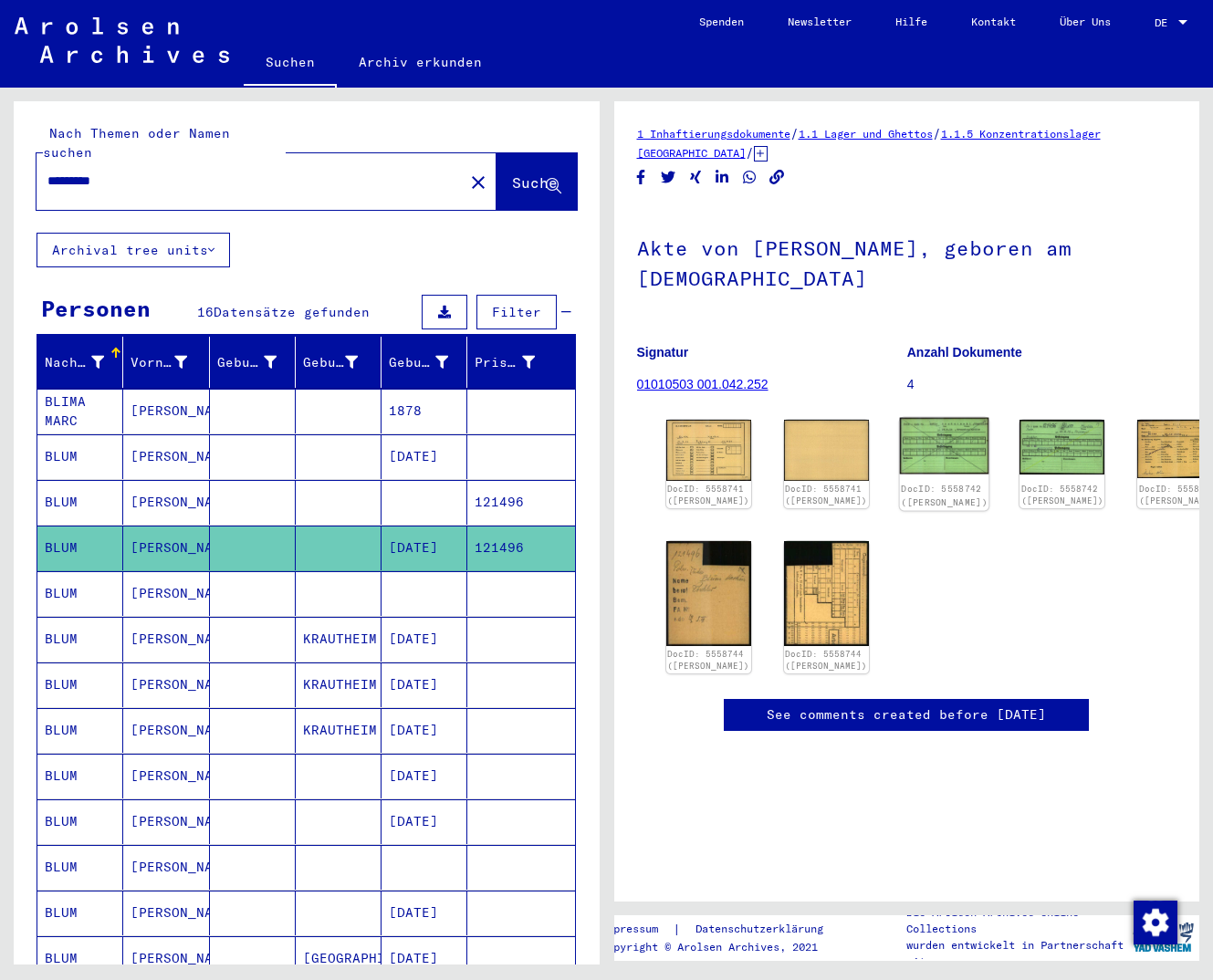 click 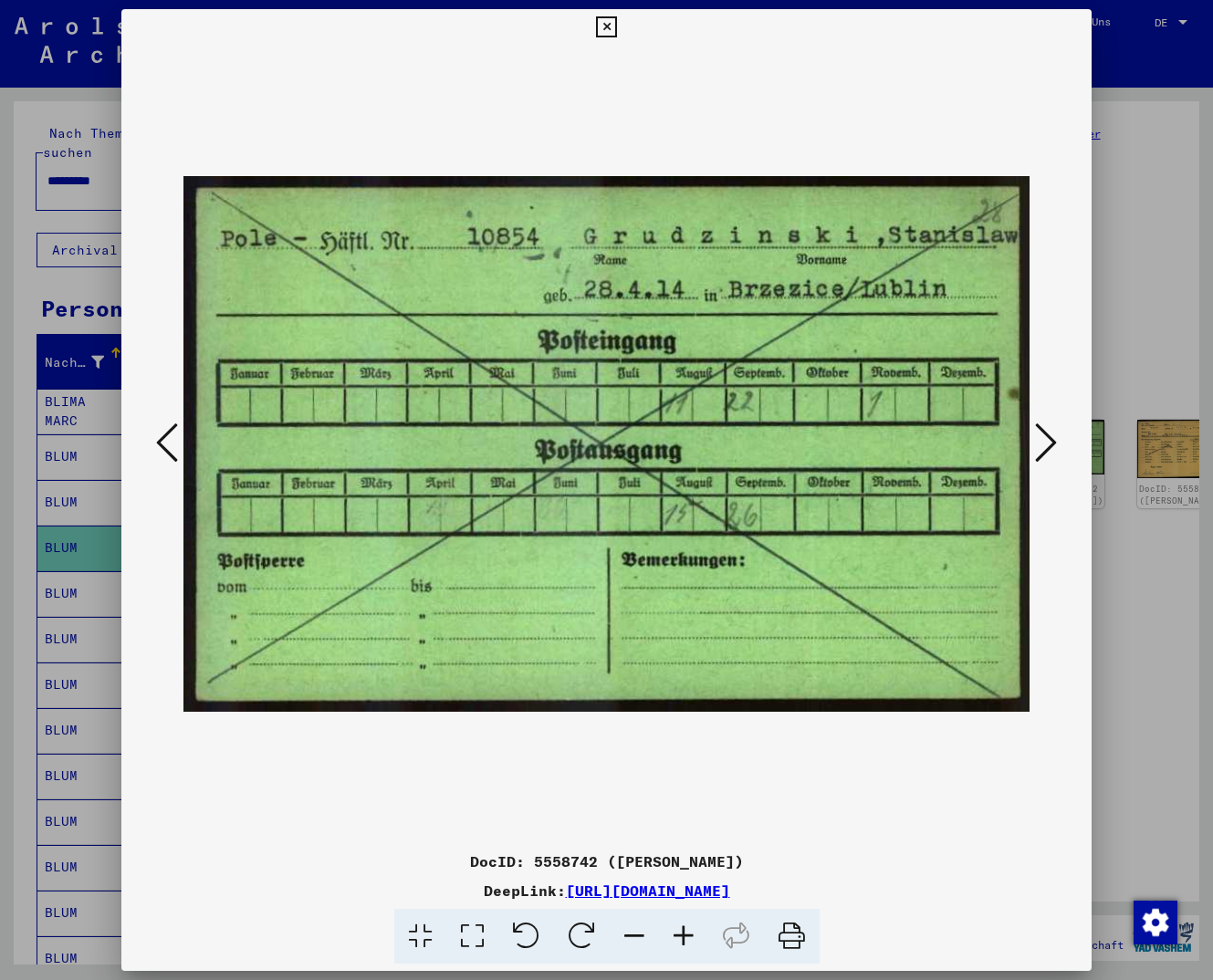 click at bounding box center (1046, 443) 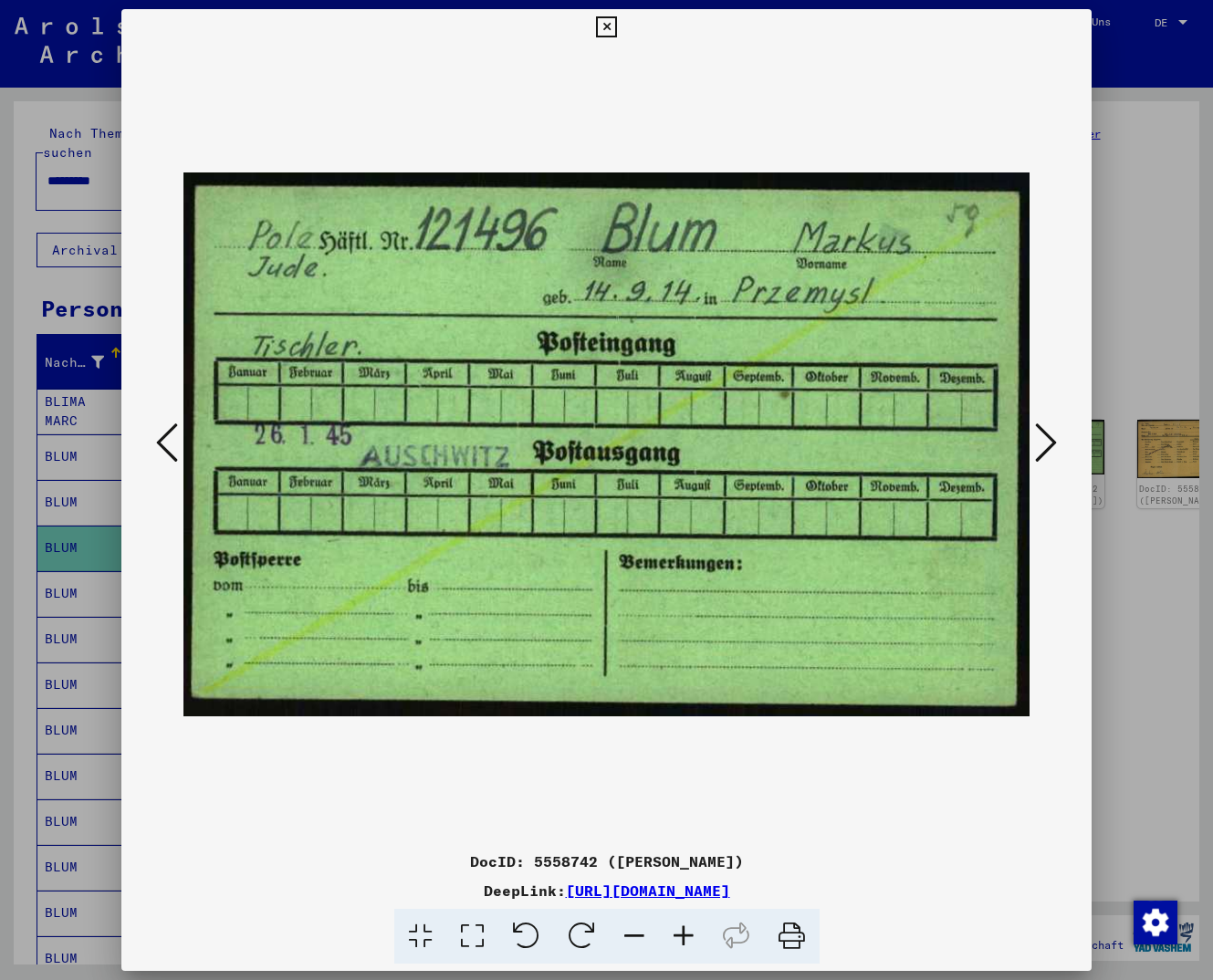click at bounding box center [1046, 443] 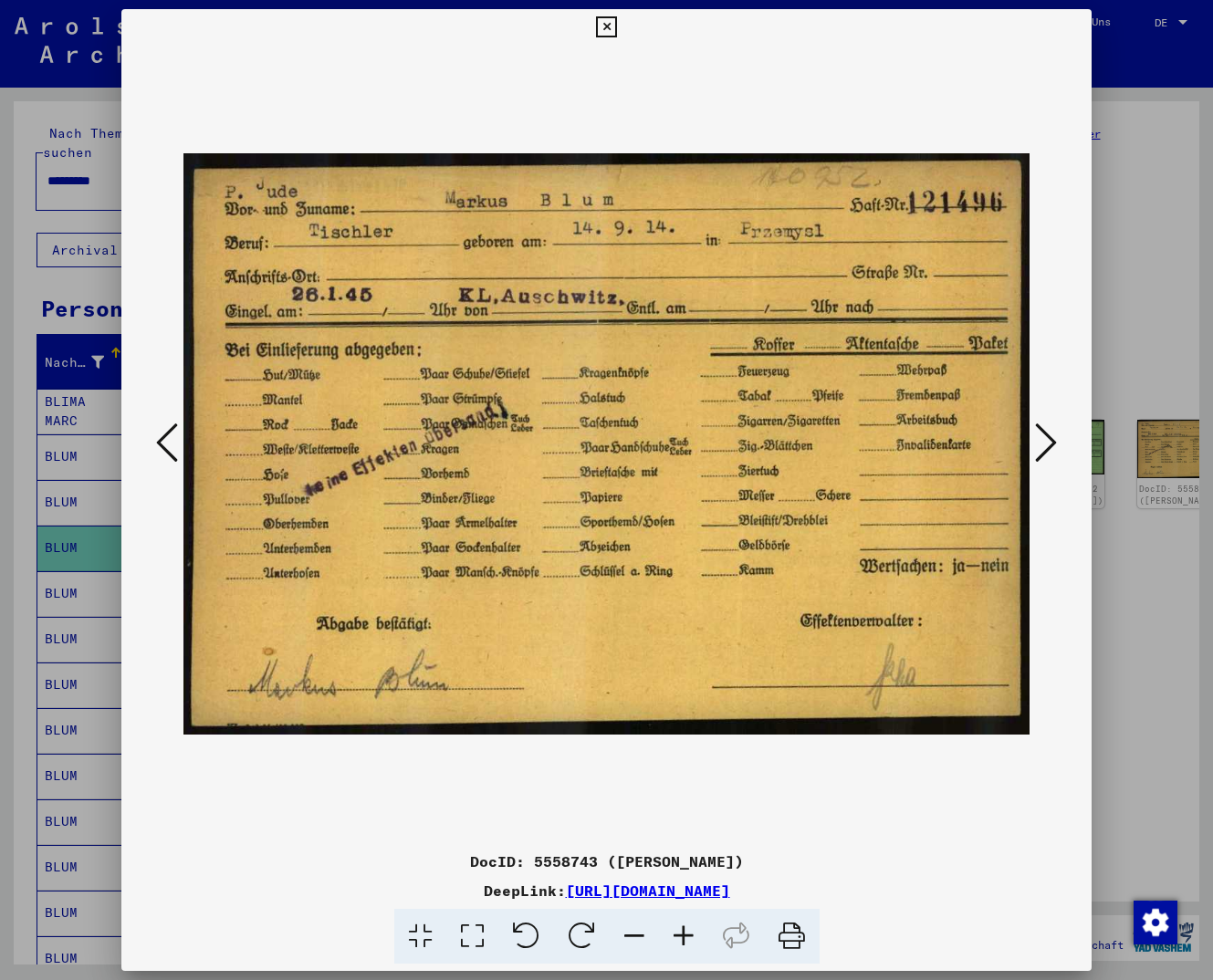 click at bounding box center (1046, 443) 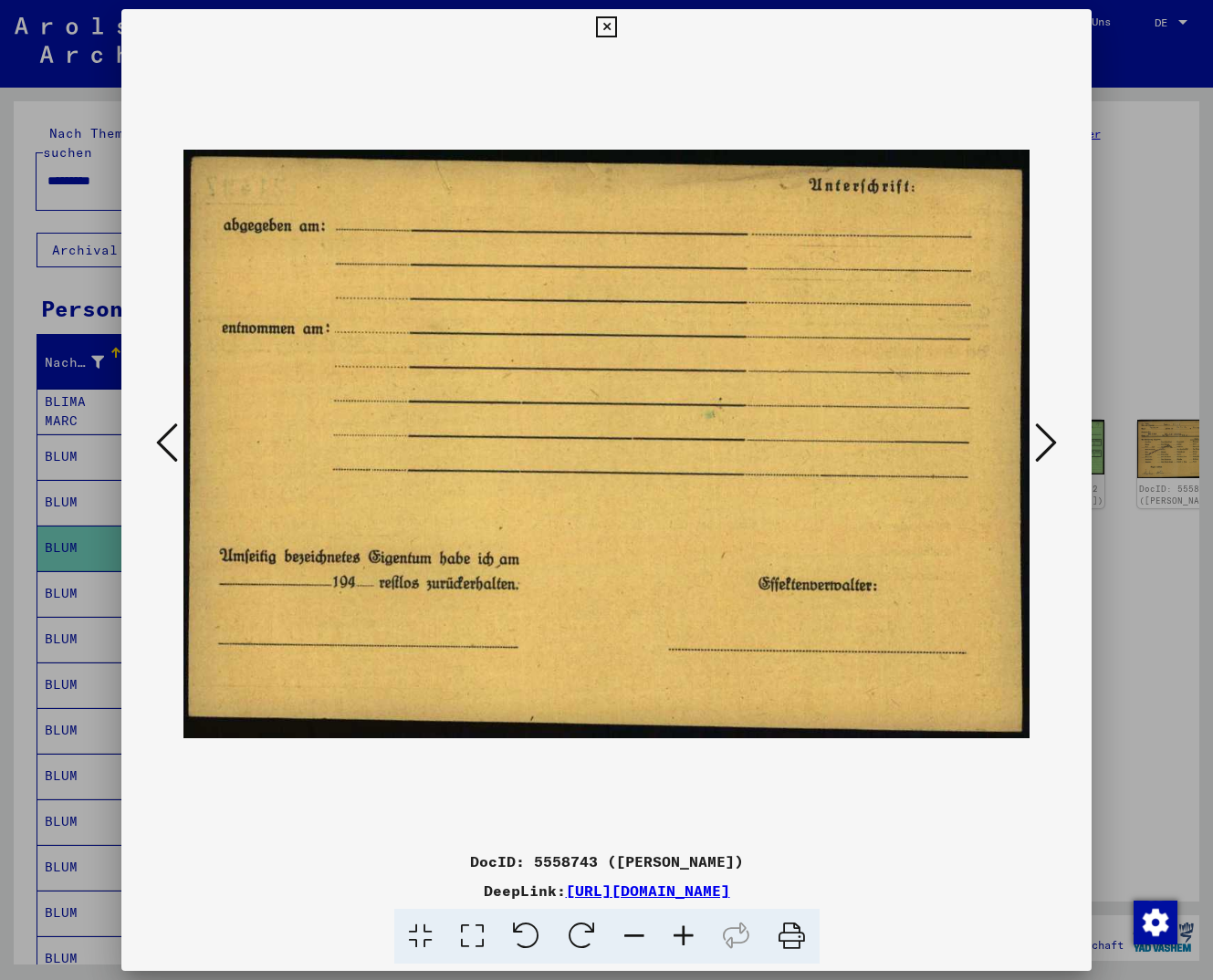click at bounding box center [1046, 443] 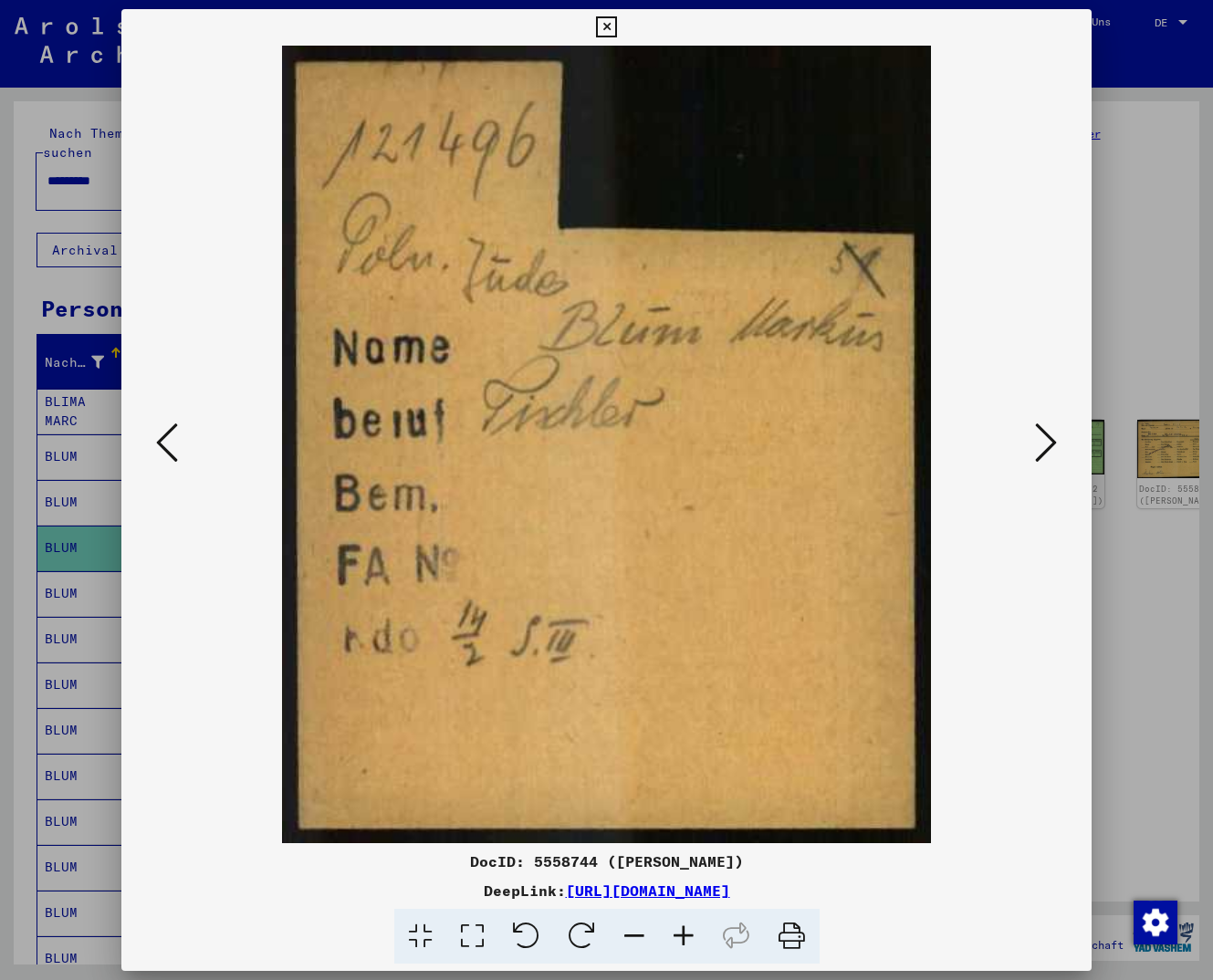 click at bounding box center (1046, 443) 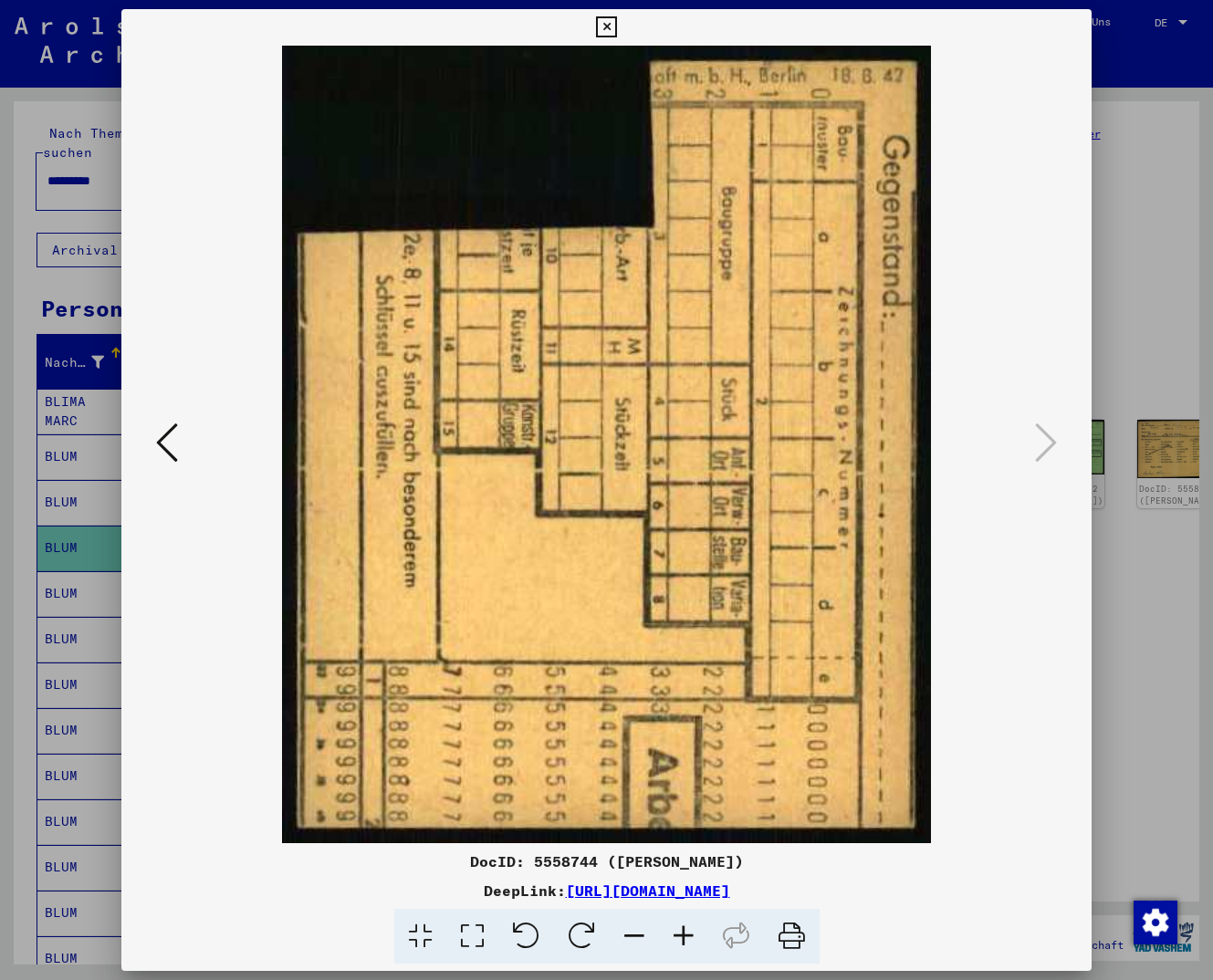 click at bounding box center [606, 27] 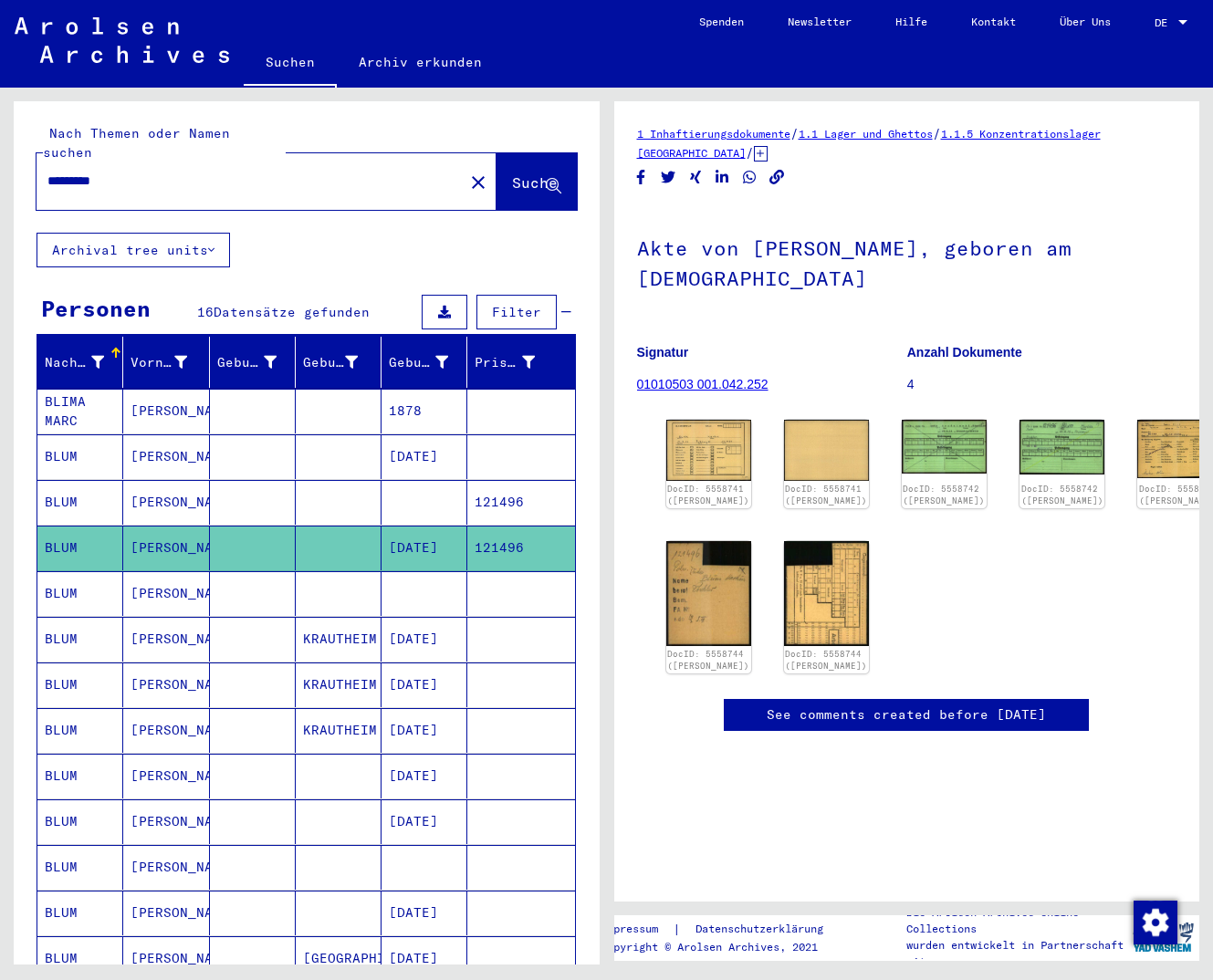 drag, startPoint x: 141, startPoint y: 162, endPoint x: -5, endPoint y: 128, distance: 149.9066 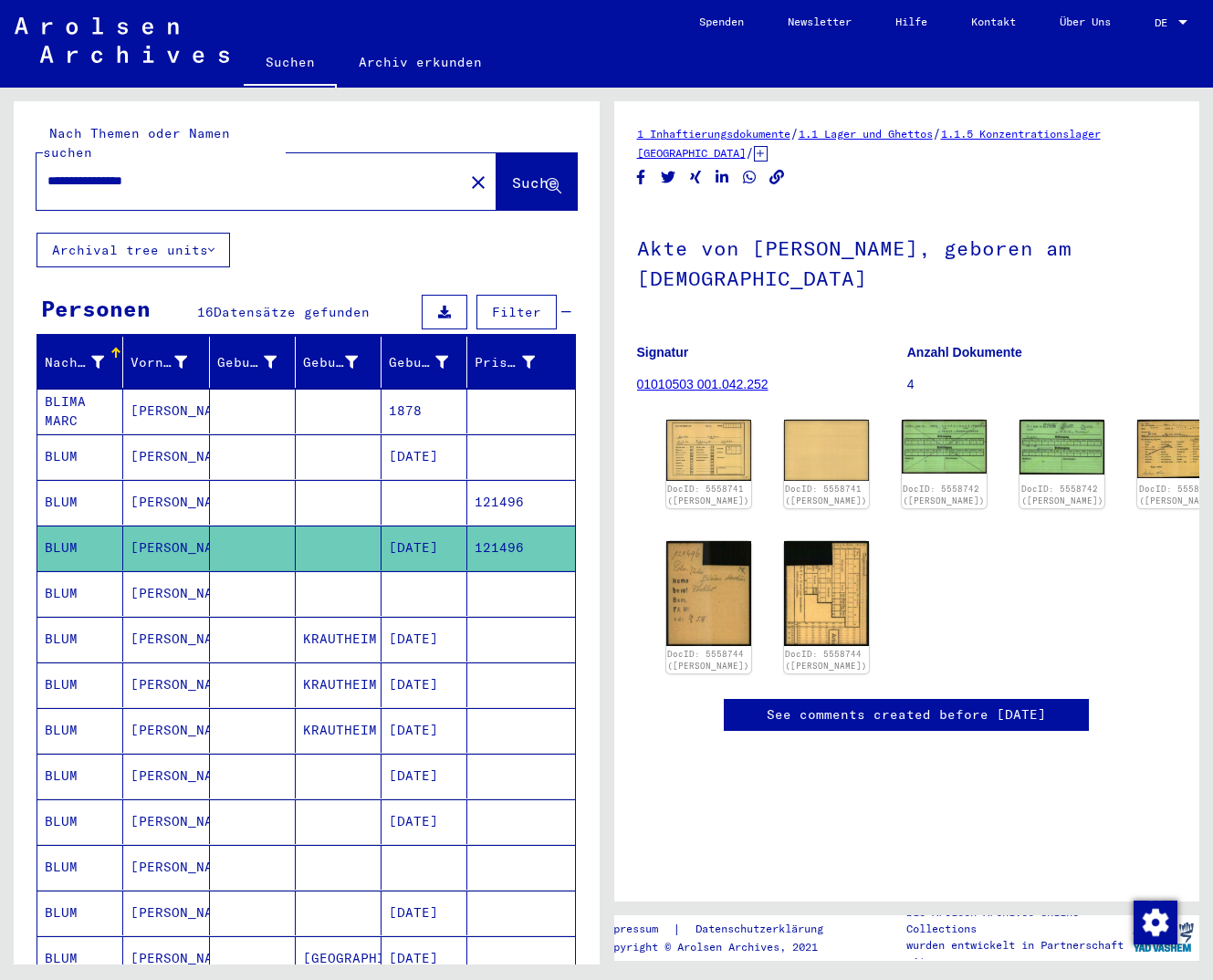 type on "**********" 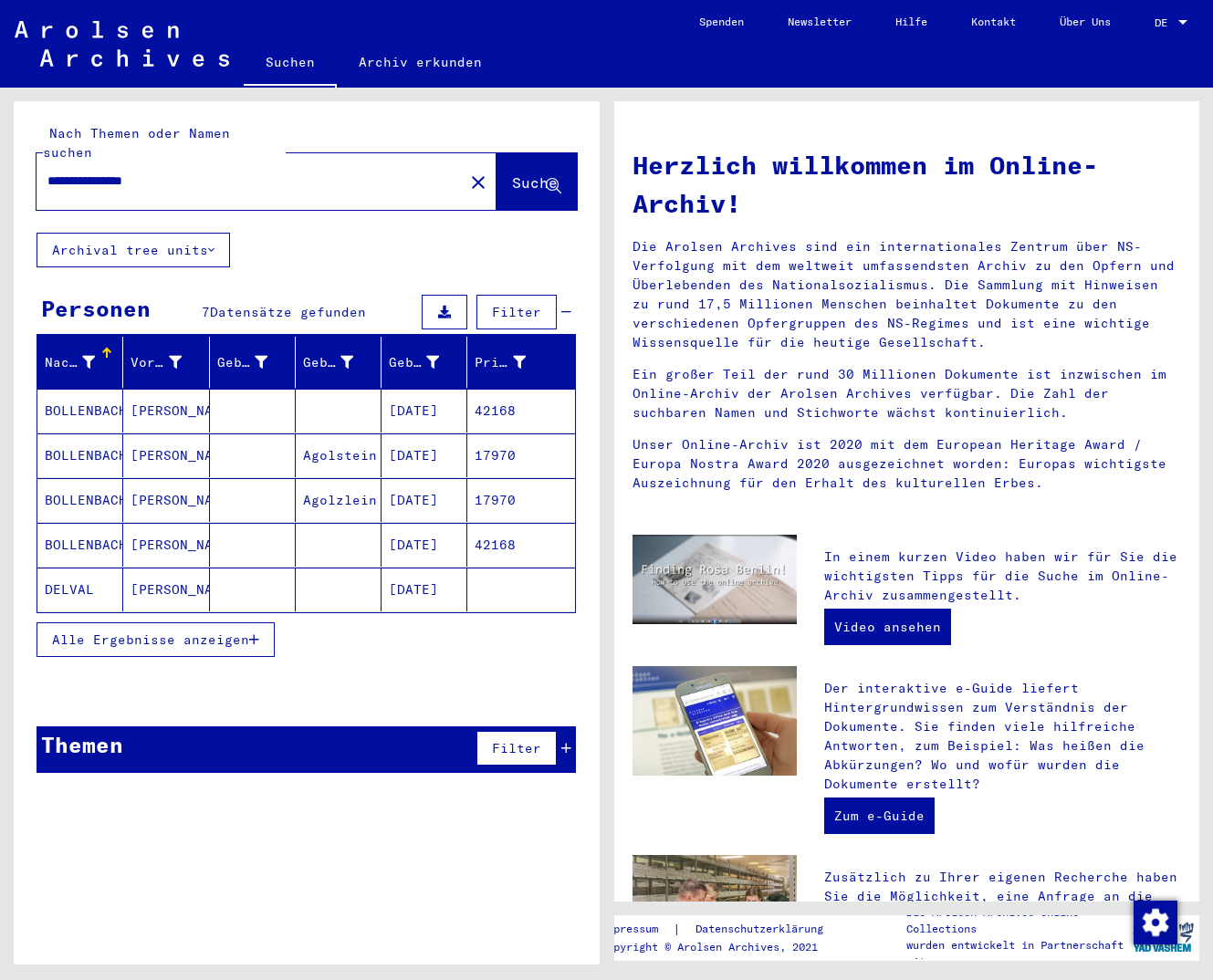 click on "Alle Ergebnisse anzeigen" at bounding box center [151, 640] 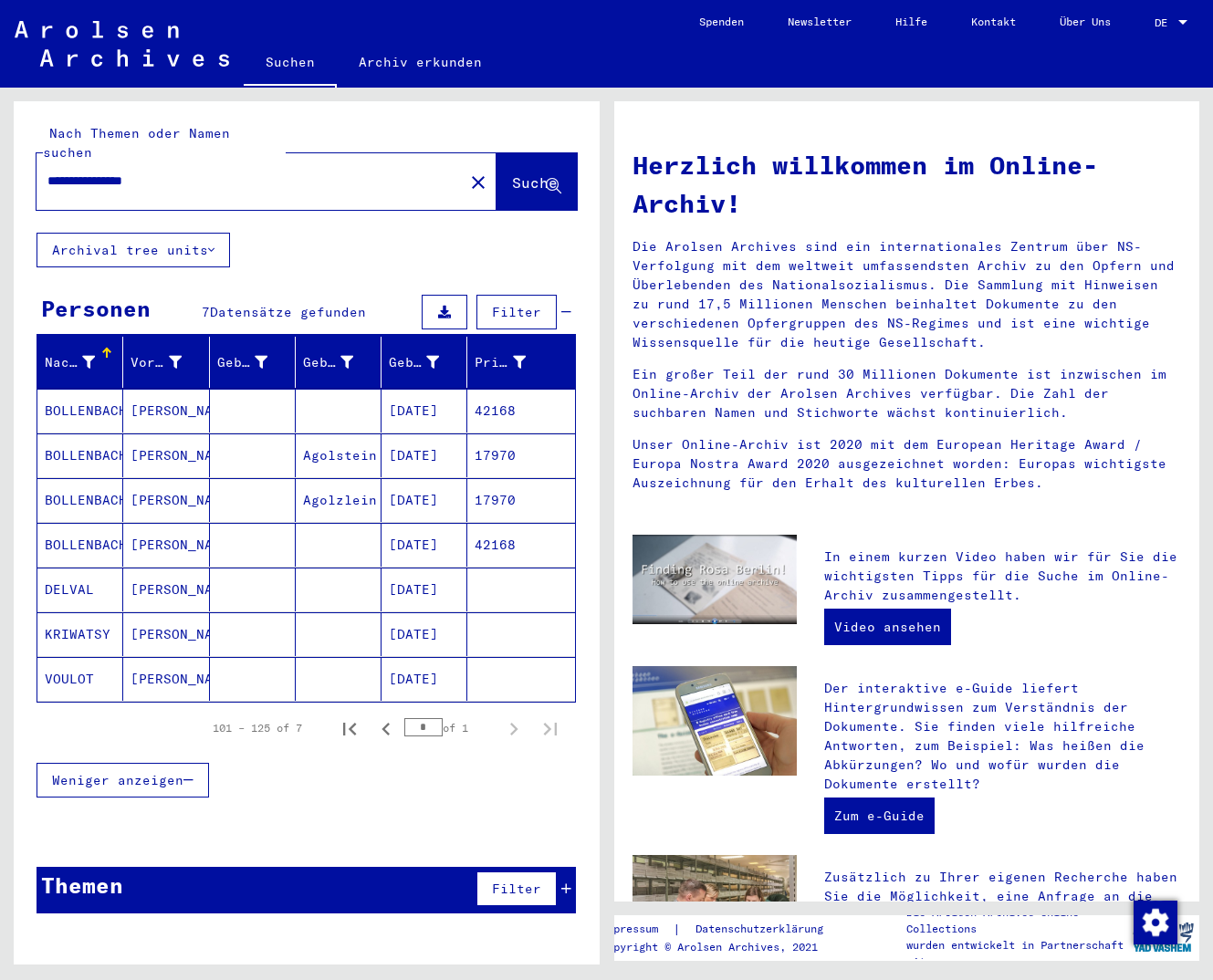 click on "42168" at bounding box center (520, 455) 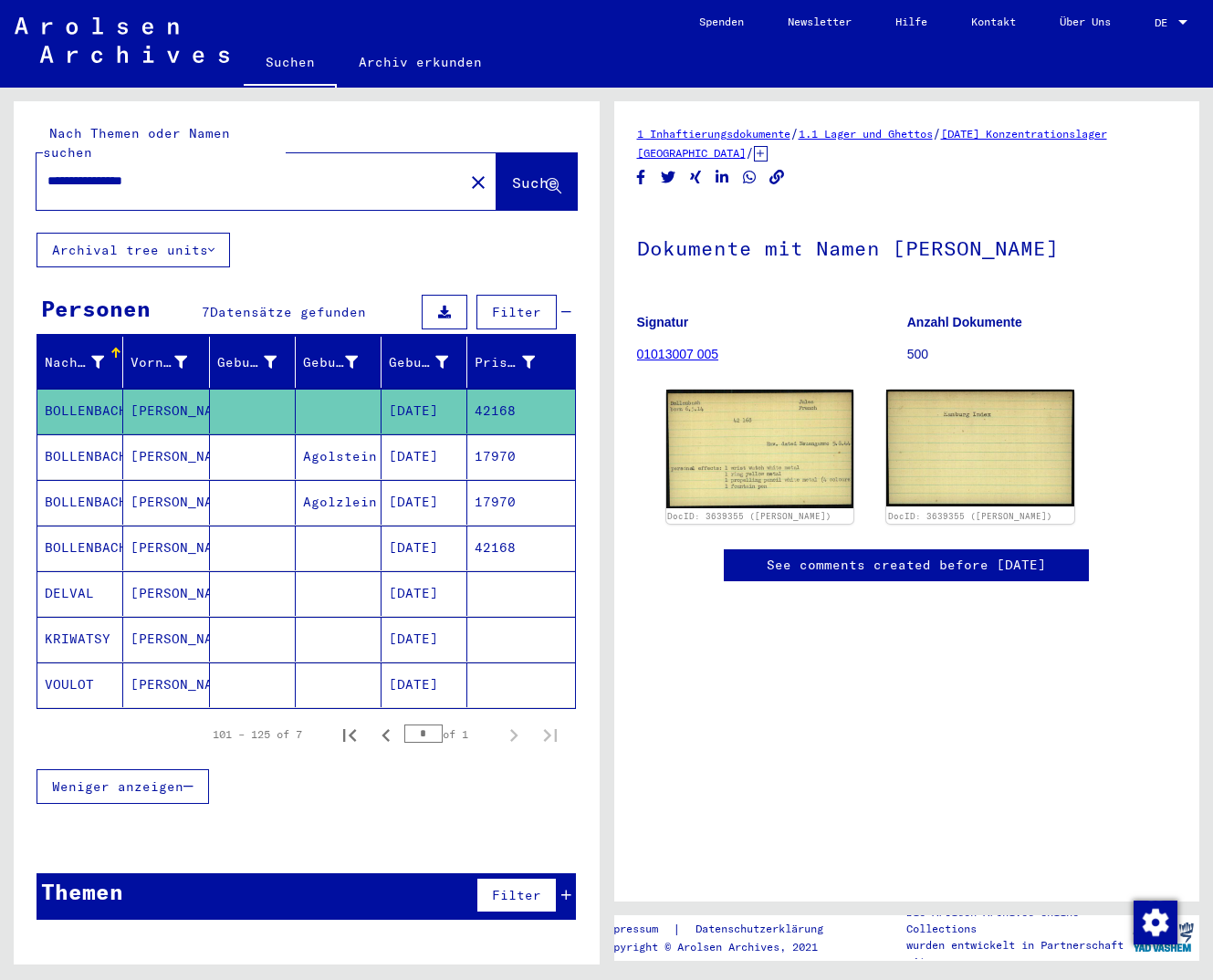 click on "17970" at bounding box center [520, 502] 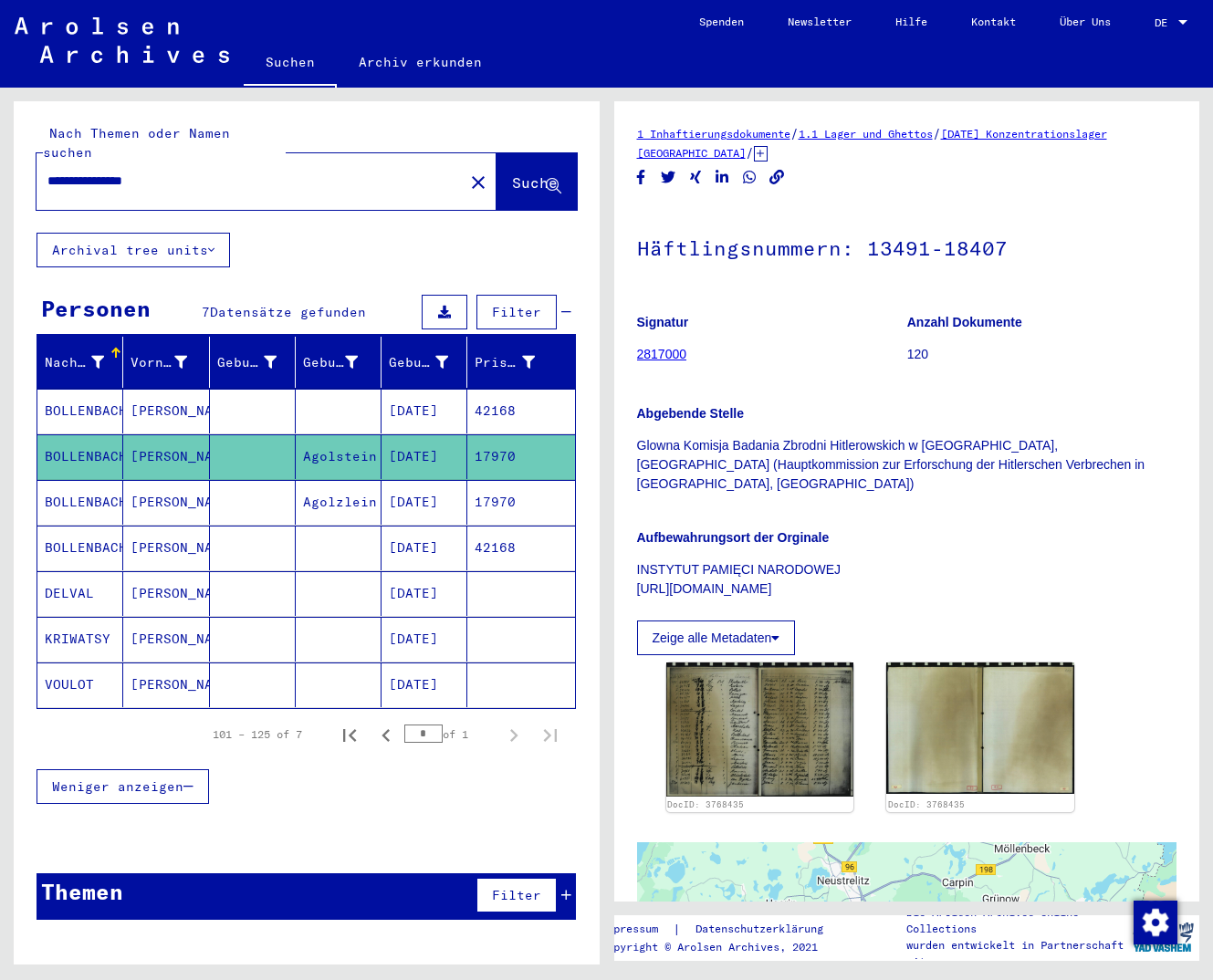 click on "17970" at bounding box center (520, 547) 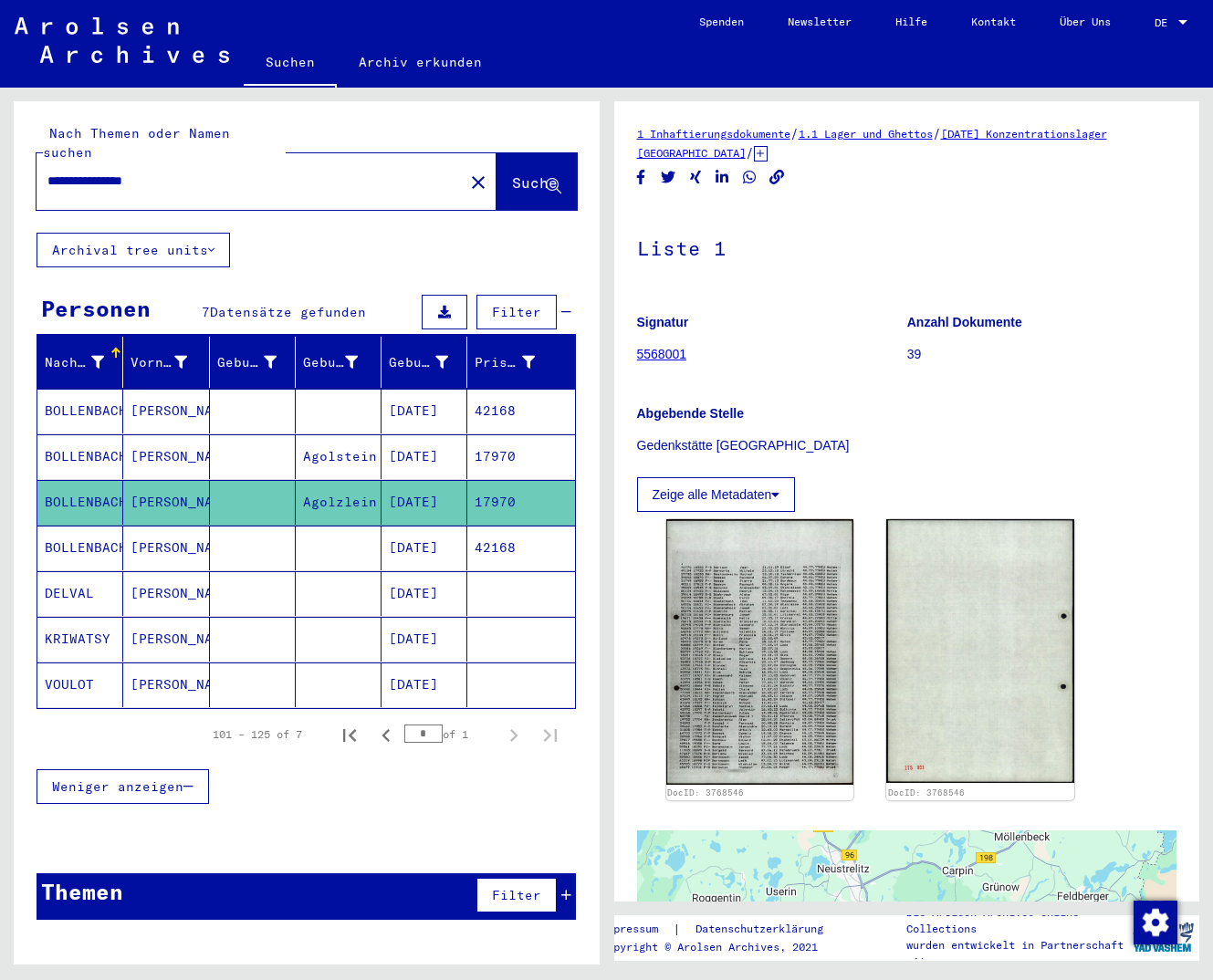 click on "42168" at bounding box center (520, 593) 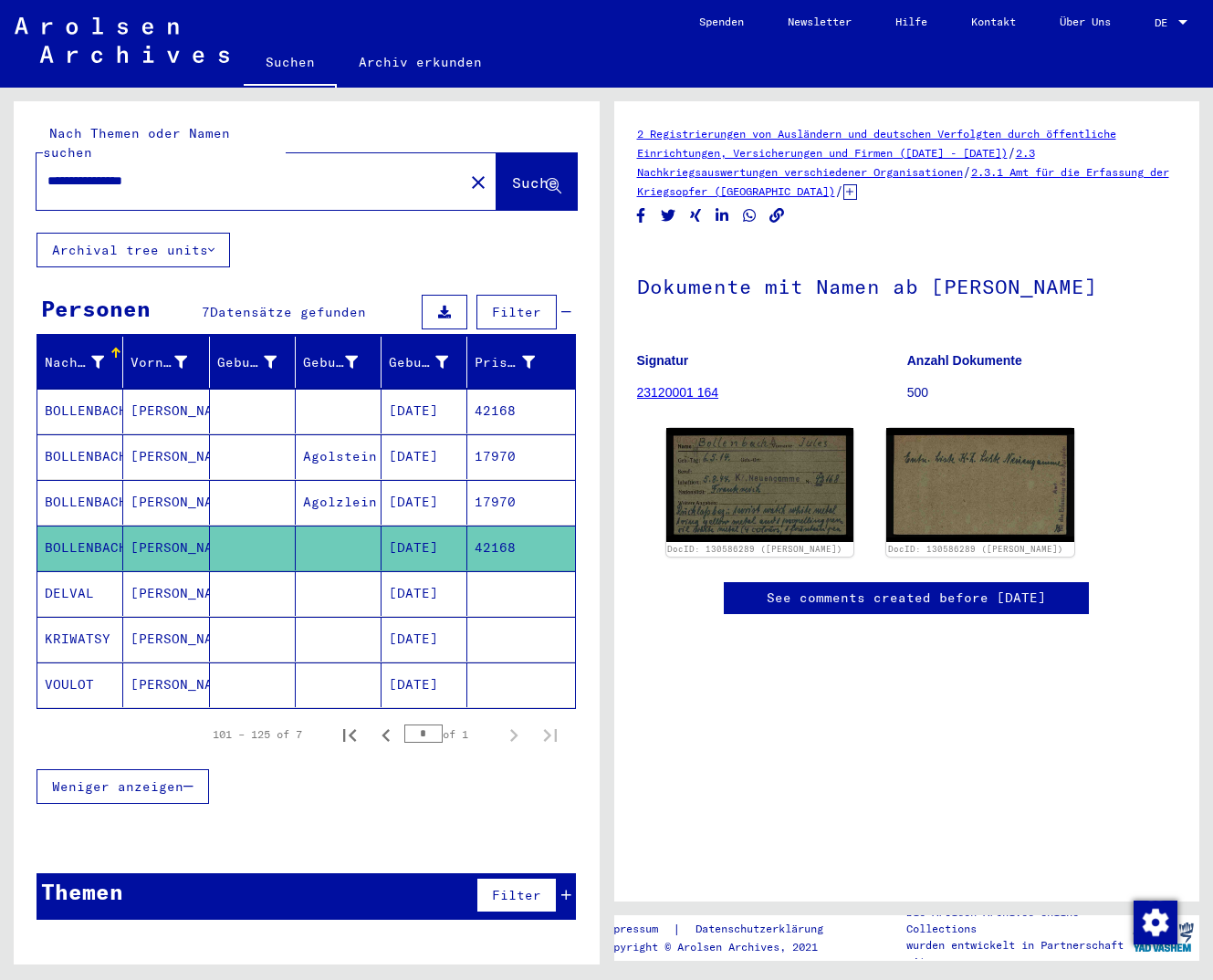 drag, startPoint x: 233, startPoint y: 161, endPoint x: -5, endPoint y: 157, distance: 238.03361 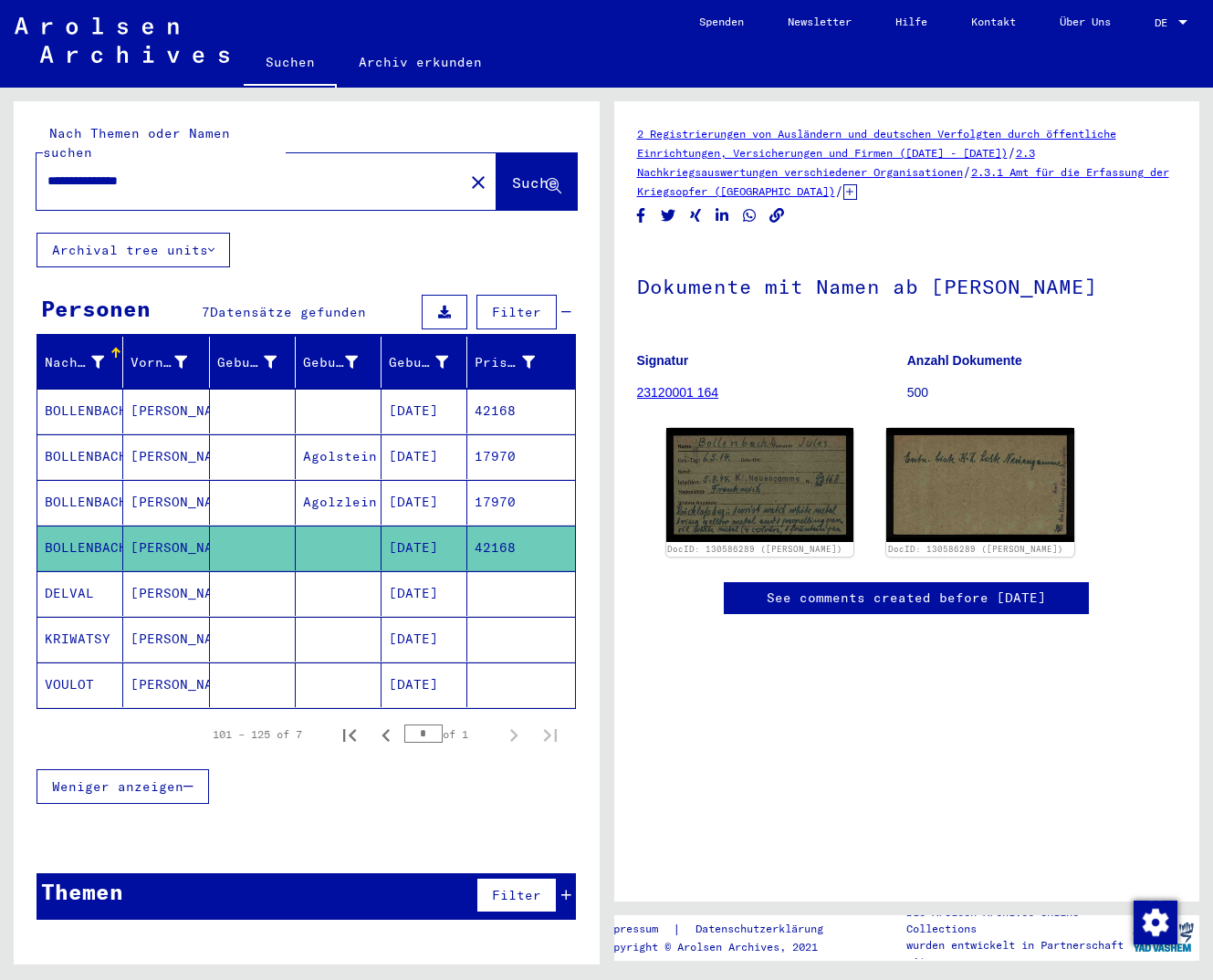 type on "**********" 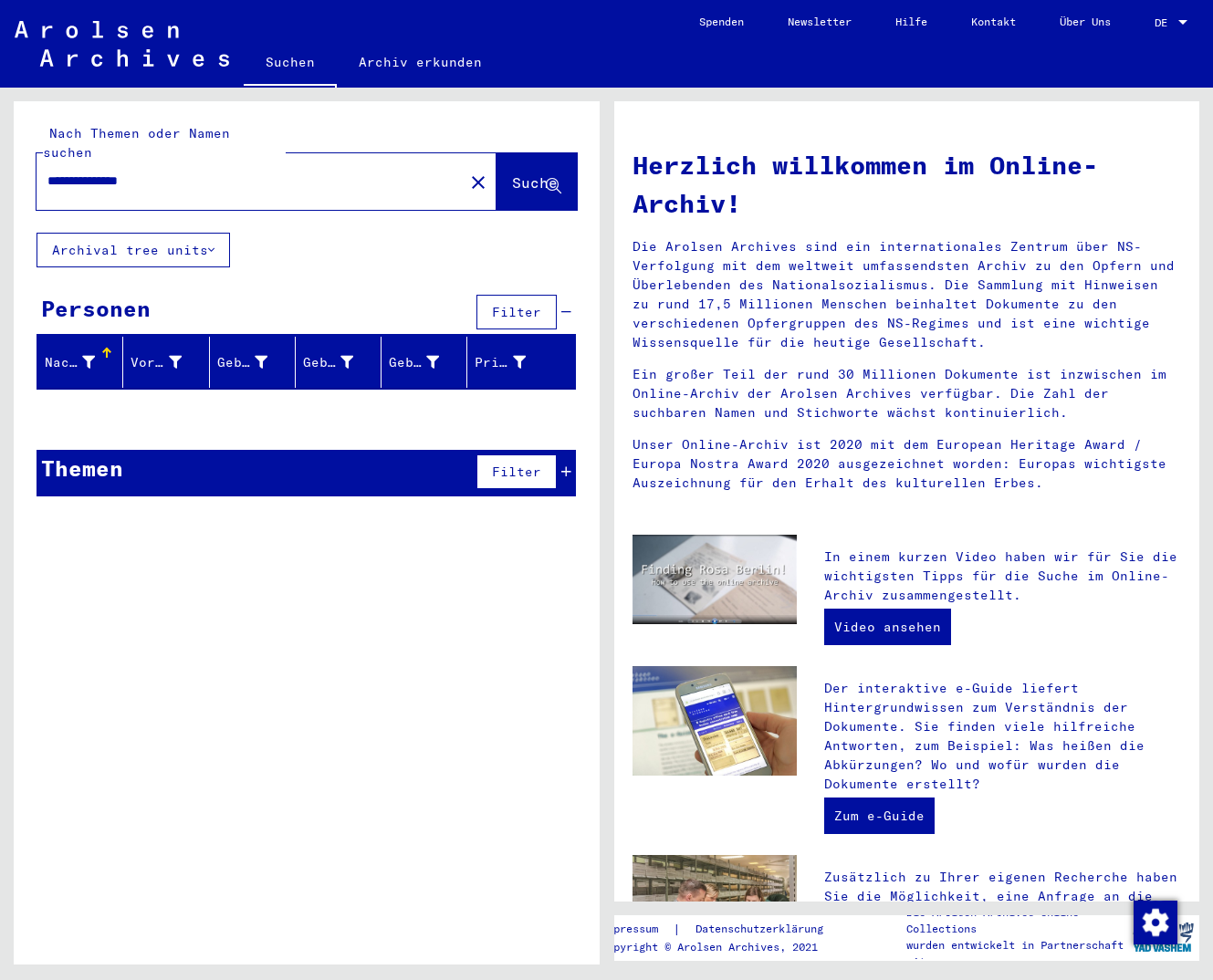 drag, startPoint x: 223, startPoint y: 154, endPoint x: -5, endPoint y: 184, distance: 229.96521 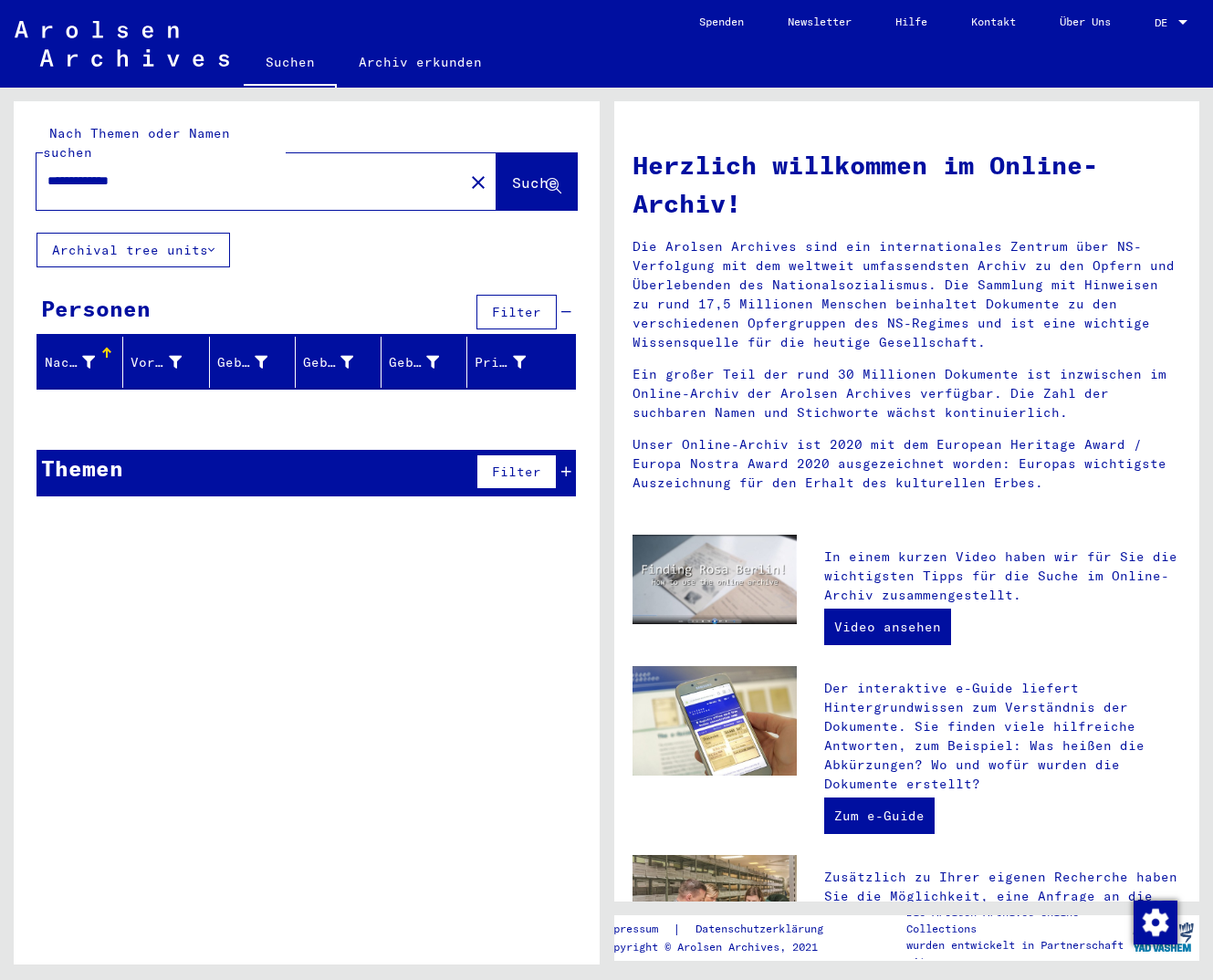 drag, startPoint x: 170, startPoint y: 171, endPoint x: -5, endPoint y: 162, distance: 175.23128 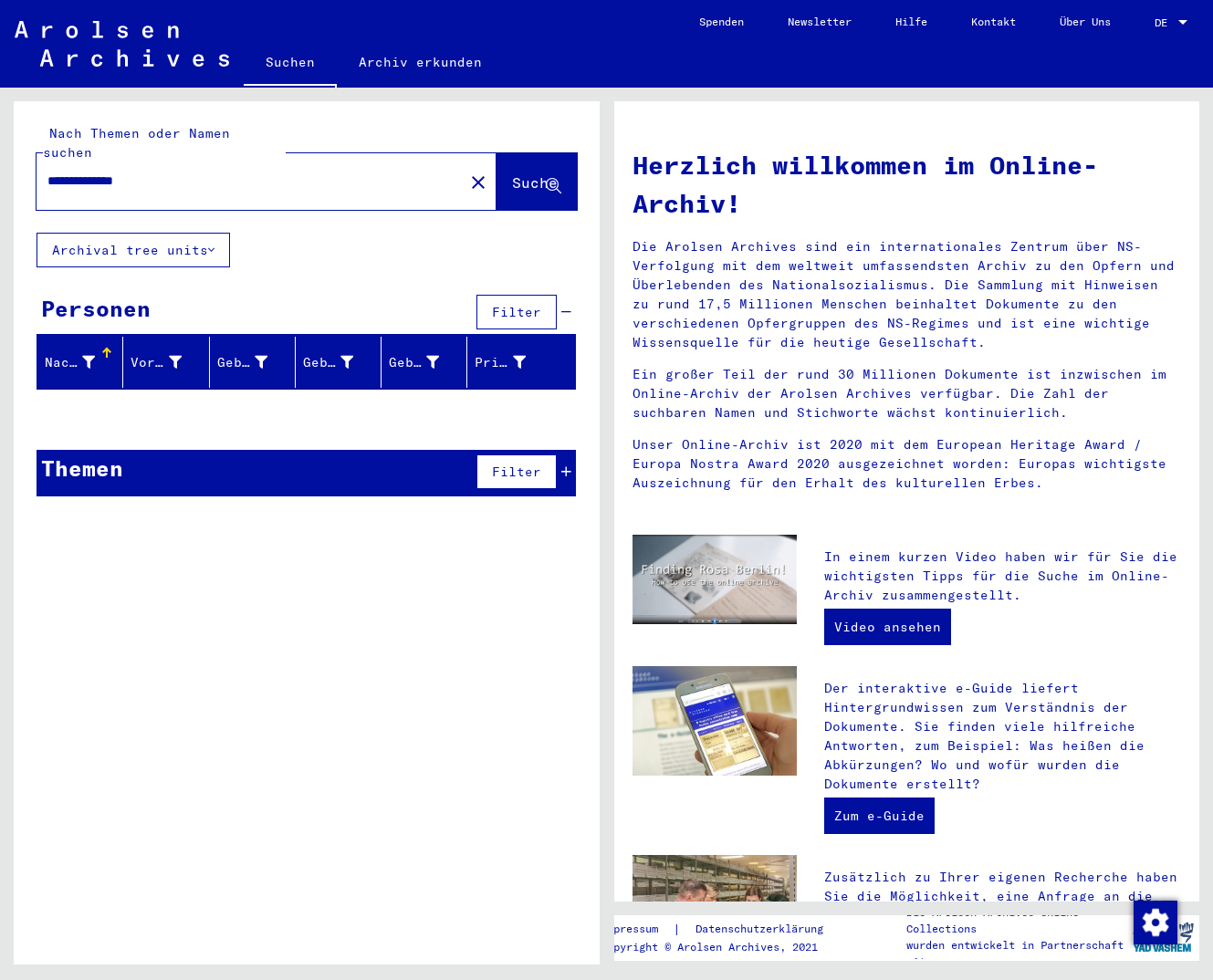 drag, startPoint x: 186, startPoint y: 155, endPoint x: -5, endPoint y: 156, distance: 191.0026 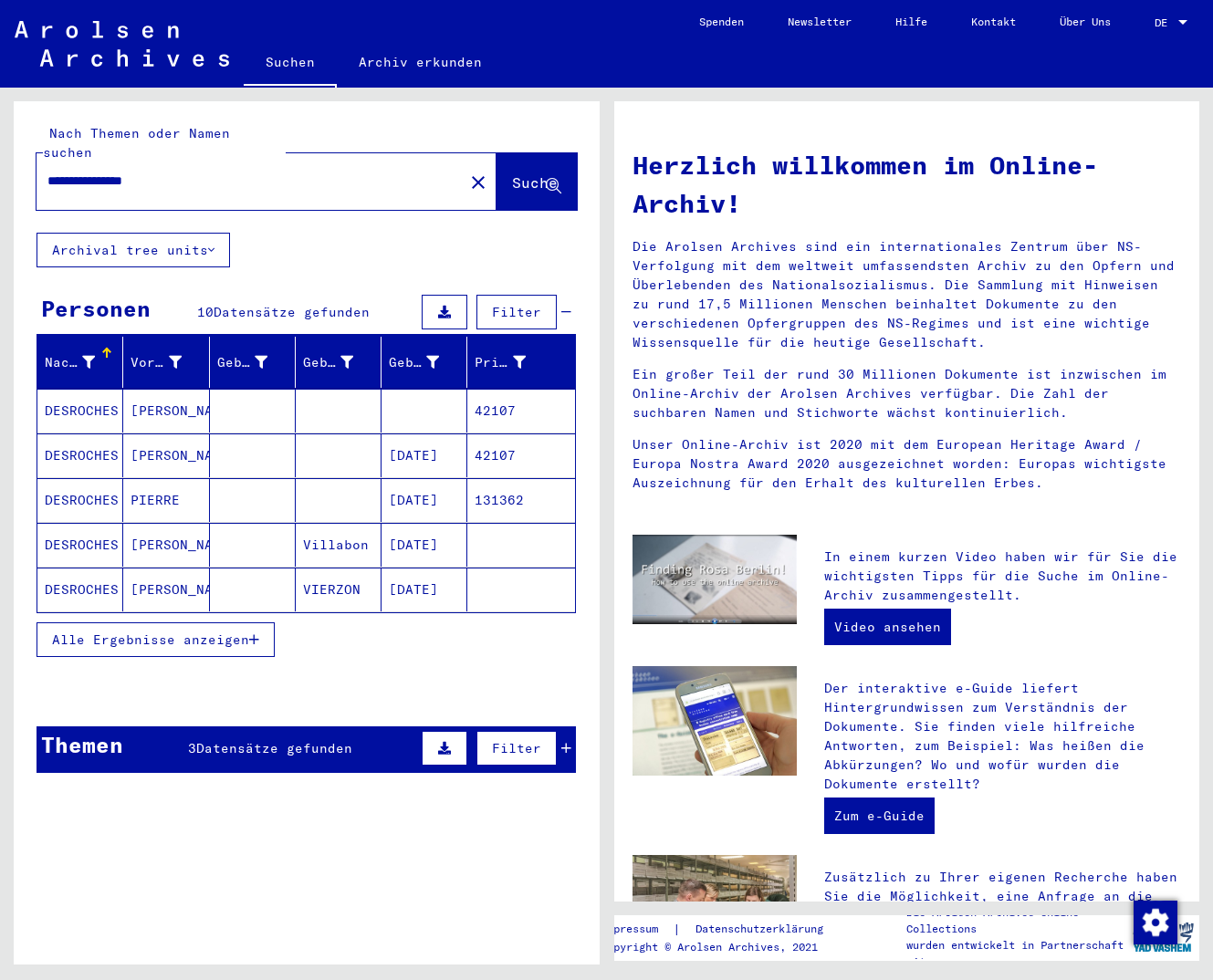 click on "42107" at bounding box center (520, 500) 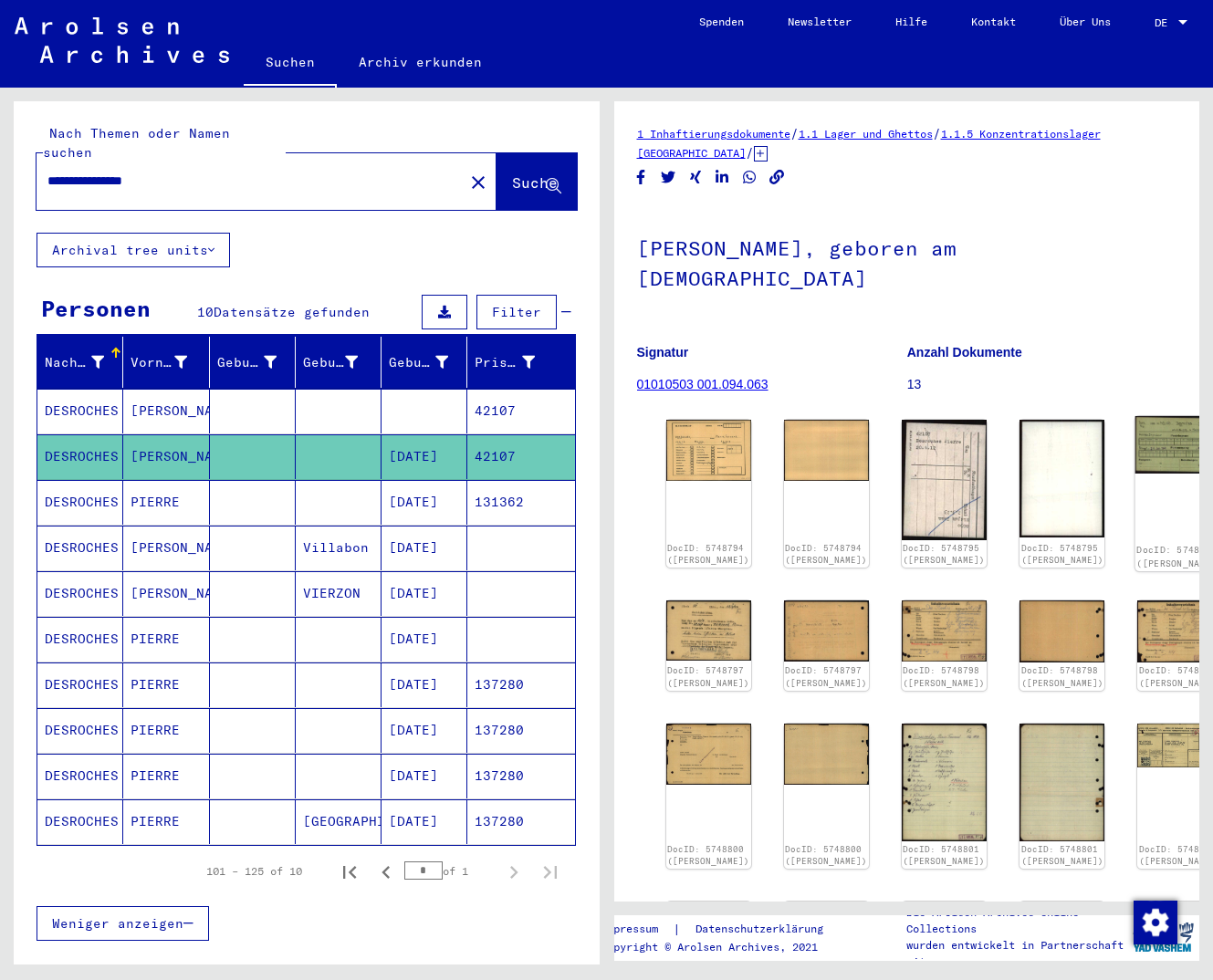 click 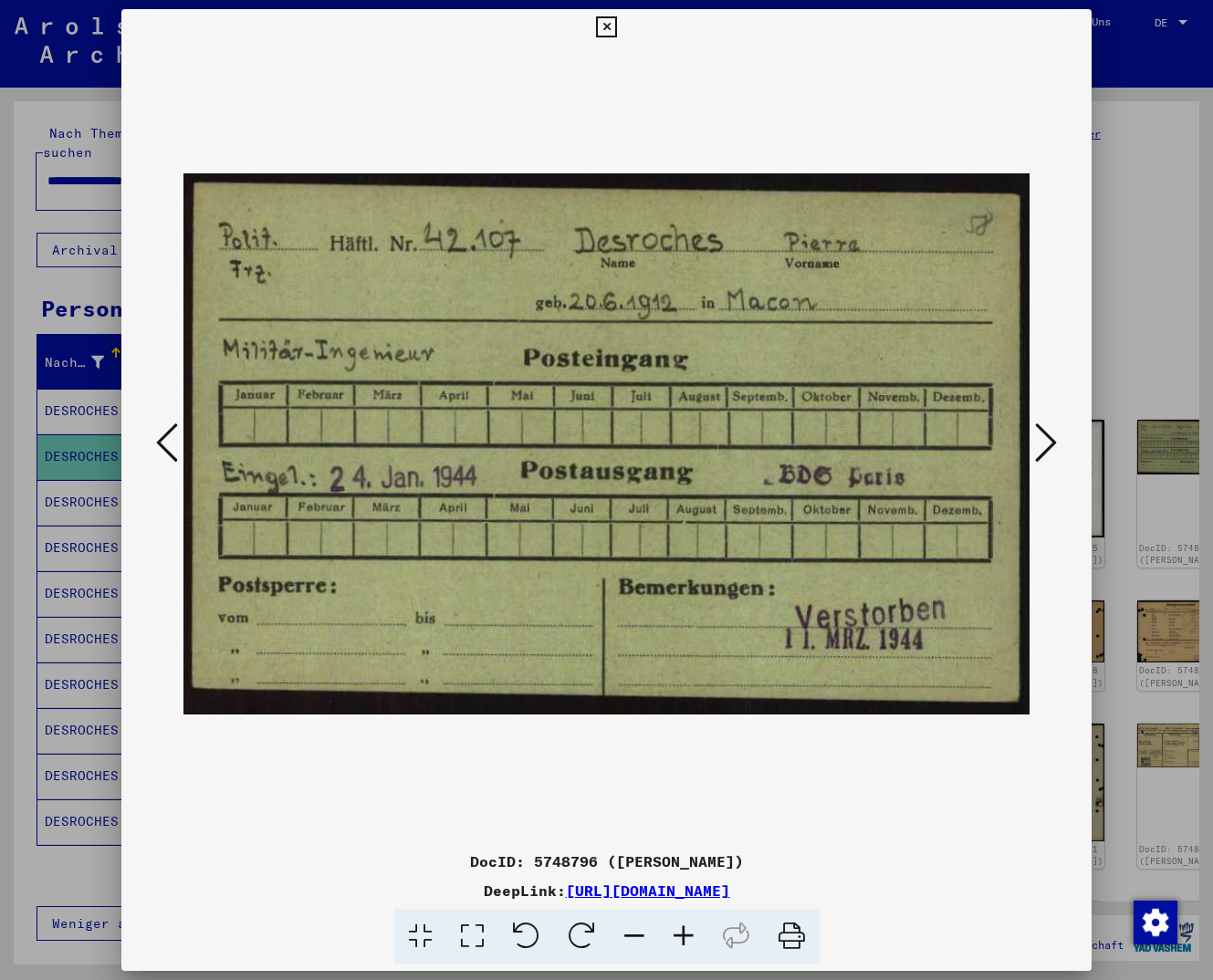click at bounding box center (1046, 443) 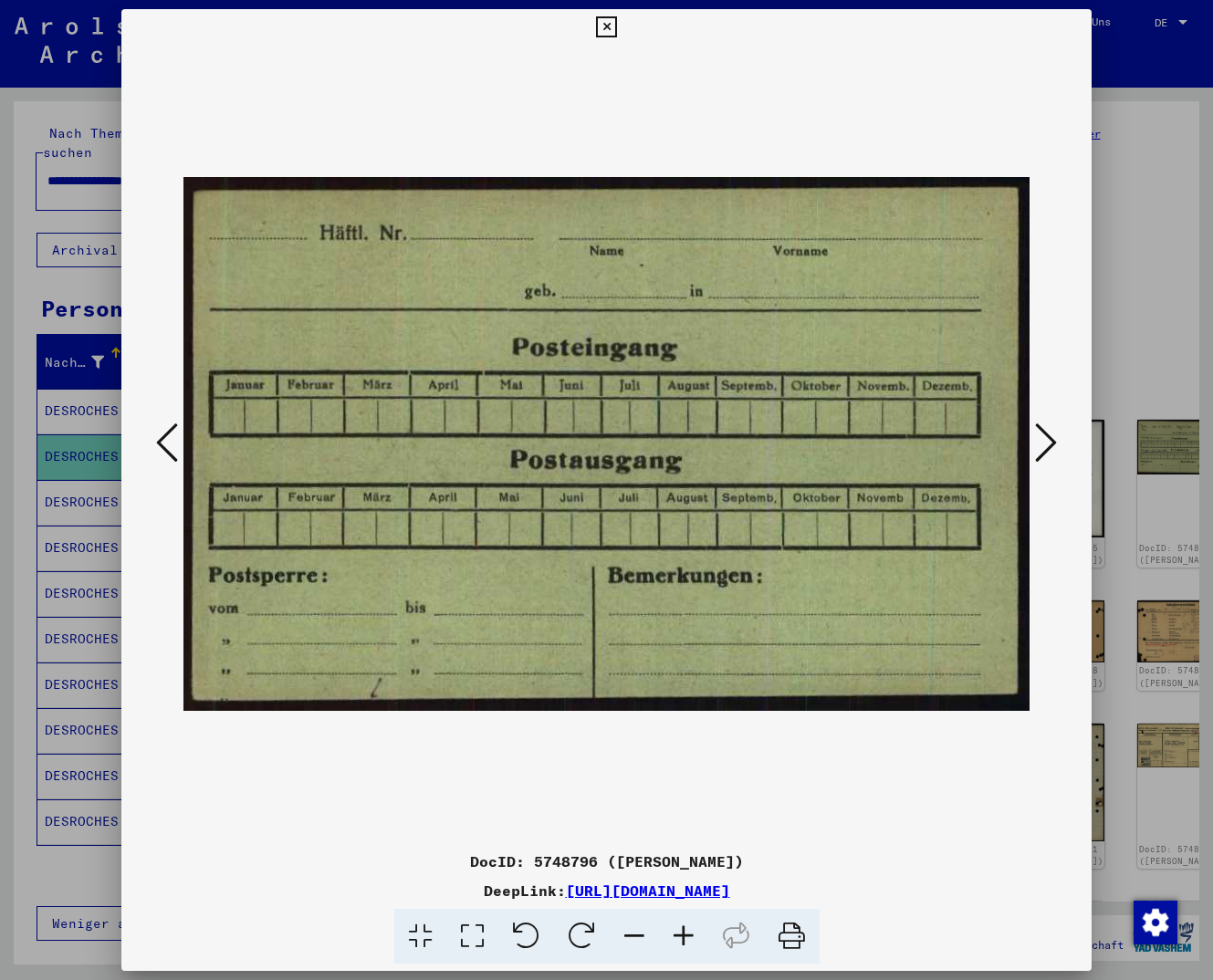 click at bounding box center [1046, 443] 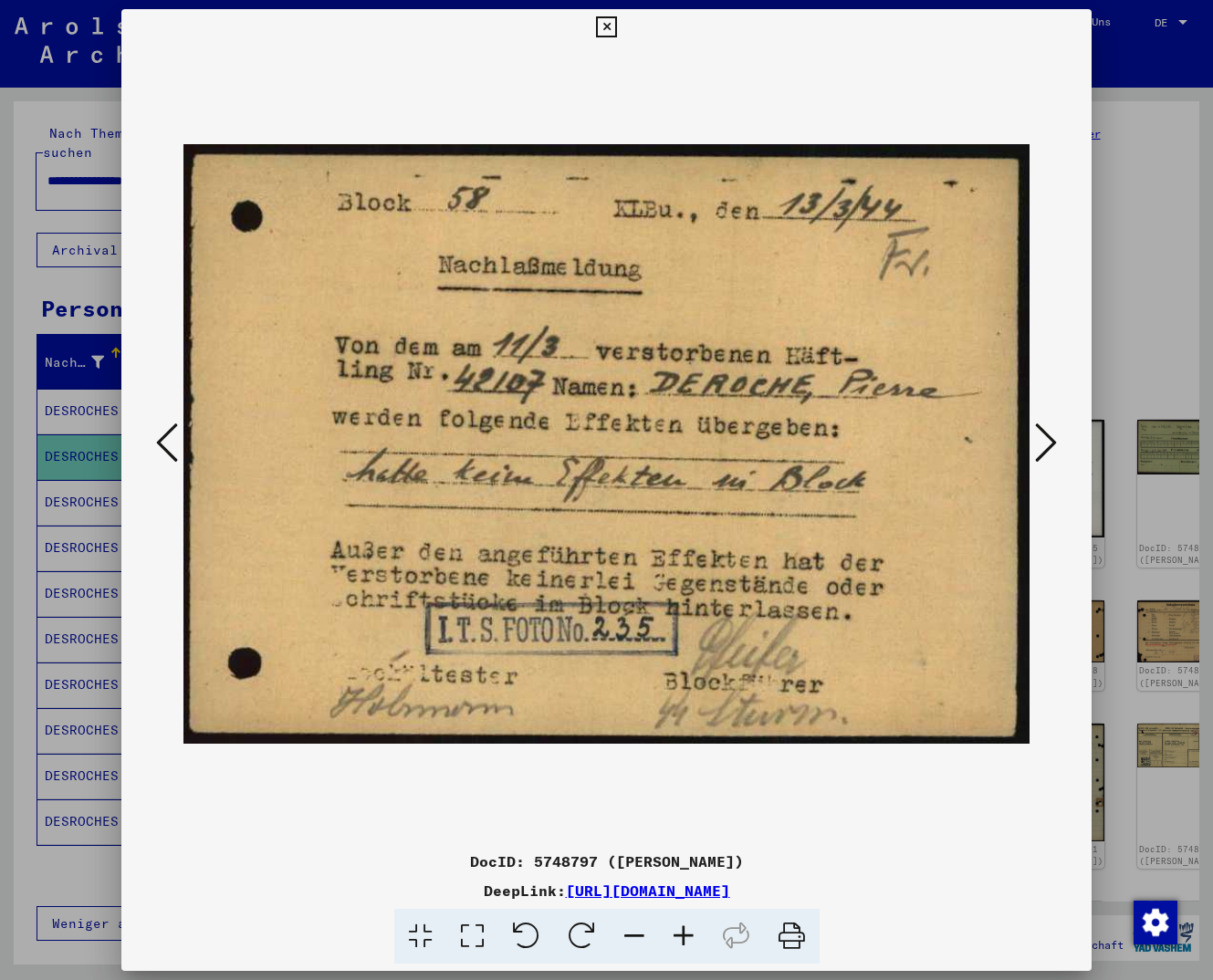 click at bounding box center [1046, 443] 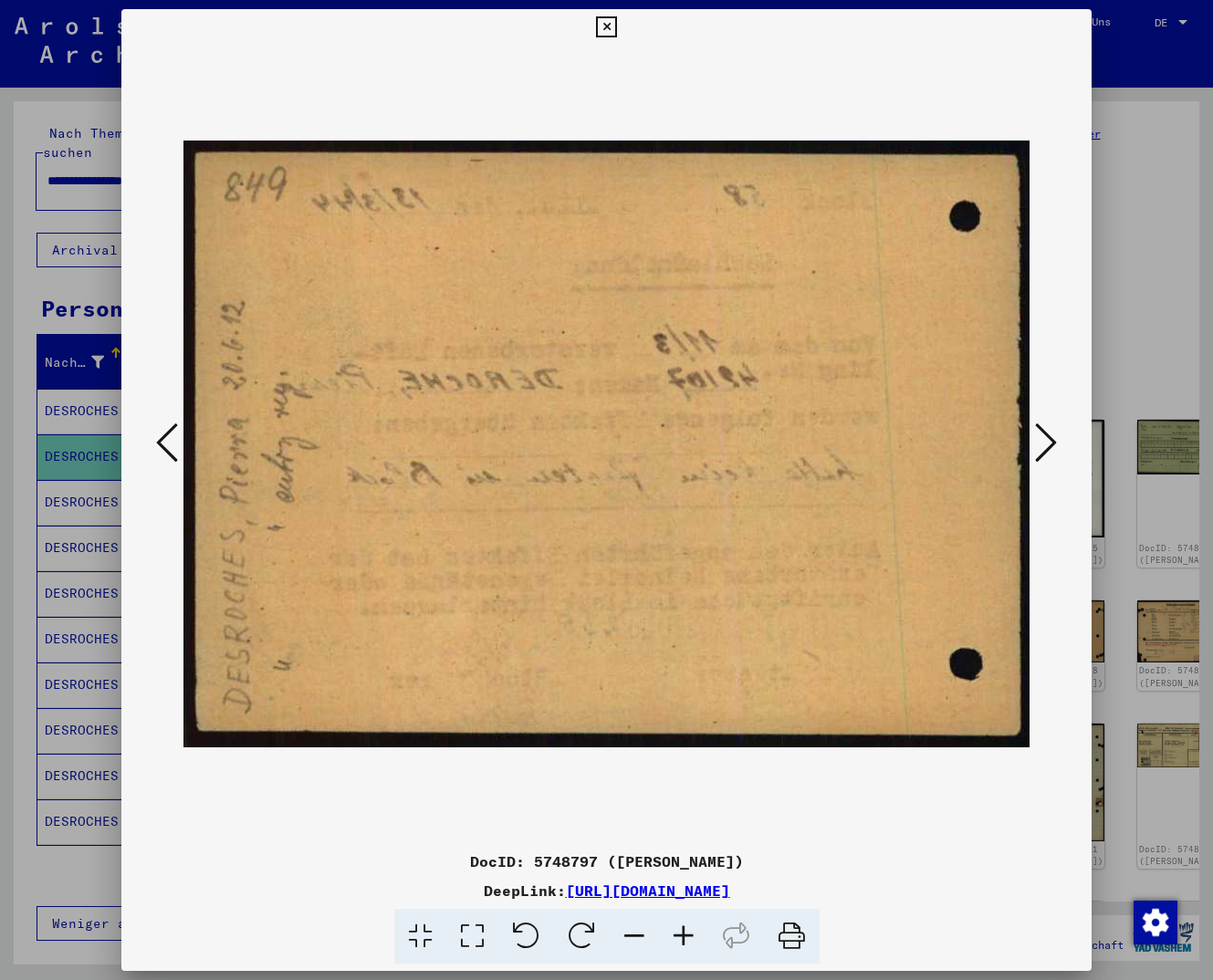 click at bounding box center [1046, 443] 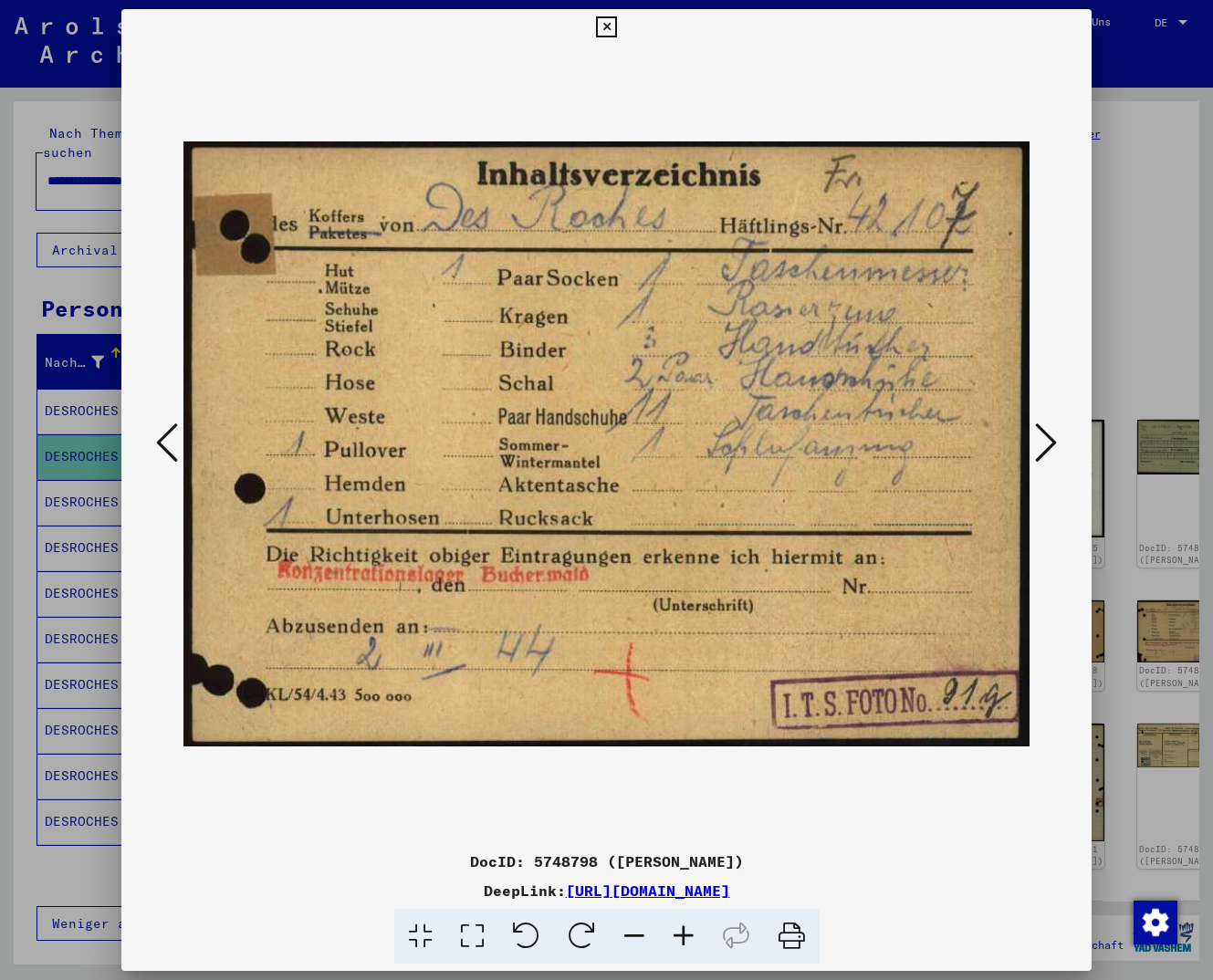 click at bounding box center [1046, 443] 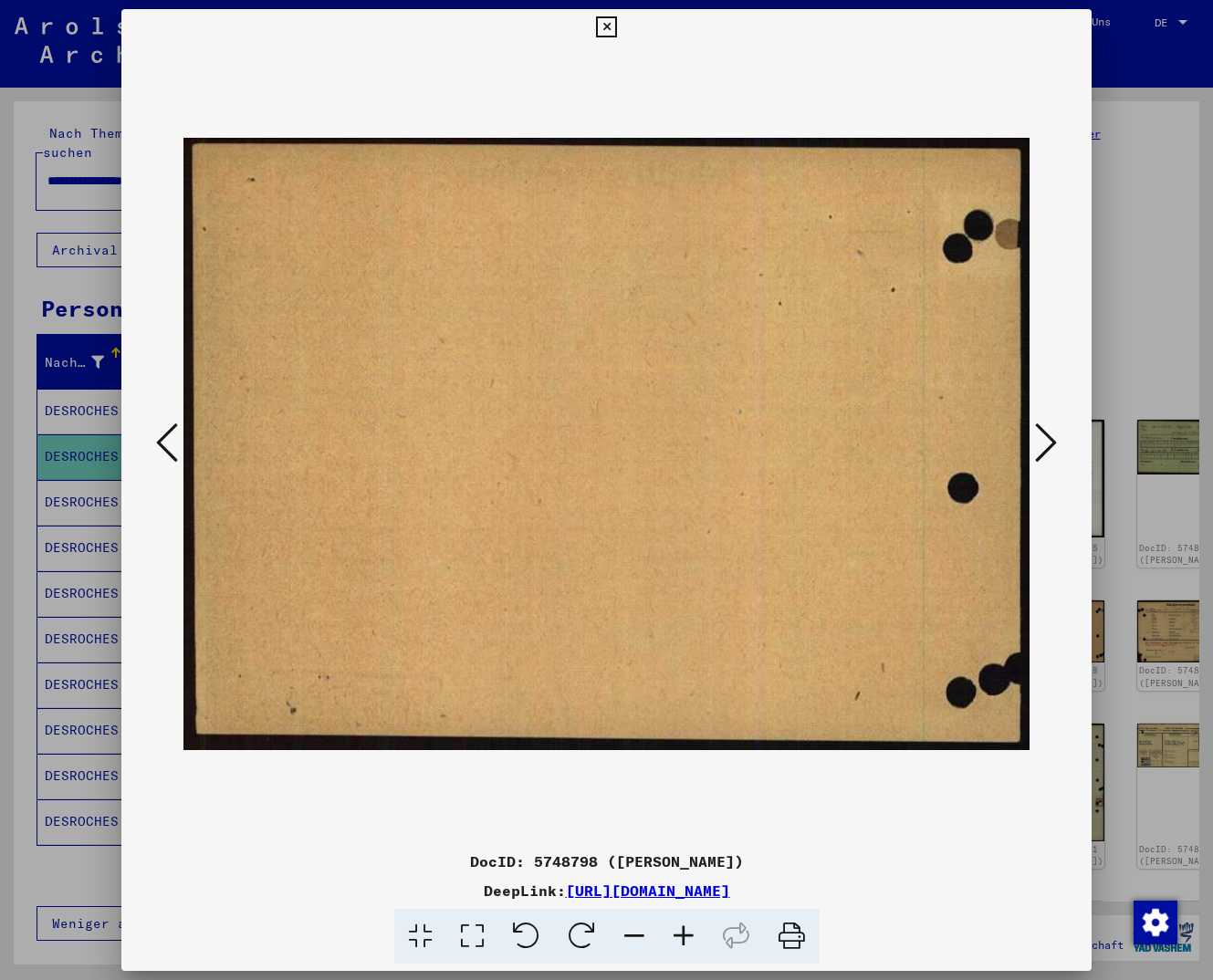 click at bounding box center [1046, 443] 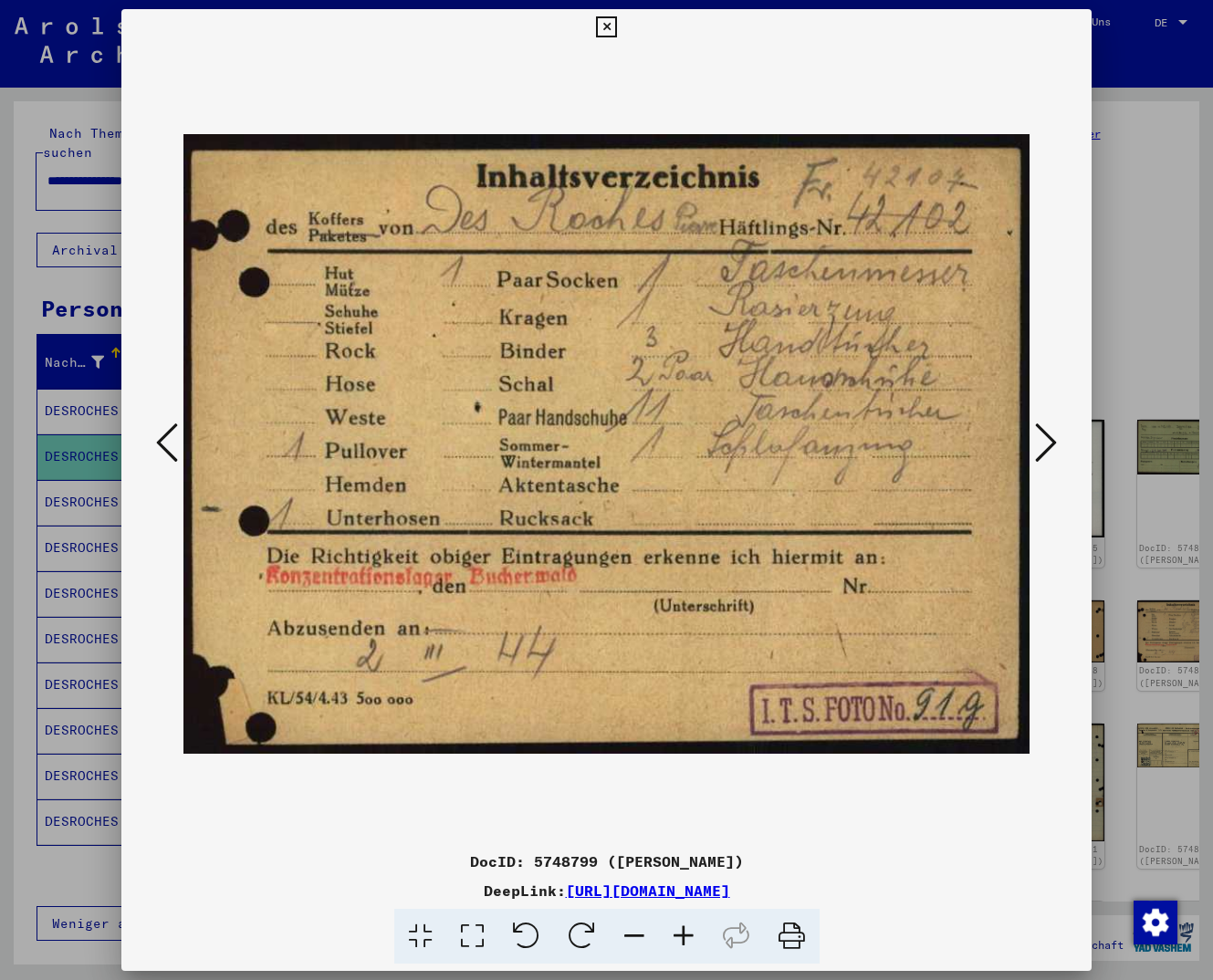 click at bounding box center (1046, 443) 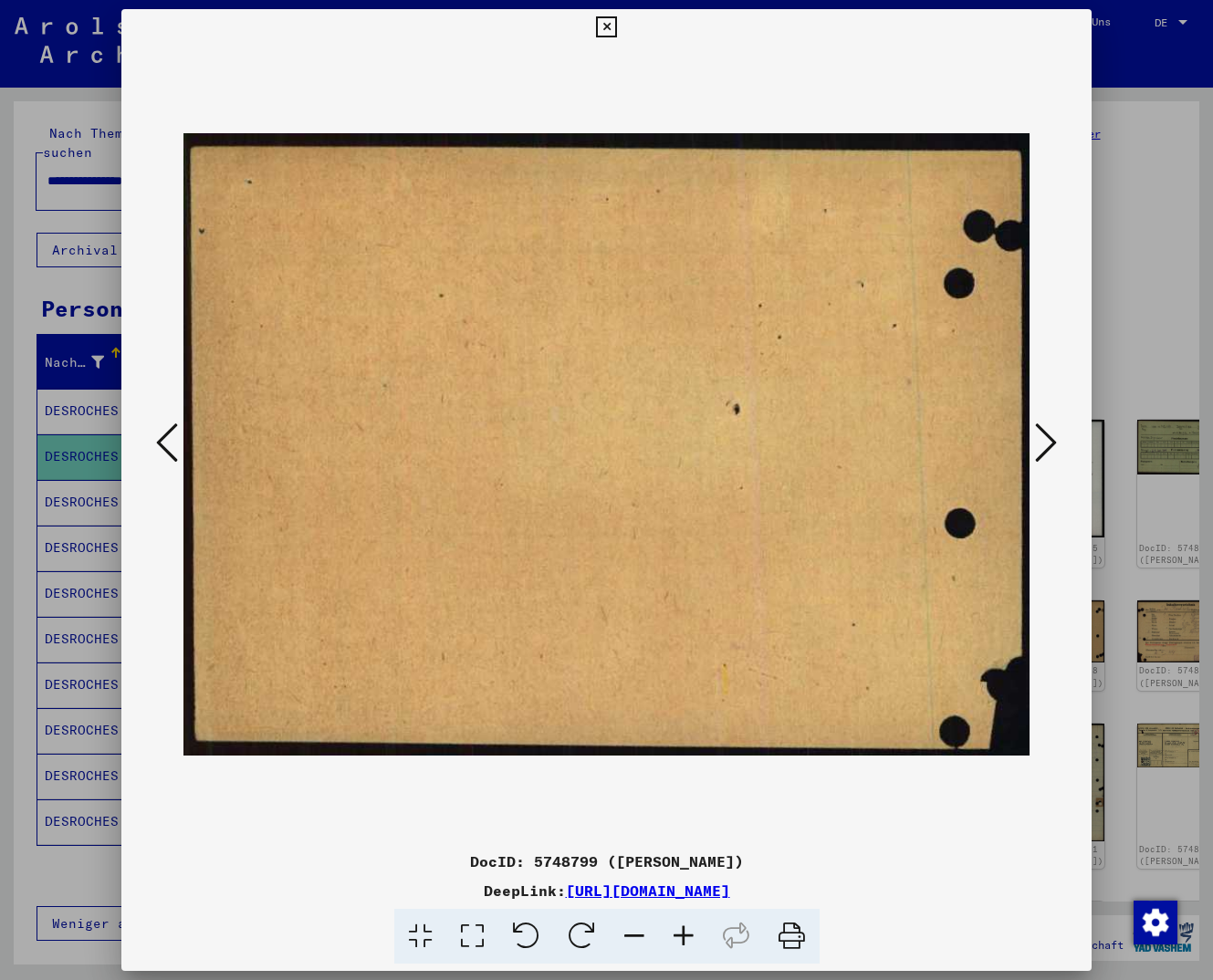 click at bounding box center (1046, 443) 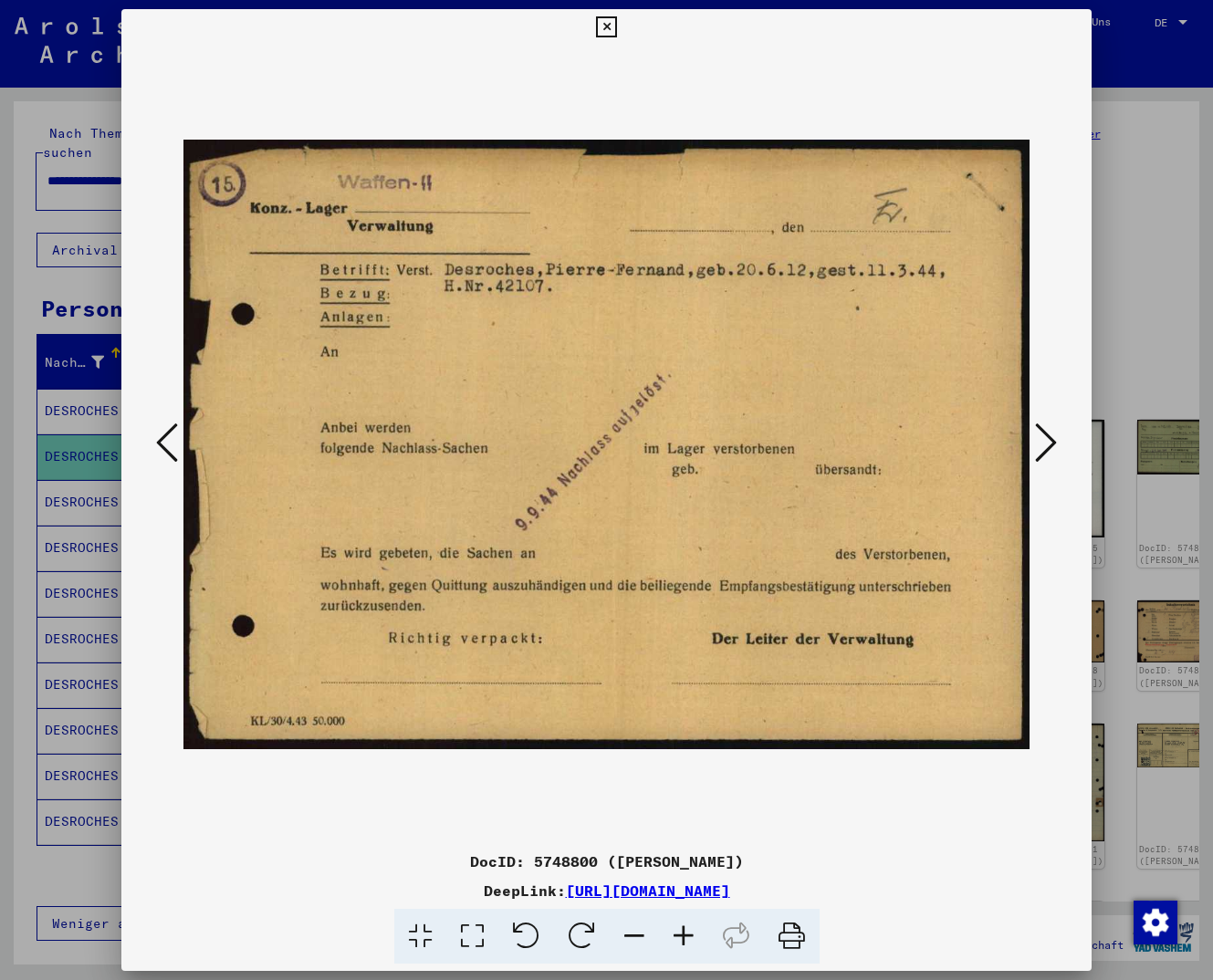 click at bounding box center (1046, 443) 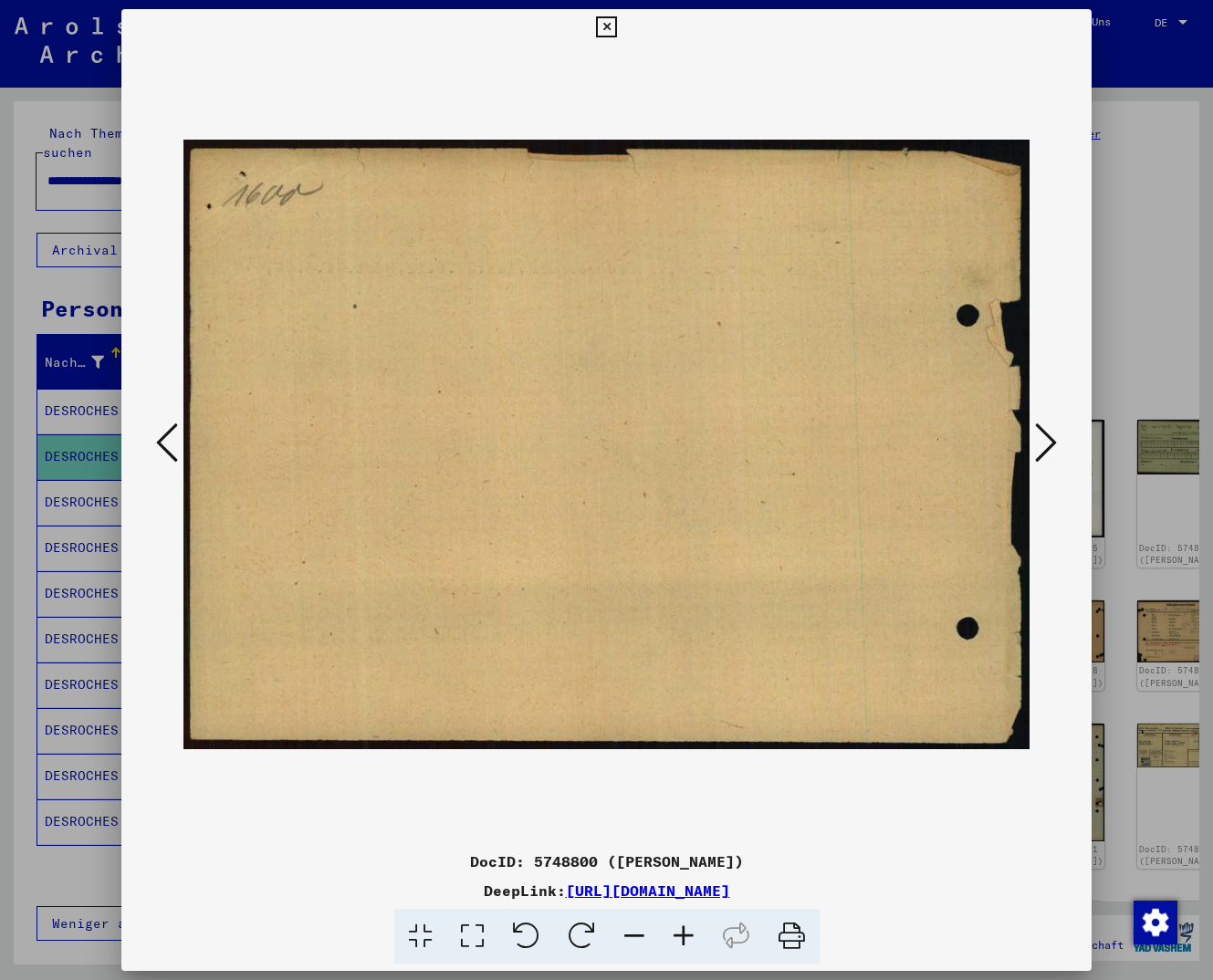 click at bounding box center (1046, 443) 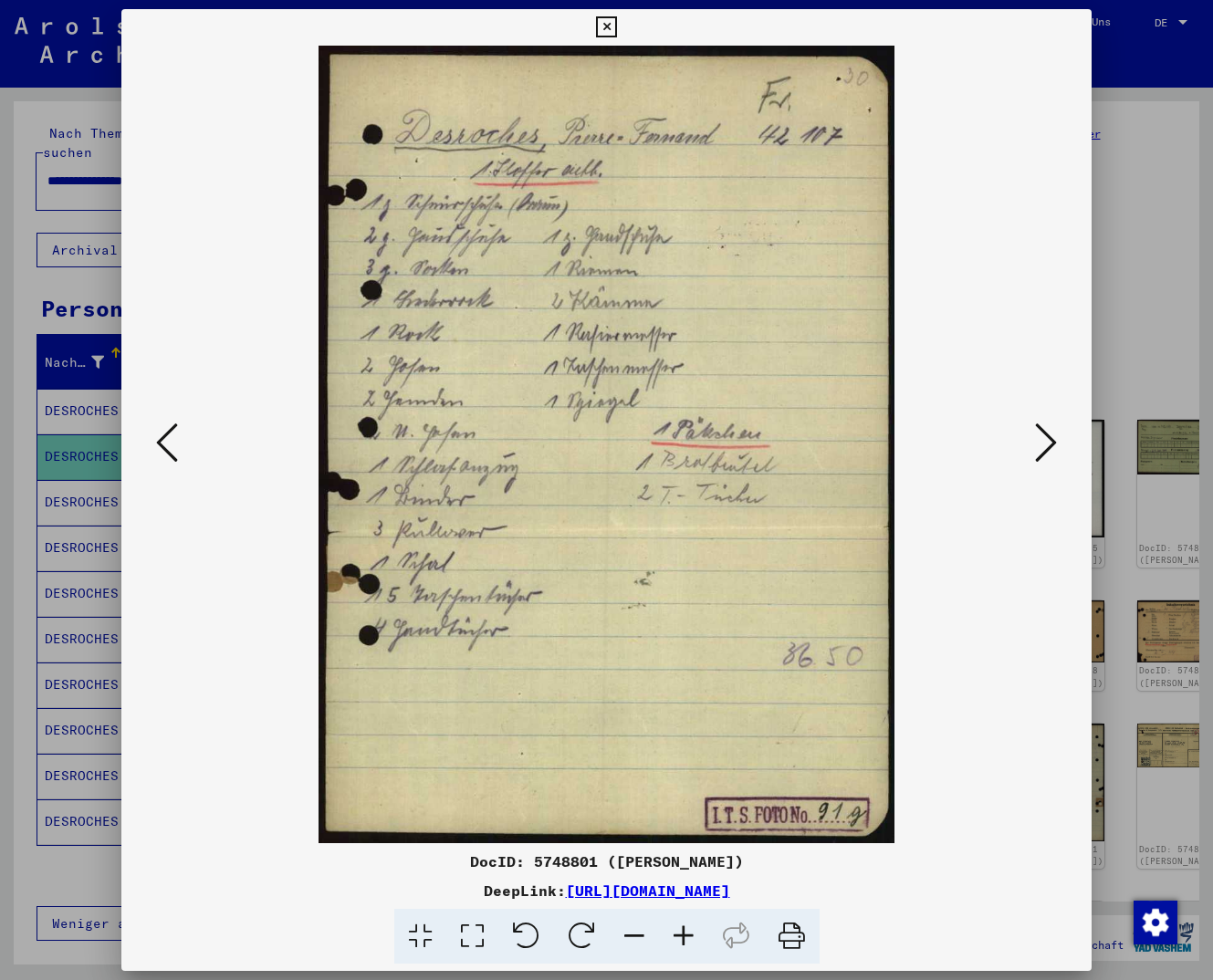 click at bounding box center (1046, 443) 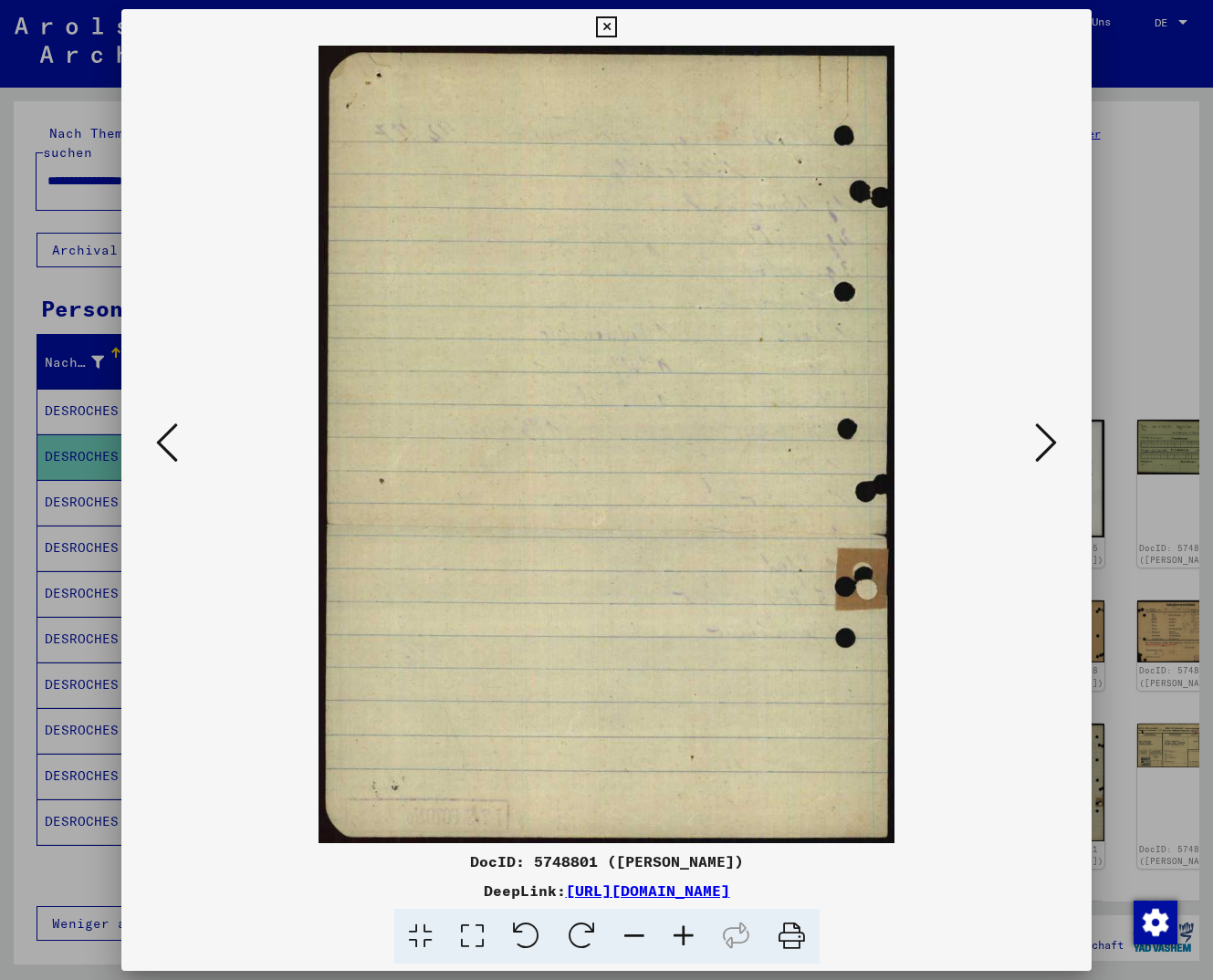 click at bounding box center (1046, 443) 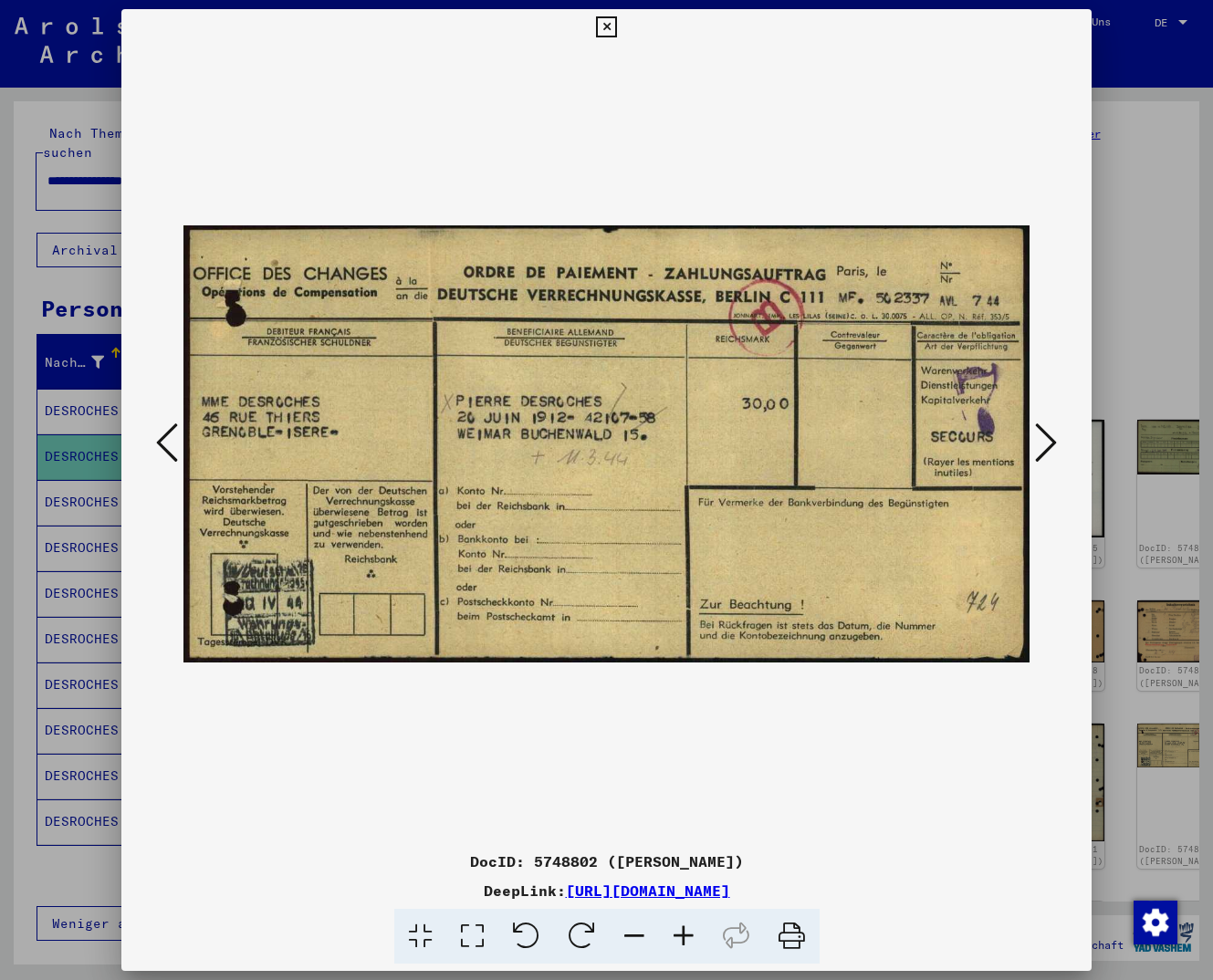 click at bounding box center (1046, 443) 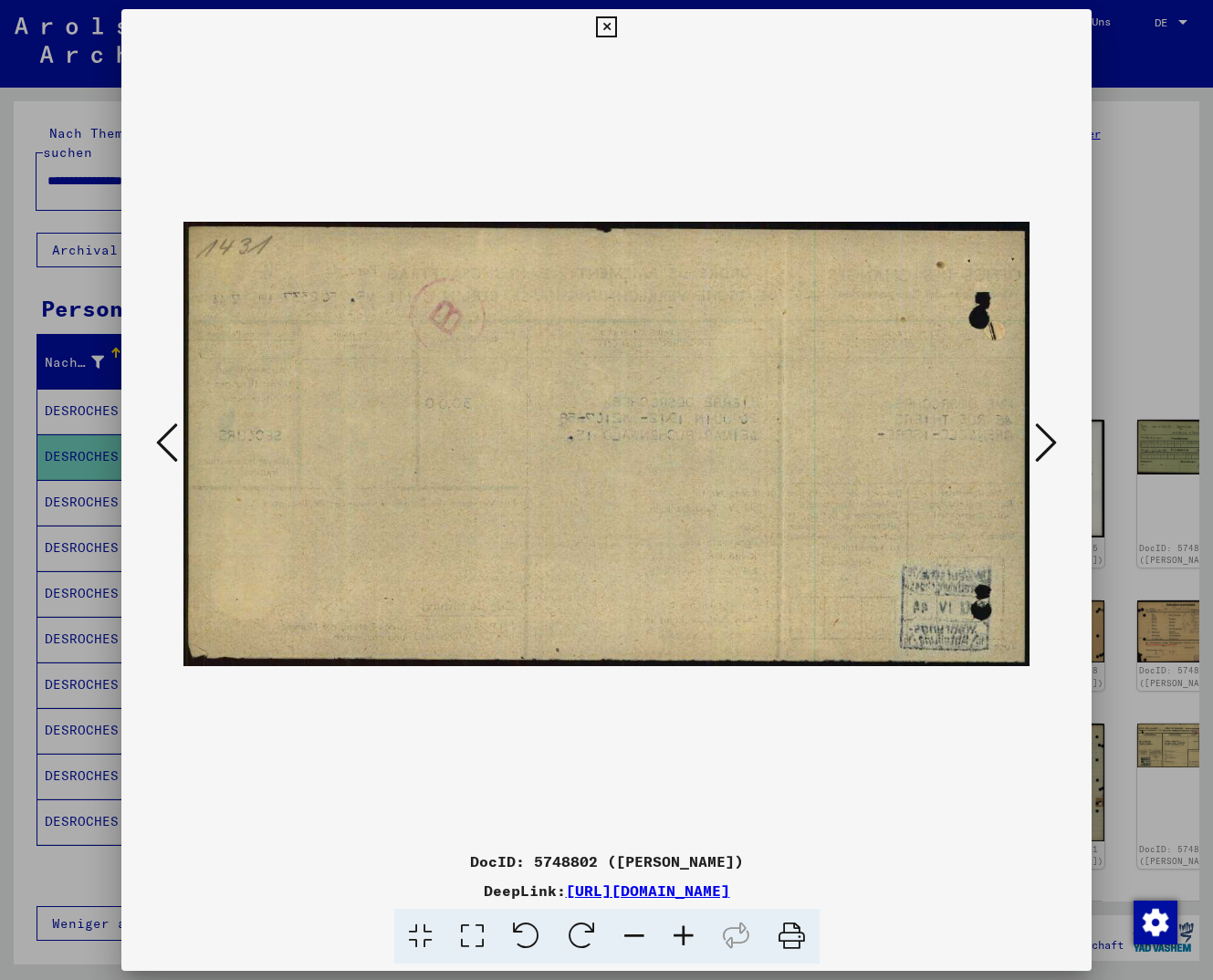 click at bounding box center [1046, 443] 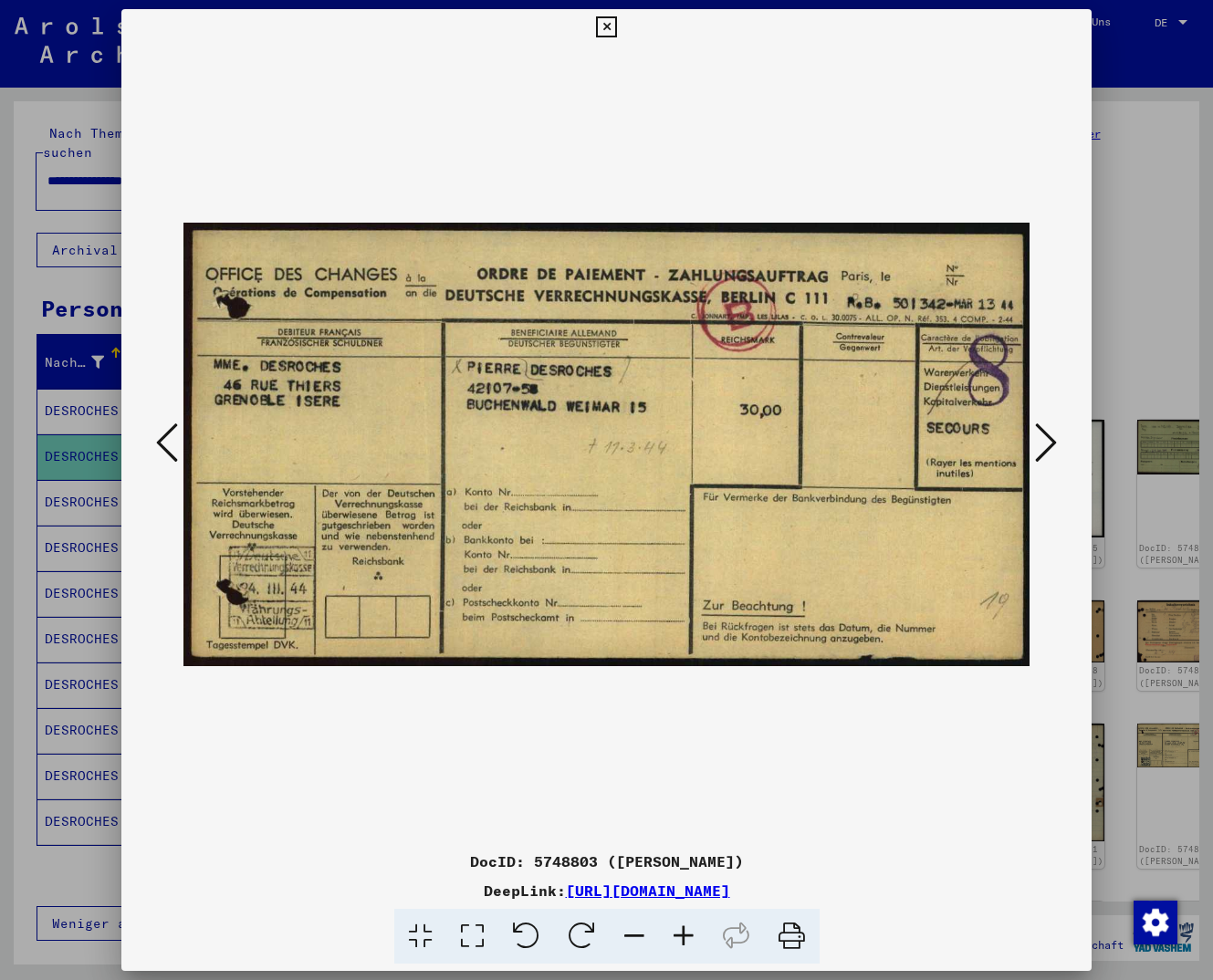 click at bounding box center [1046, 443] 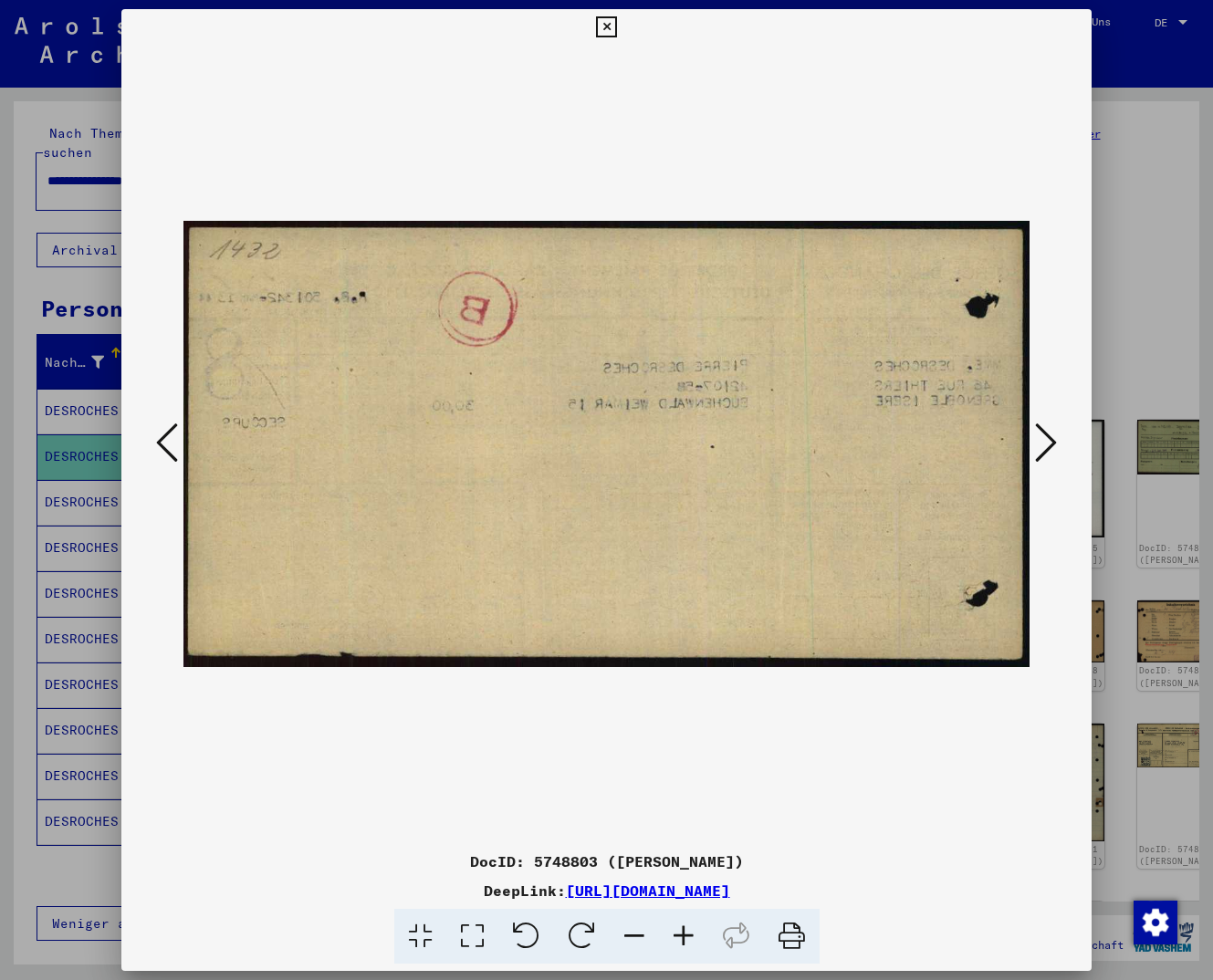 click at bounding box center [1046, 443] 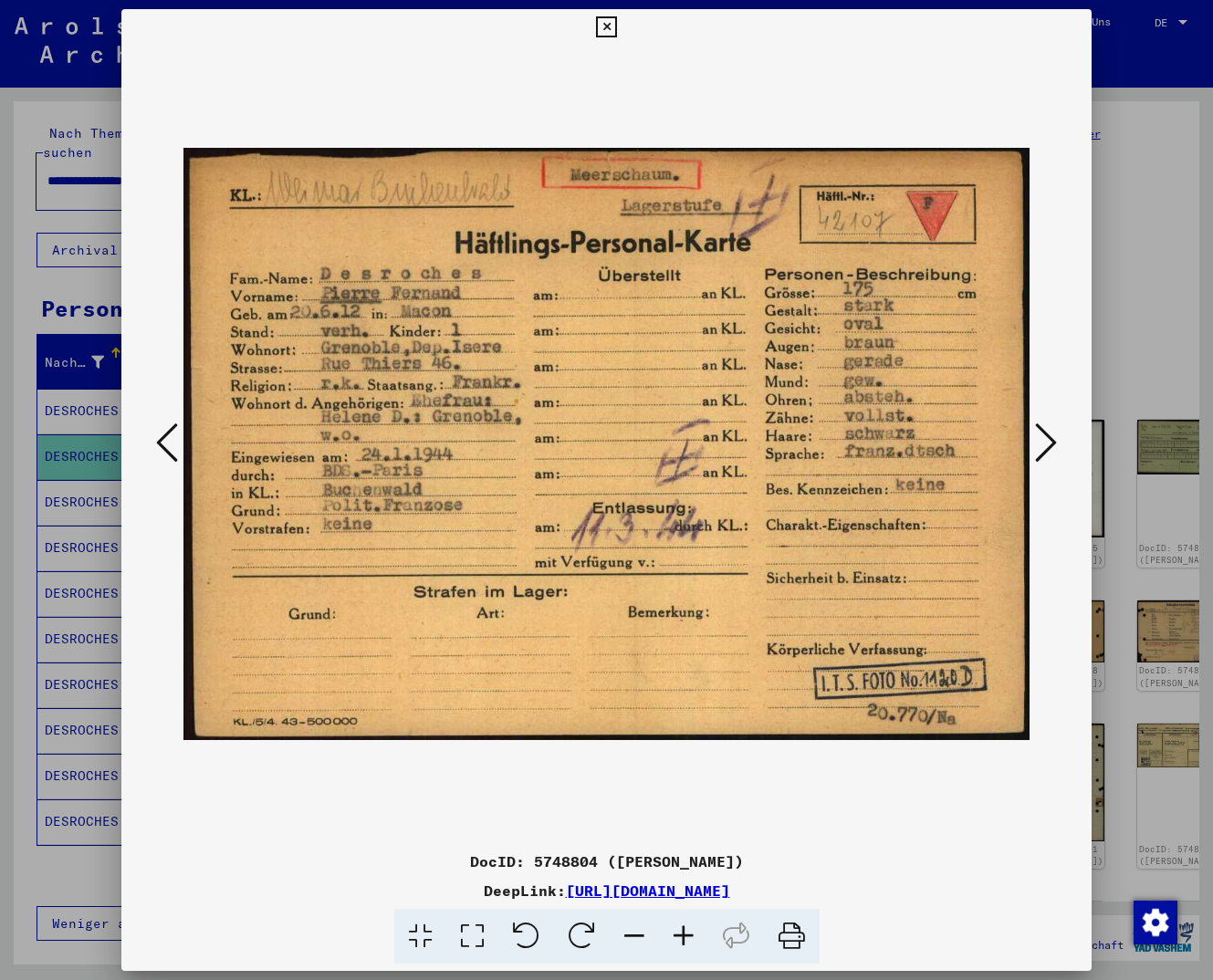 click at bounding box center (1046, 443) 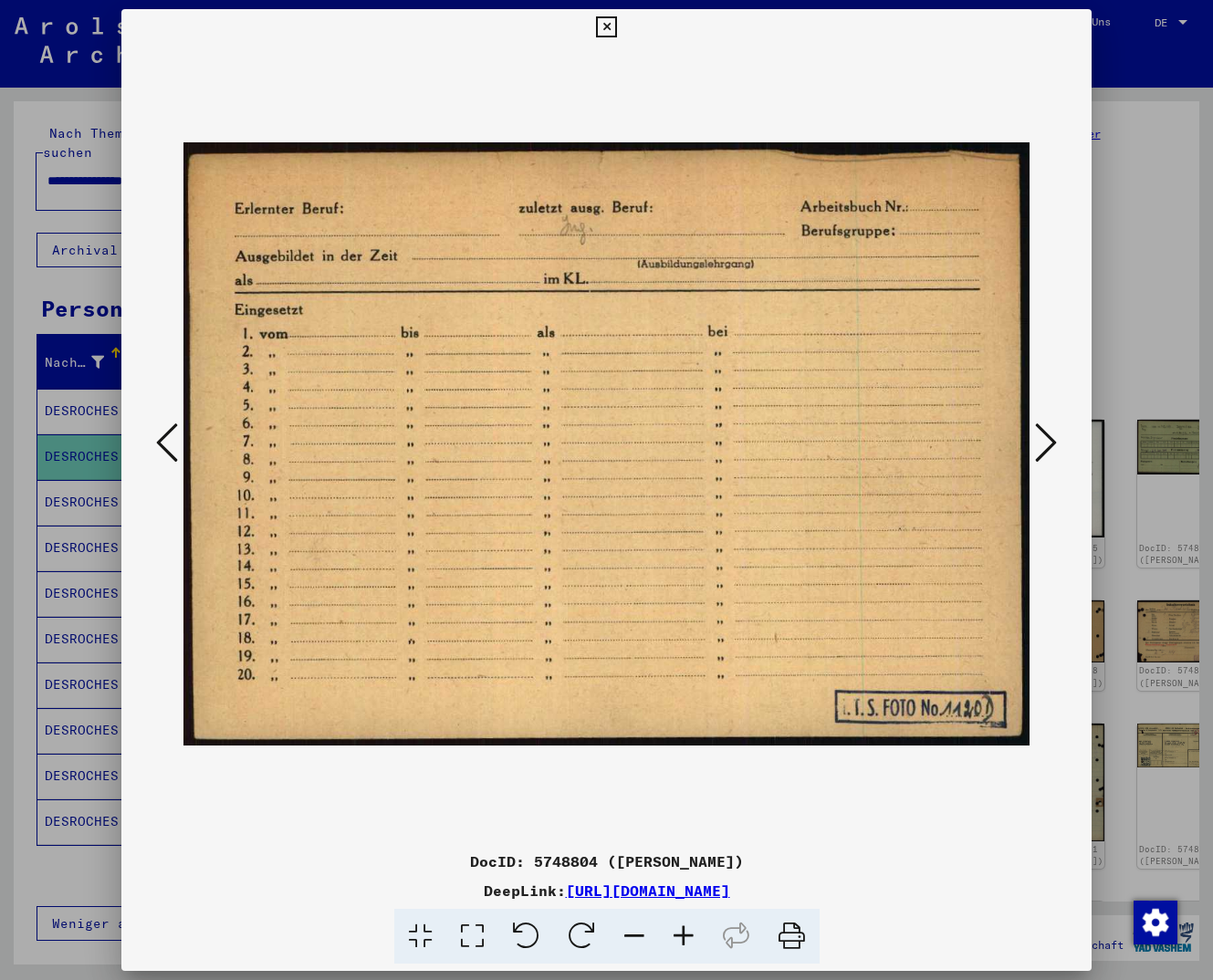click at bounding box center (1046, 443) 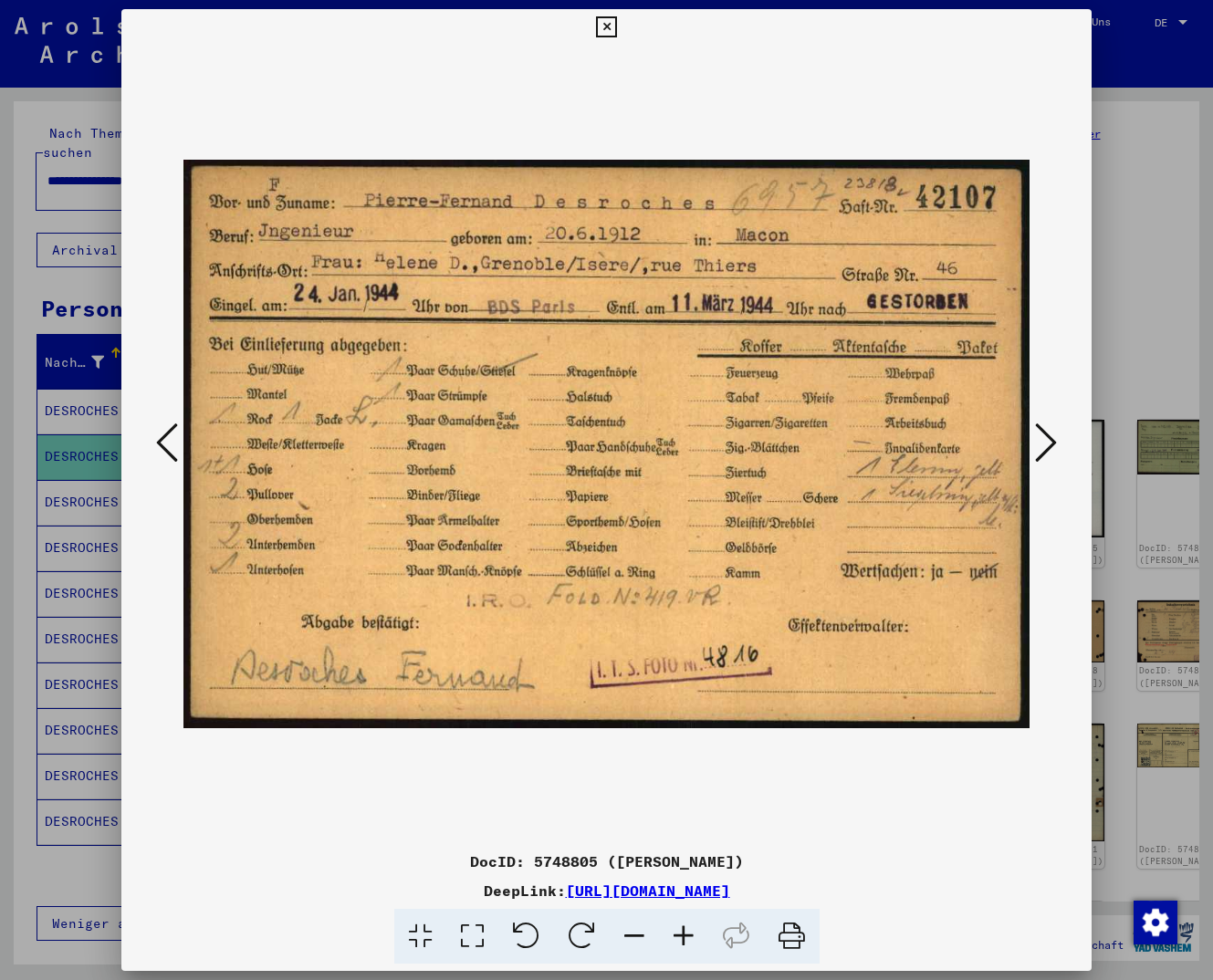click at bounding box center [1046, 443] 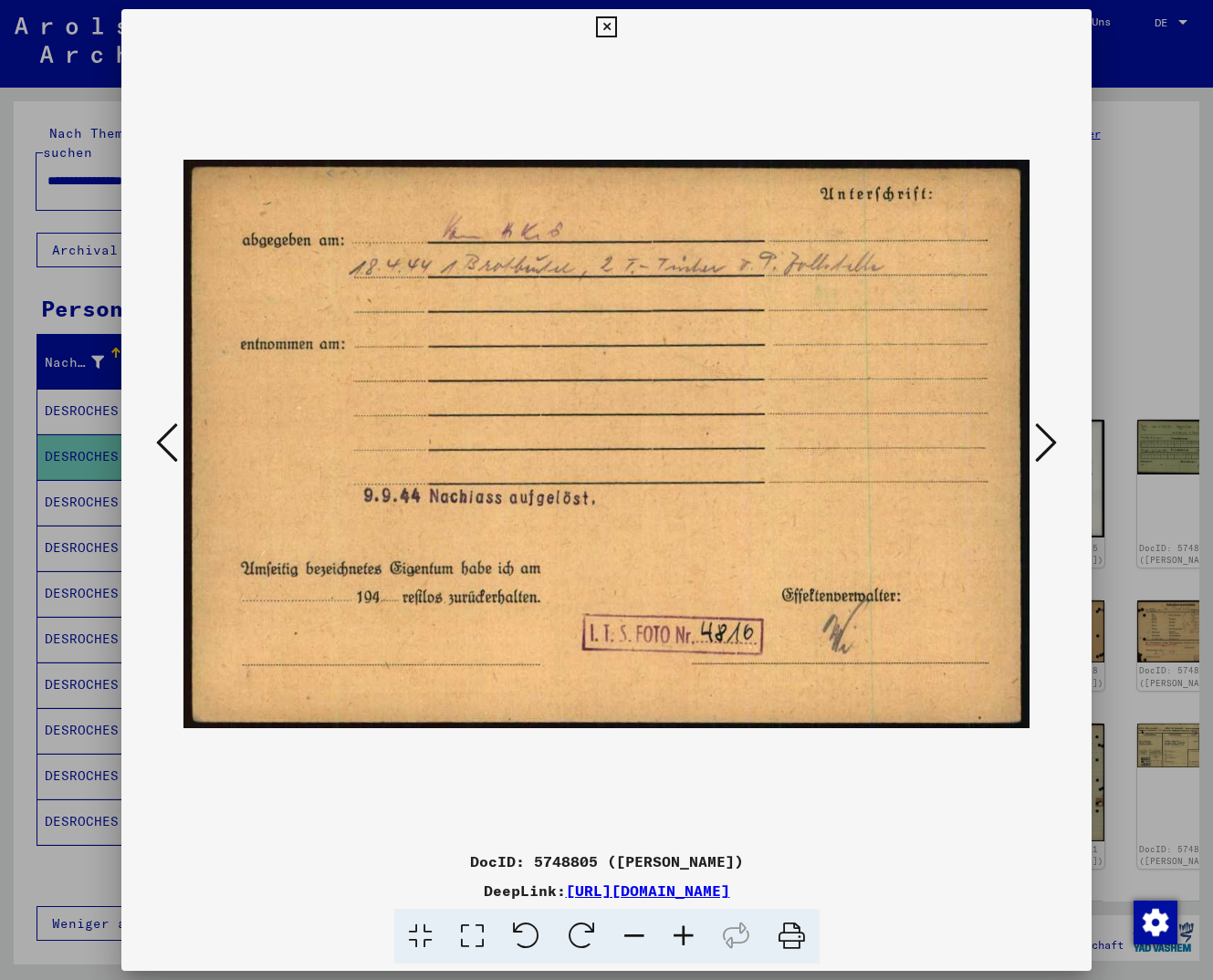 click at bounding box center [1046, 443] 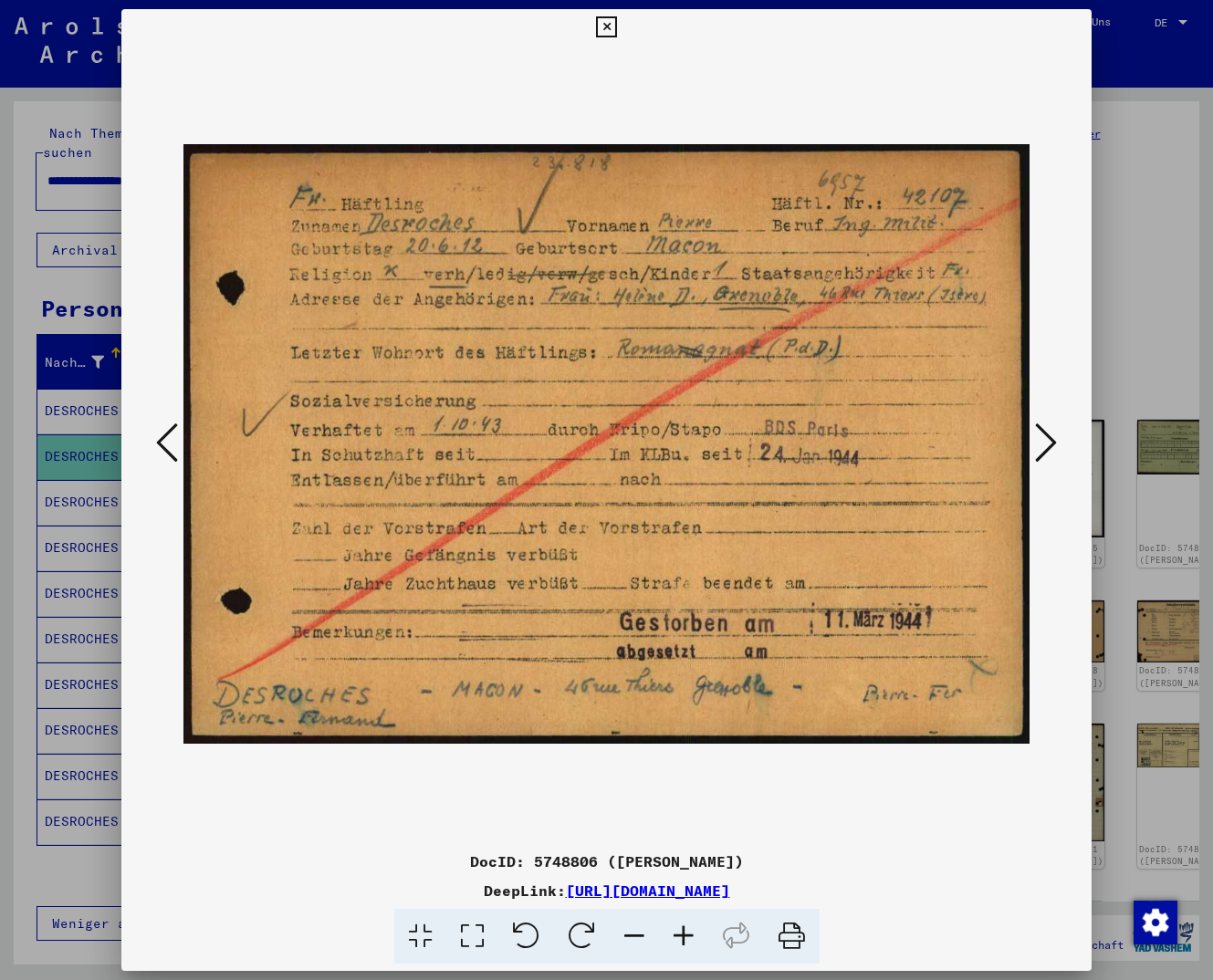 click at bounding box center (1046, 443) 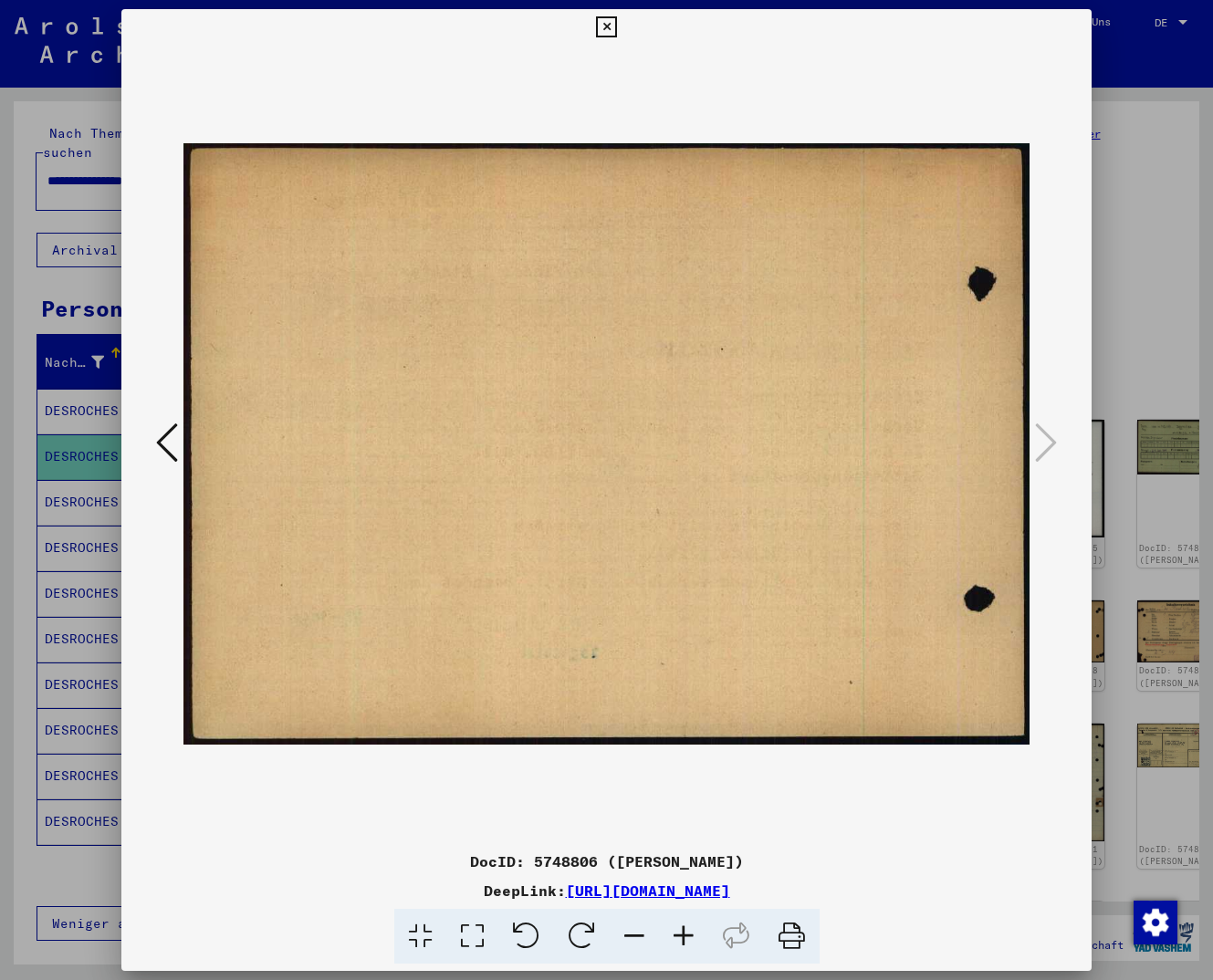 click at bounding box center [167, 443] 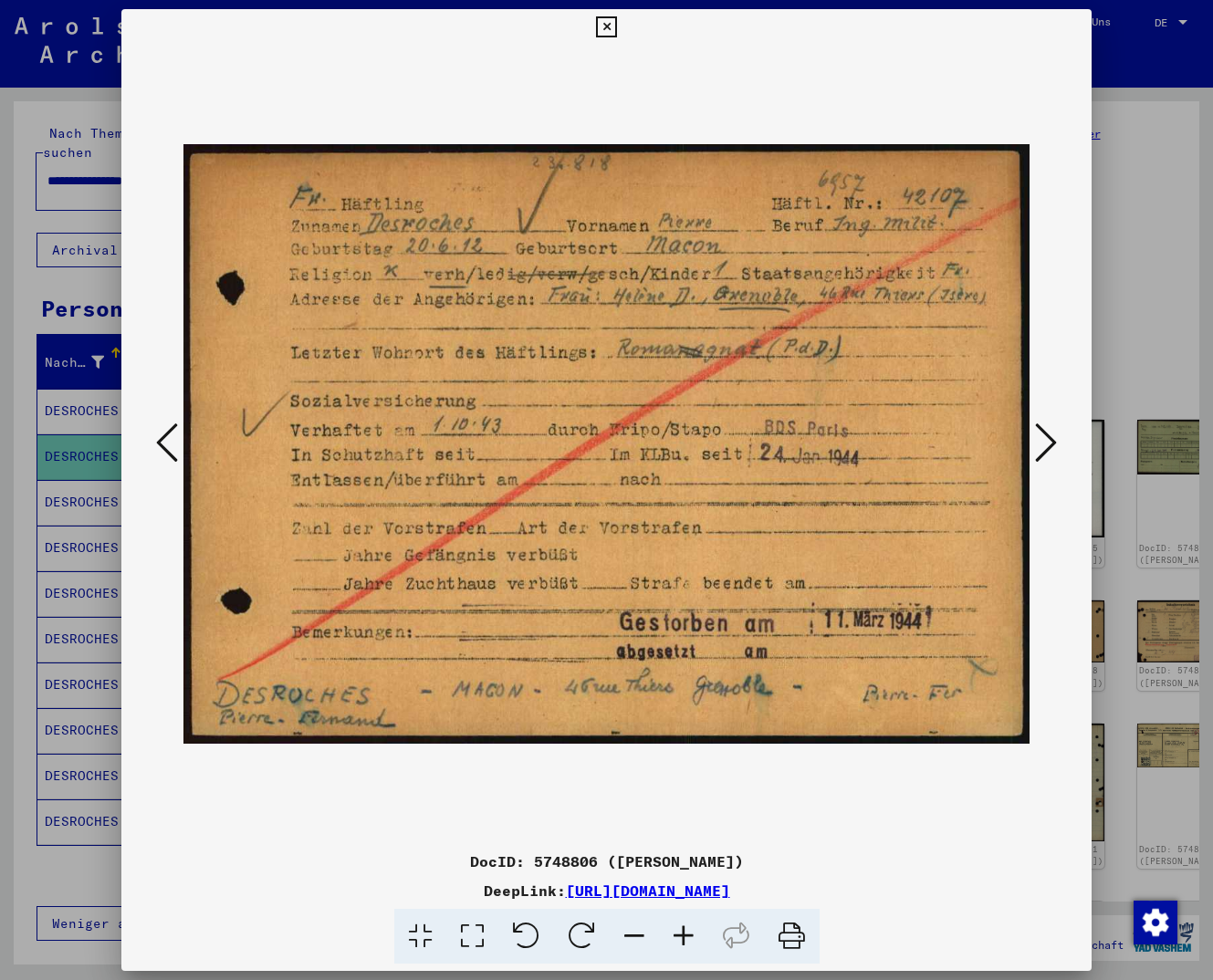 click at bounding box center [1046, 443] 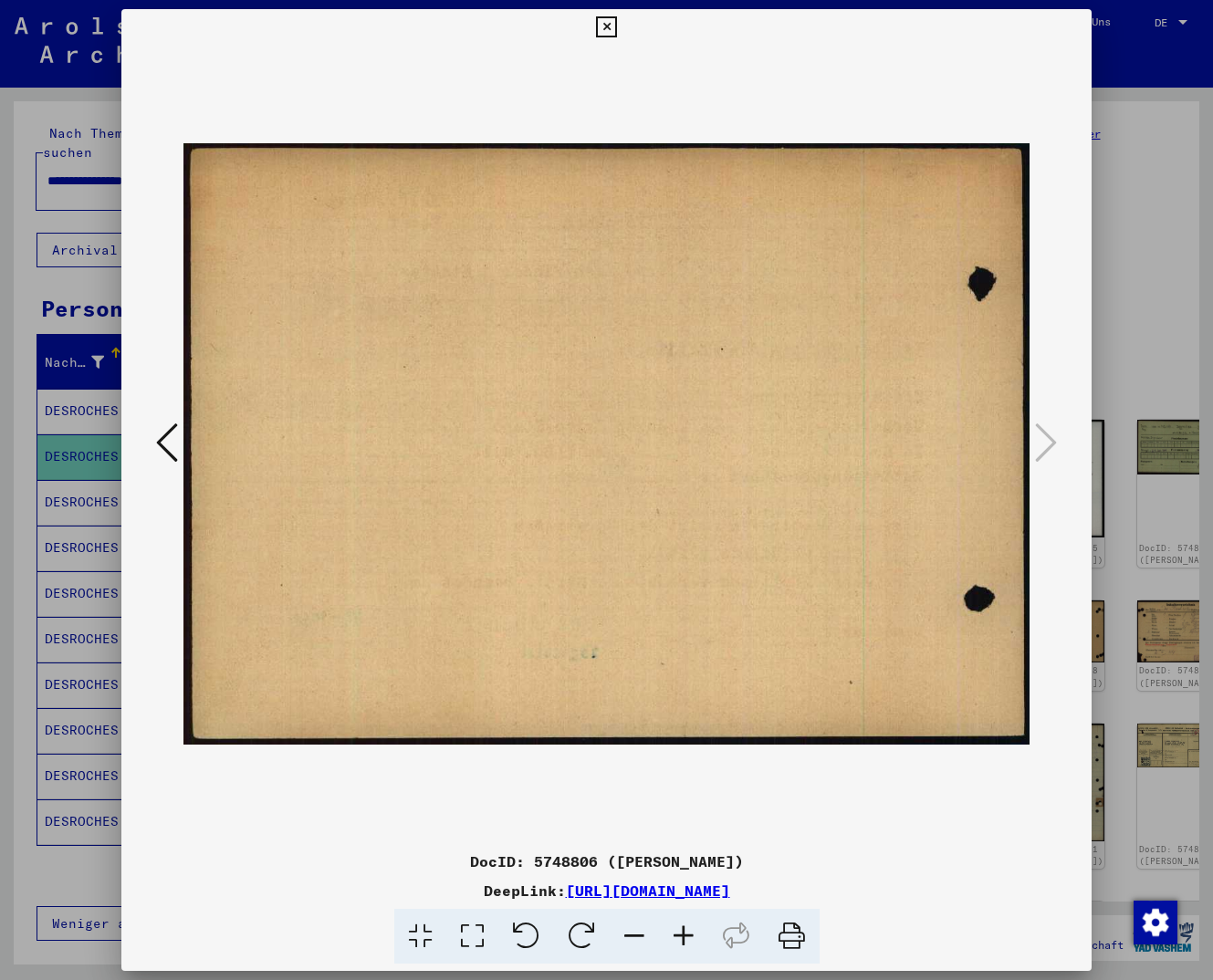 click at bounding box center [606, 27] 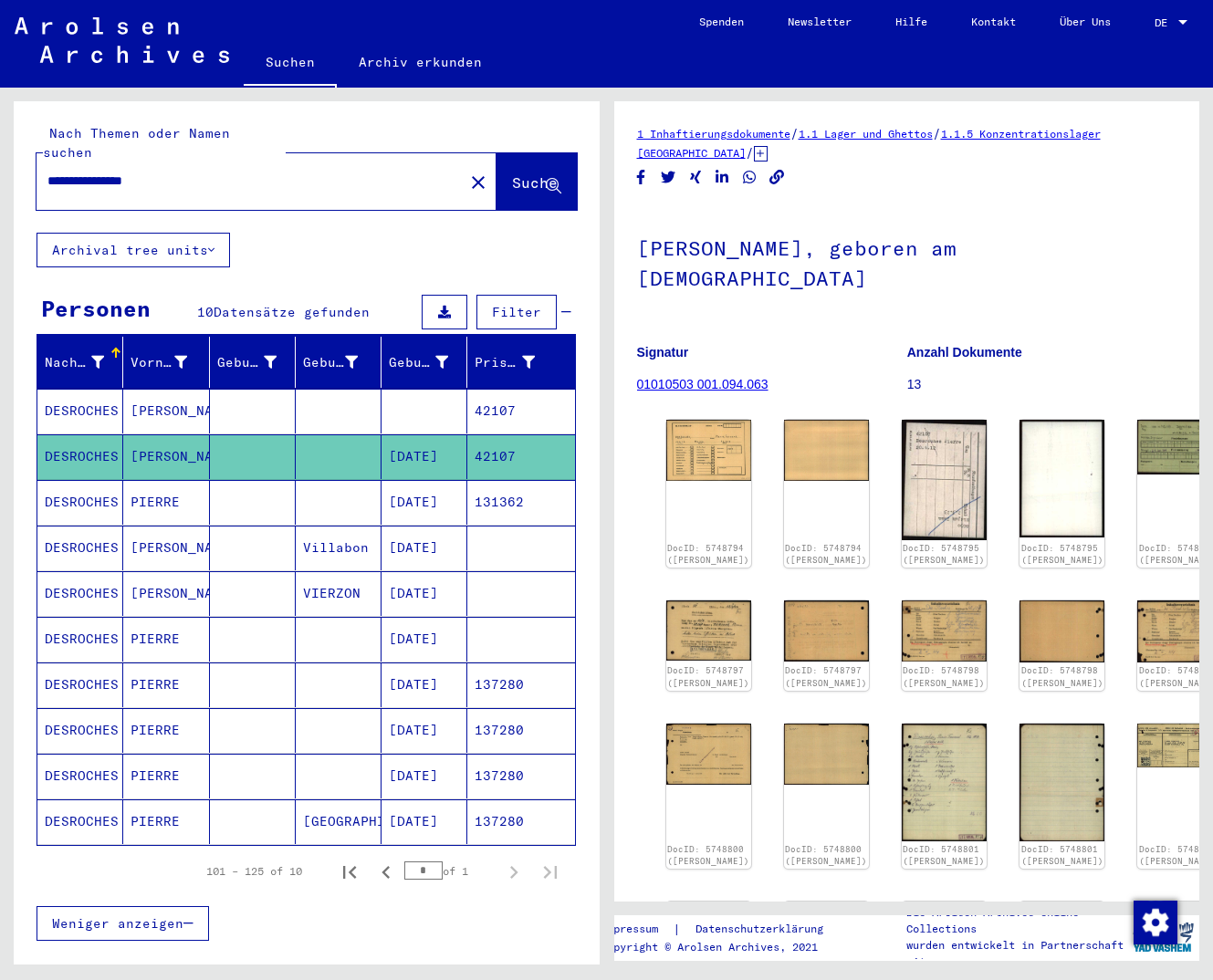 click on "131362" at bounding box center [520, 547] 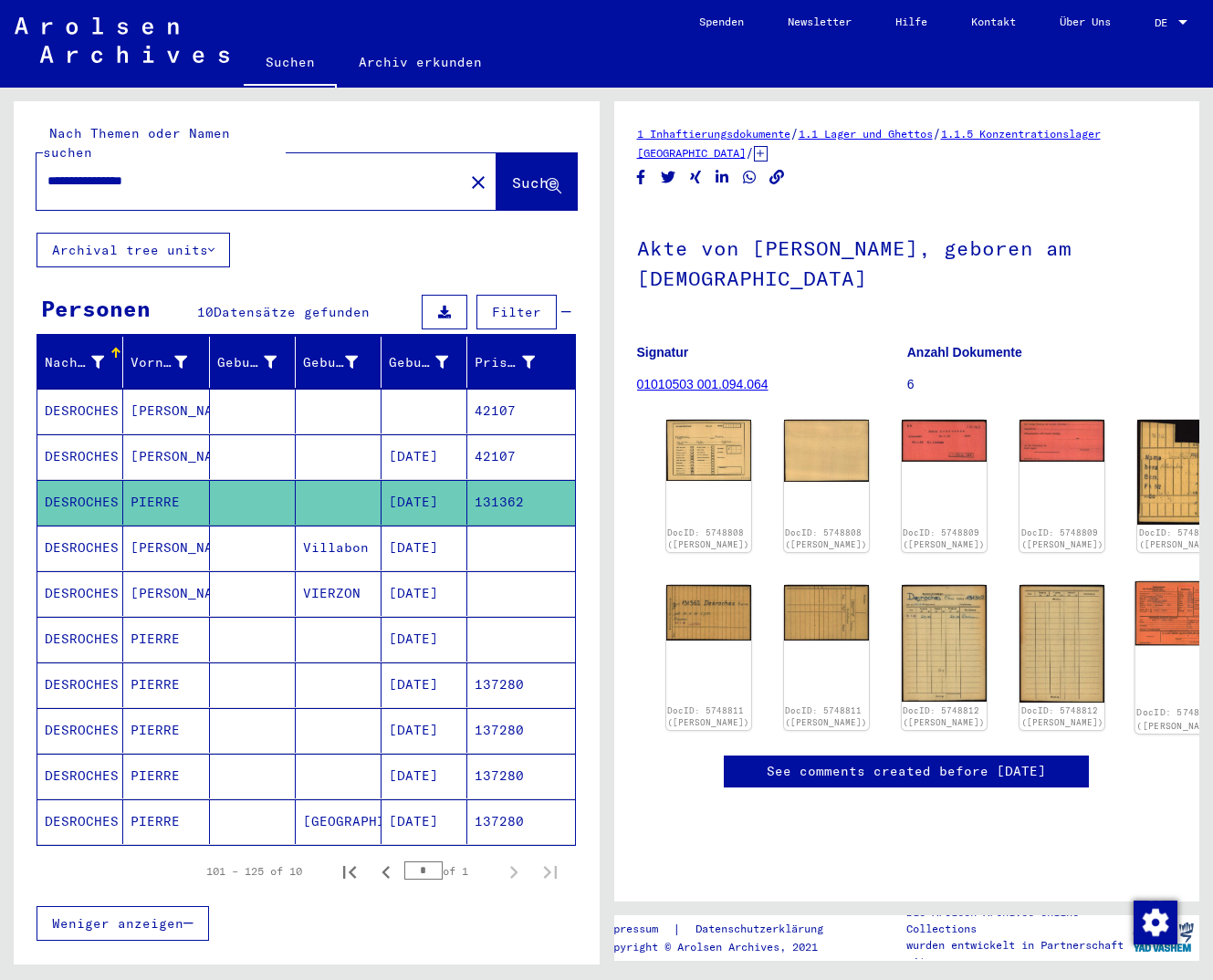 click 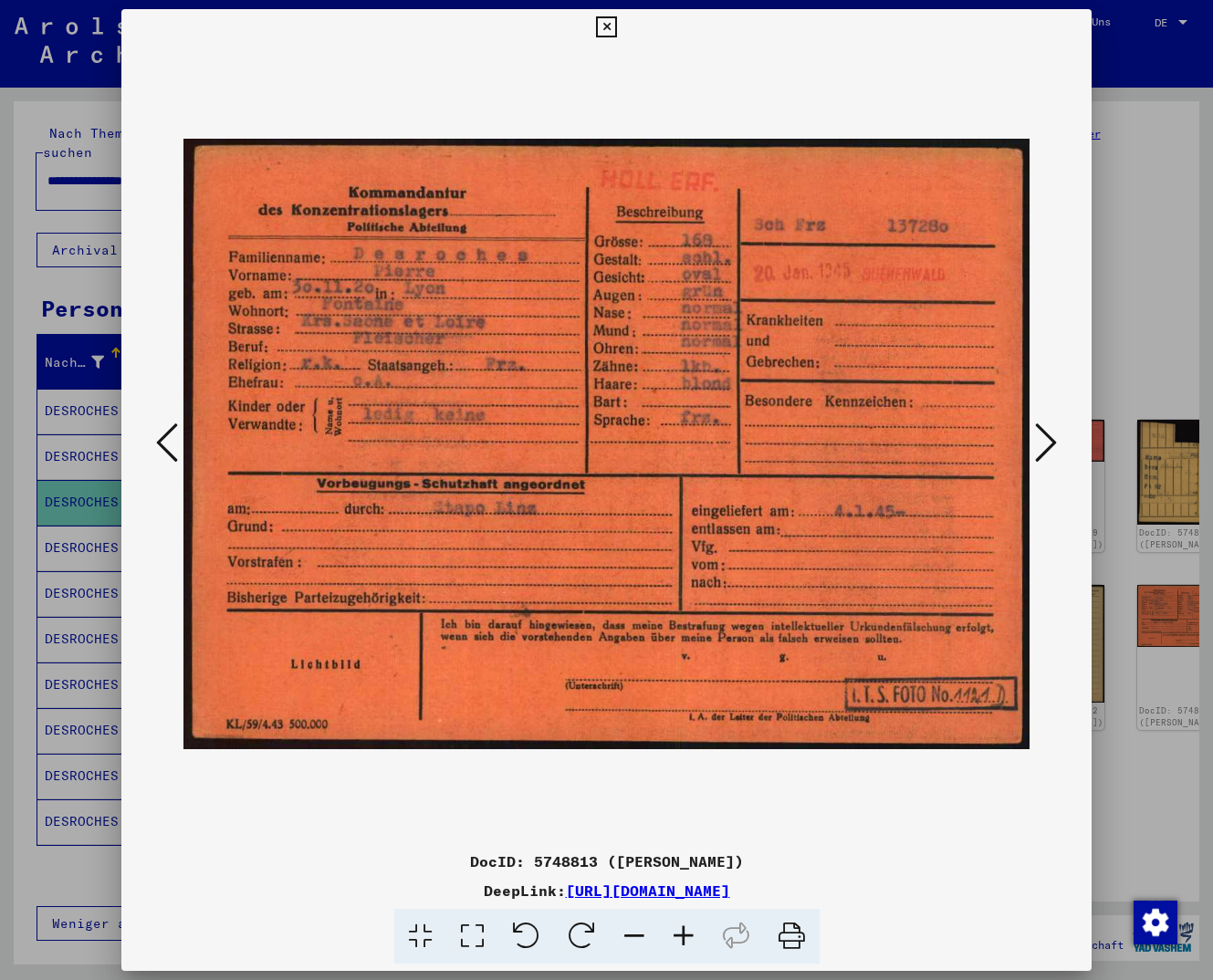 click at bounding box center [606, 27] 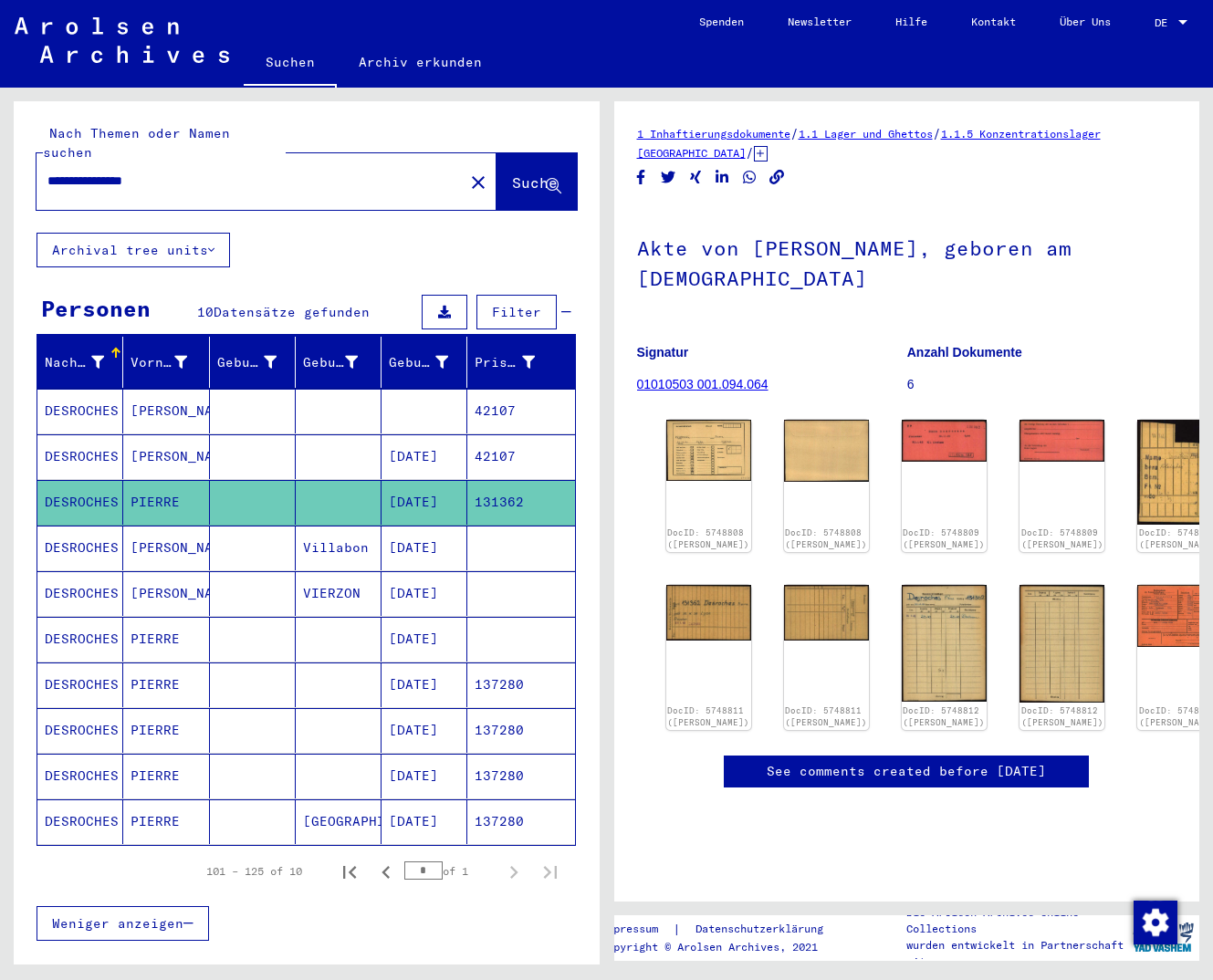 click on "137280" at bounding box center (520, 730) 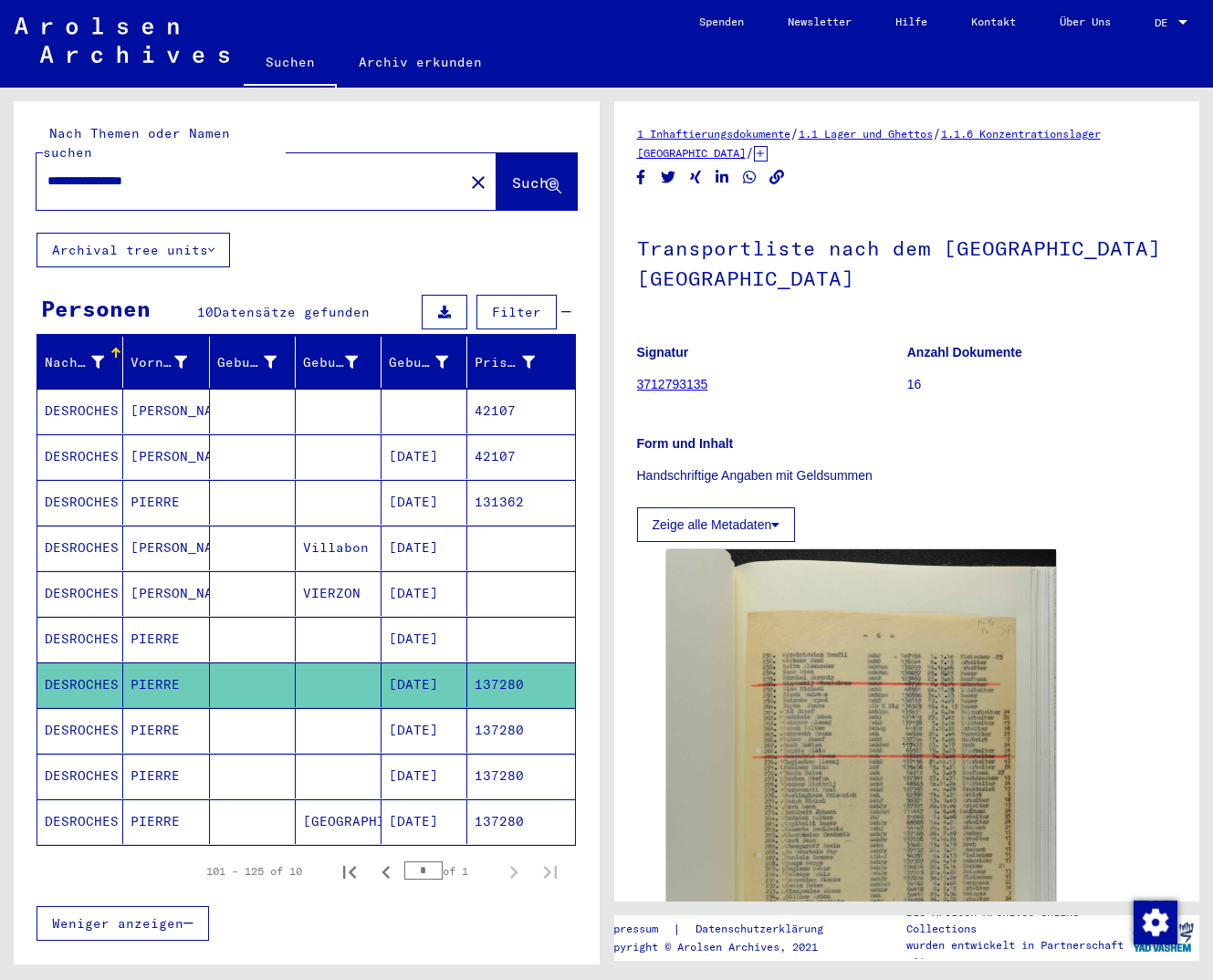 click on "137280" at bounding box center (520, 776) 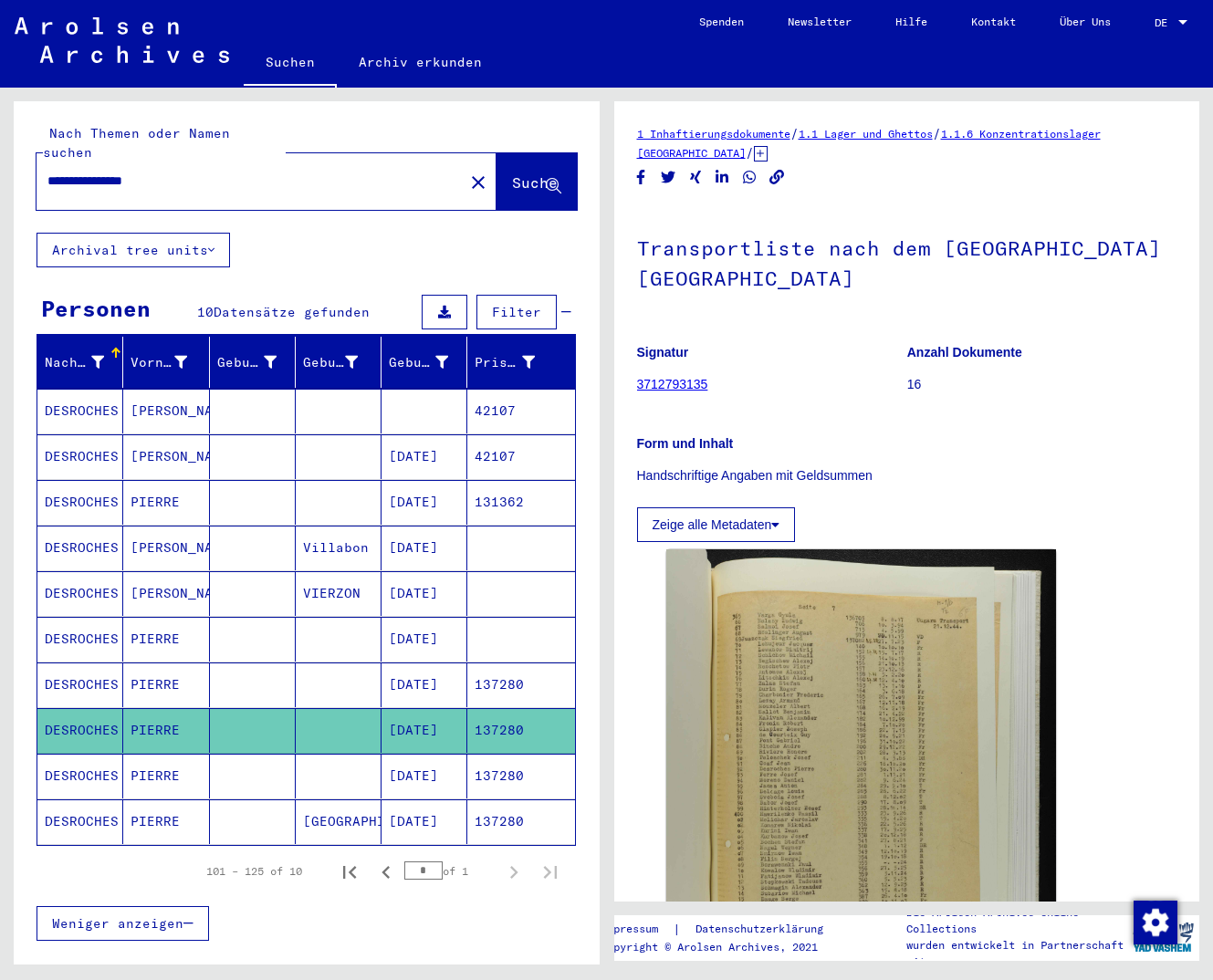 click on "137280" at bounding box center [520, 821] 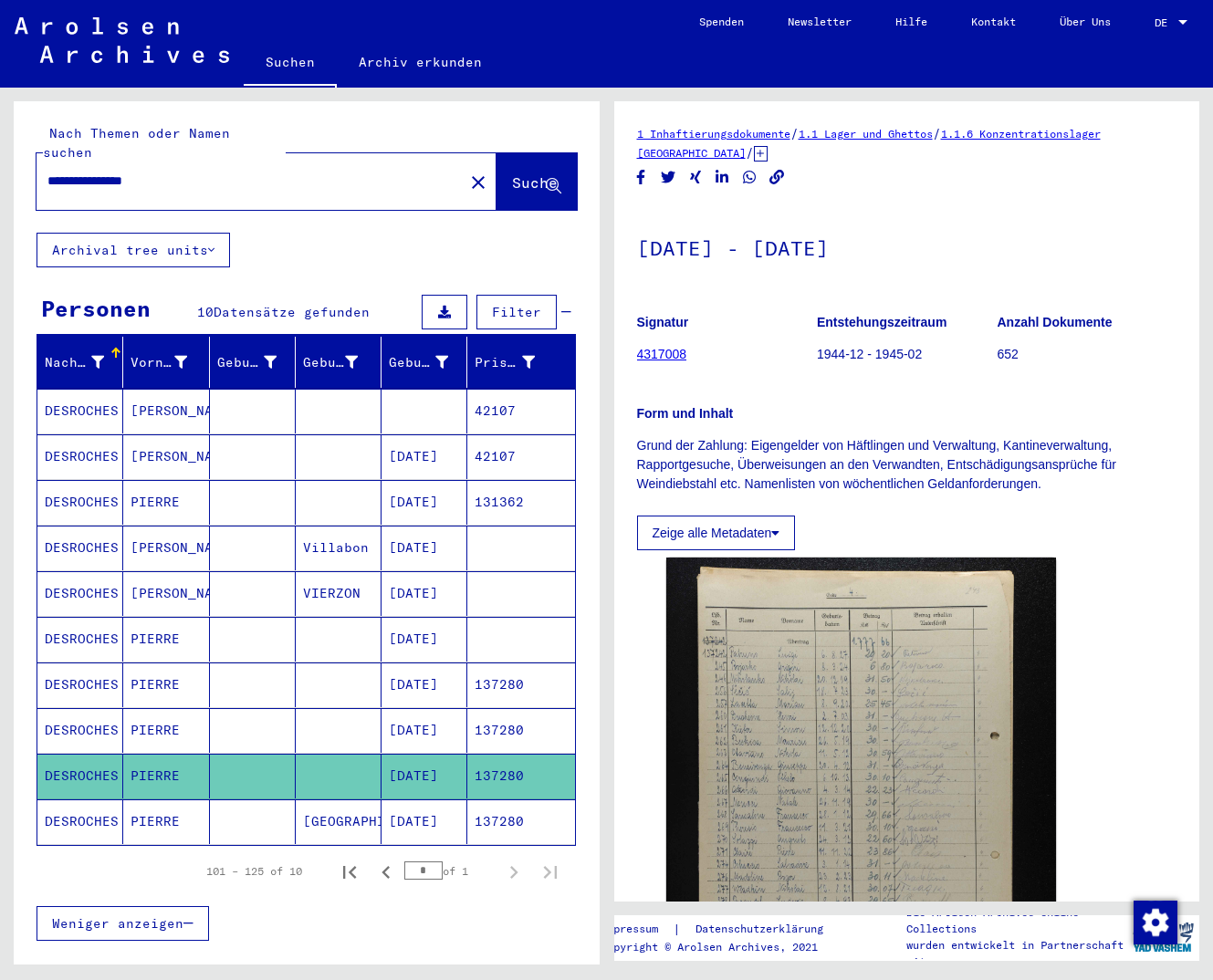 click on "137280" 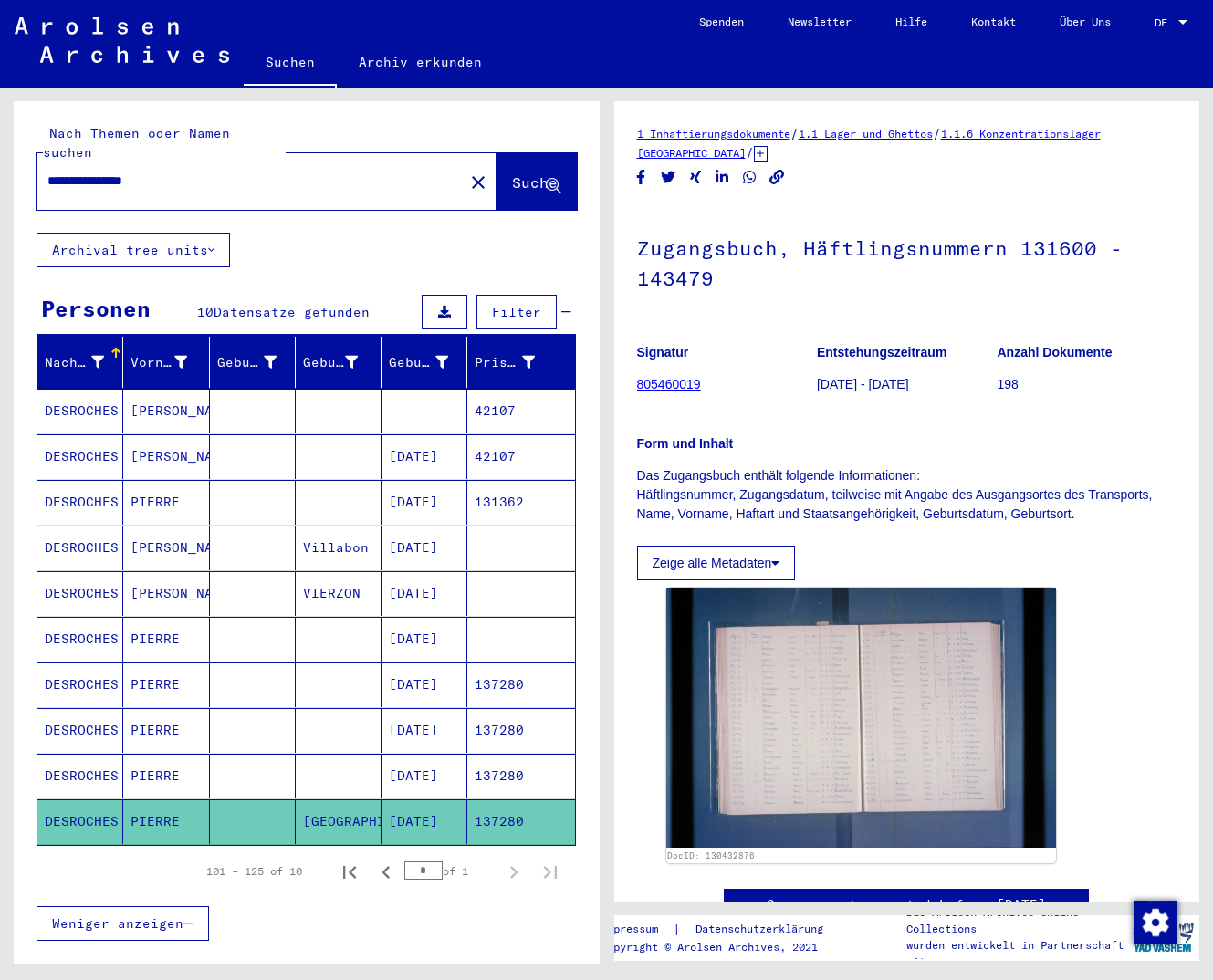 click at bounding box center (520, 639) 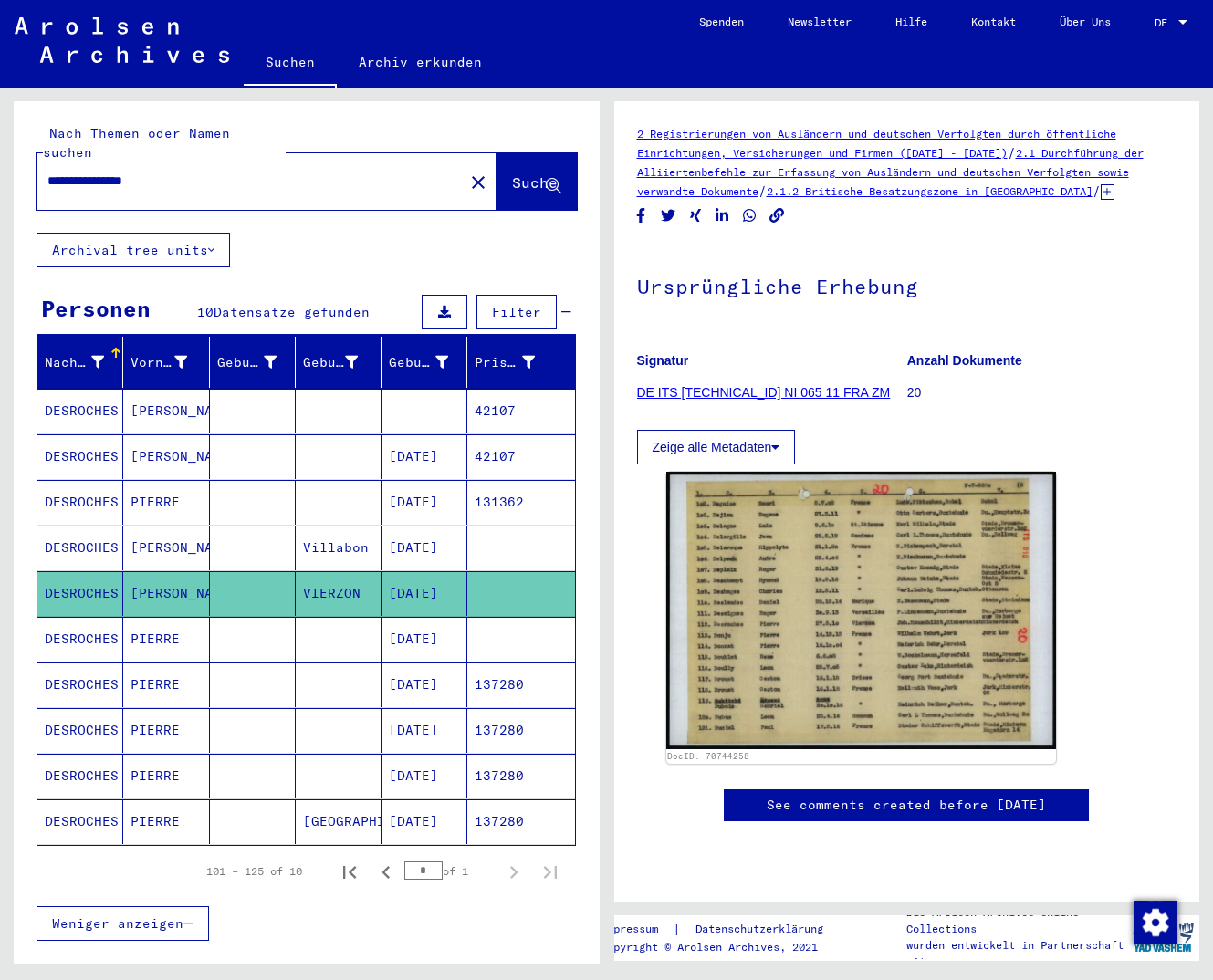click on "[DATE]" at bounding box center (424, 593) 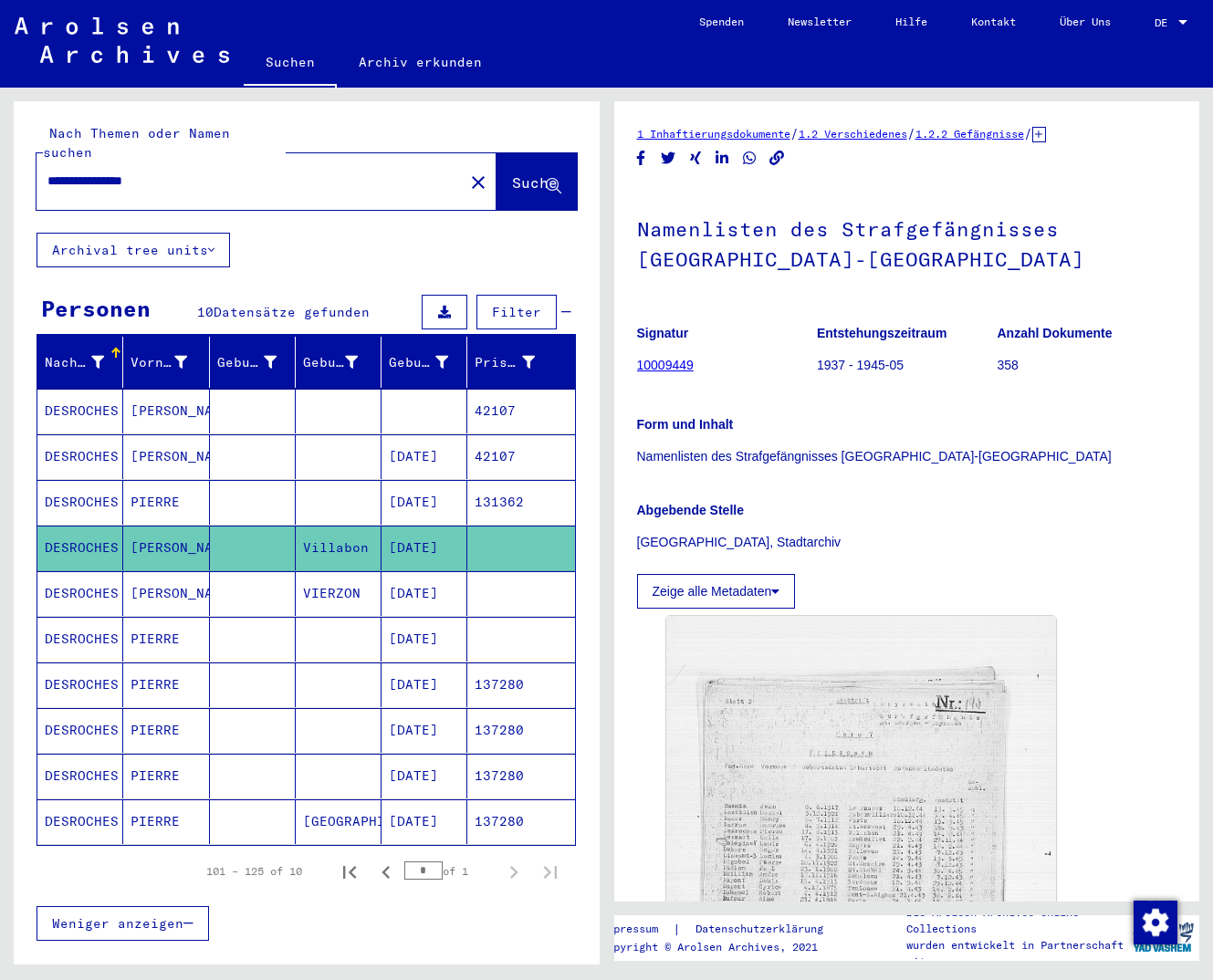 drag, startPoint x: 185, startPoint y: 158, endPoint x: -5, endPoint y: 171, distance: 190.44422 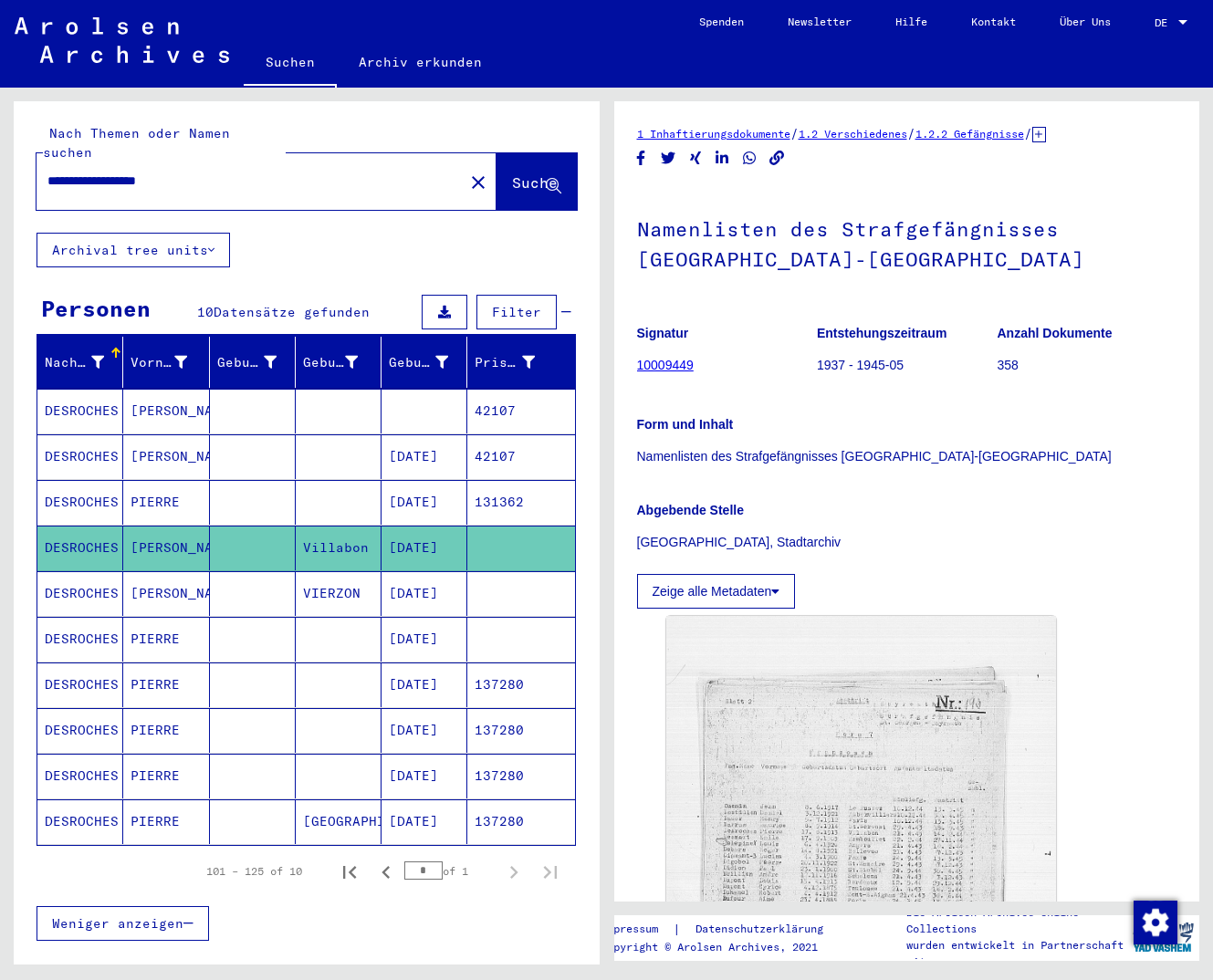 type on "**********" 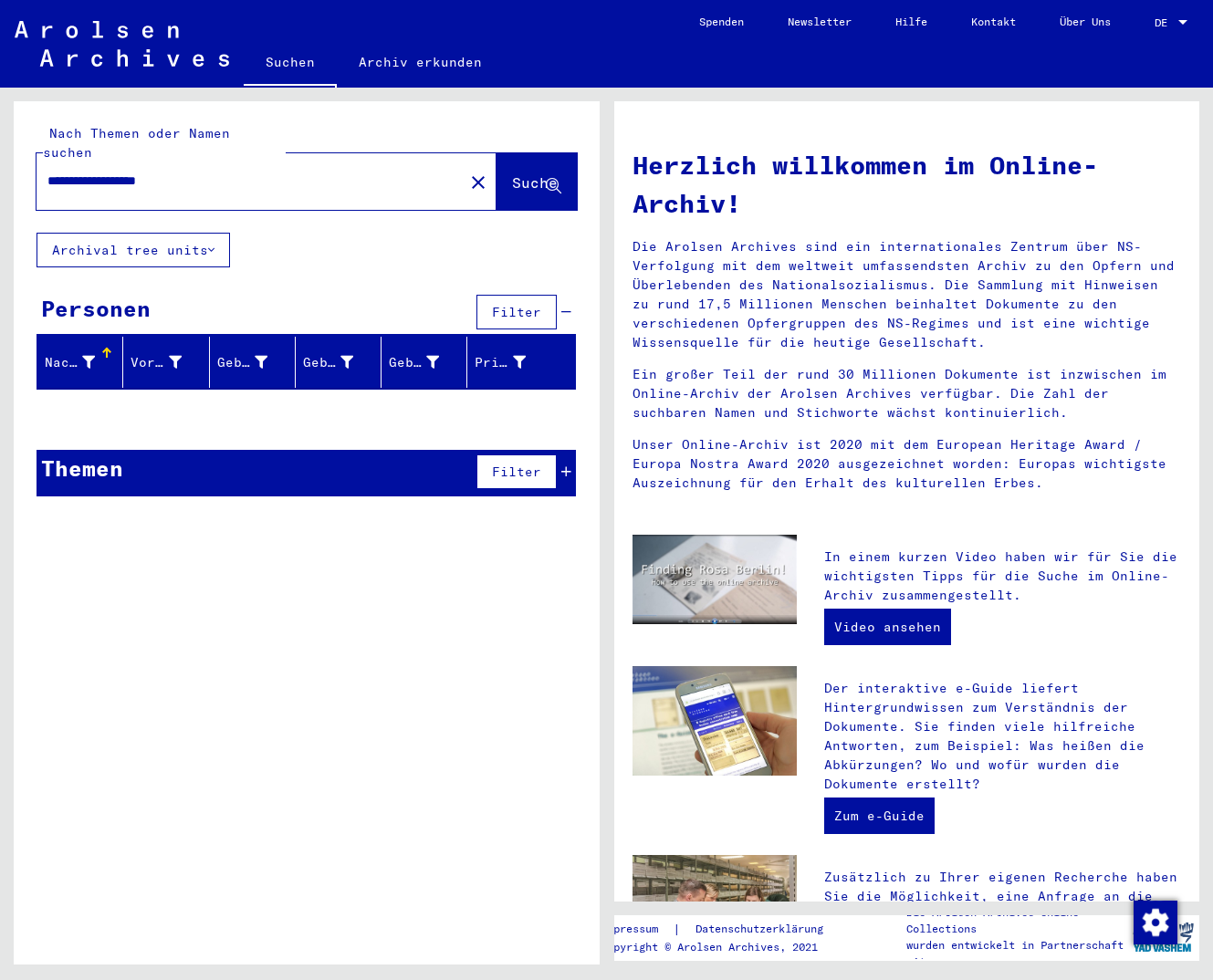 drag, startPoint x: 209, startPoint y: 163, endPoint x: -5, endPoint y: 165, distance: 214.00935 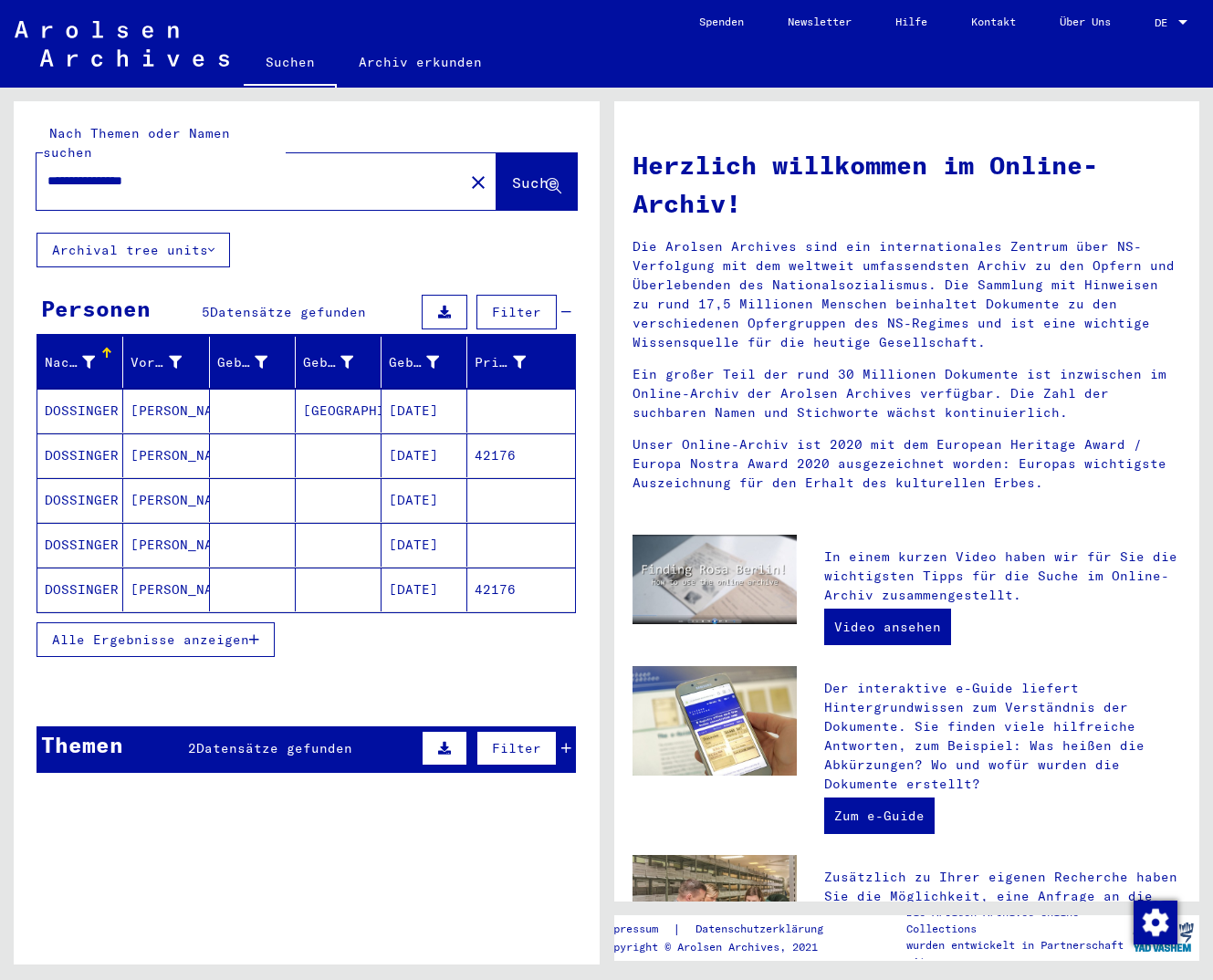 click on "Alle Ergebnisse anzeigen" at bounding box center (151, 640) 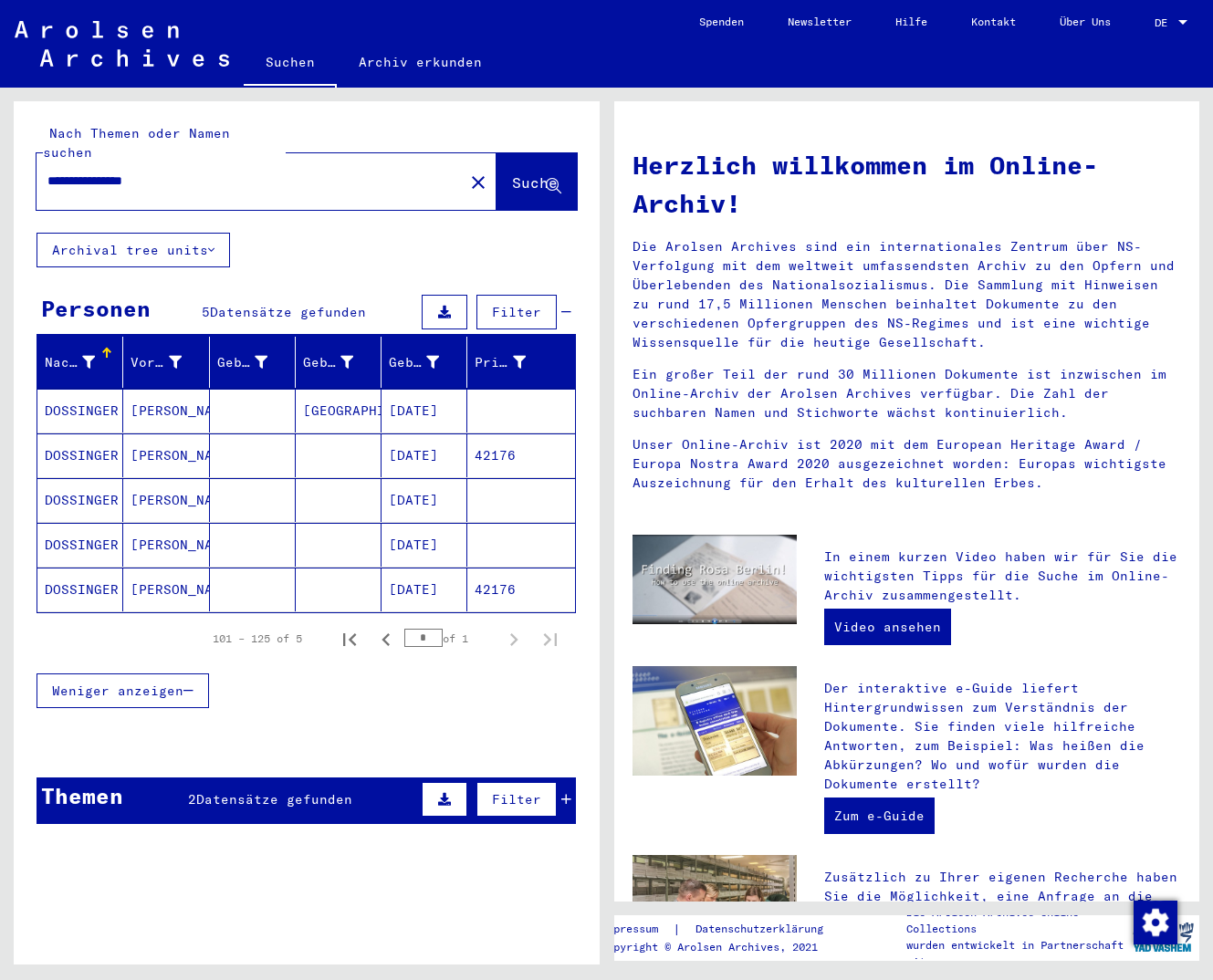 click on "[DATE]" at bounding box center (424, 455) 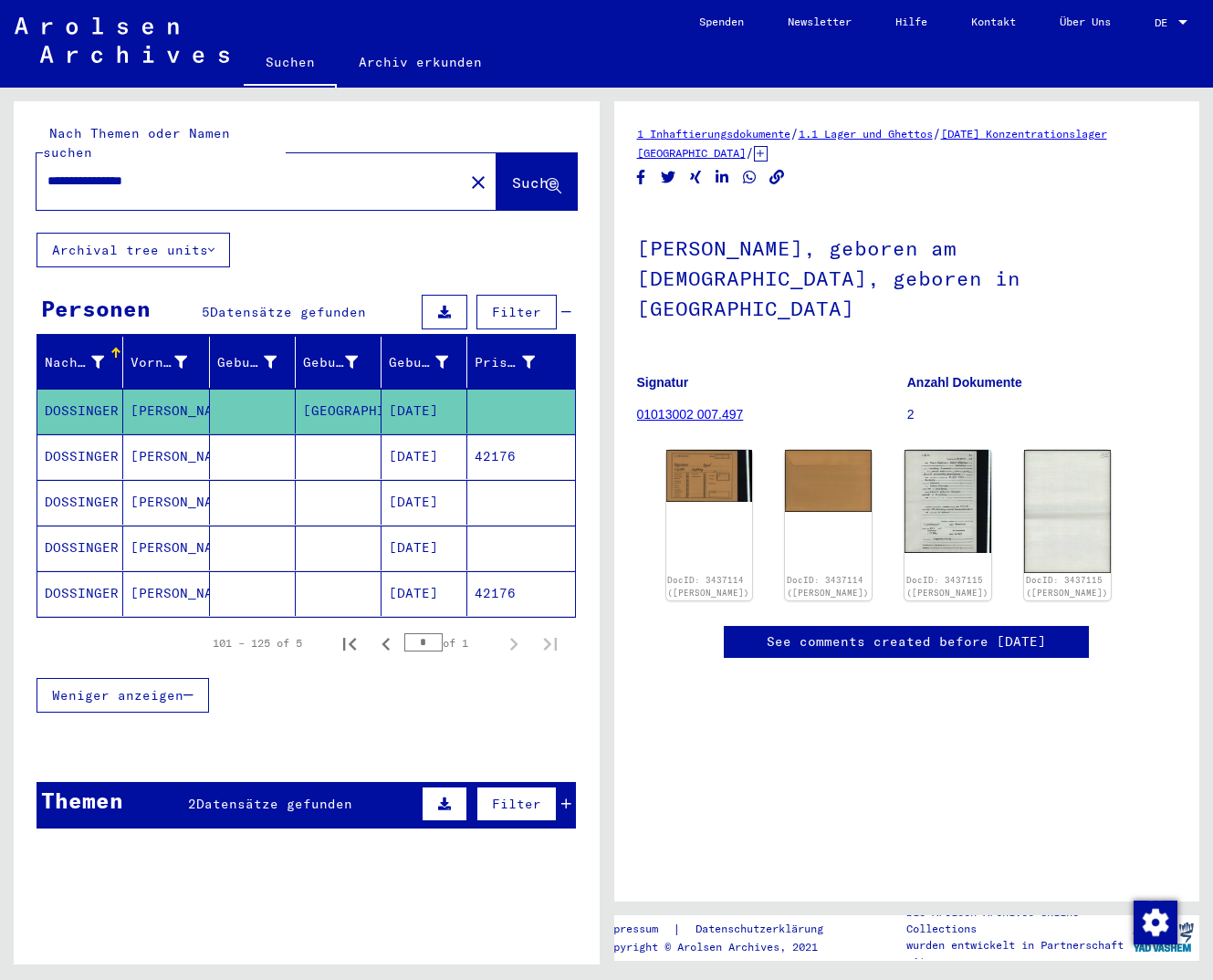 click on "[DATE]" at bounding box center [424, 502] 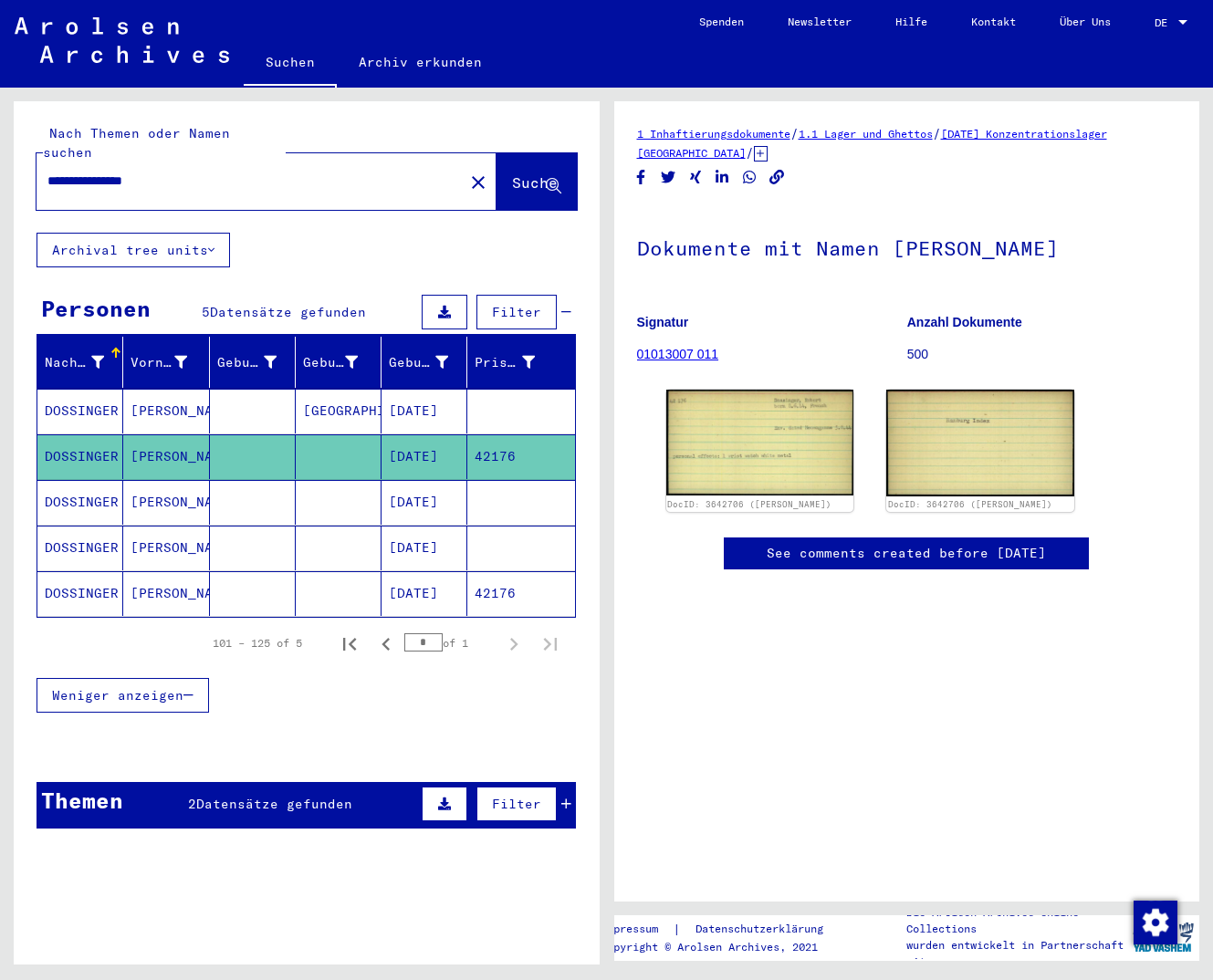 click on "[DATE]" at bounding box center [424, 593] 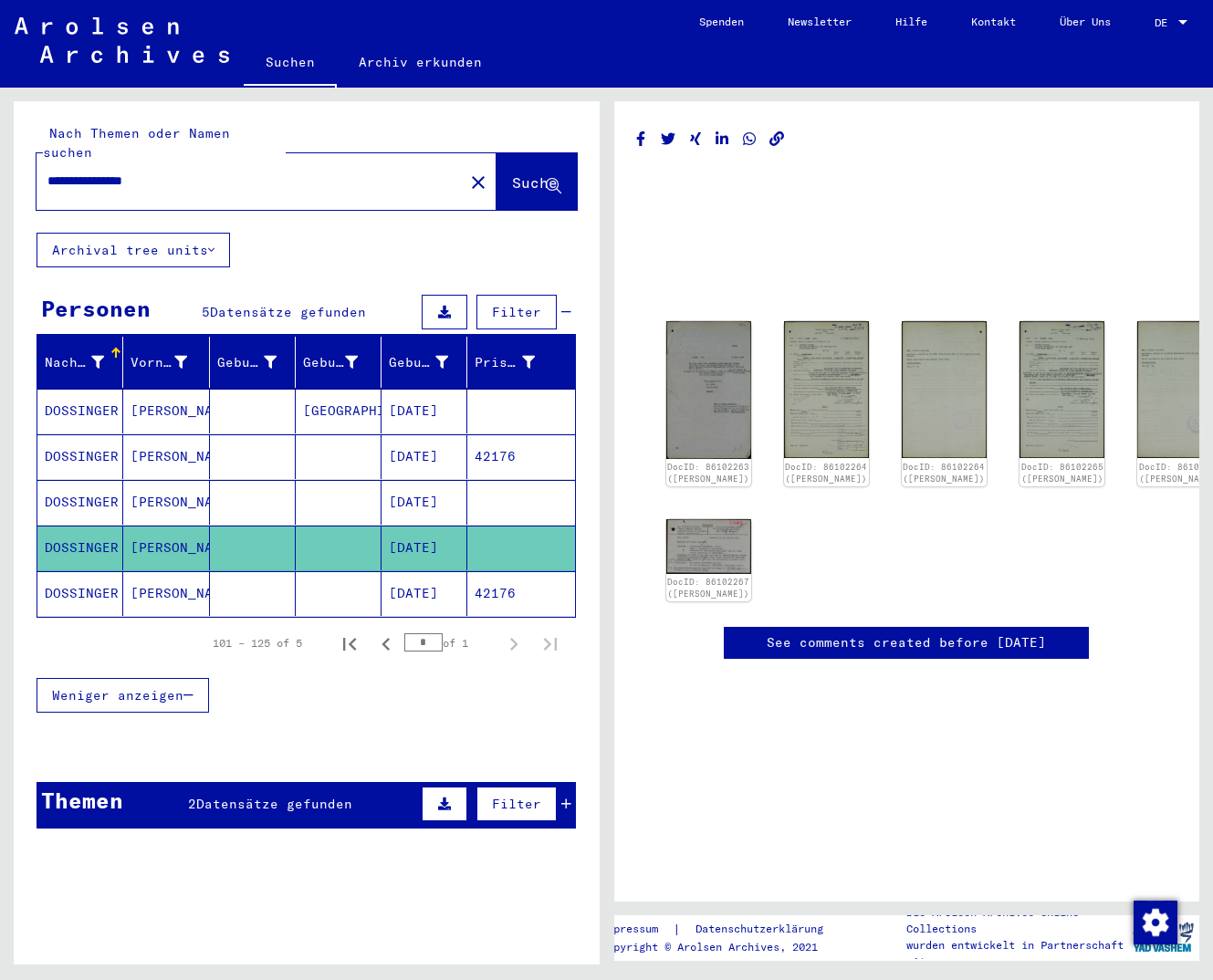 click on "[DATE]" at bounding box center [424, 547] 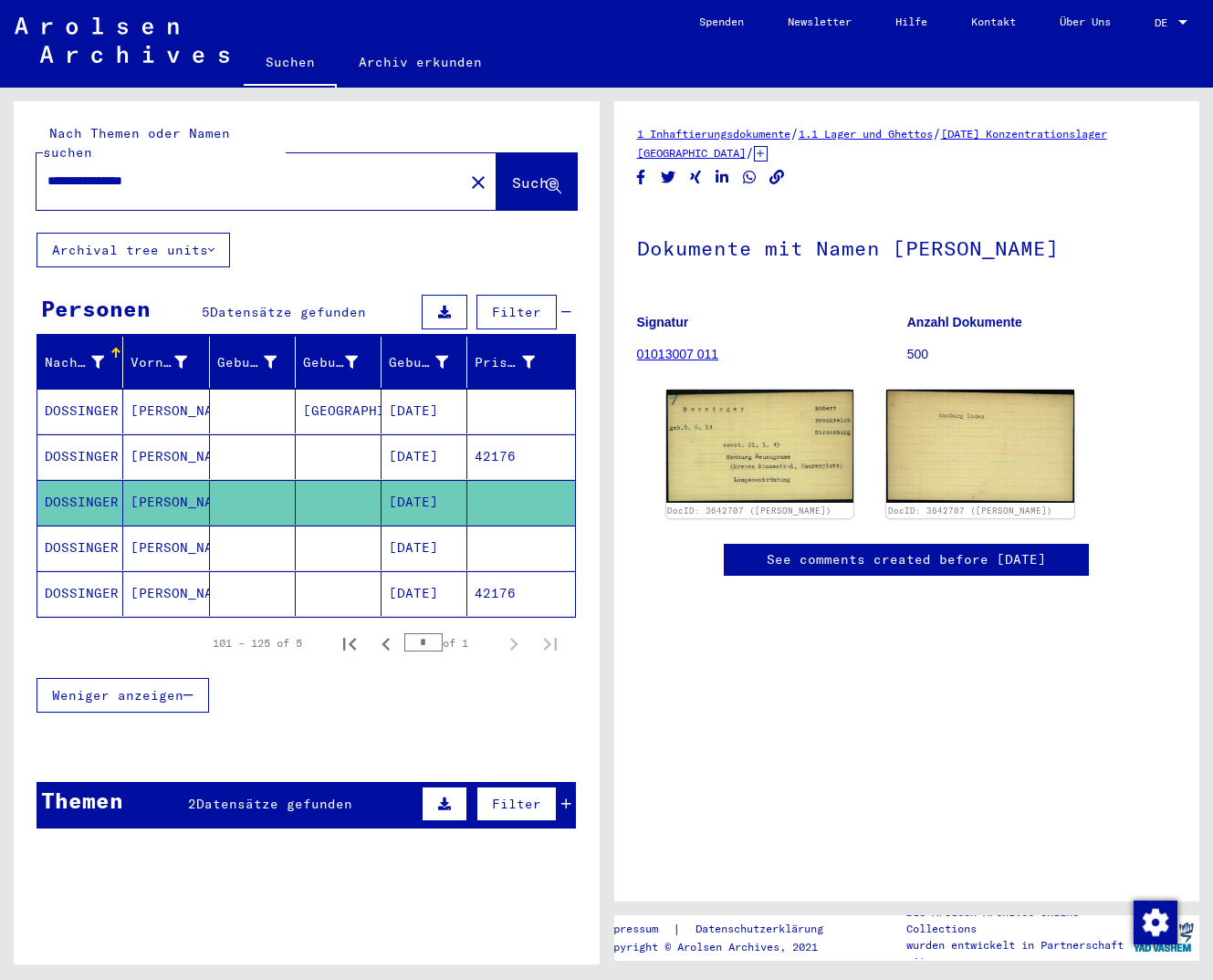 click on "[DATE]" 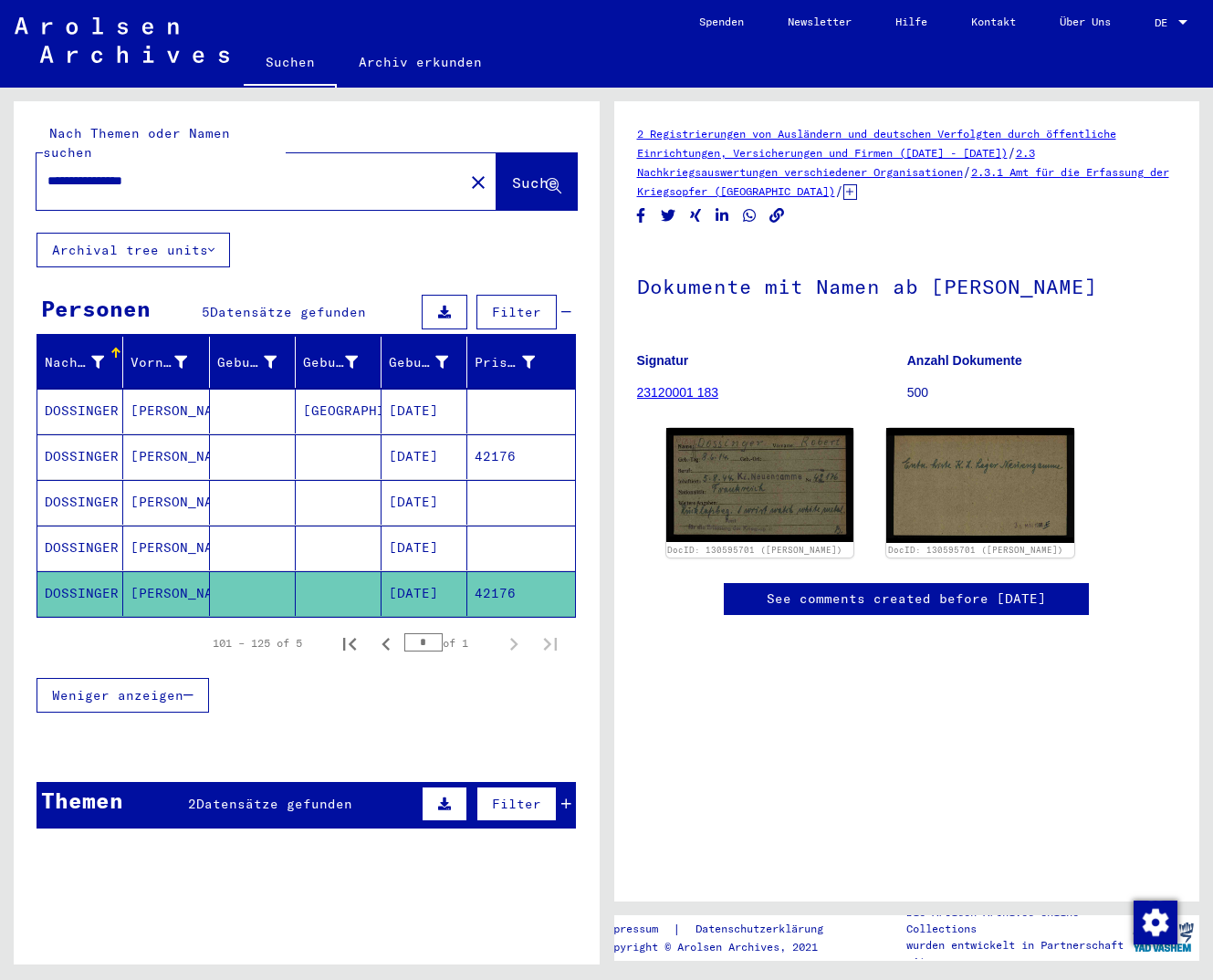 click on "[DATE]" at bounding box center [424, 593] 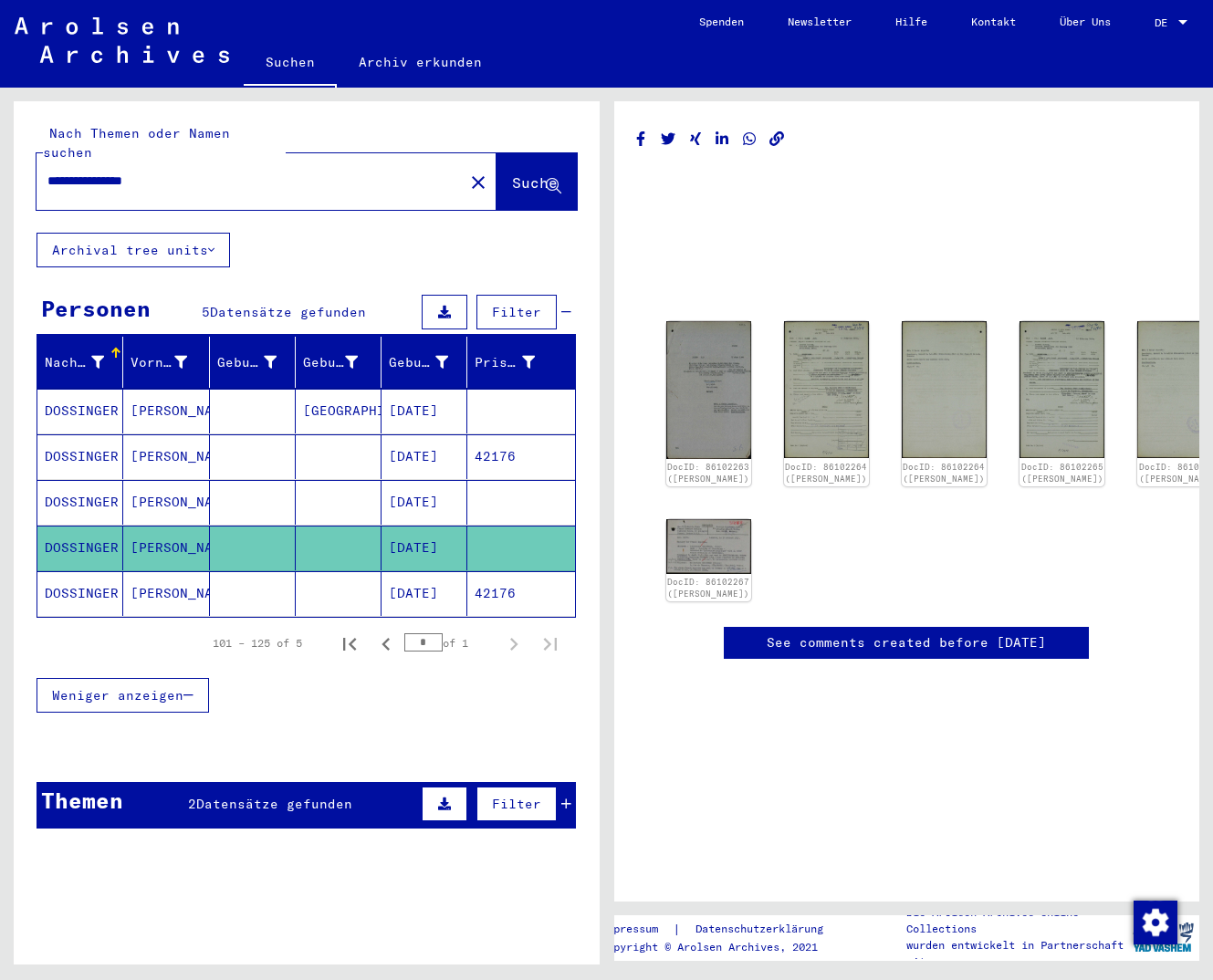 click on "[DATE]" 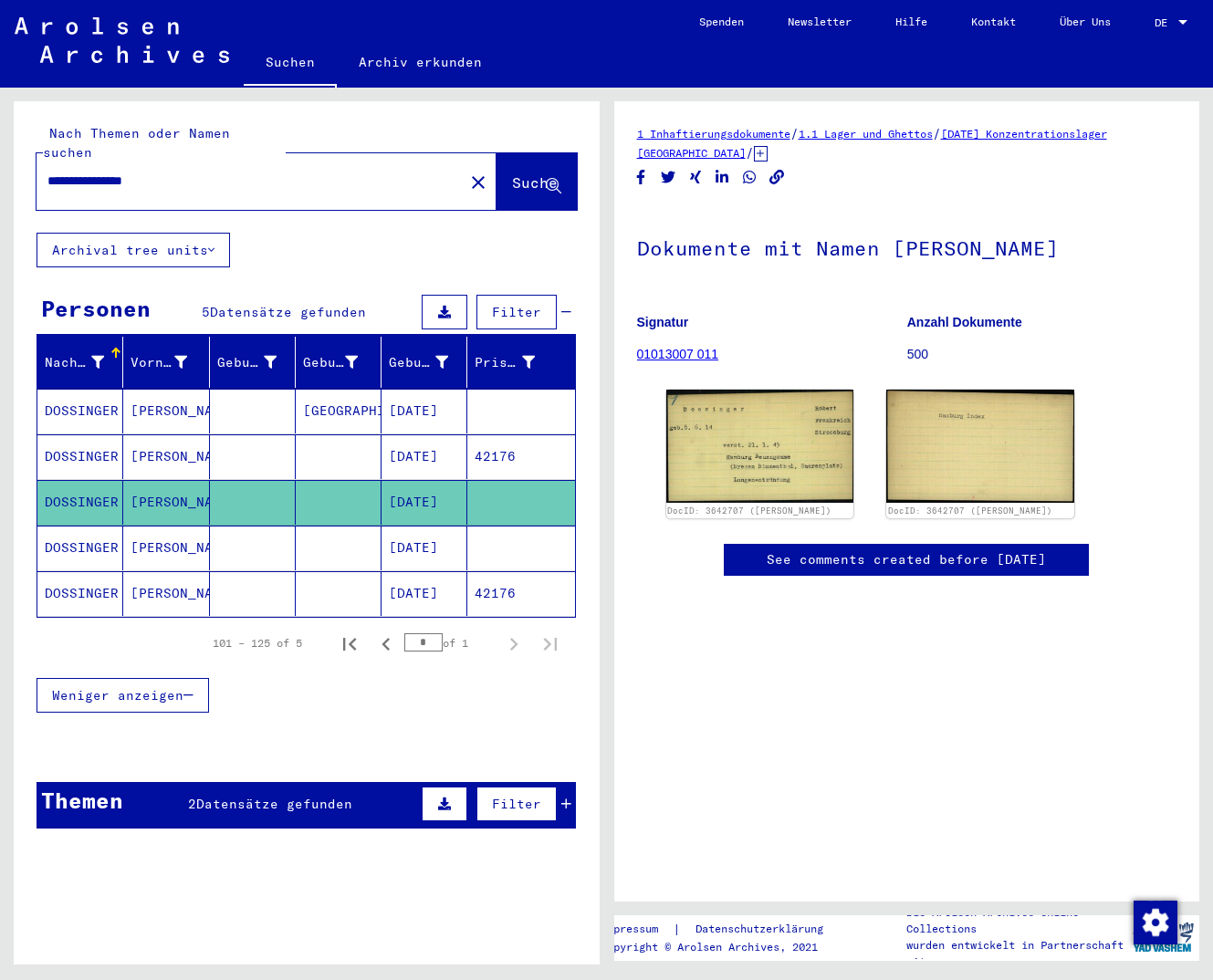 drag, startPoint x: 186, startPoint y: 170, endPoint x: -5, endPoint y: 222, distance: 197.95201 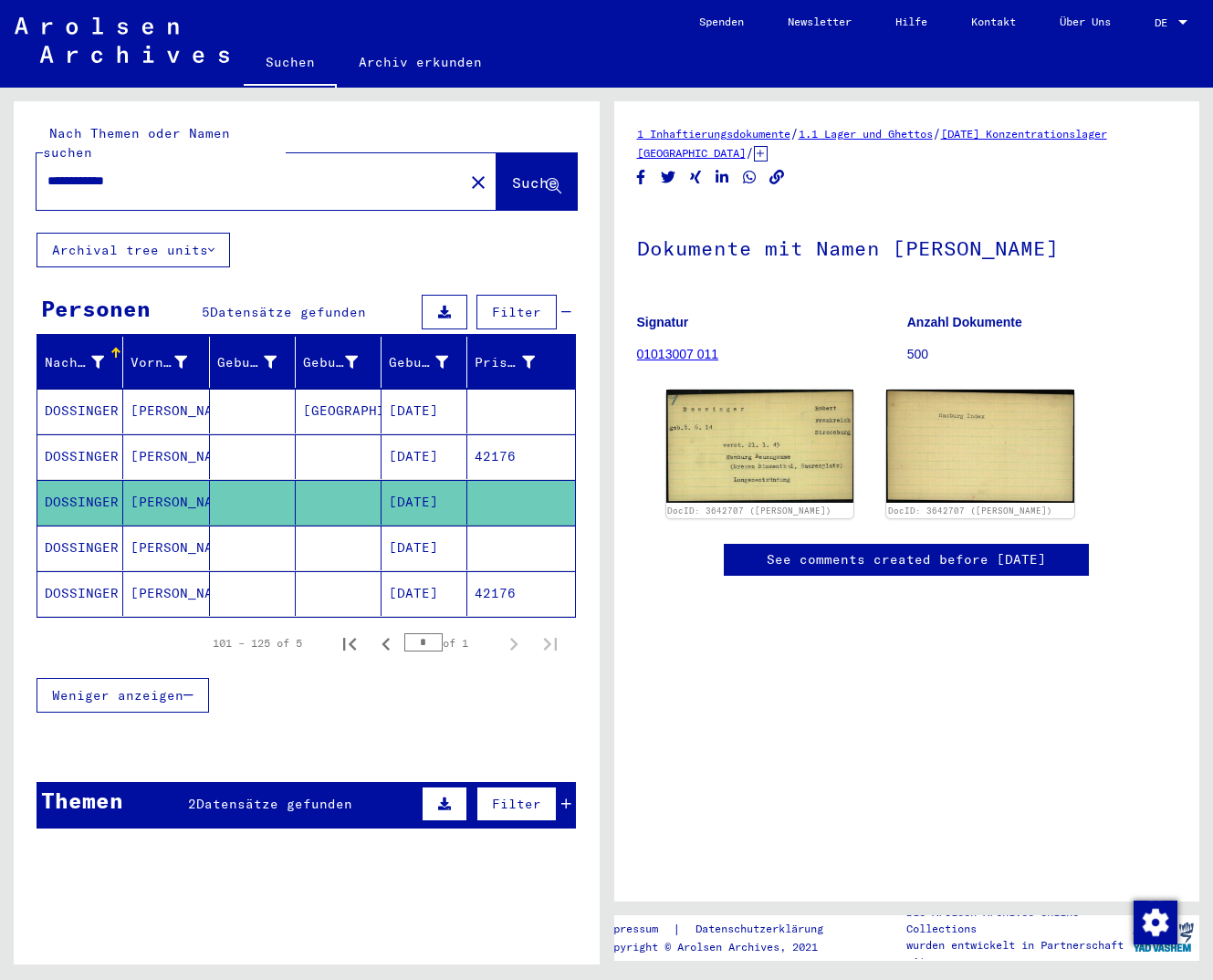 type on "**********" 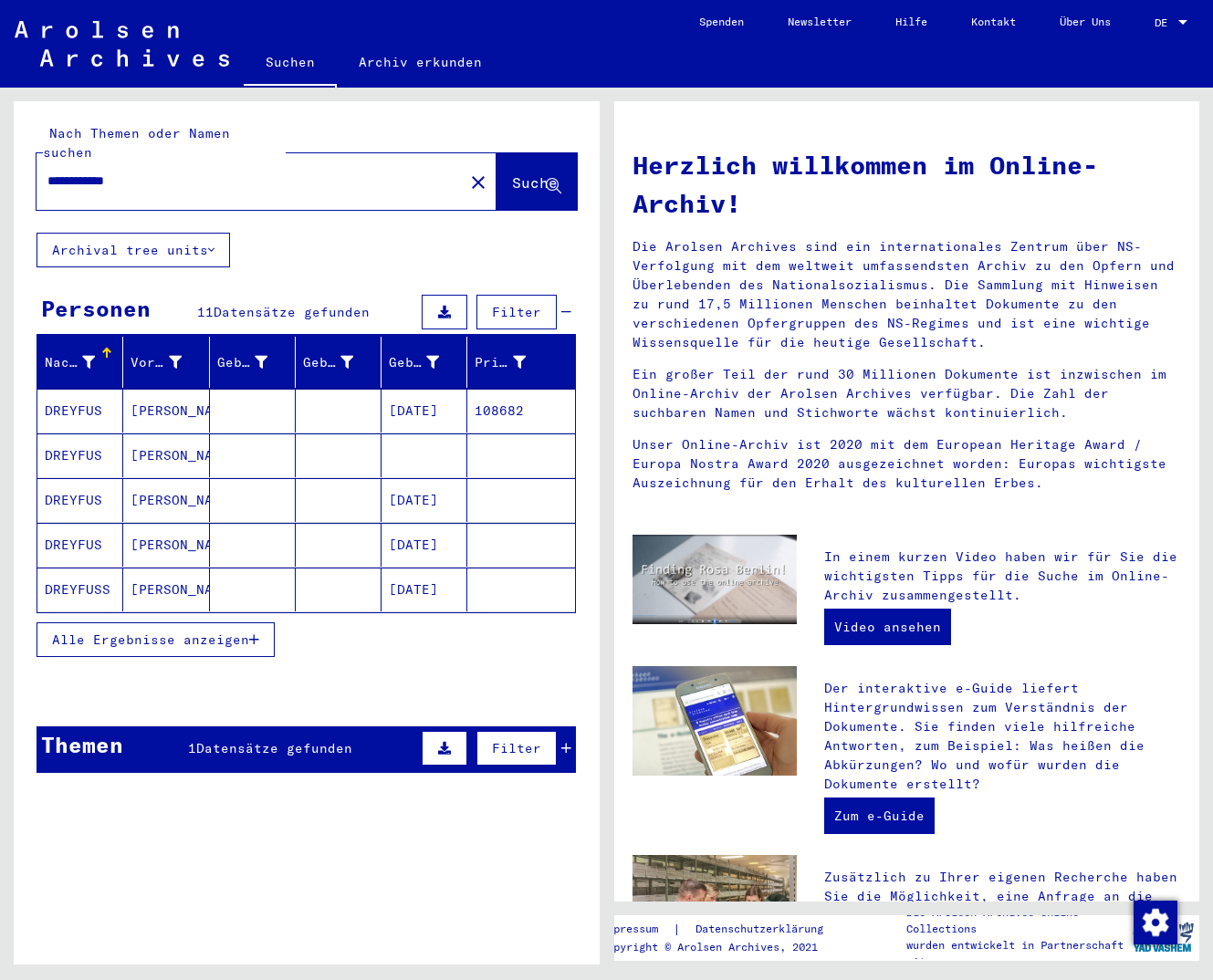 click on "Alle Ergebnisse anzeigen" at bounding box center (151, 640) 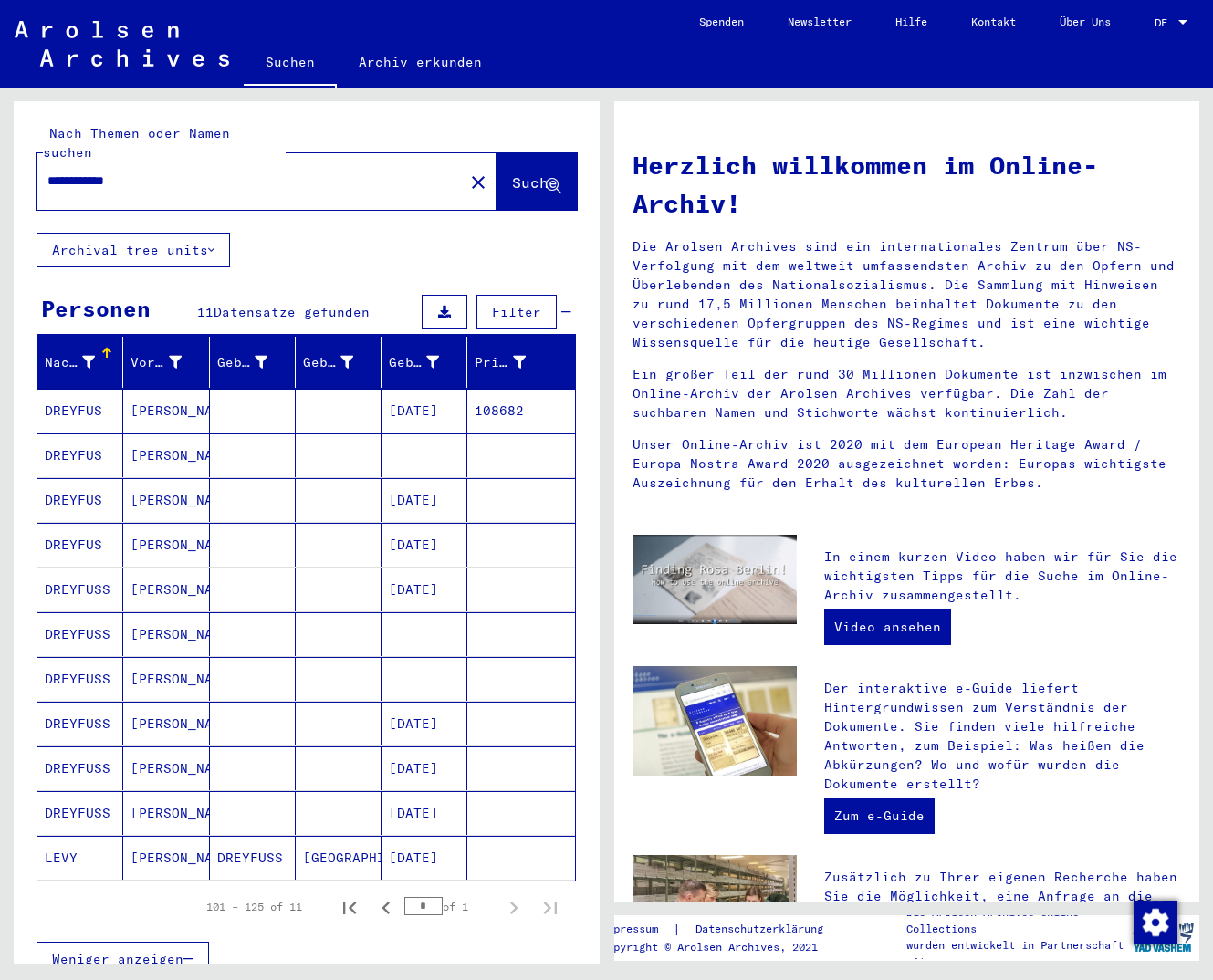 click on "108682" at bounding box center (520, 455) 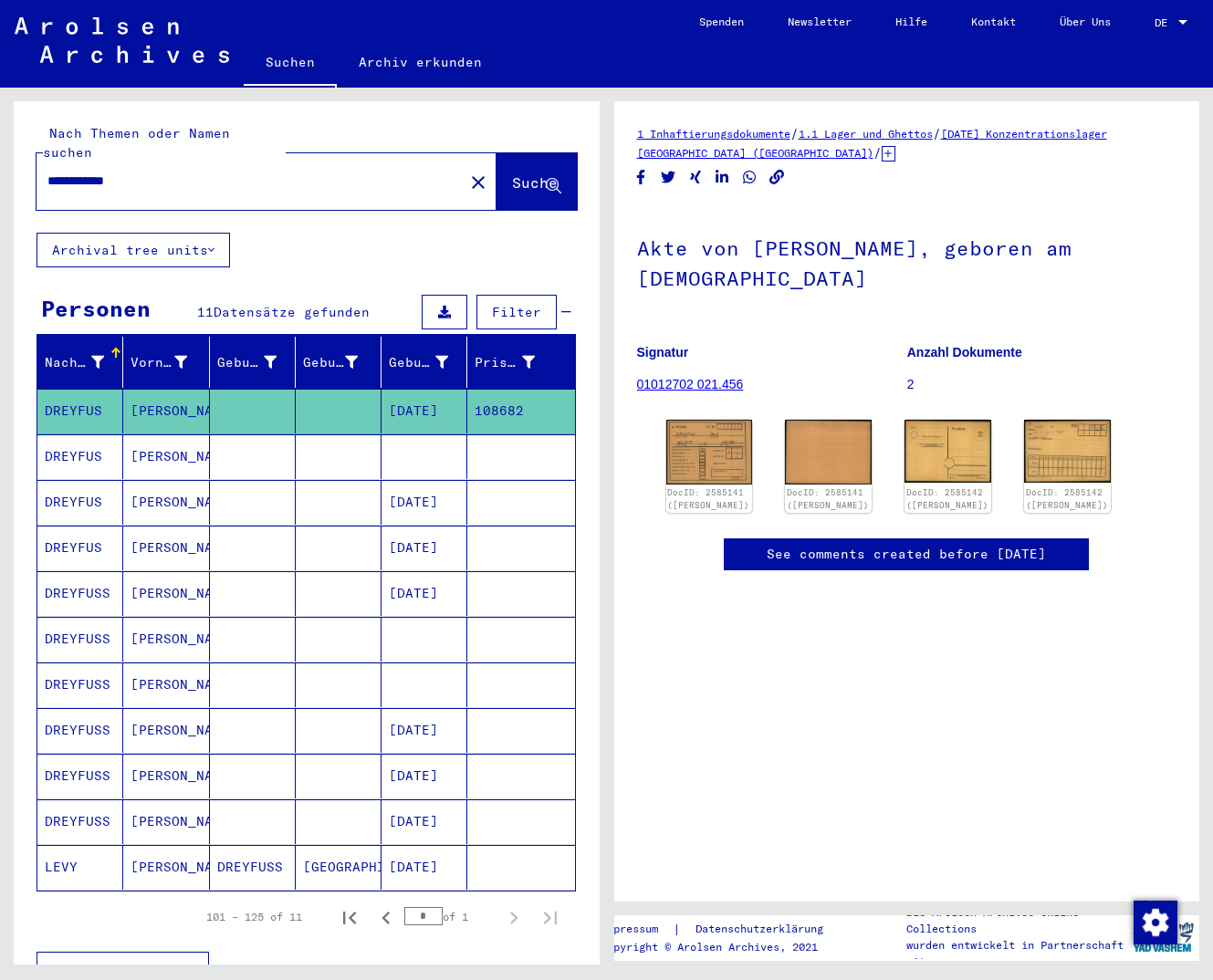 click on "**********" 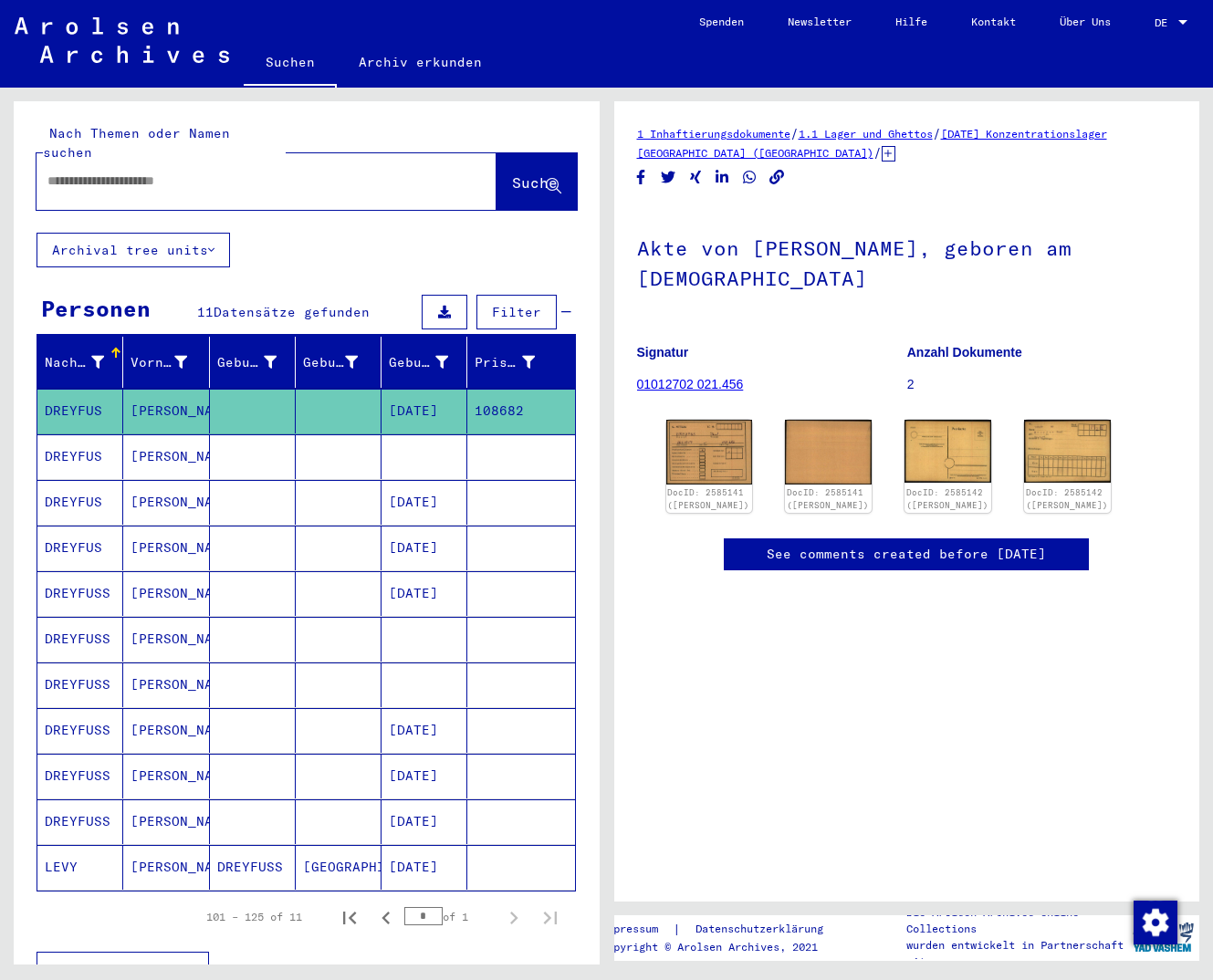 click at bounding box center (339, 502) 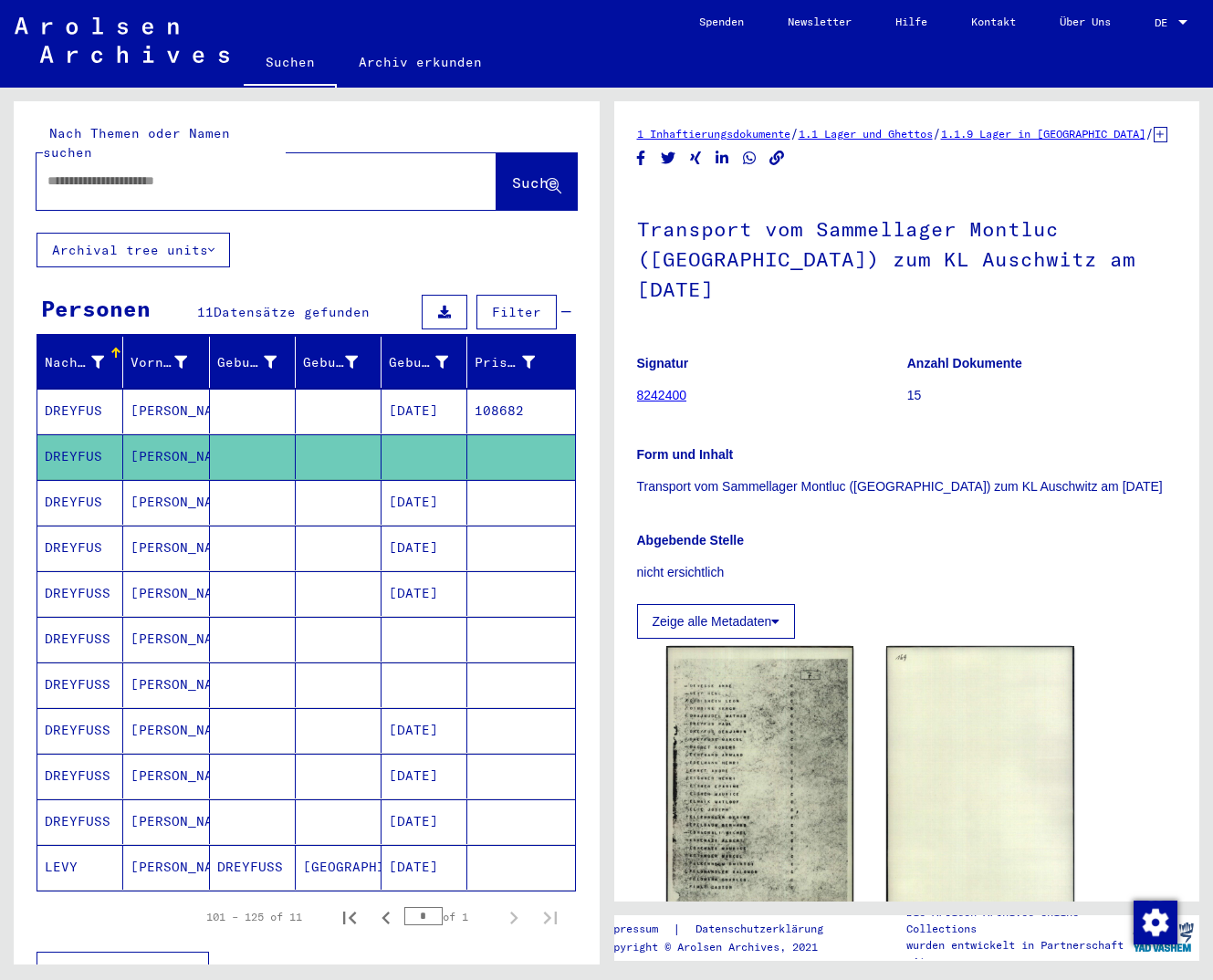 click at bounding box center (250, 181) 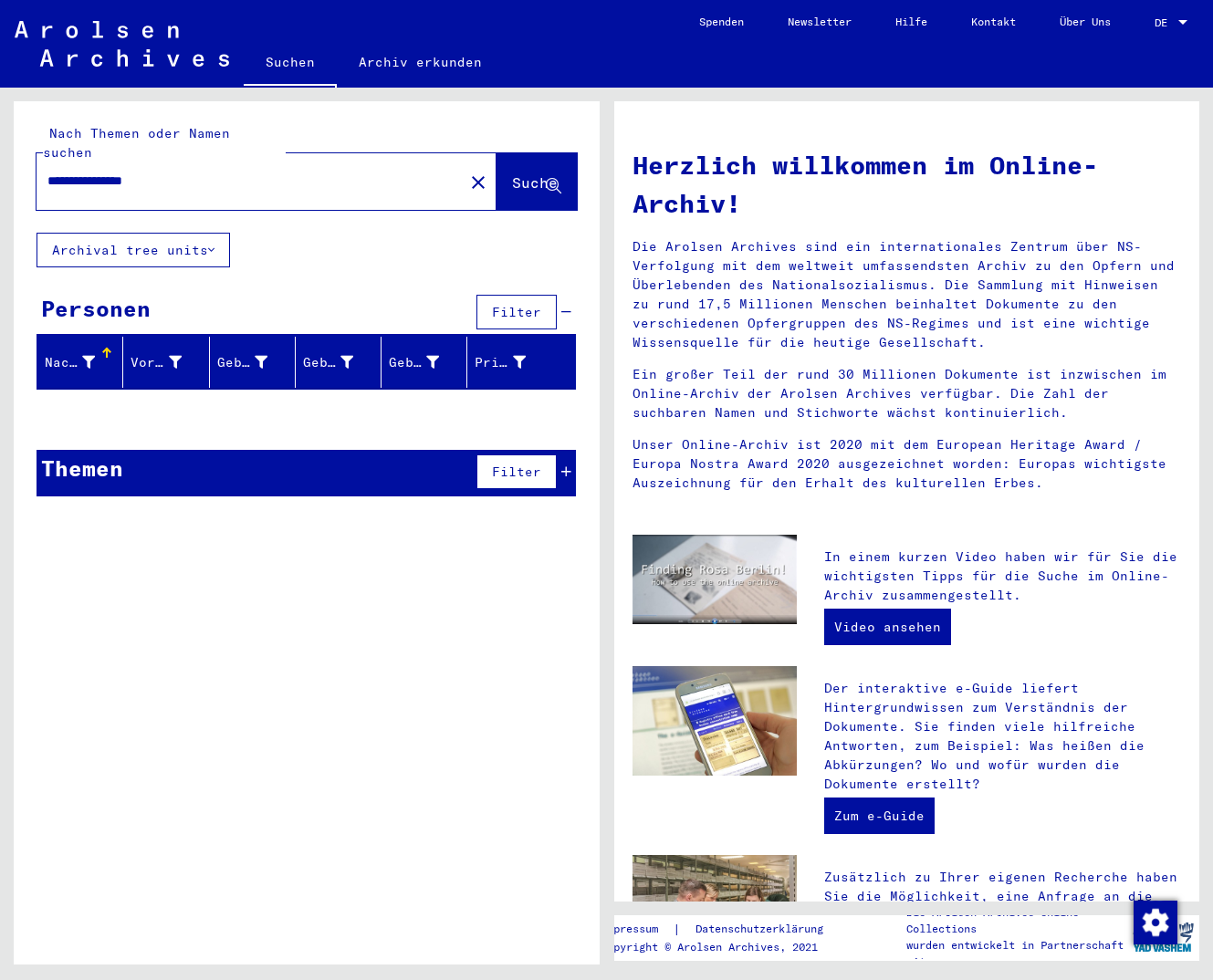 drag, startPoint x: 242, startPoint y: 168, endPoint x: -5, endPoint y: 176, distance: 247.12952 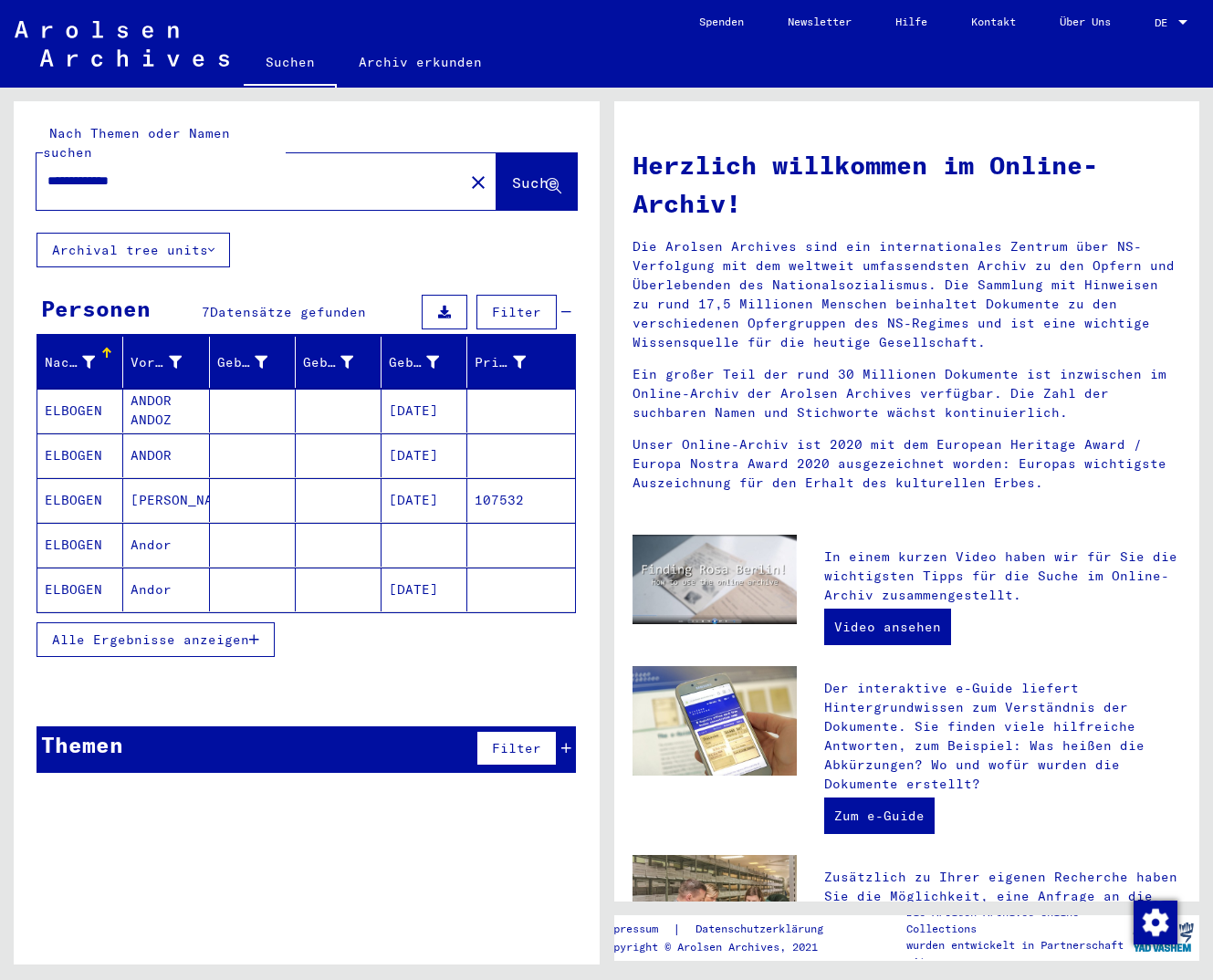 click on "Alle Ergebnisse anzeigen" at bounding box center (155, 640) 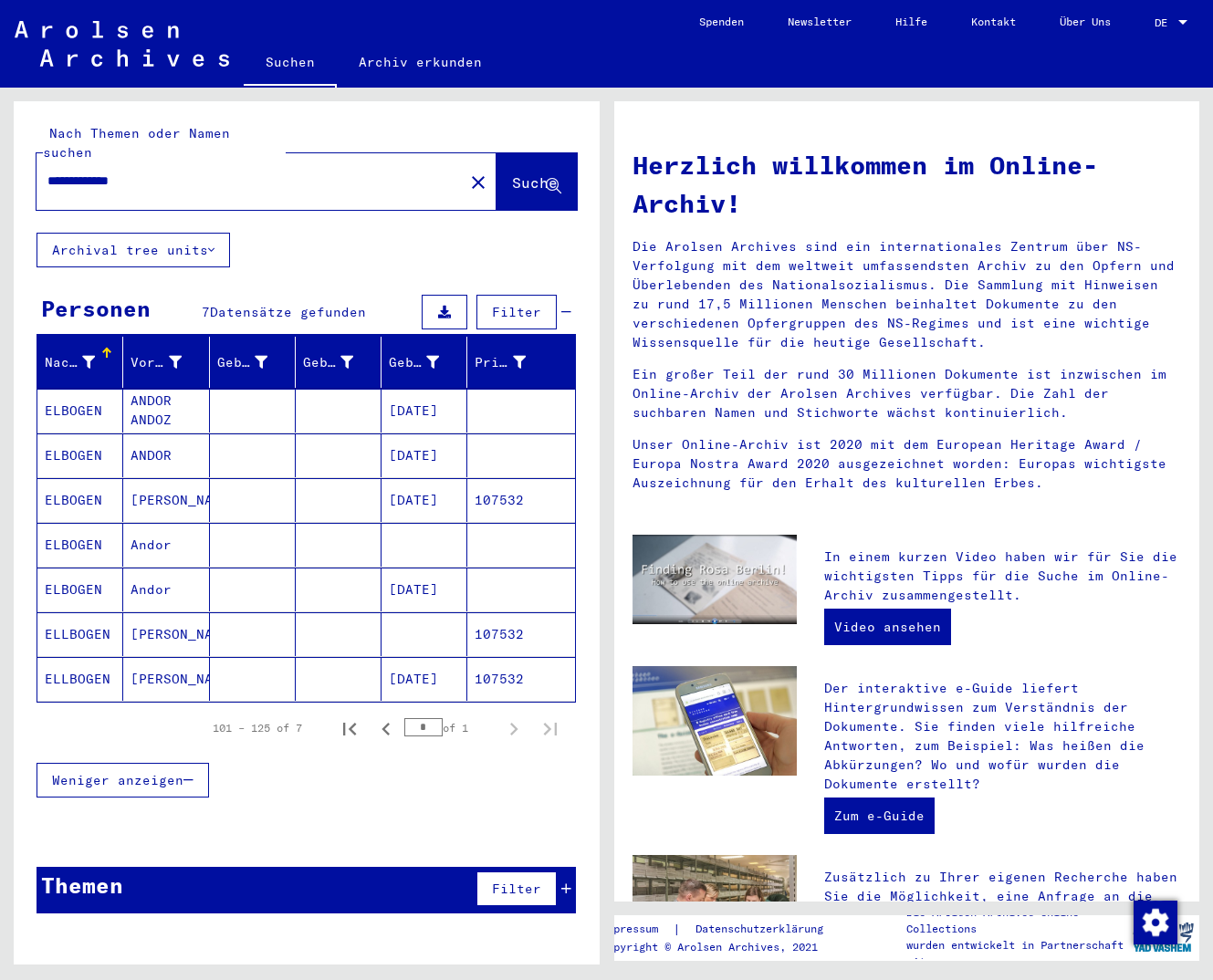 click on "107532" 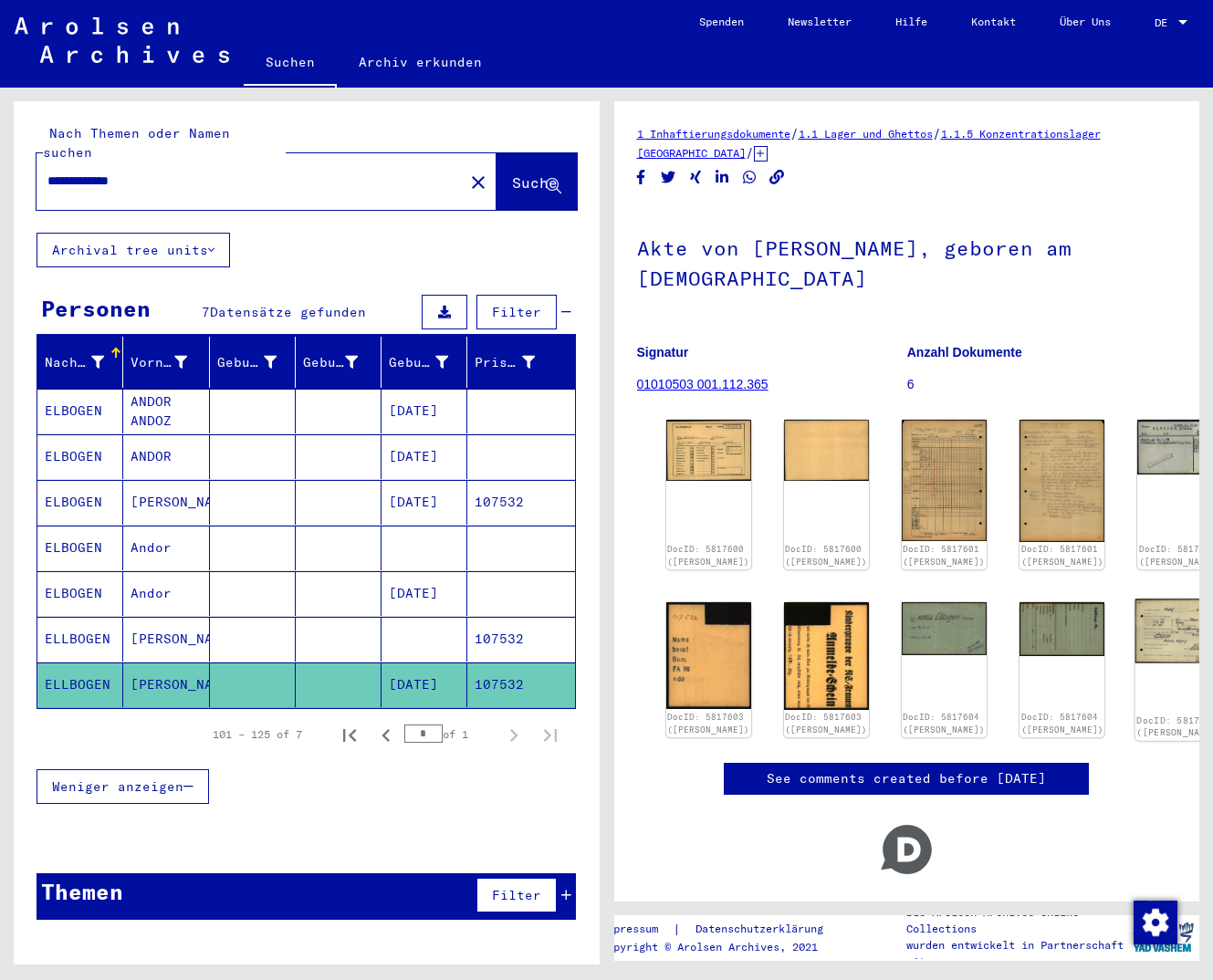 click 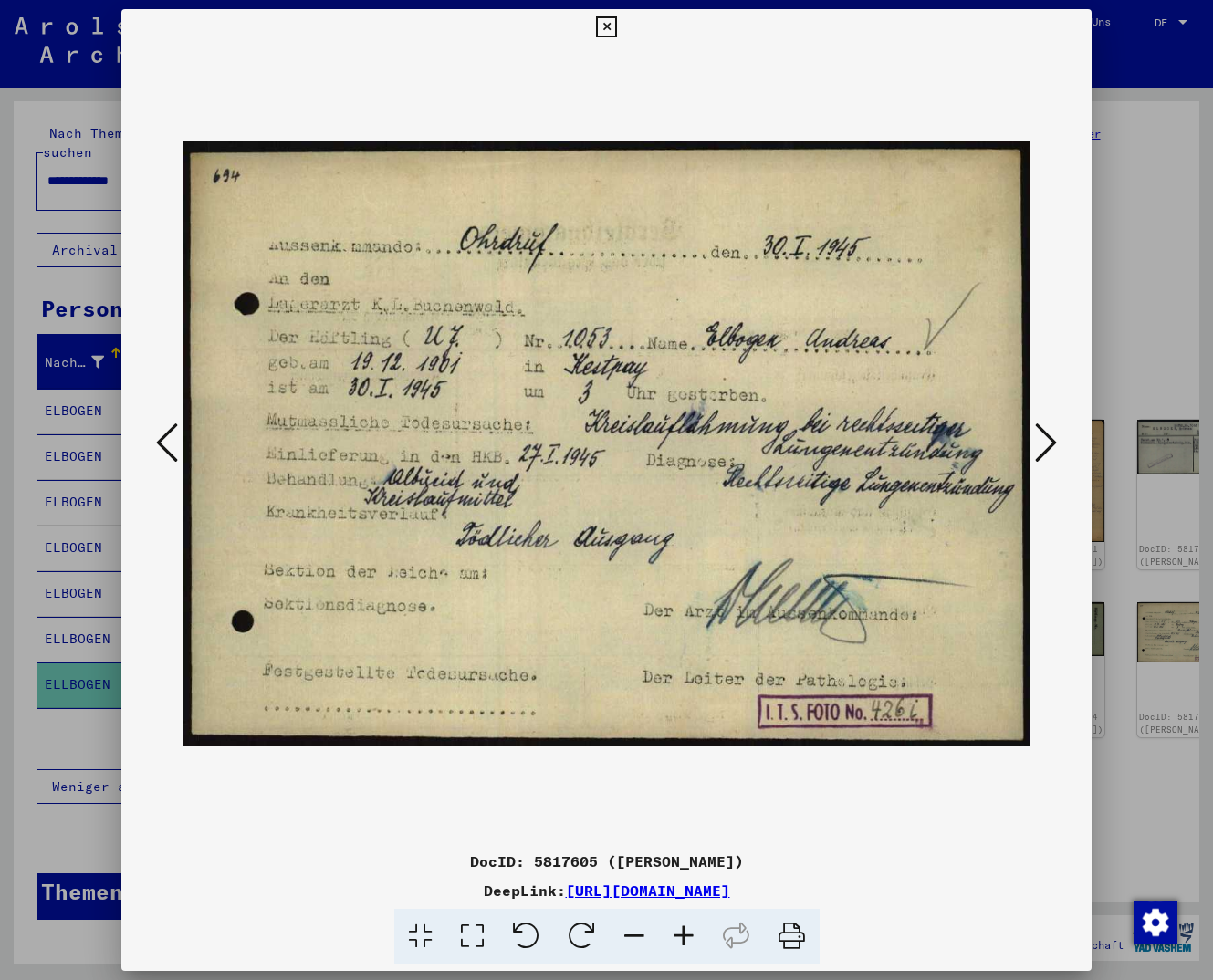 click at bounding box center [1046, 443] 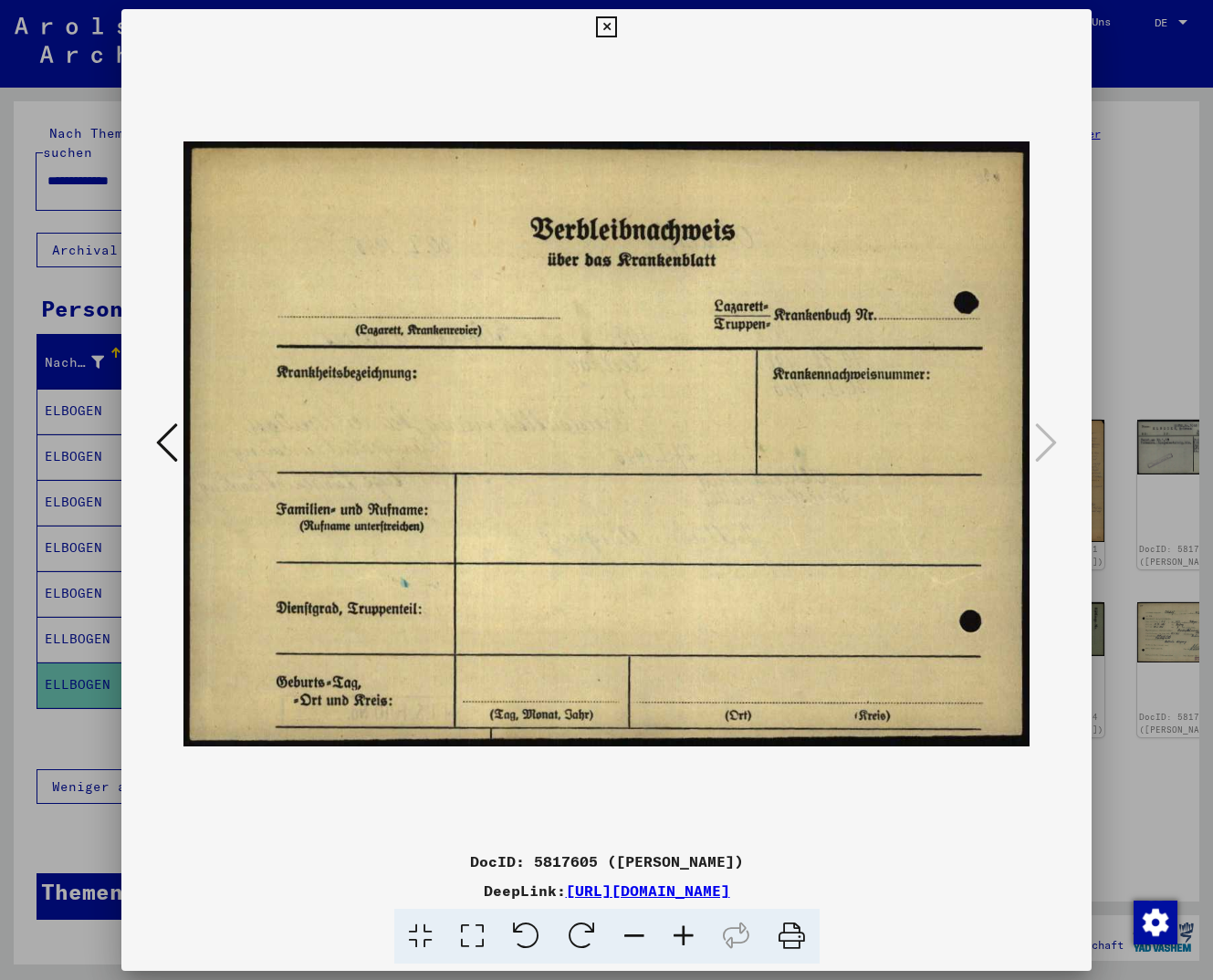 click at bounding box center (167, 443) 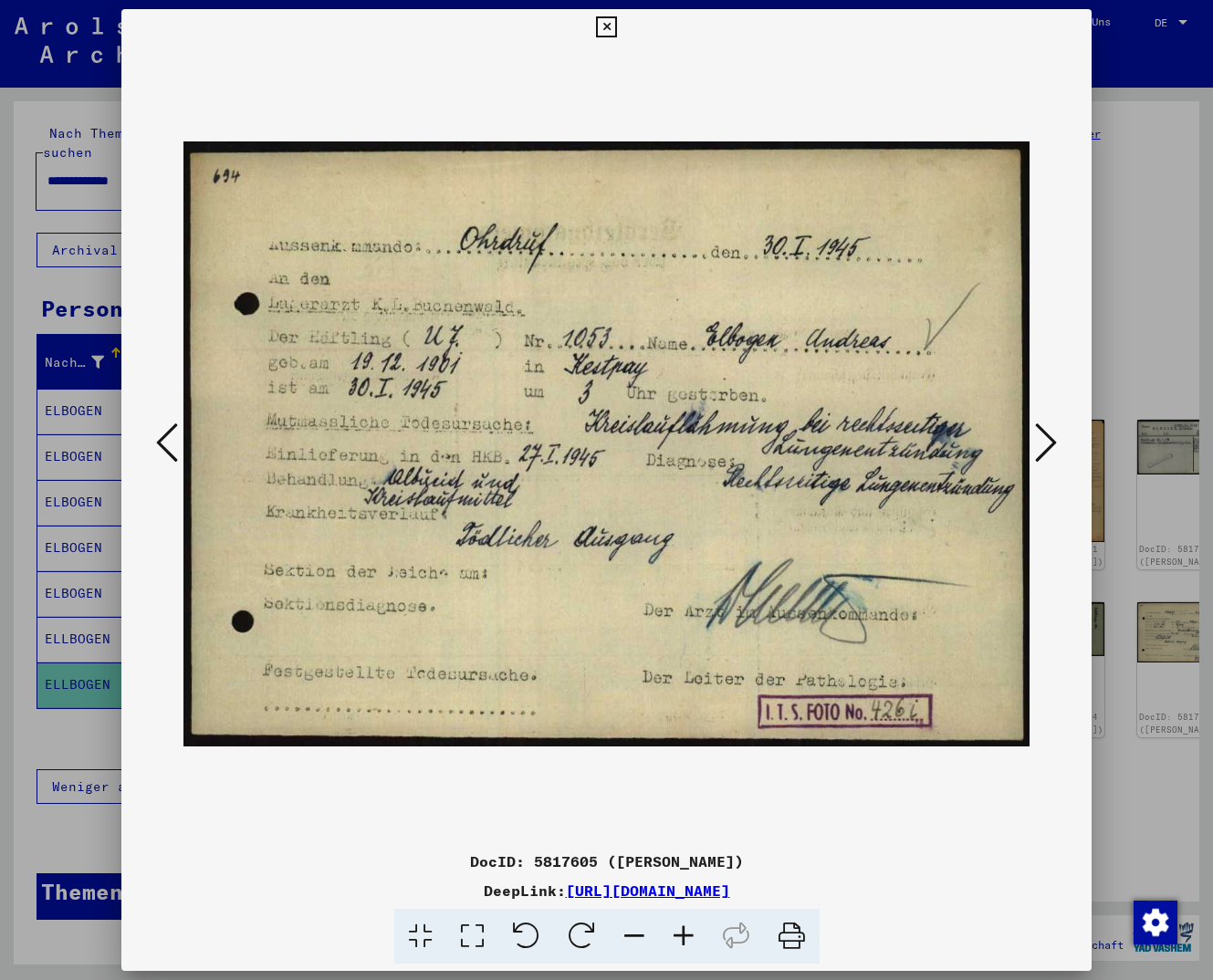 click at bounding box center [167, 443] 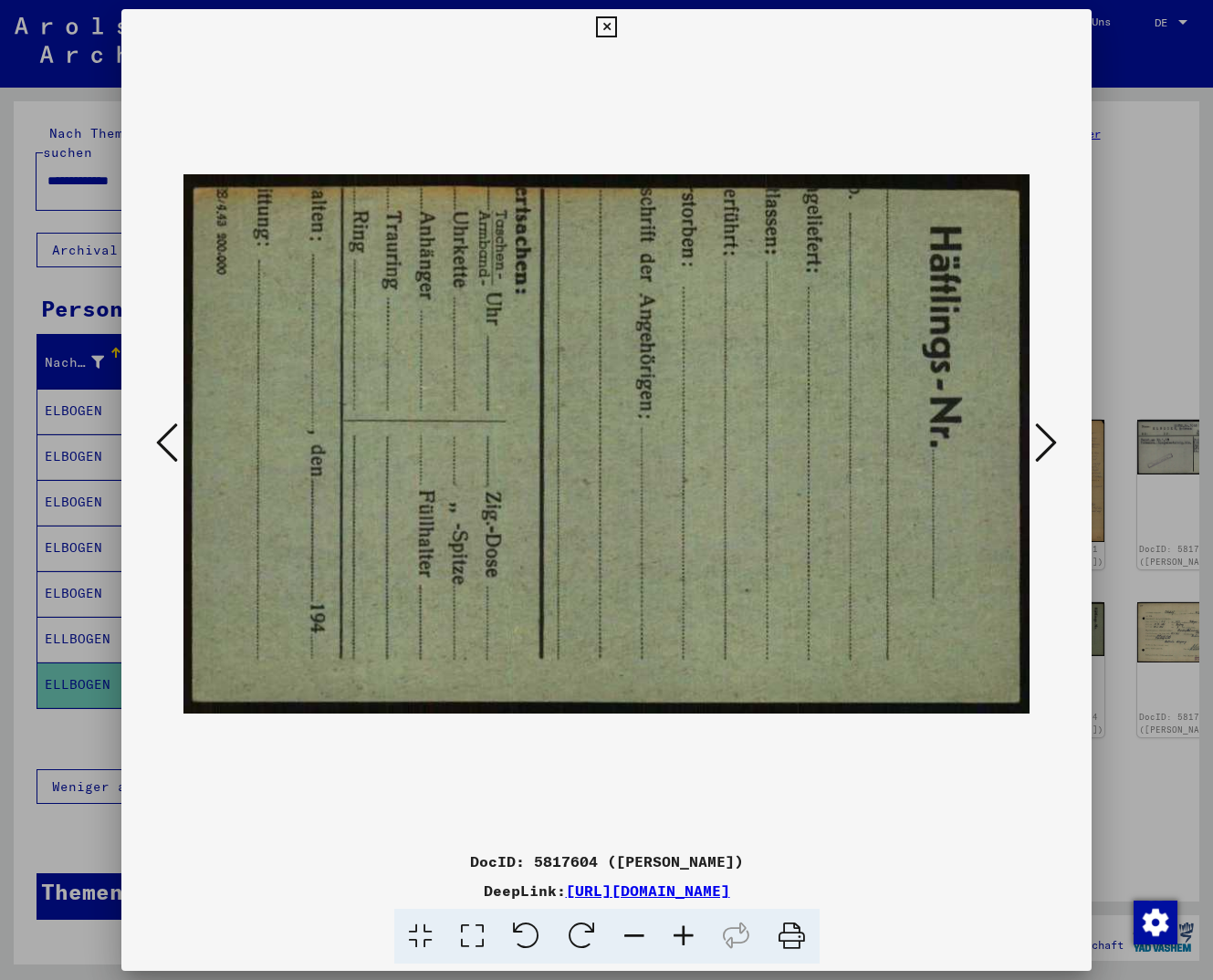 click at bounding box center [167, 443] 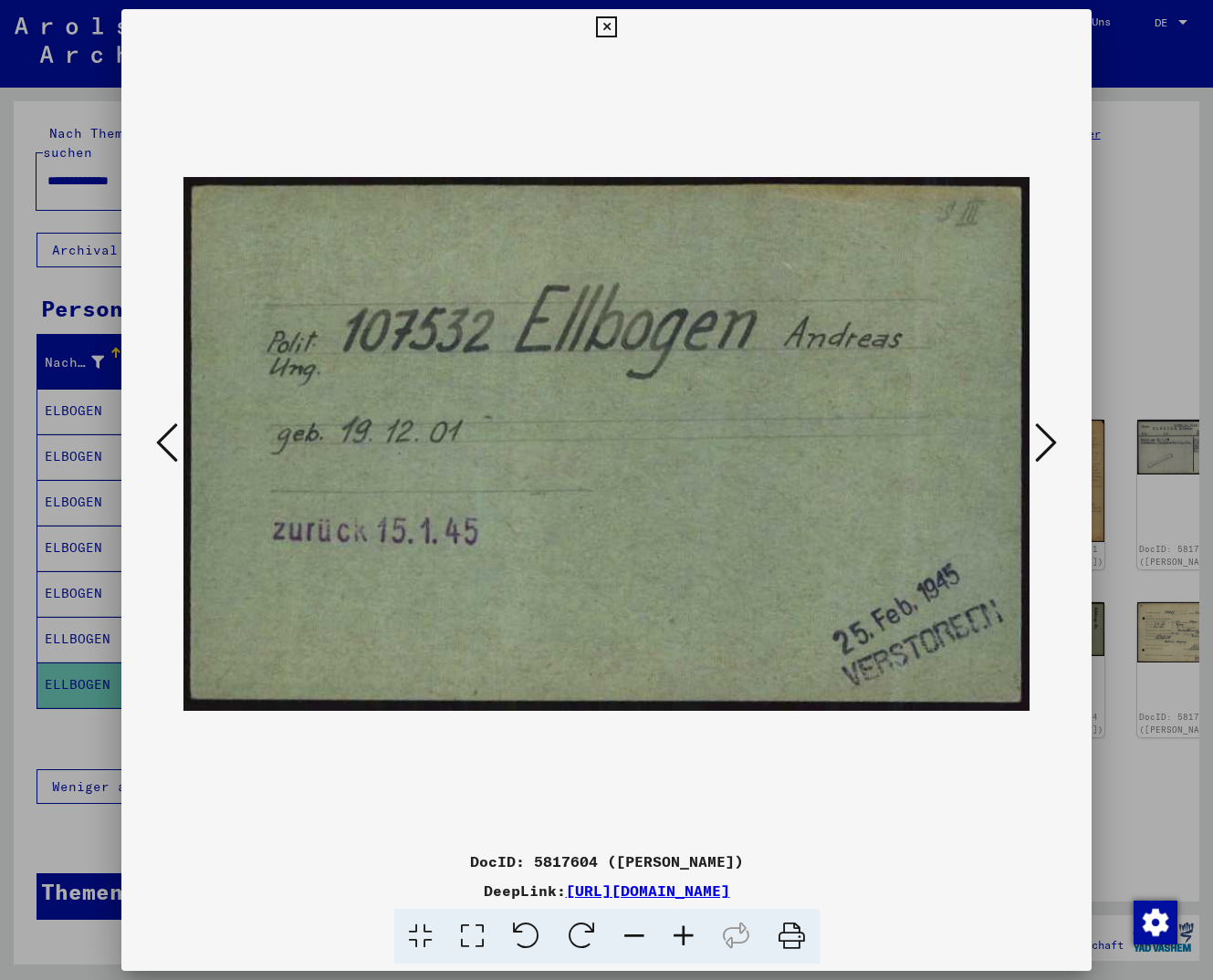 click at bounding box center [167, 443] 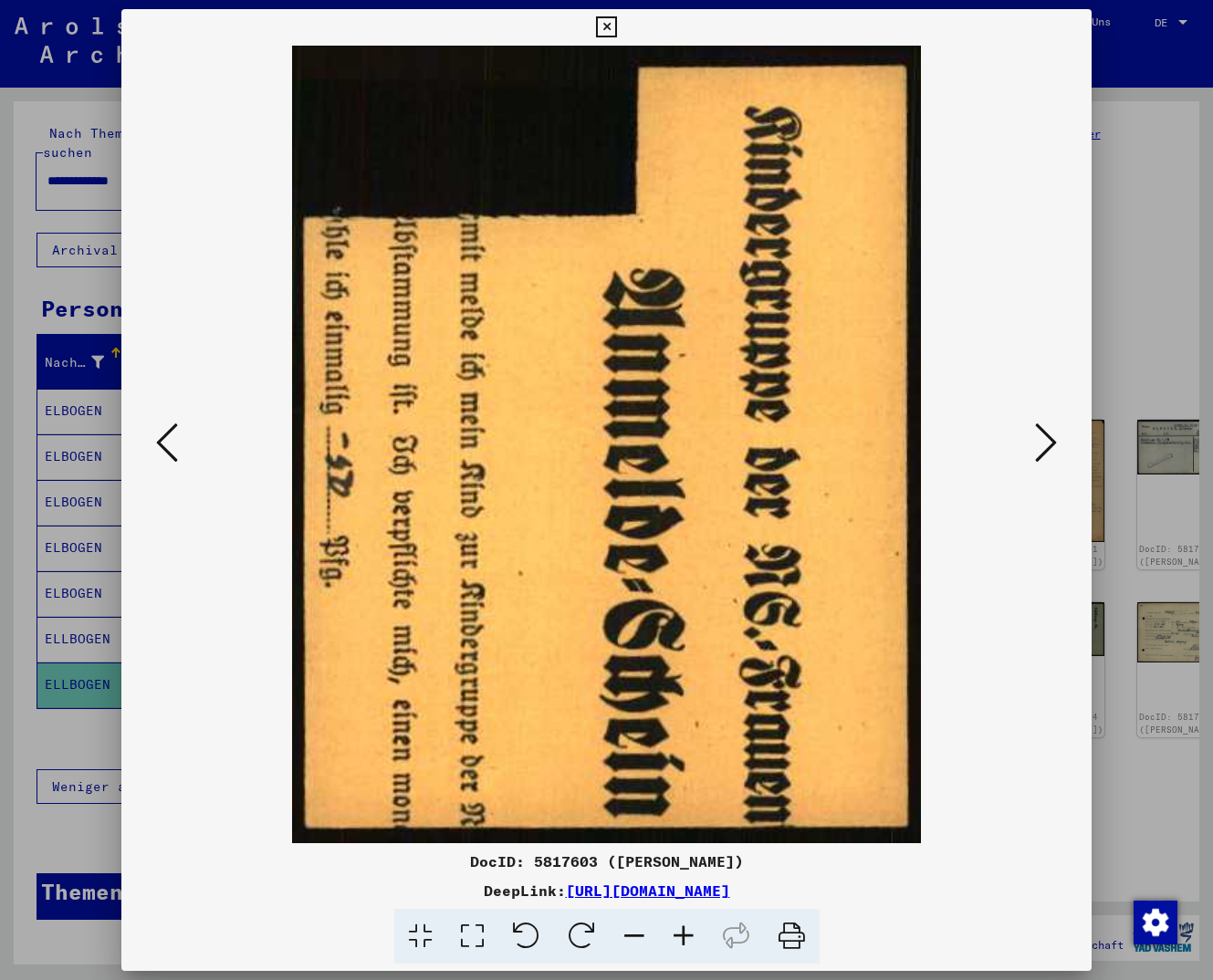 click at bounding box center [1046, 443] 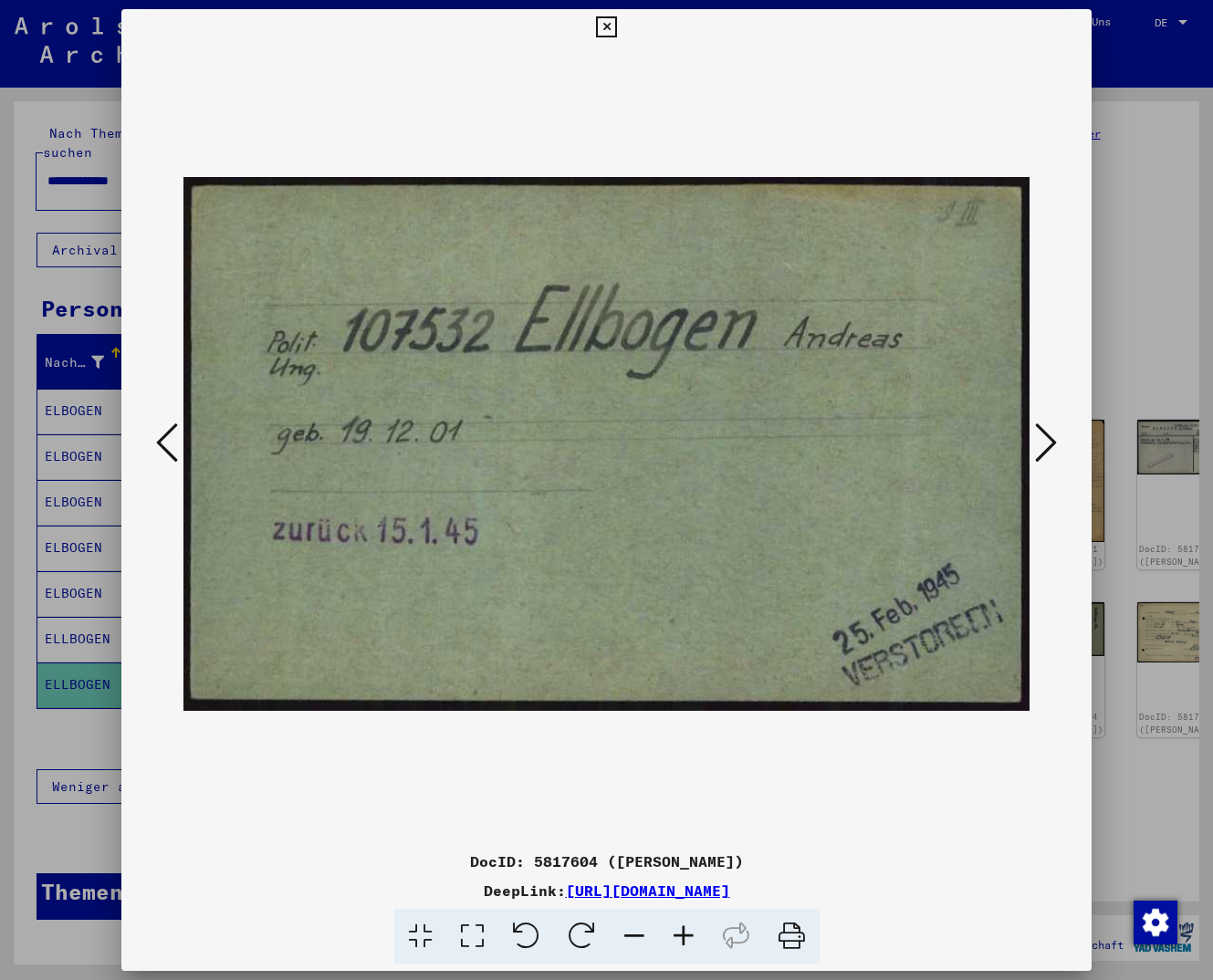 click at bounding box center (606, 444) 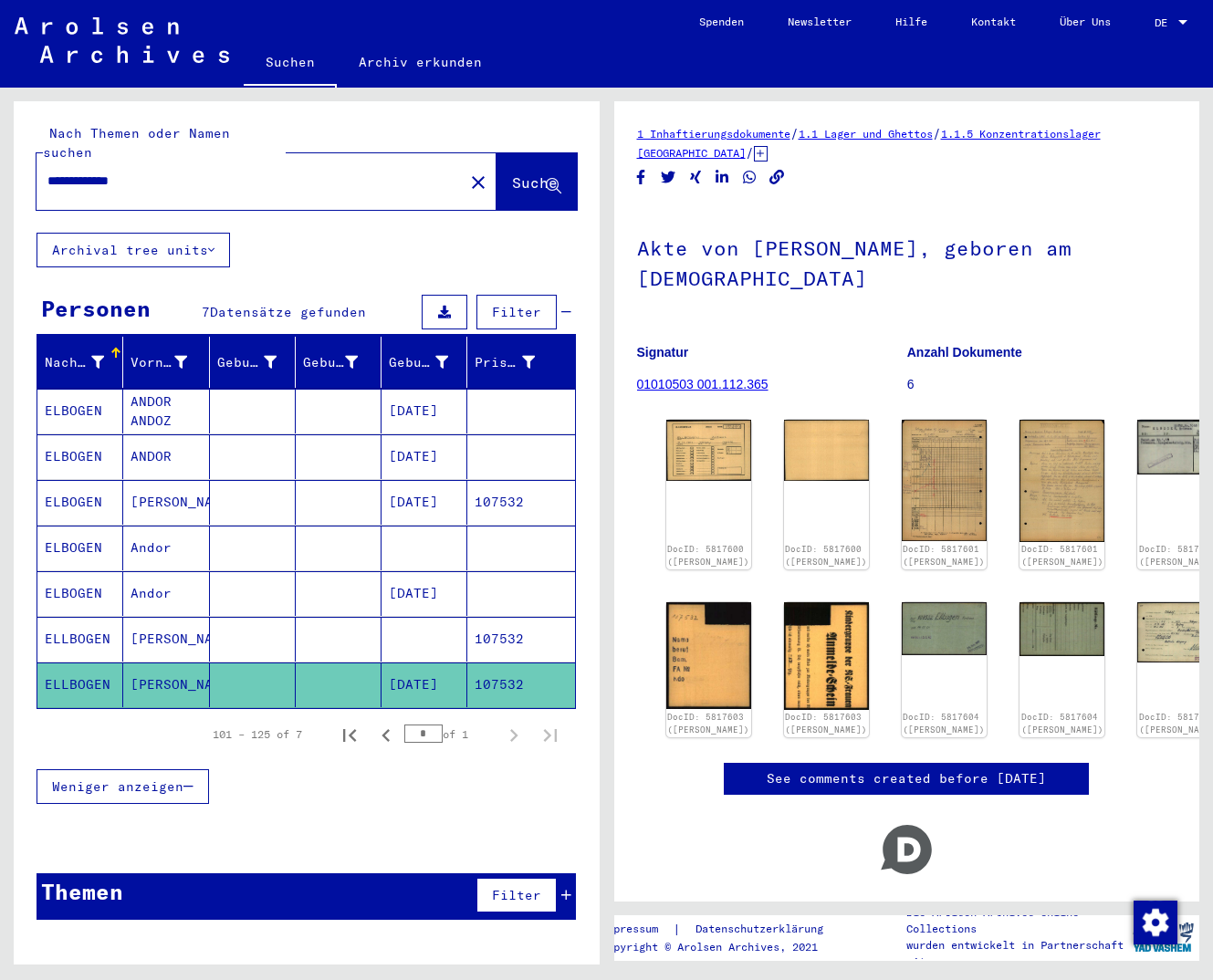 click on "107532" at bounding box center (520, 547) 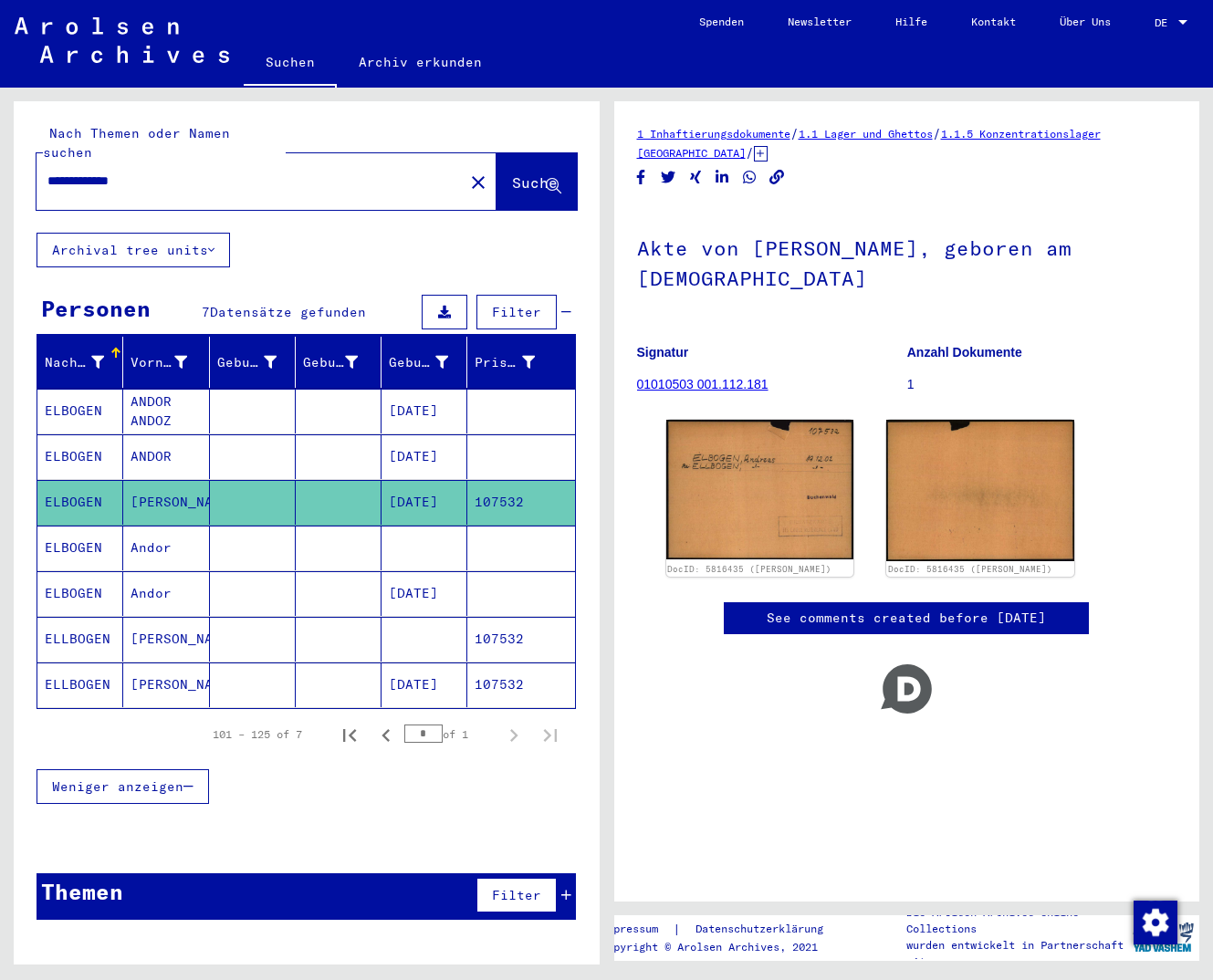 click on "107532" at bounding box center [520, 684] 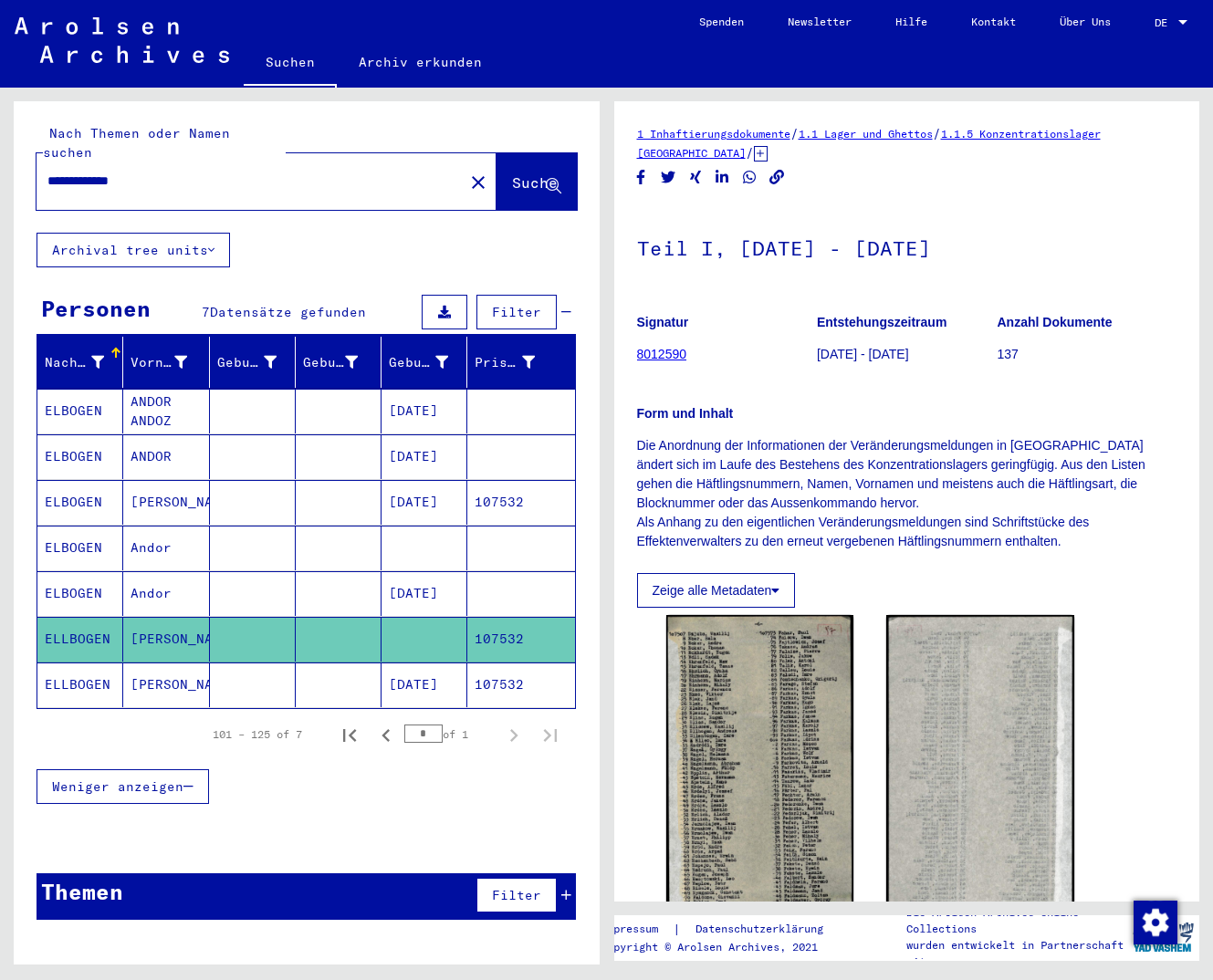 drag, startPoint x: 203, startPoint y: 162, endPoint x: 5, endPoint y: 165, distance: 198.02273 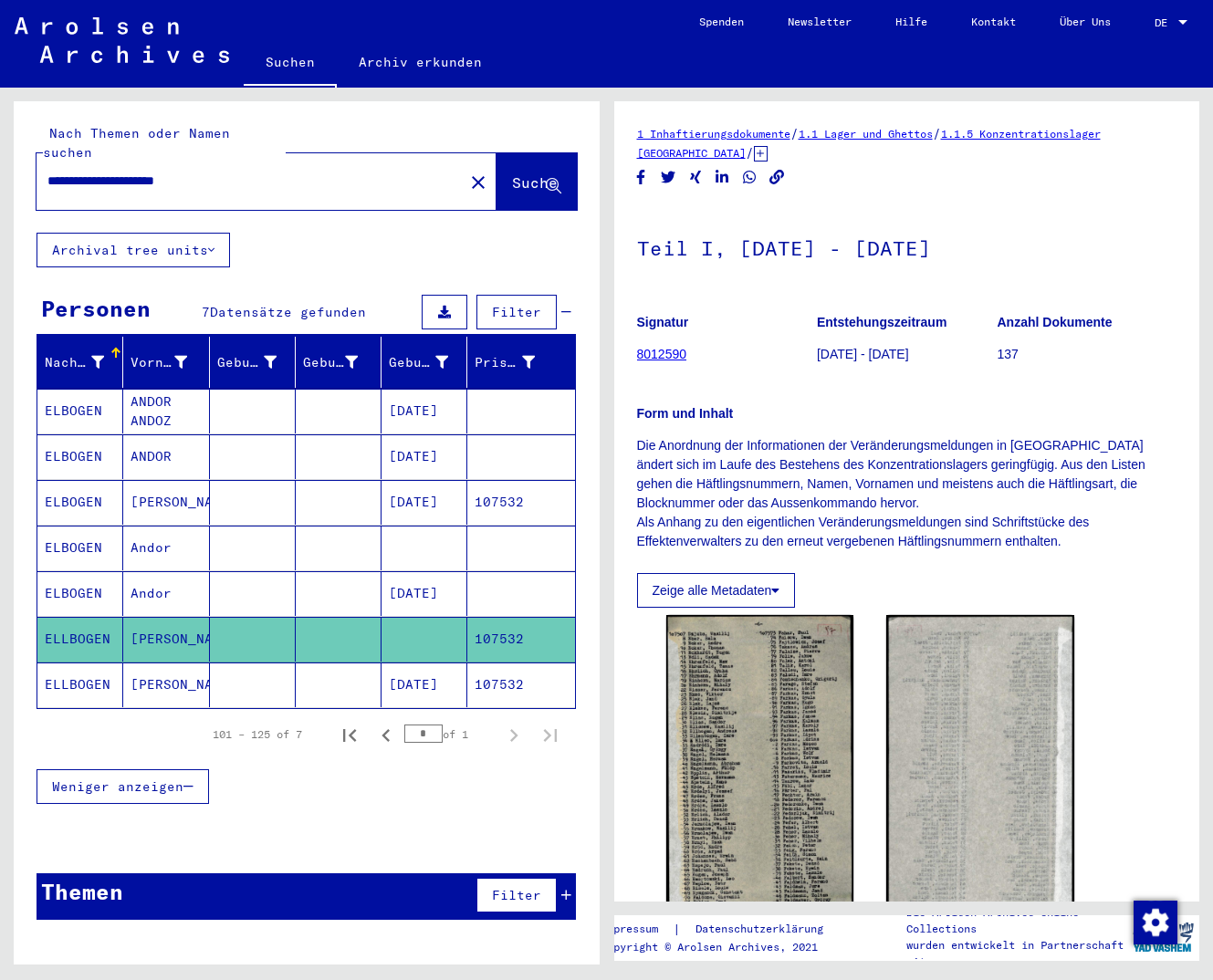 type on "**********" 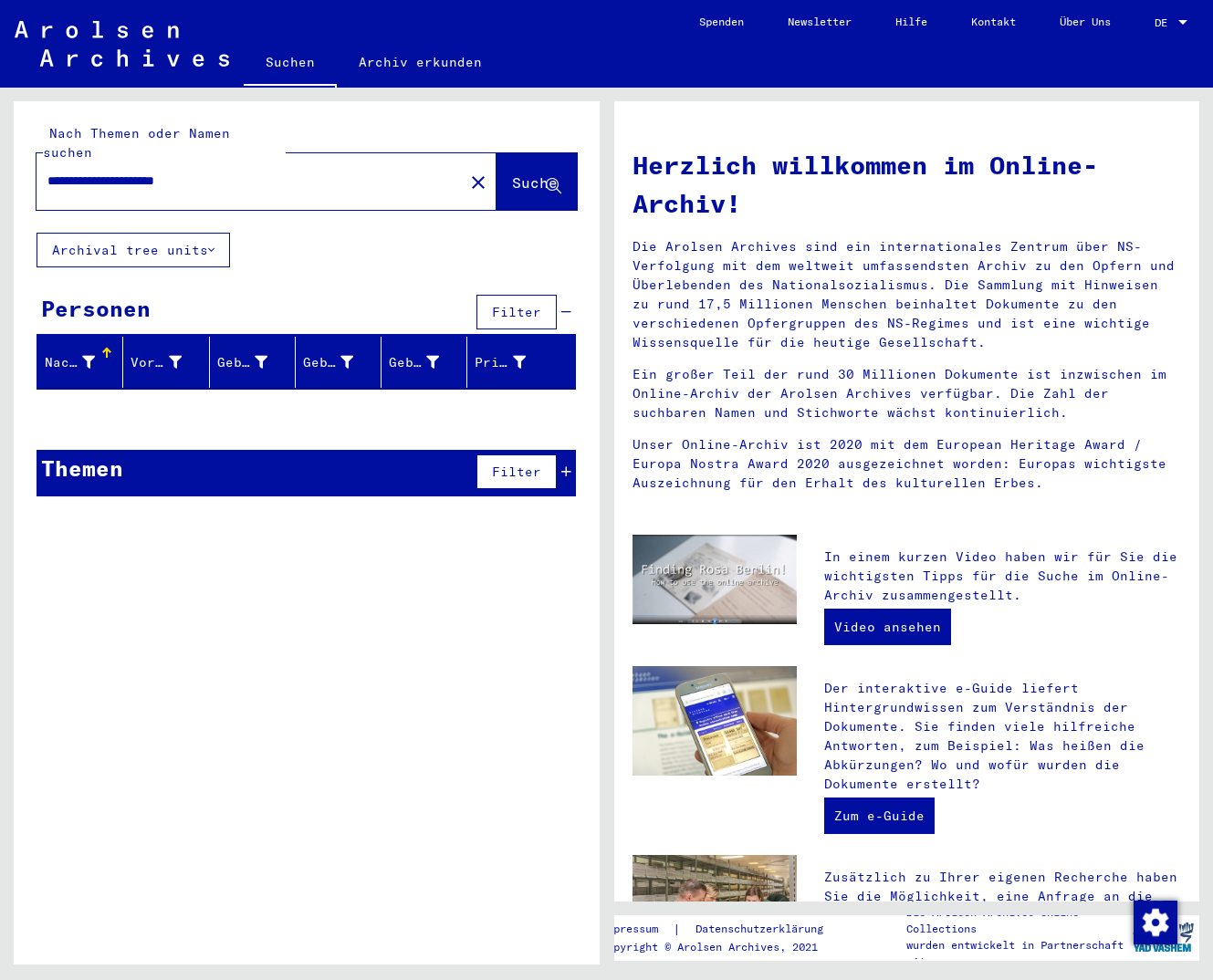drag, startPoint x: 253, startPoint y: 162, endPoint x: -5, endPoint y: 131, distance: 259.8557 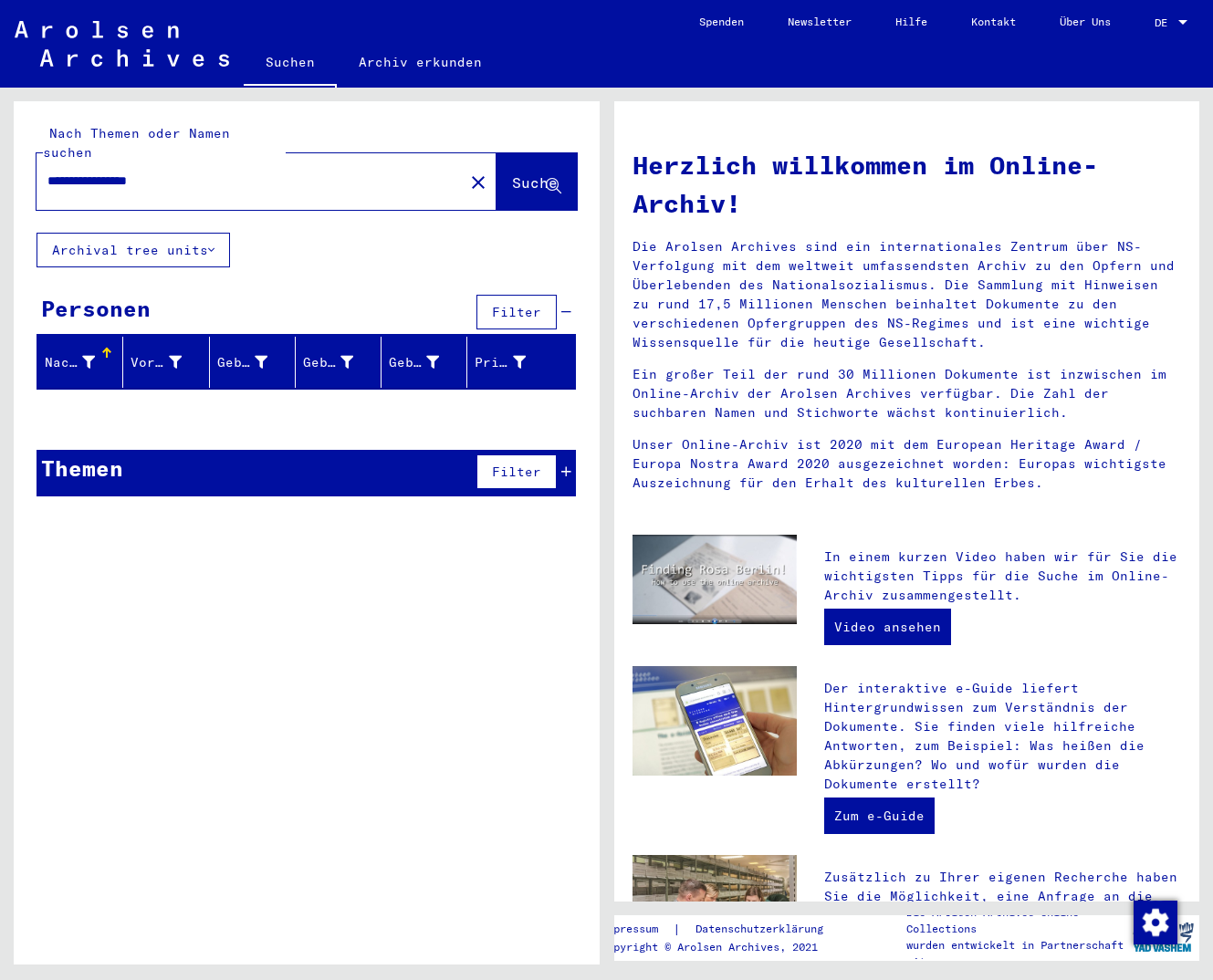 drag, startPoint x: 200, startPoint y: 168, endPoint x: -5, endPoint y: 170, distance: 205.00976 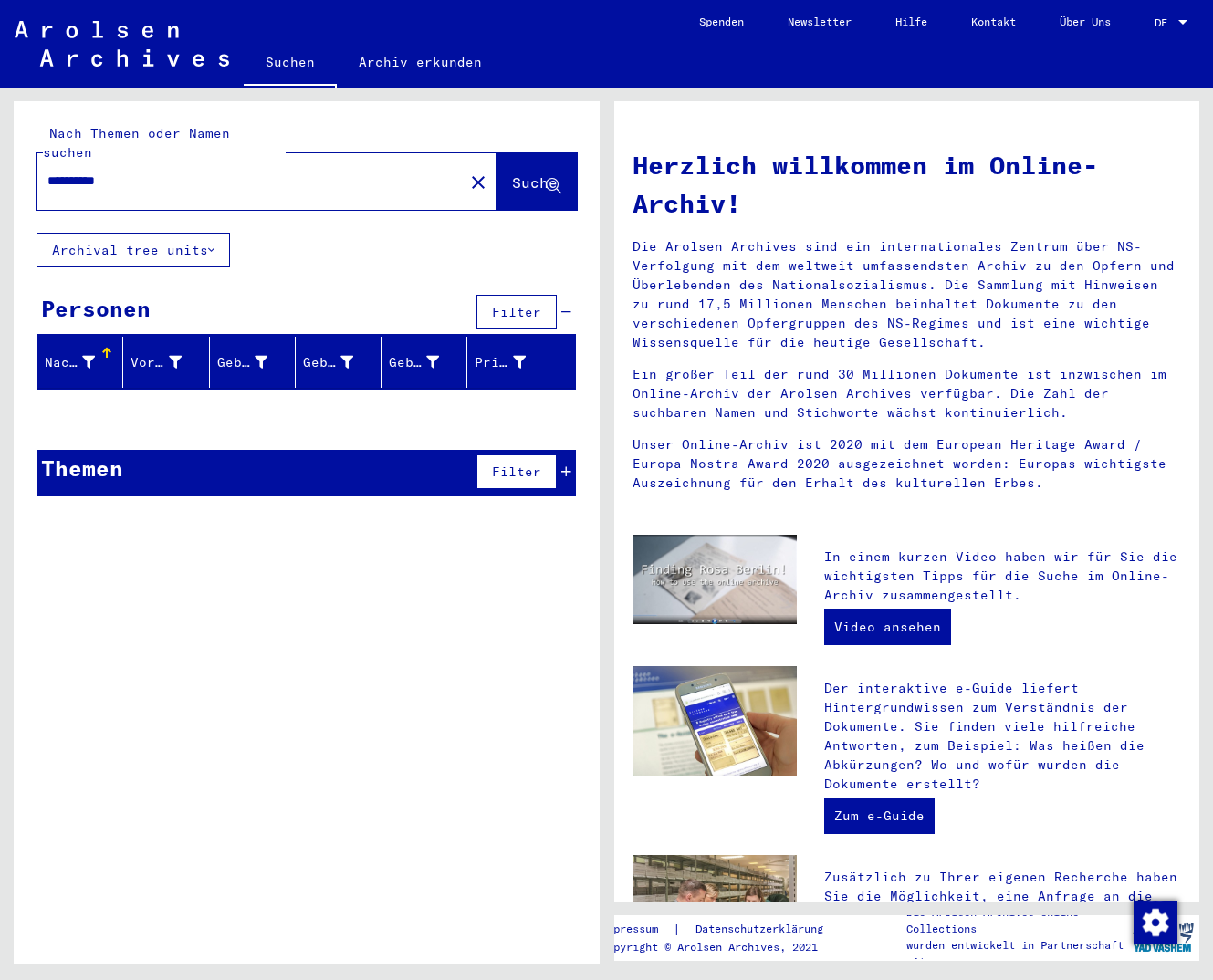 type on "**********" 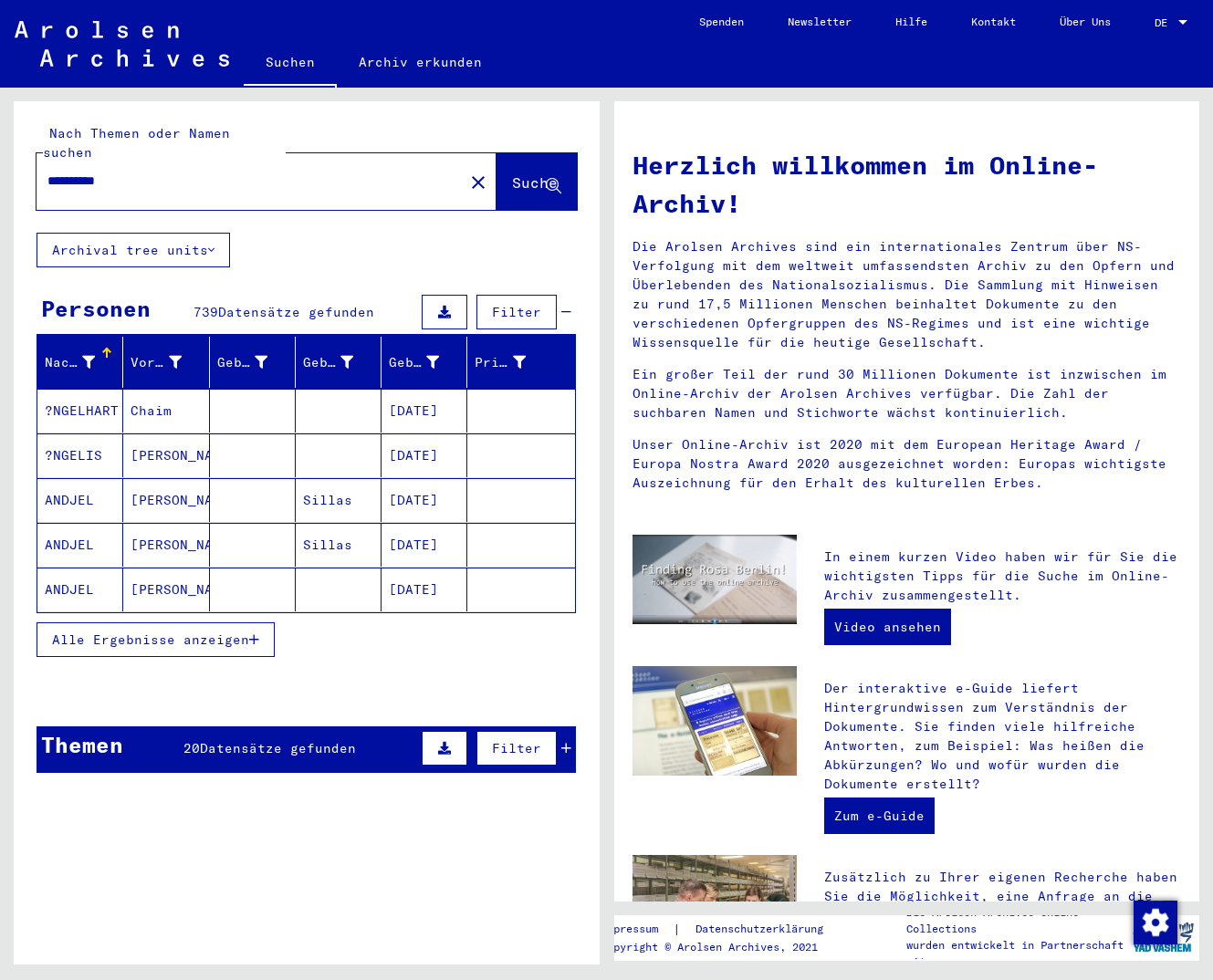 click on "Alle Ergebnisse anzeigen" at bounding box center [151, 640] 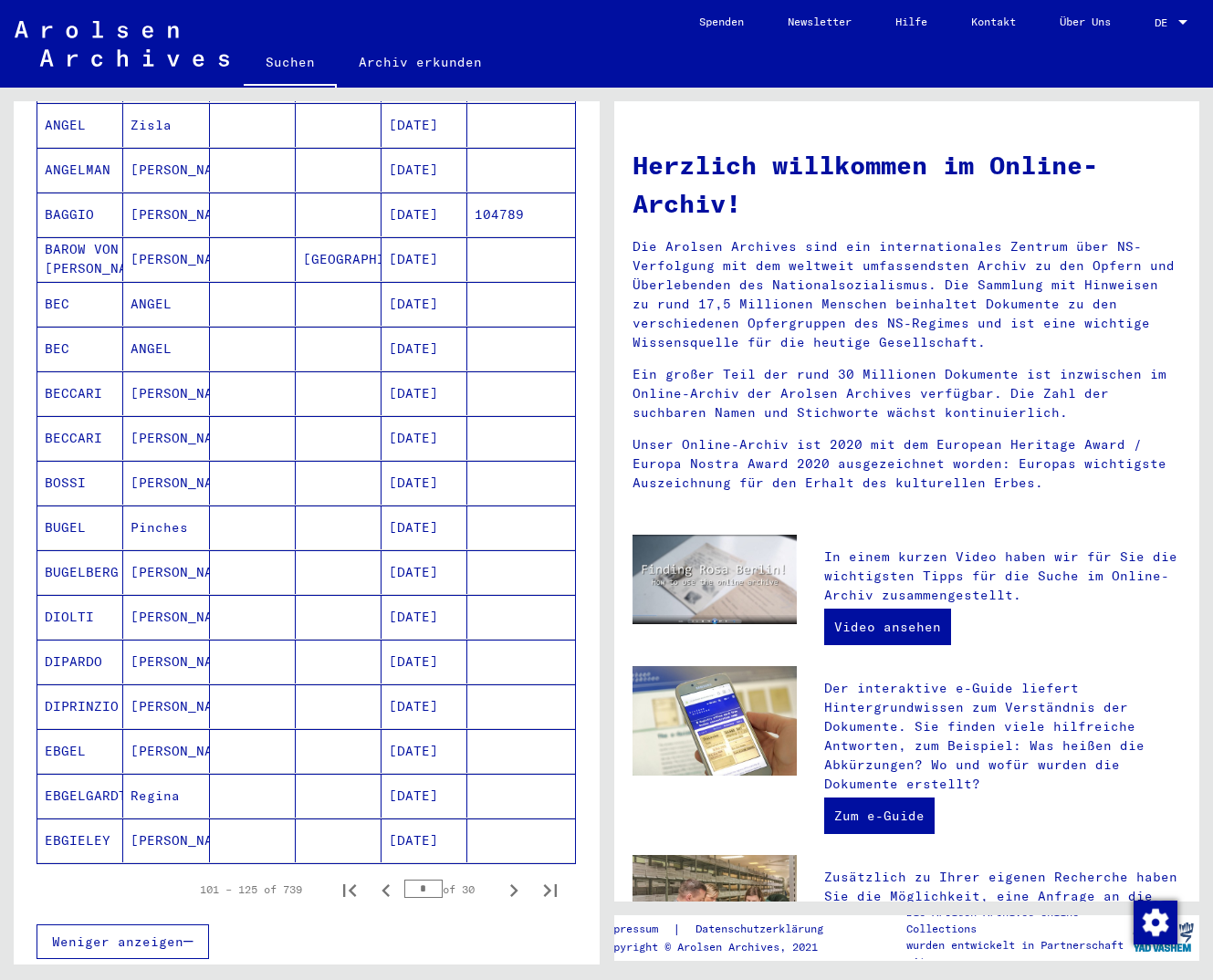 scroll, scrollTop: 690, scrollLeft: 0, axis: vertical 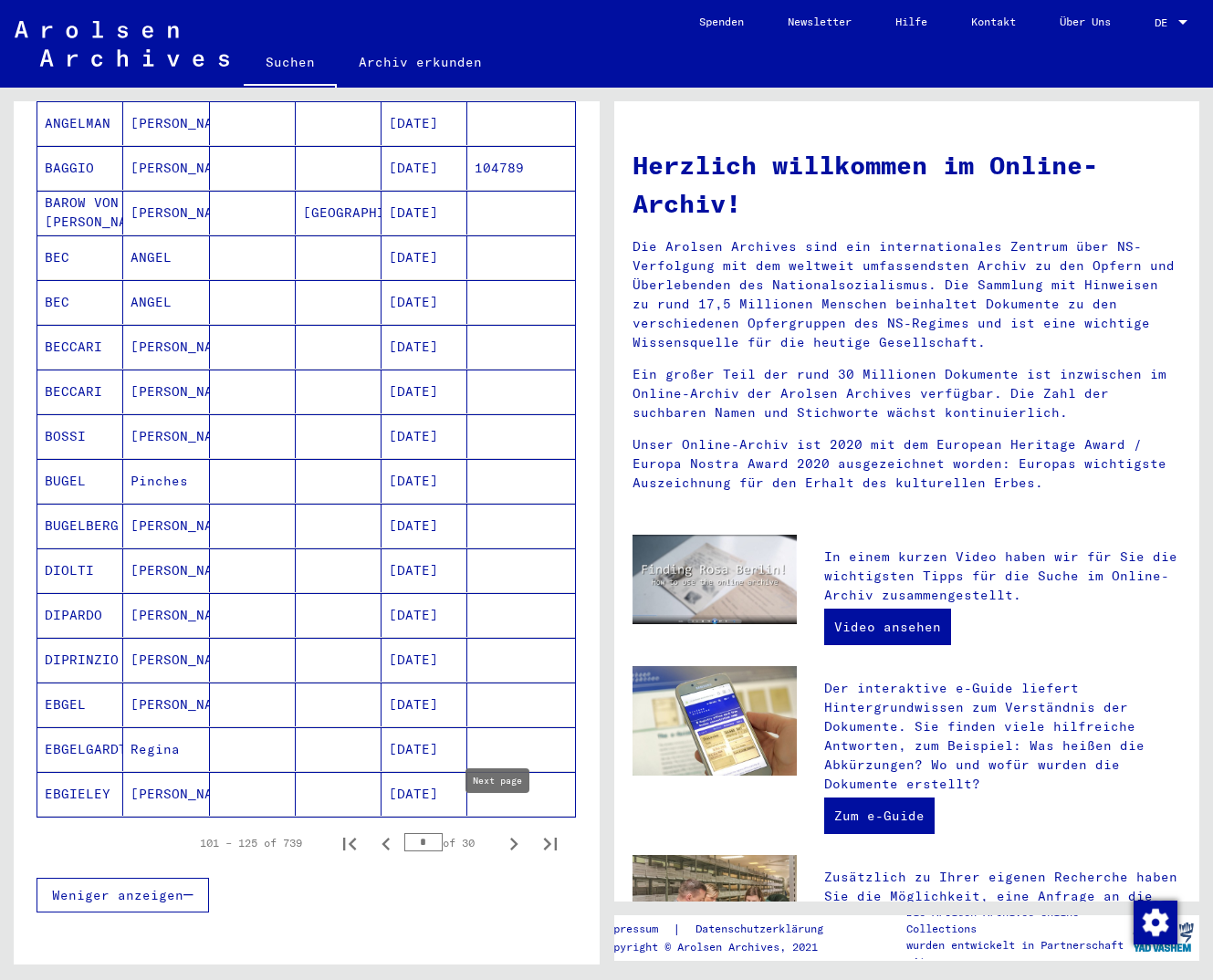 click 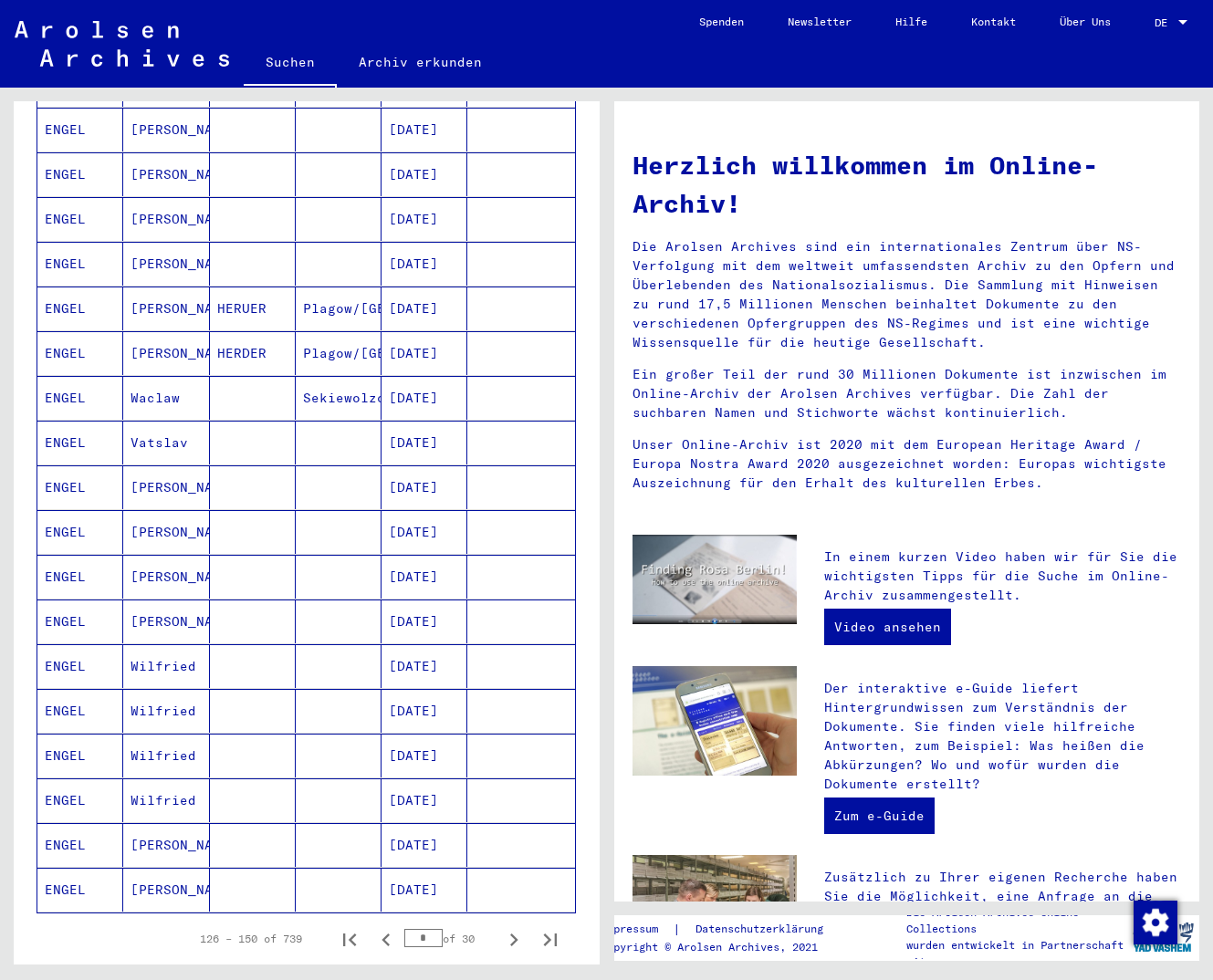 scroll, scrollTop: 690, scrollLeft: 0, axis: vertical 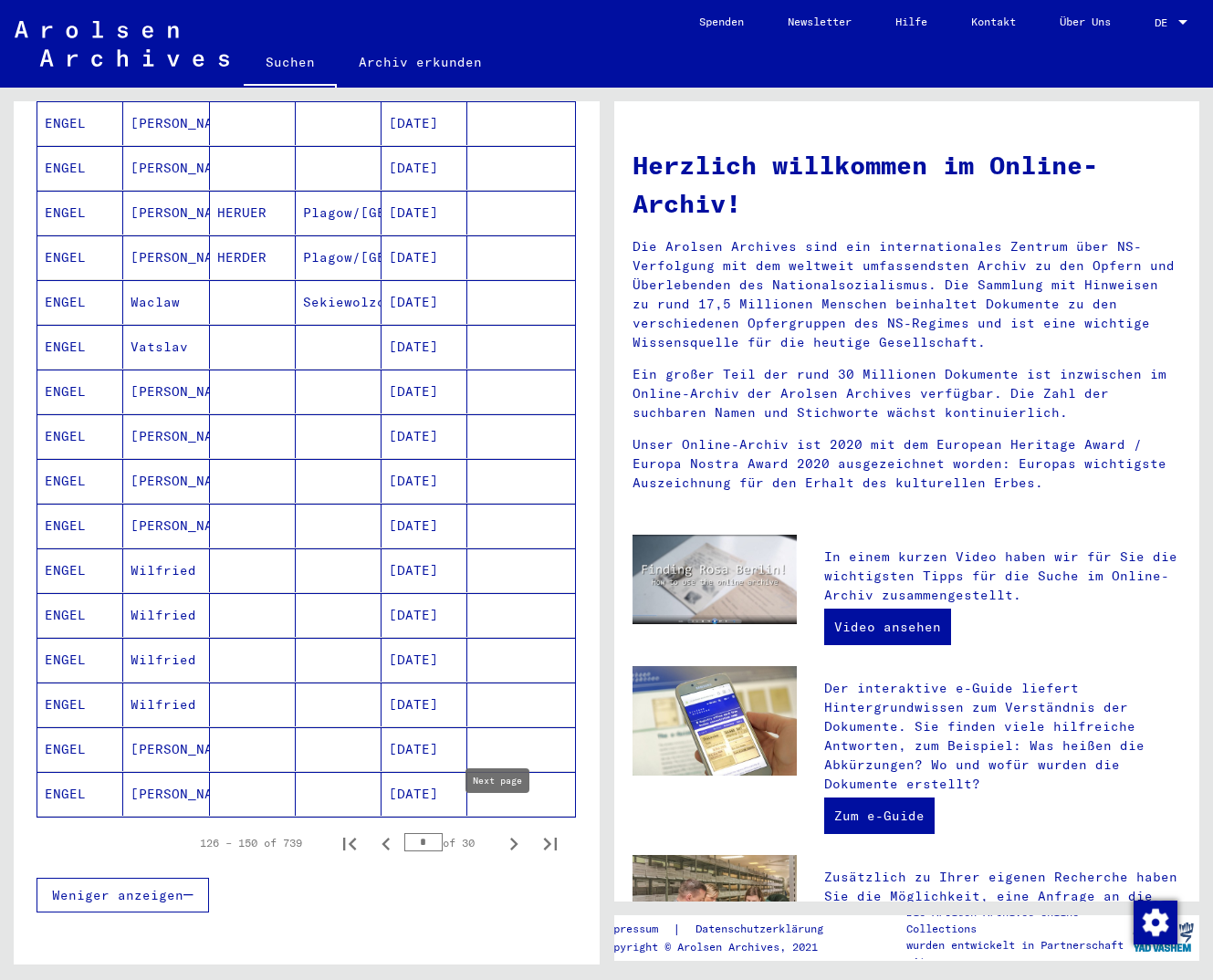 click 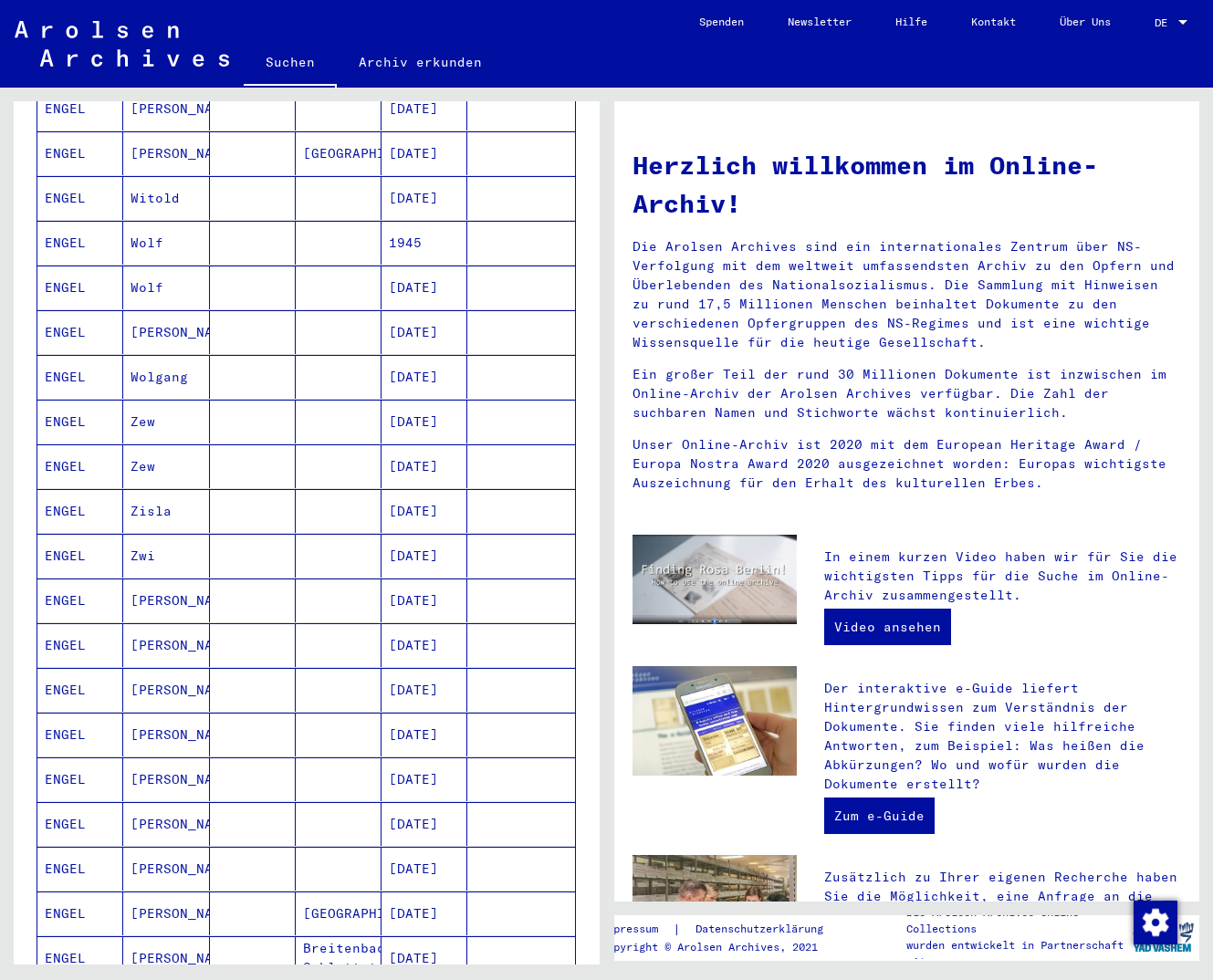 scroll, scrollTop: 788, scrollLeft: 0, axis: vertical 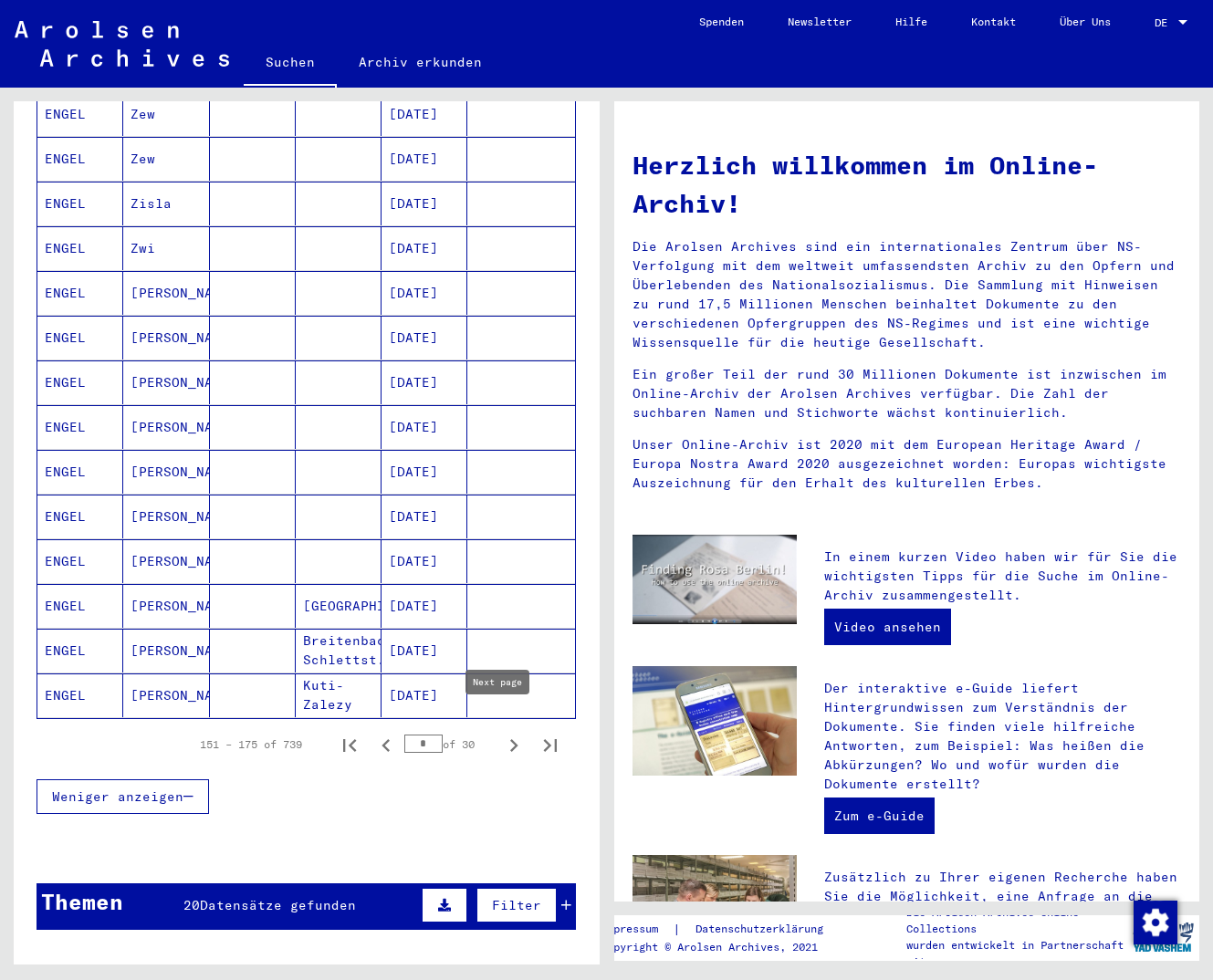 click 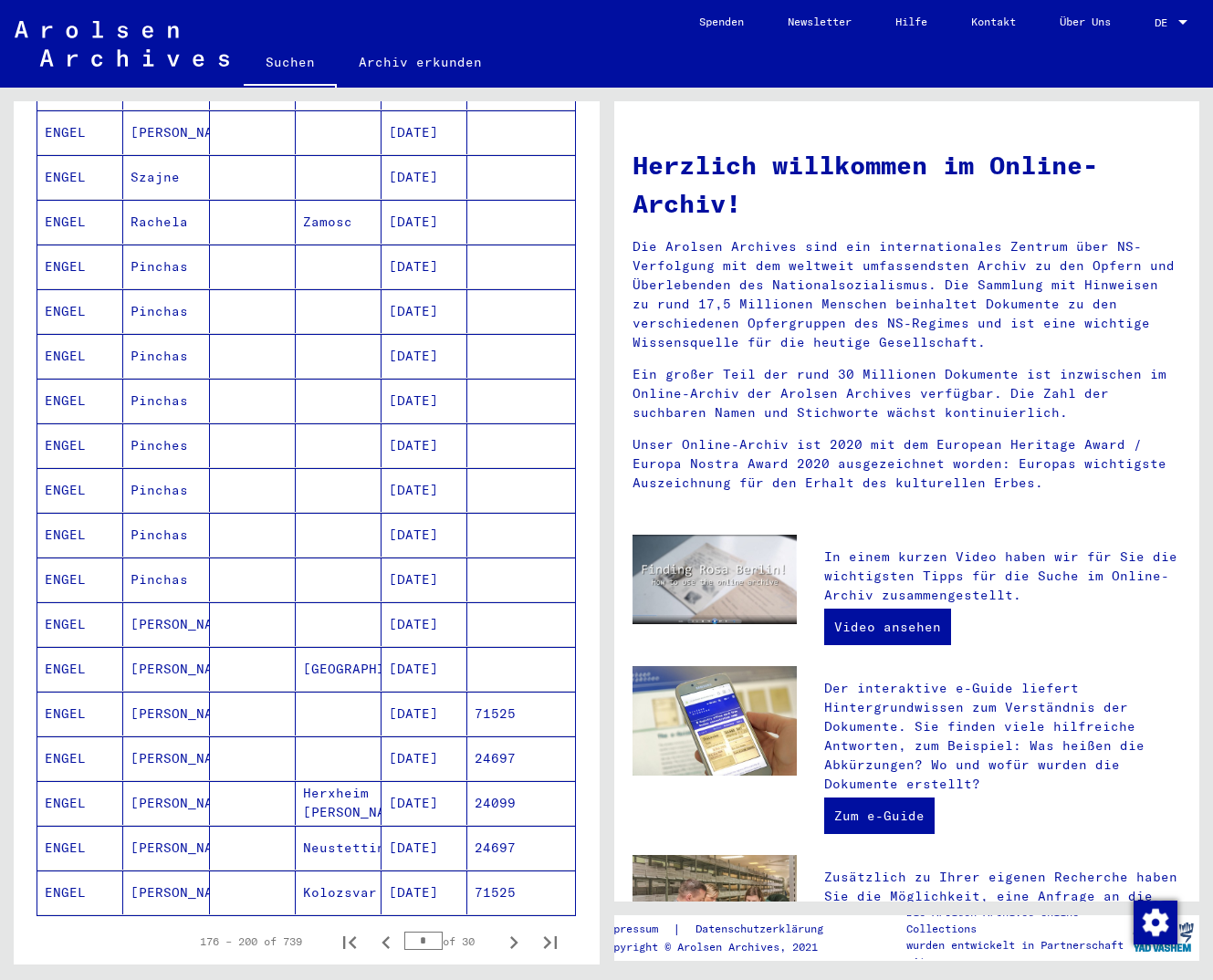 click on "71525" at bounding box center (520, 758) 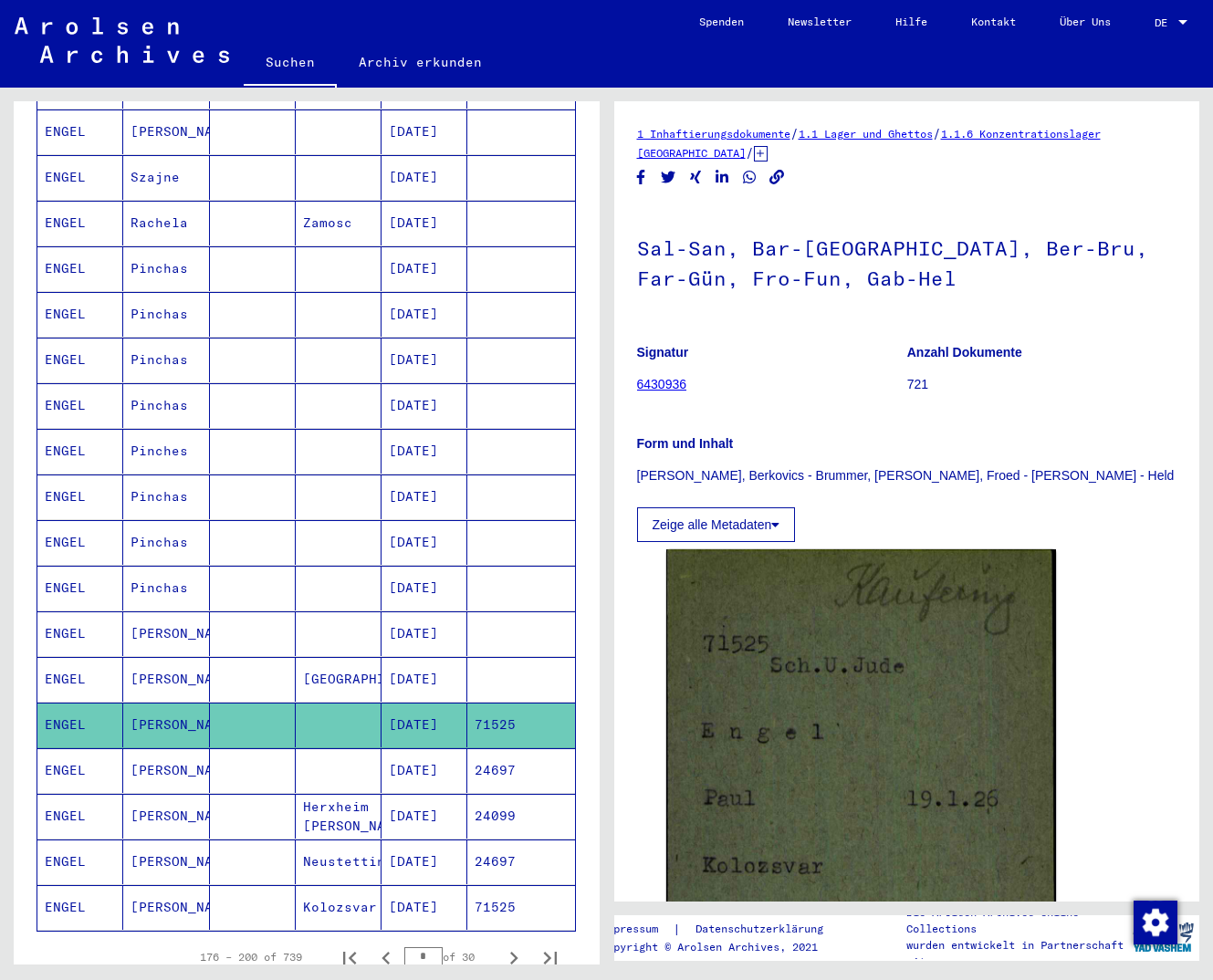 click on "24697" at bounding box center [520, 816] 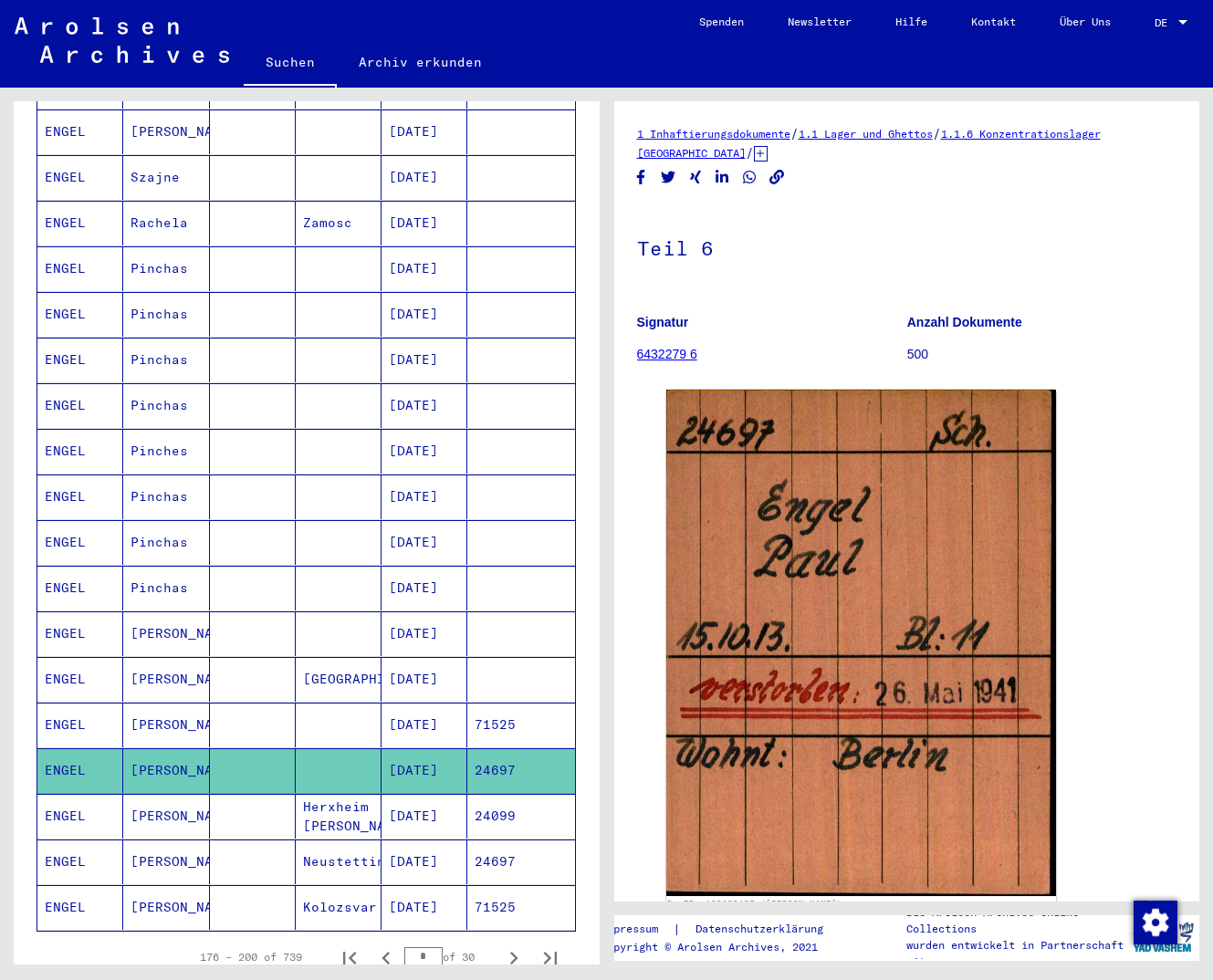 click on "24099" at bounding box center [520, 861] 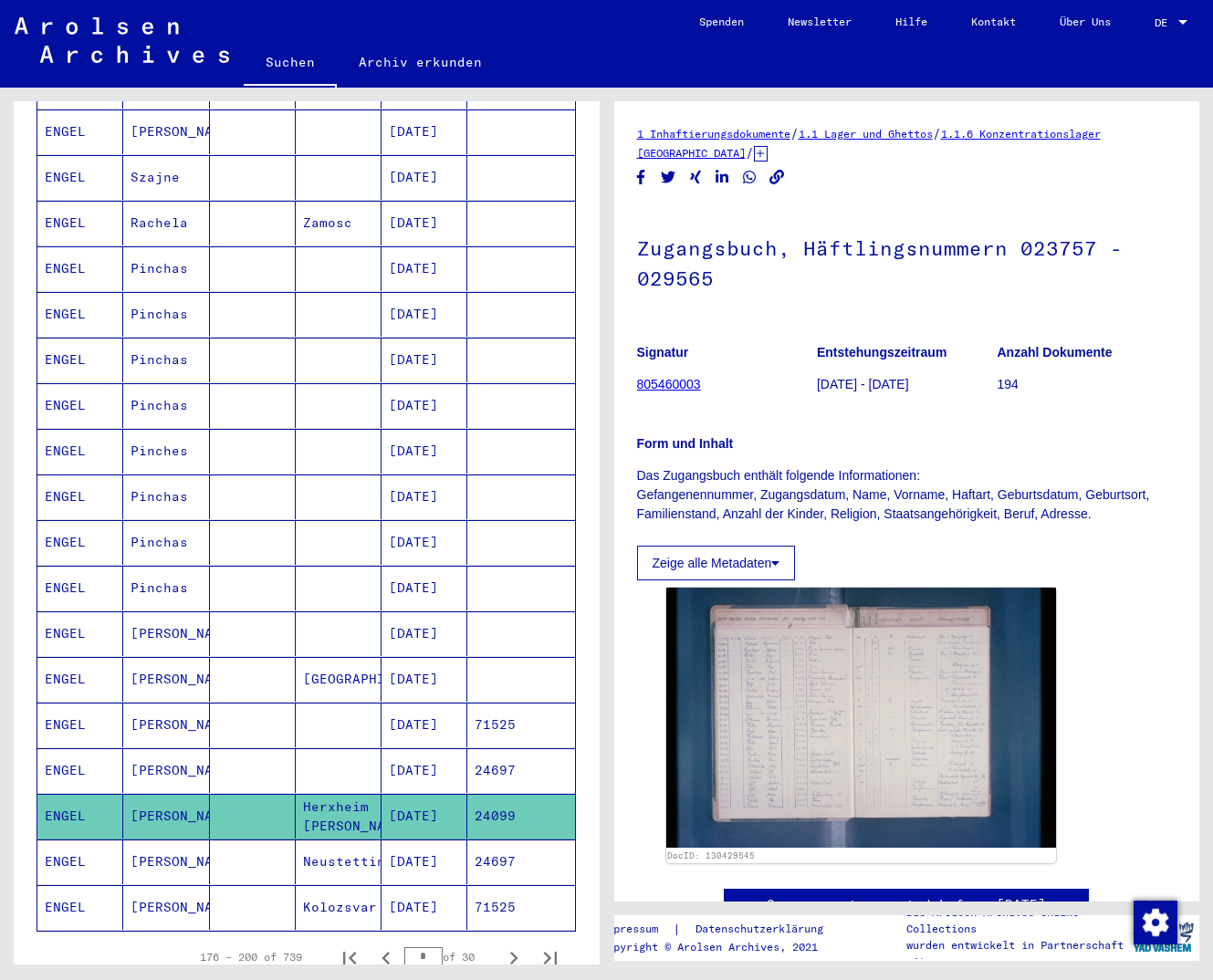 click on "24697" at bounding box center (520, 907) 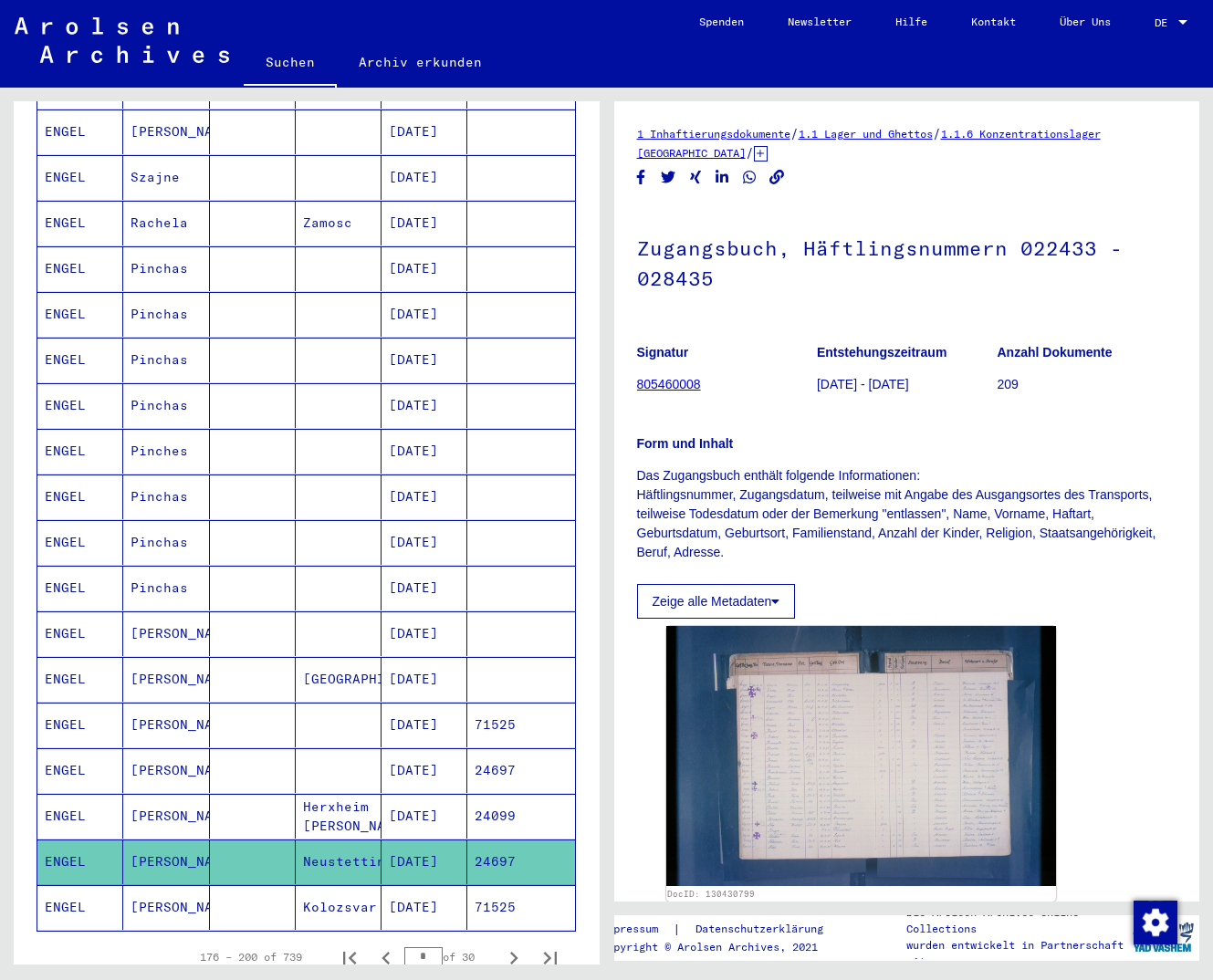 click on "71525" 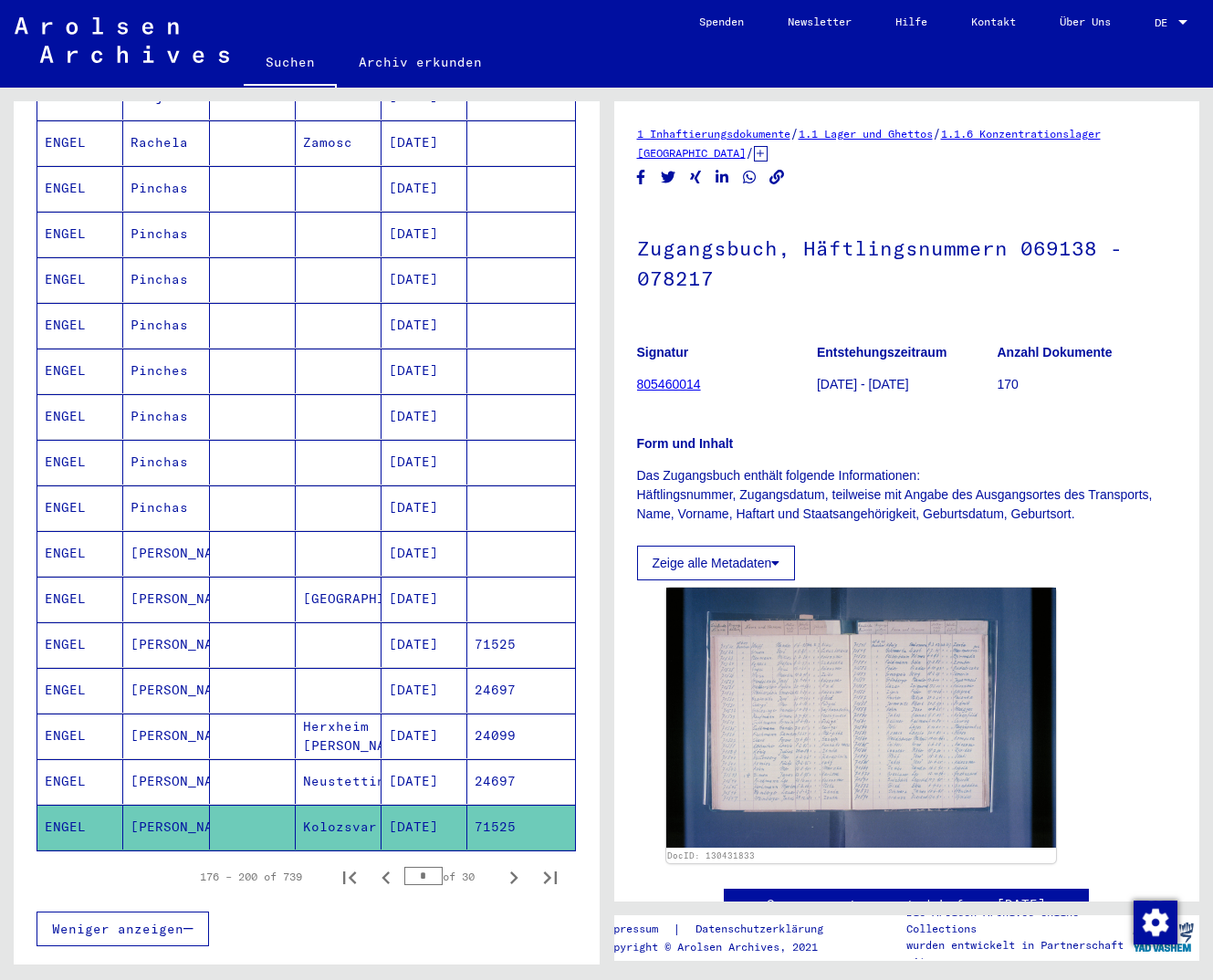 scroll, scrollTop: 697, scrollLeft: 0, axis: vertical 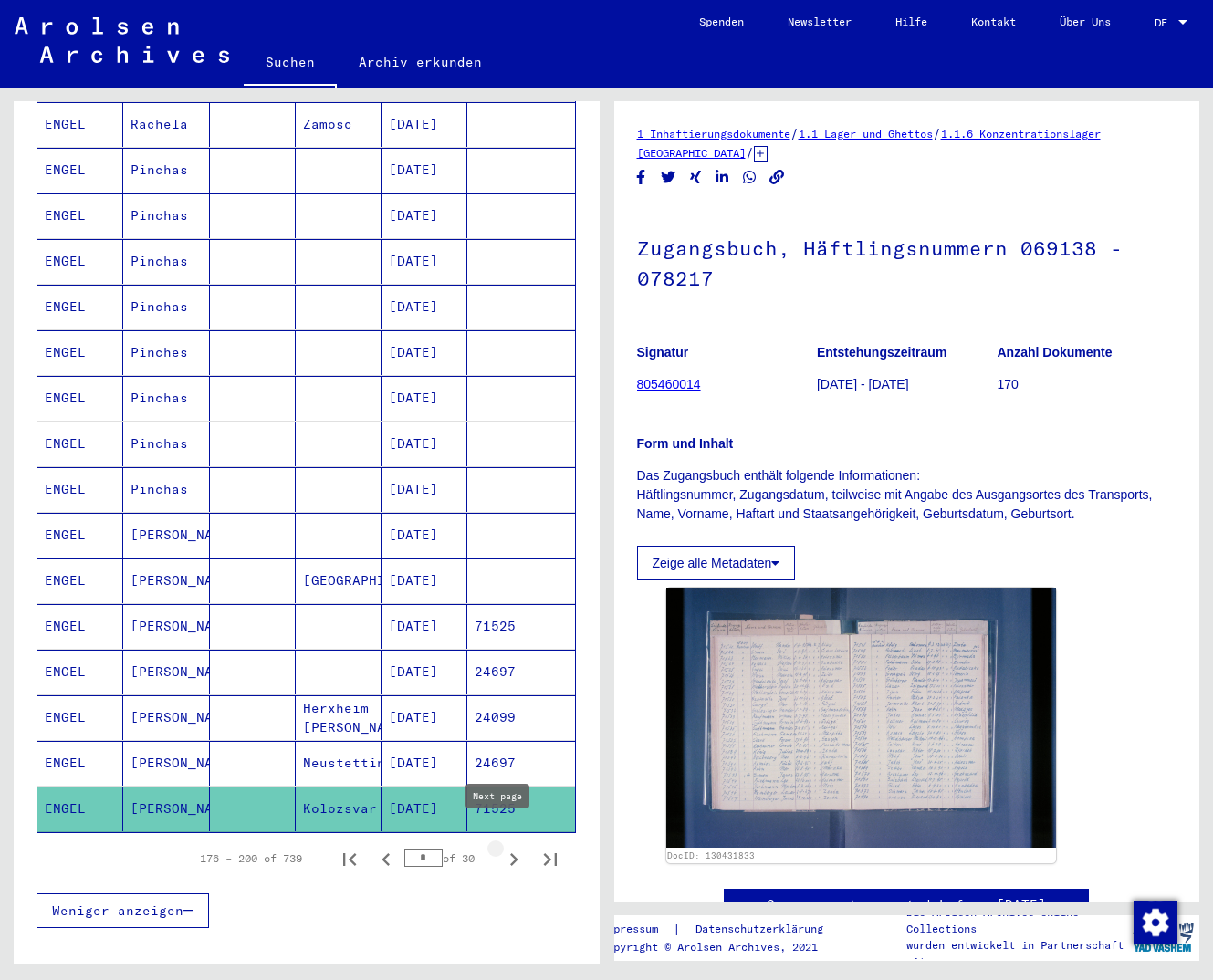click 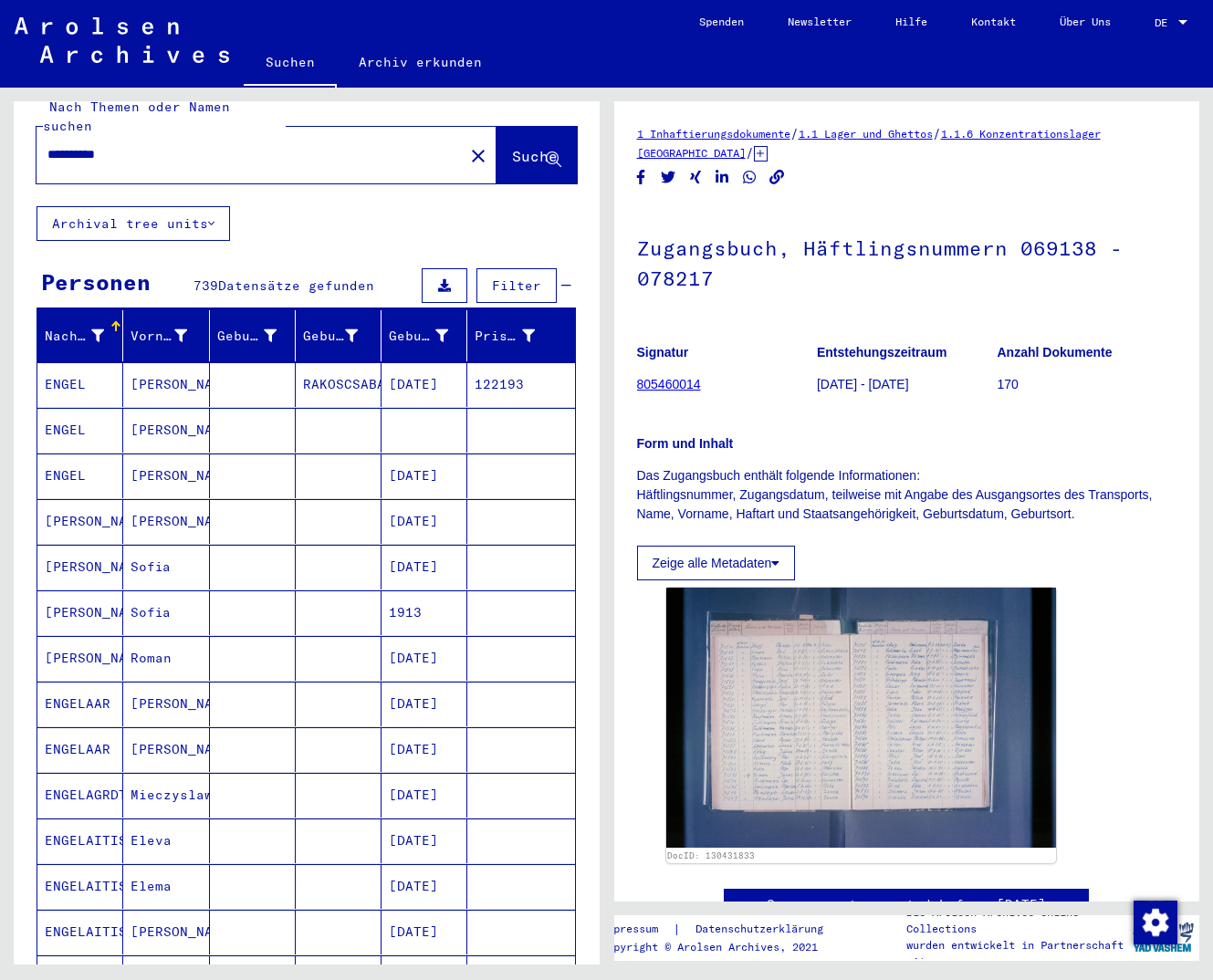 scroll, scrollTop: 0, scrollLeft: 0, axis: both 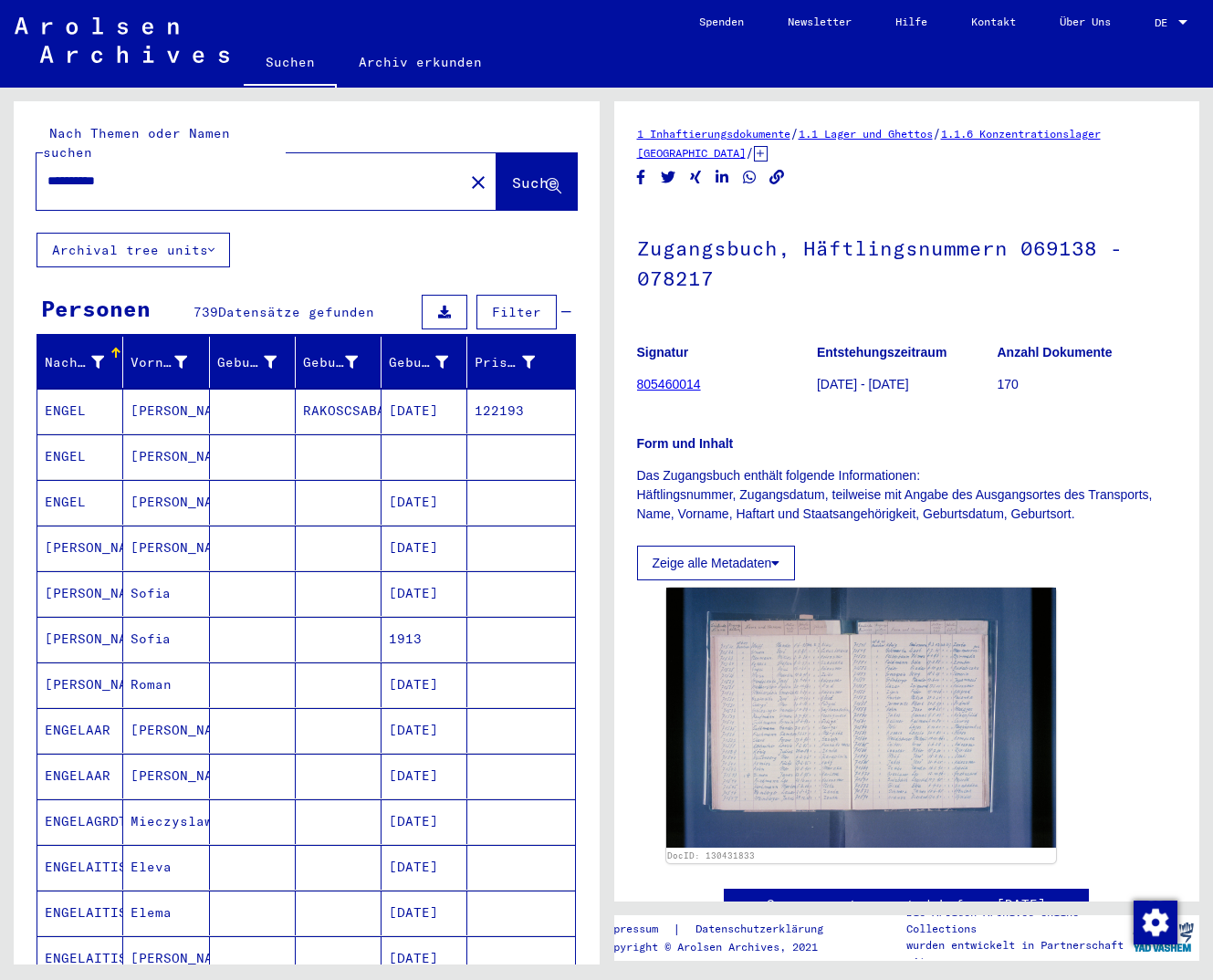 click at bounding box center (520, 502) 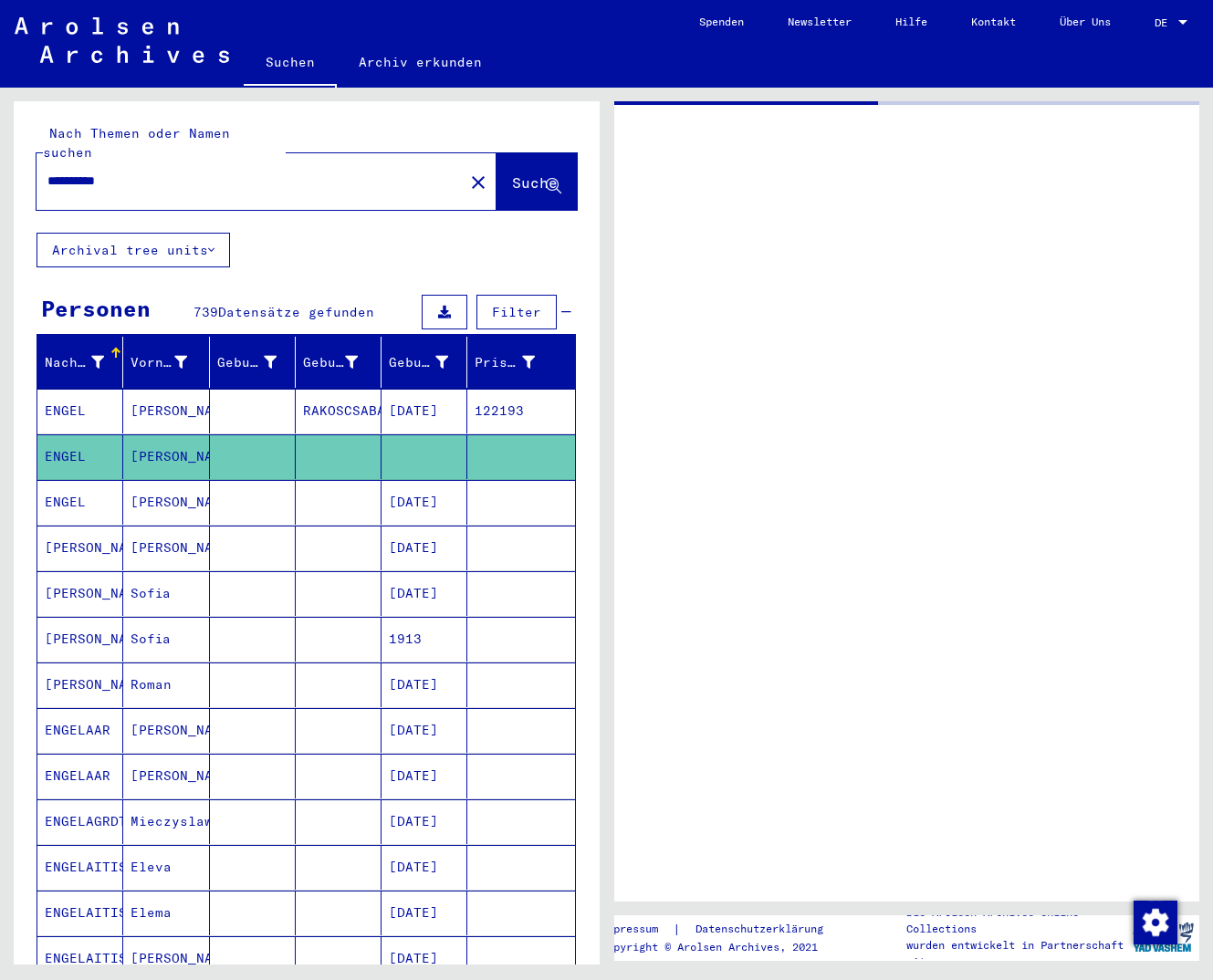 click on "122193" at bounding box center (520, 456) 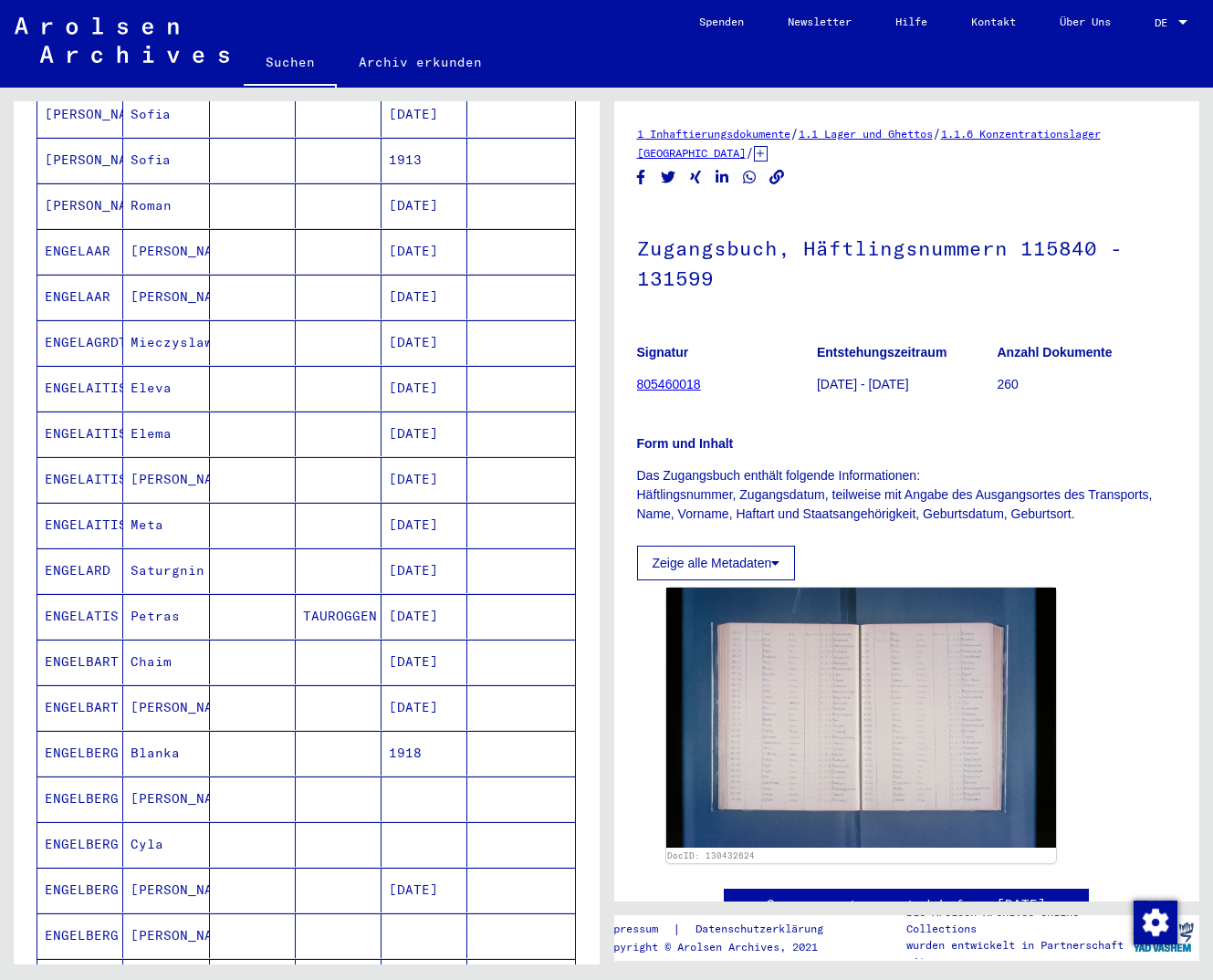 scroll, scrollTop: 690, scrollLeft: 0, axis: vertical 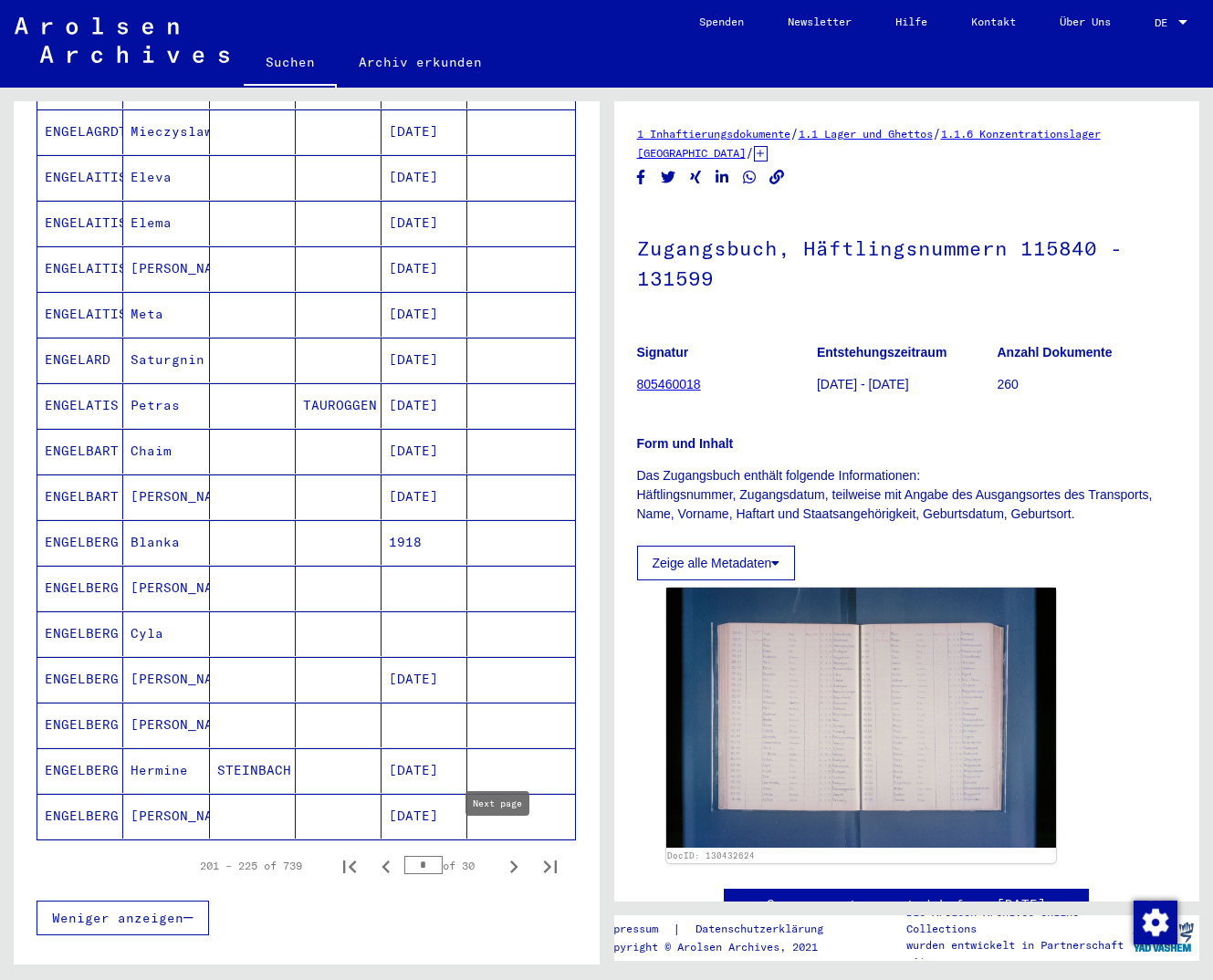 click 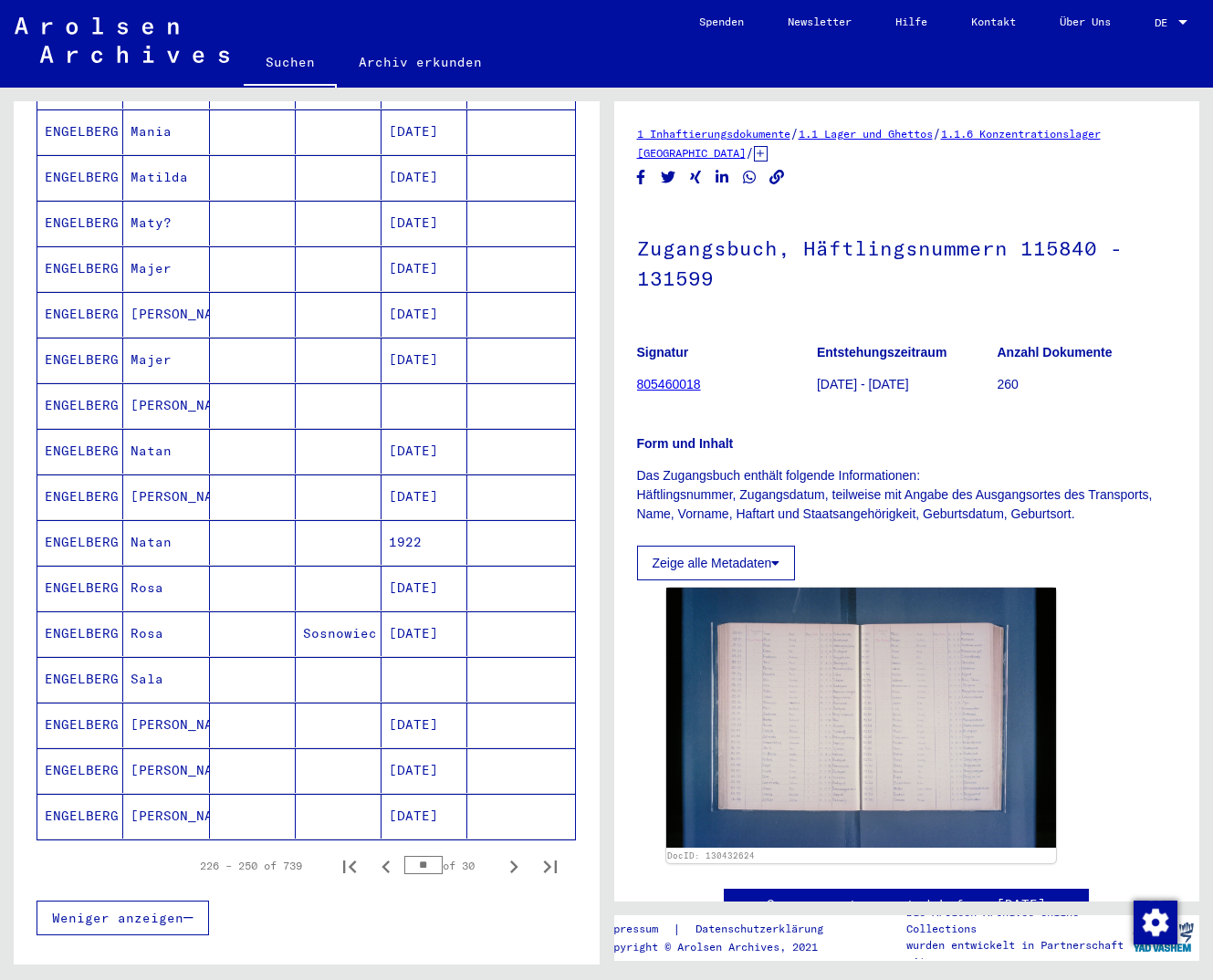 scroll, scrollTop: 0, scrollLeft: 0, axis: both 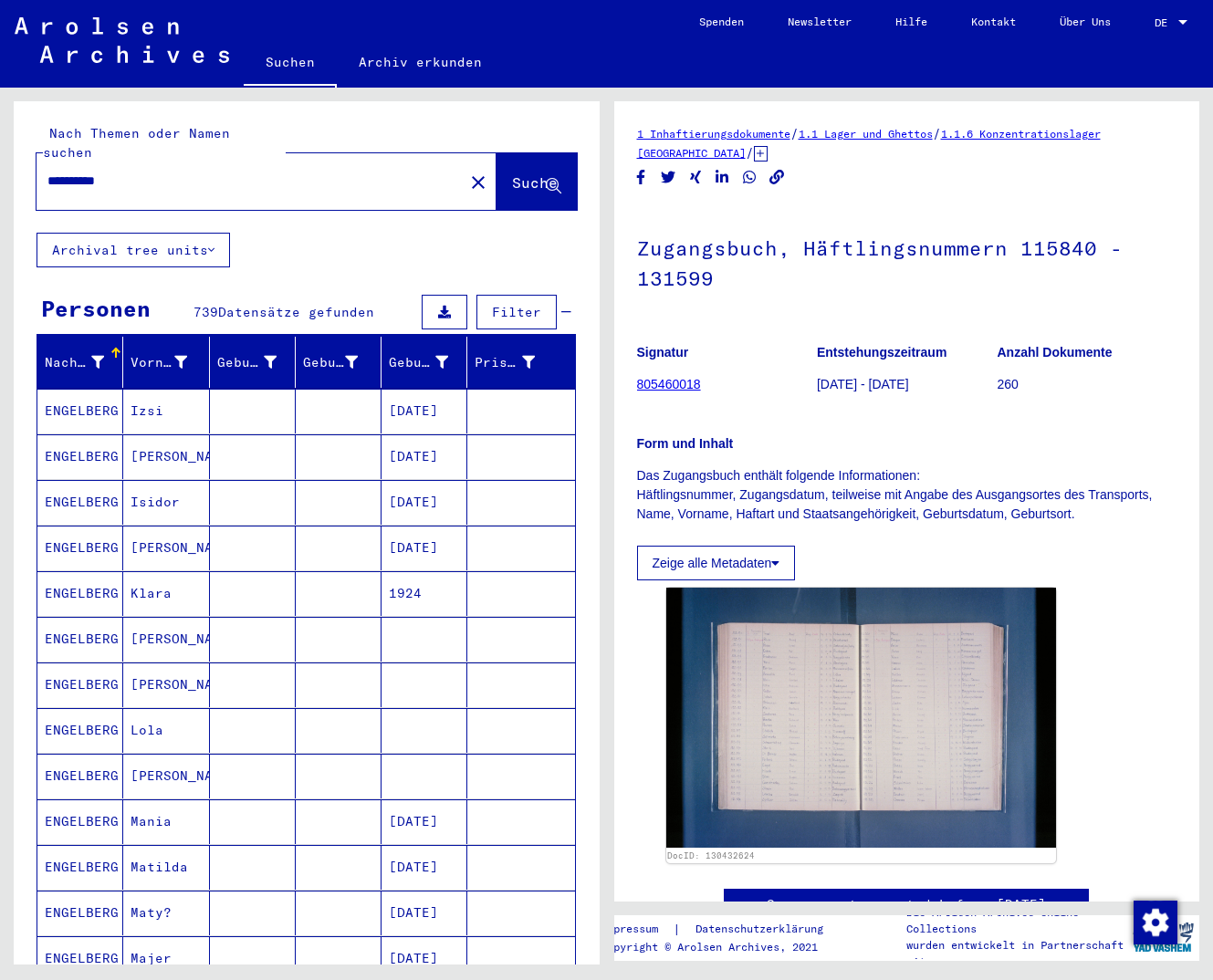 drag, startPoint x: 151, startPoint y: 164, endPoint x: -5, endPoint y: 129, distance: 159.87808 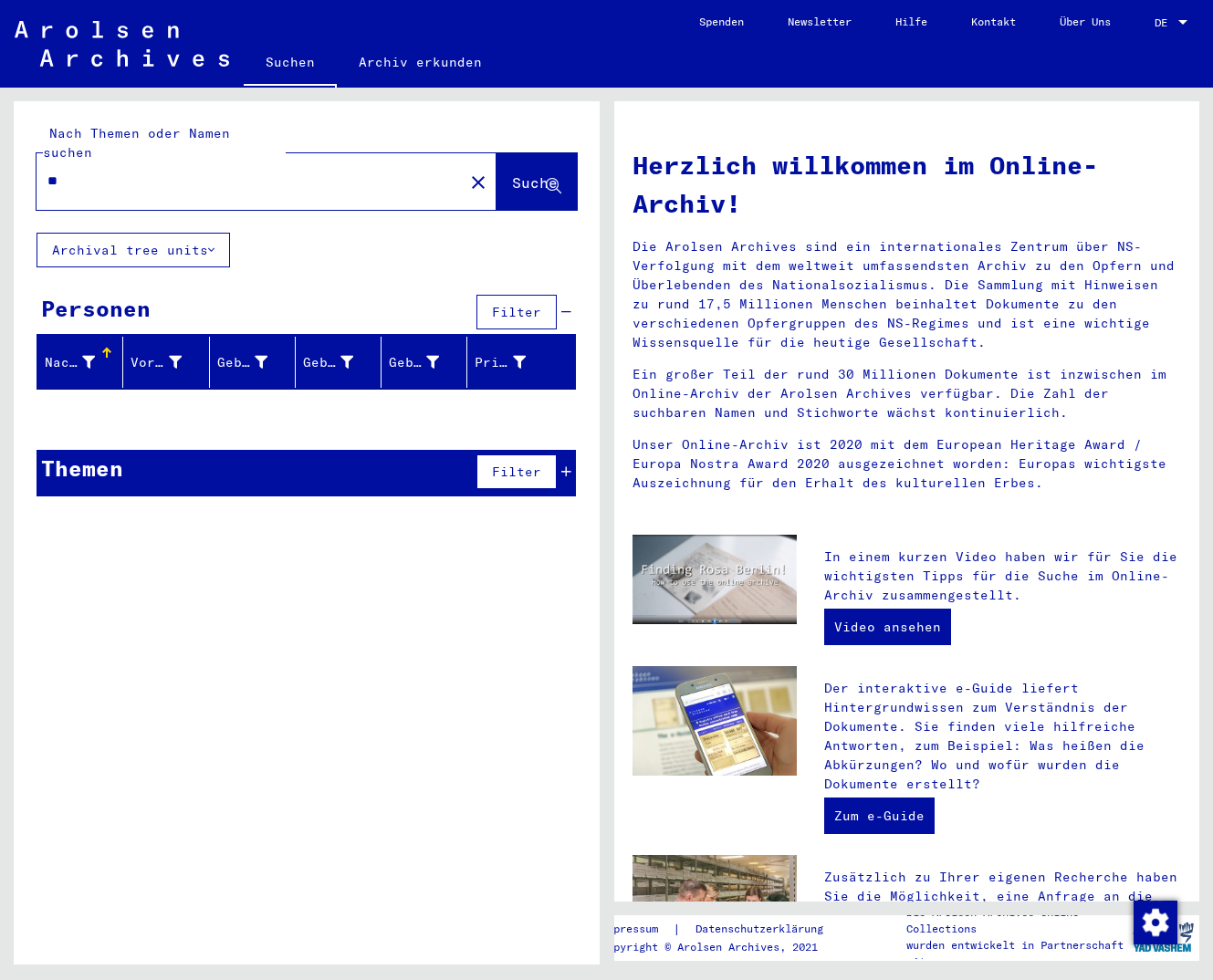 type on "*" 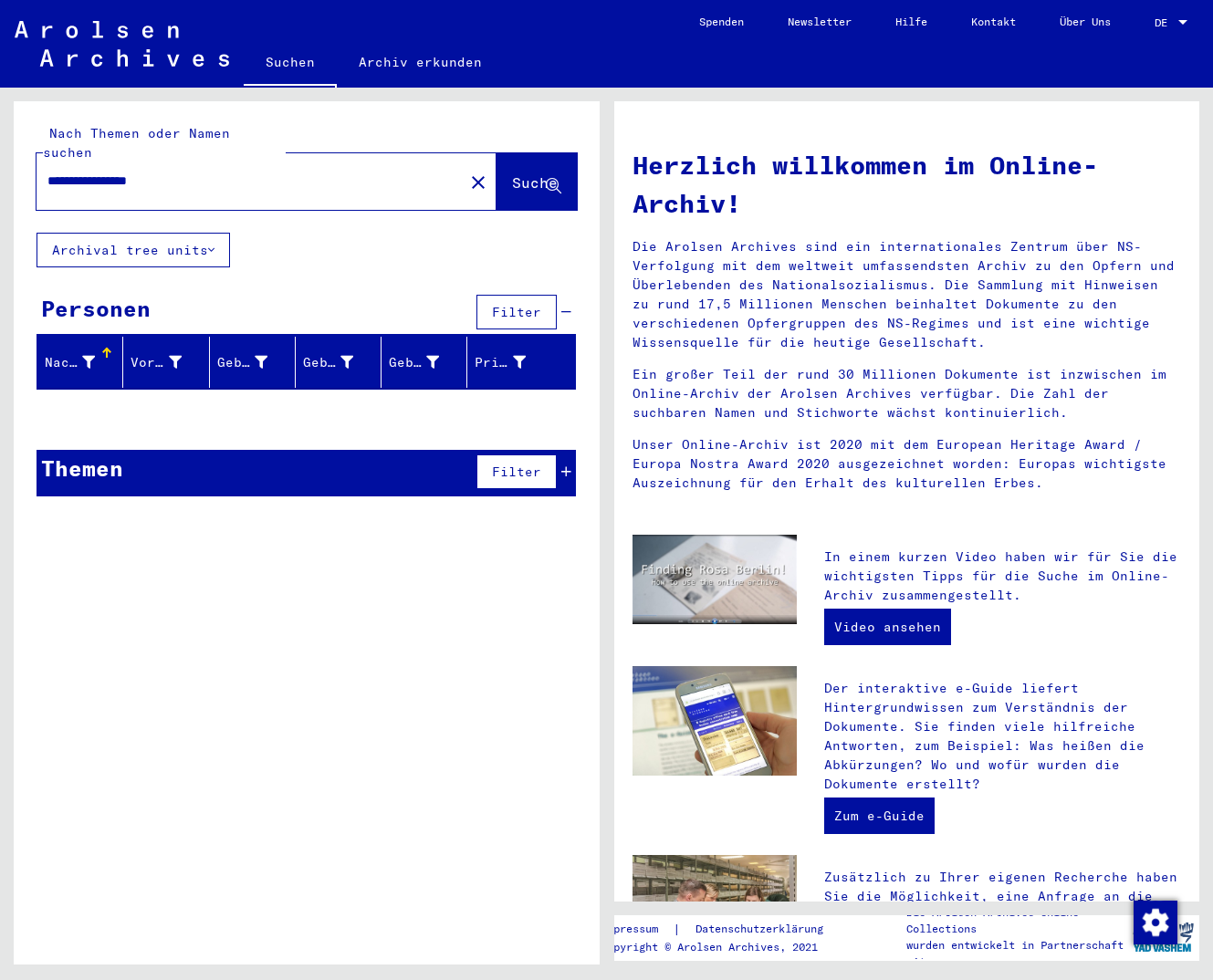 click on "**********" 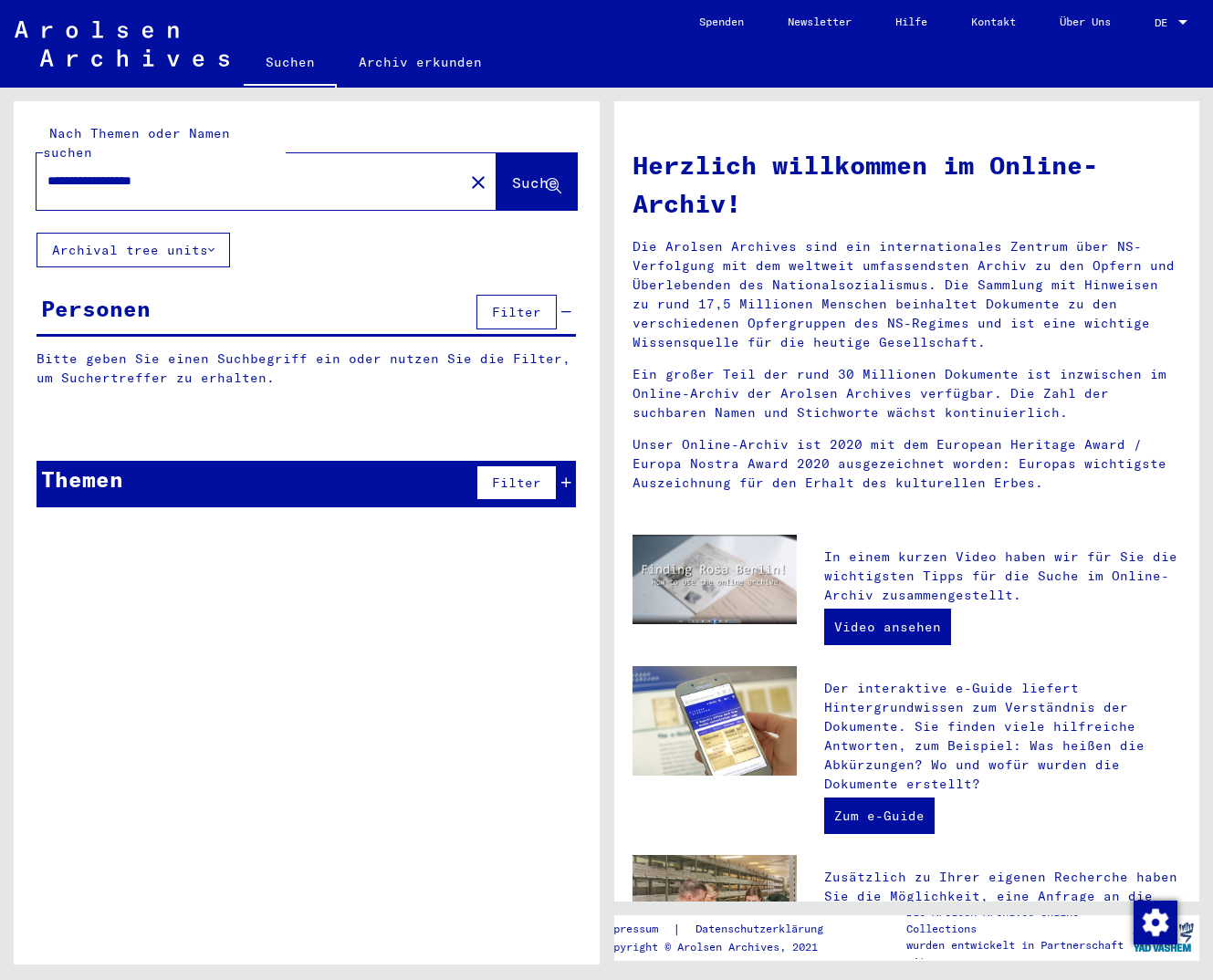 drag, startPoint x: 100, startPoint y: 160, endPoint x: -5, endPoint y: 172, distance: 105.68349 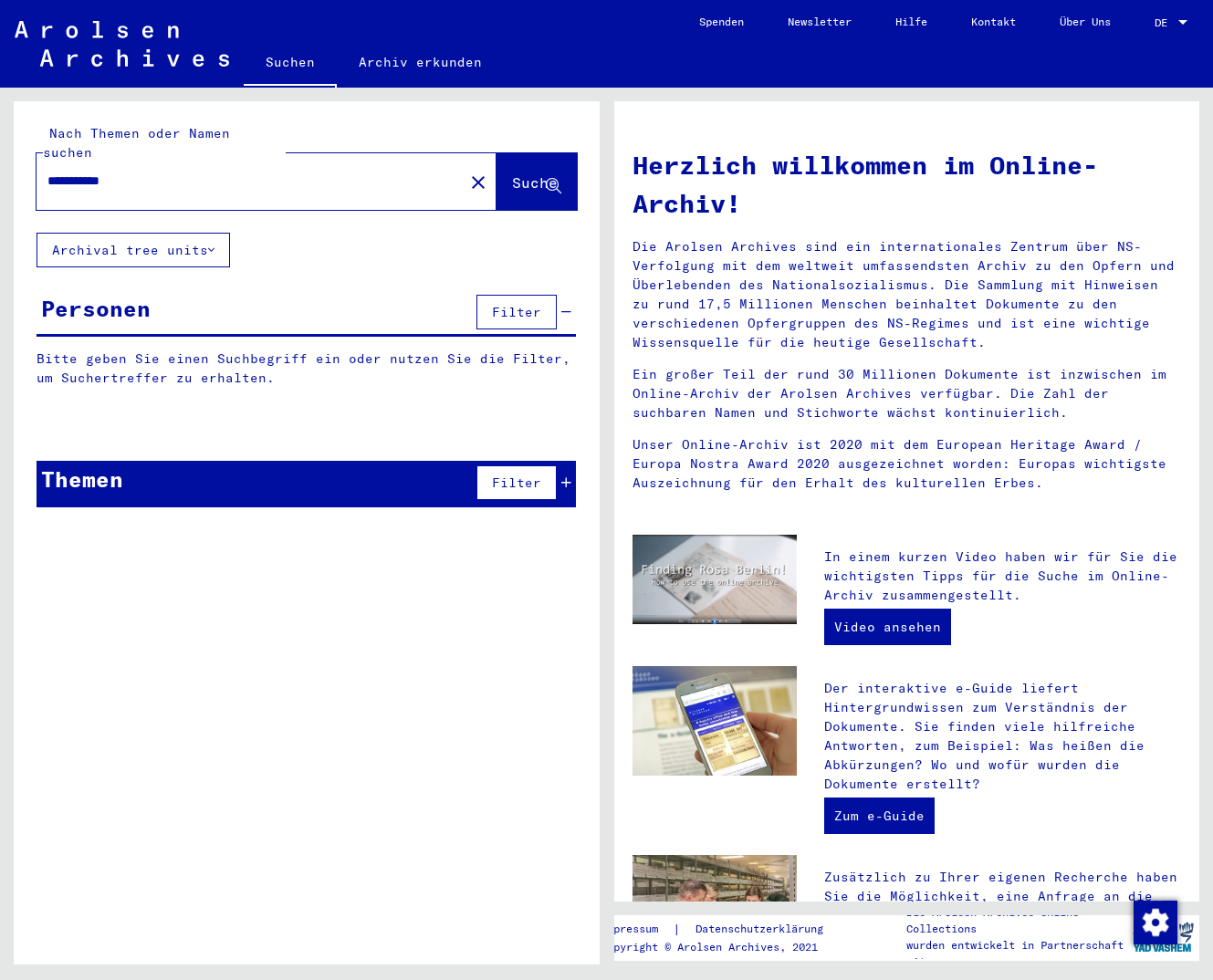 type on "**********" 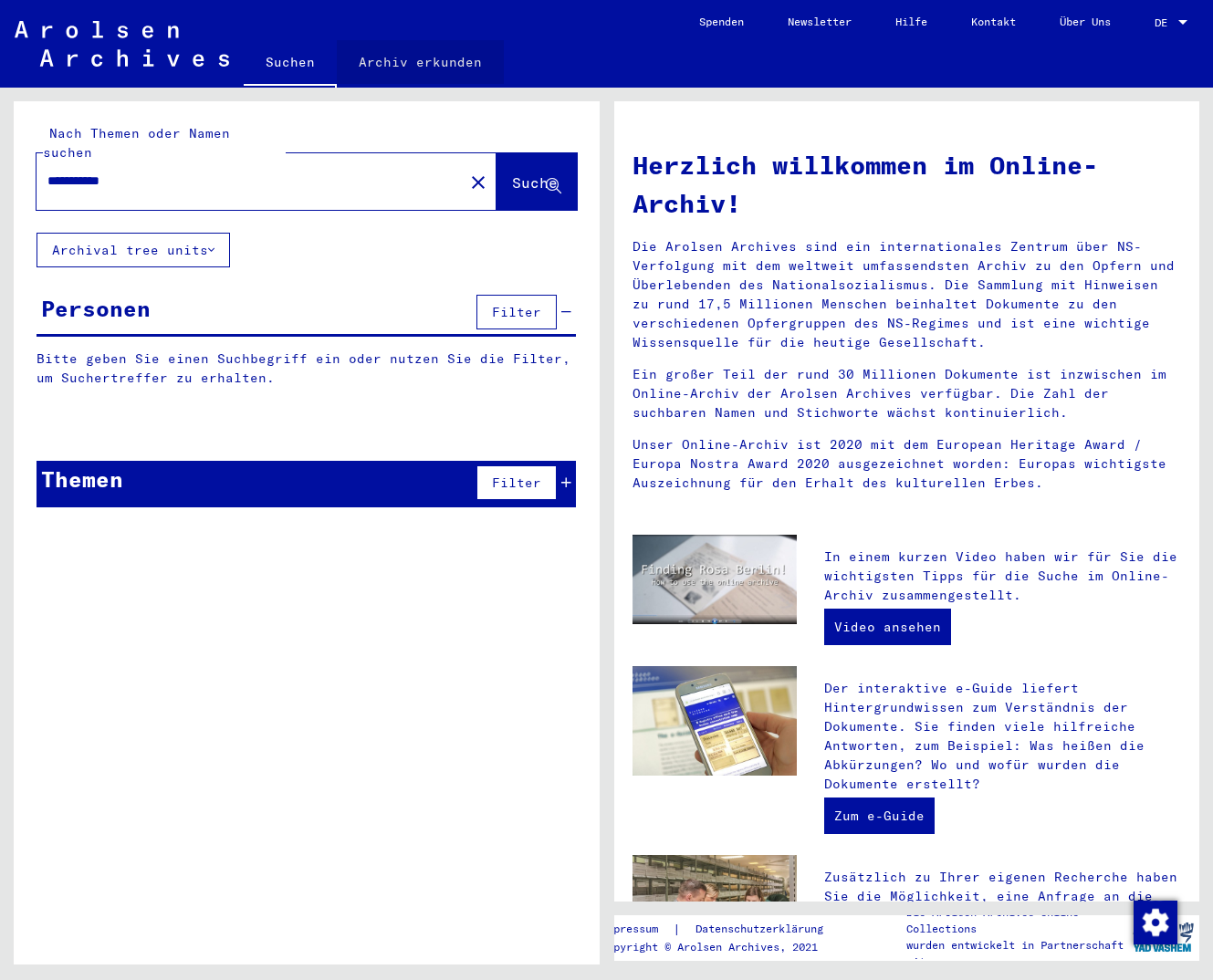 click on "Archiv erkunden" 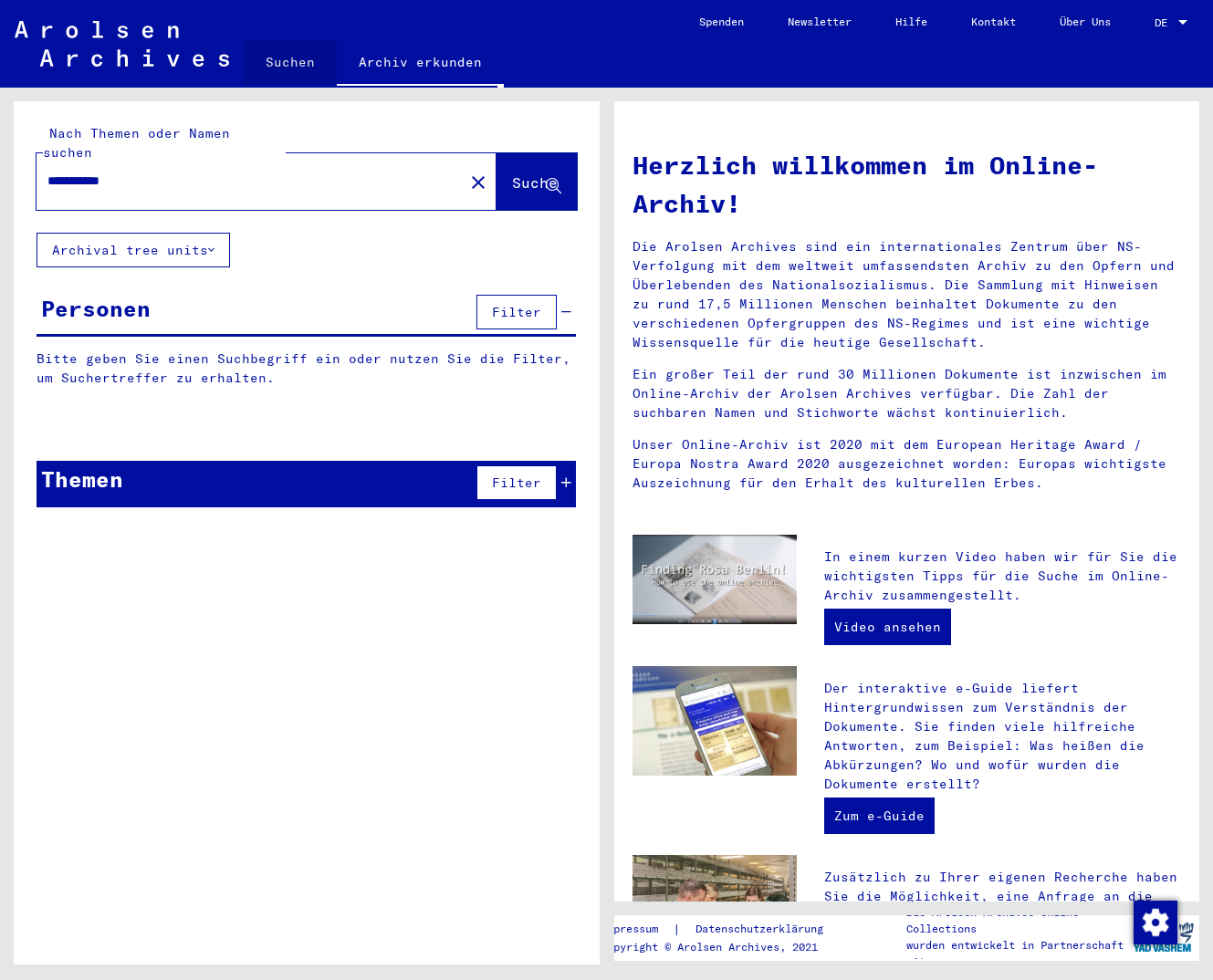 click on "Suchen" 